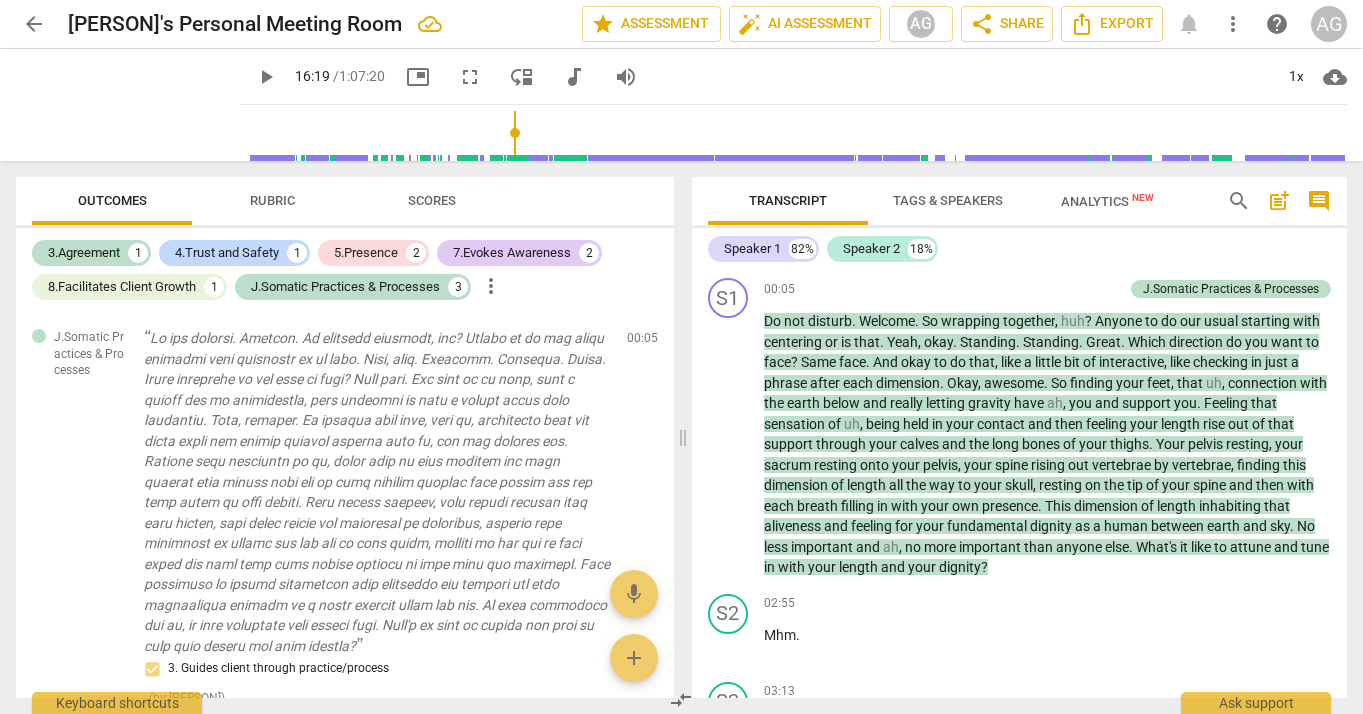 scroll, scrollTop: 0, scrollLeft: 0, axis: both 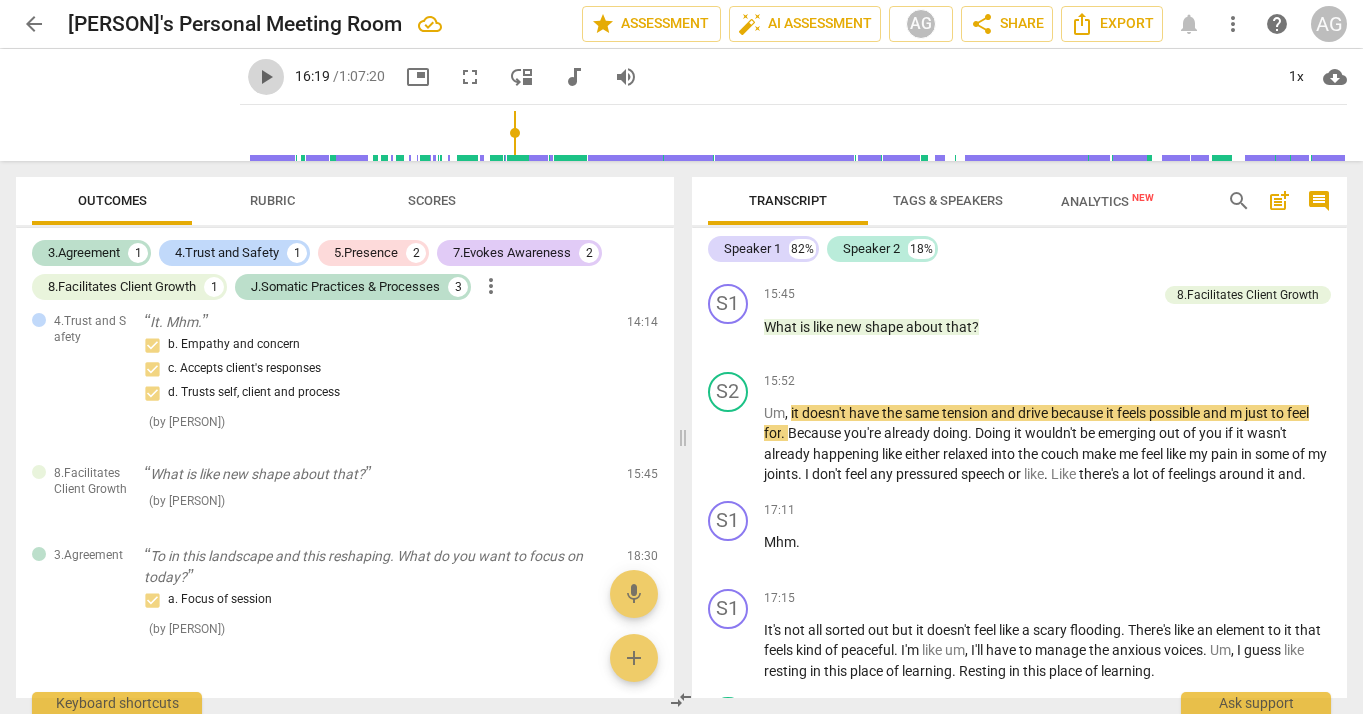 click on "play_arrow" at bounding box center [266, 77] 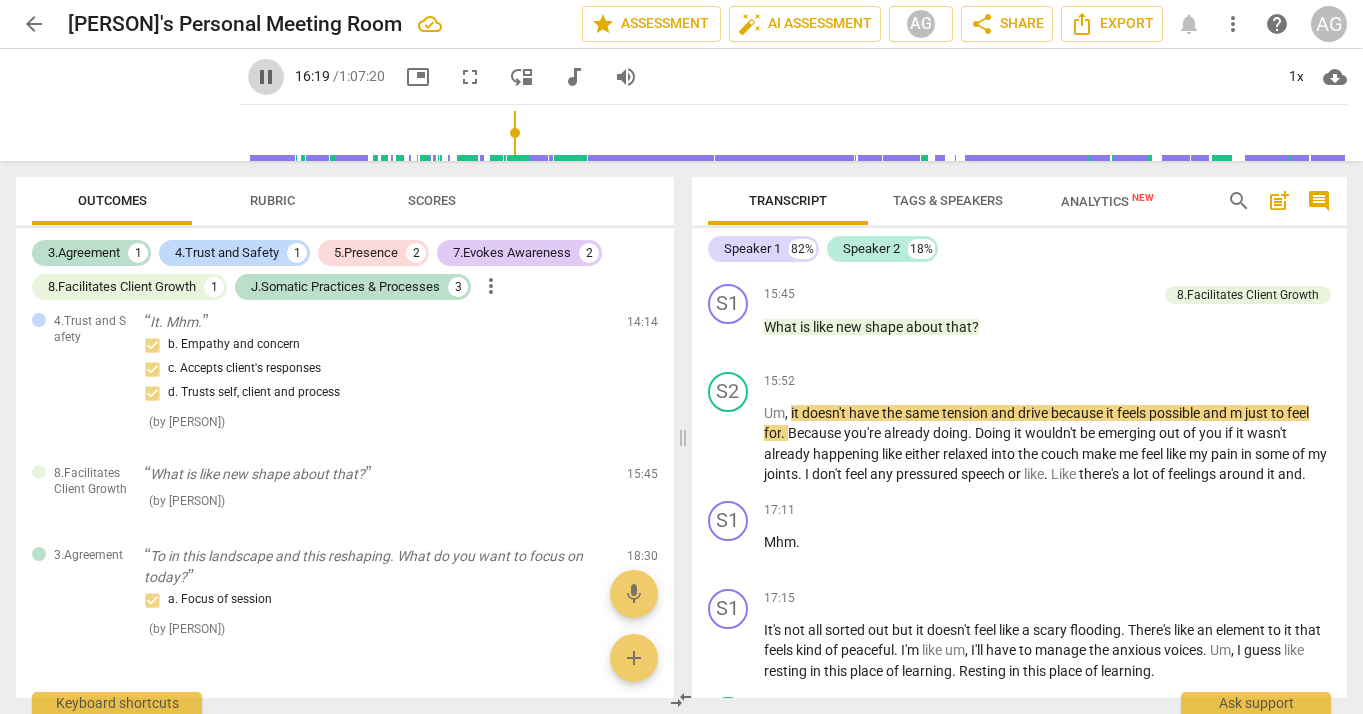click on "pause" at bounding box center (266, 77) 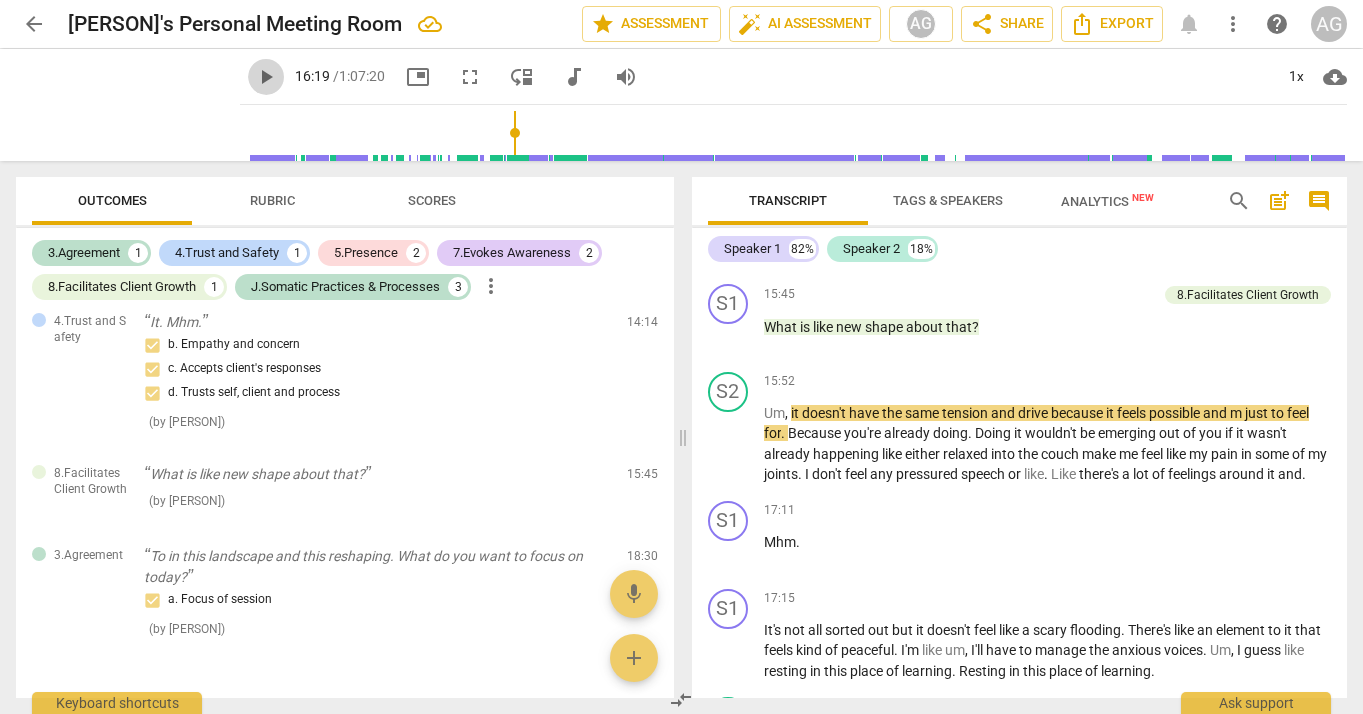 click on "play_arrow" at bounding box center [266, 77] 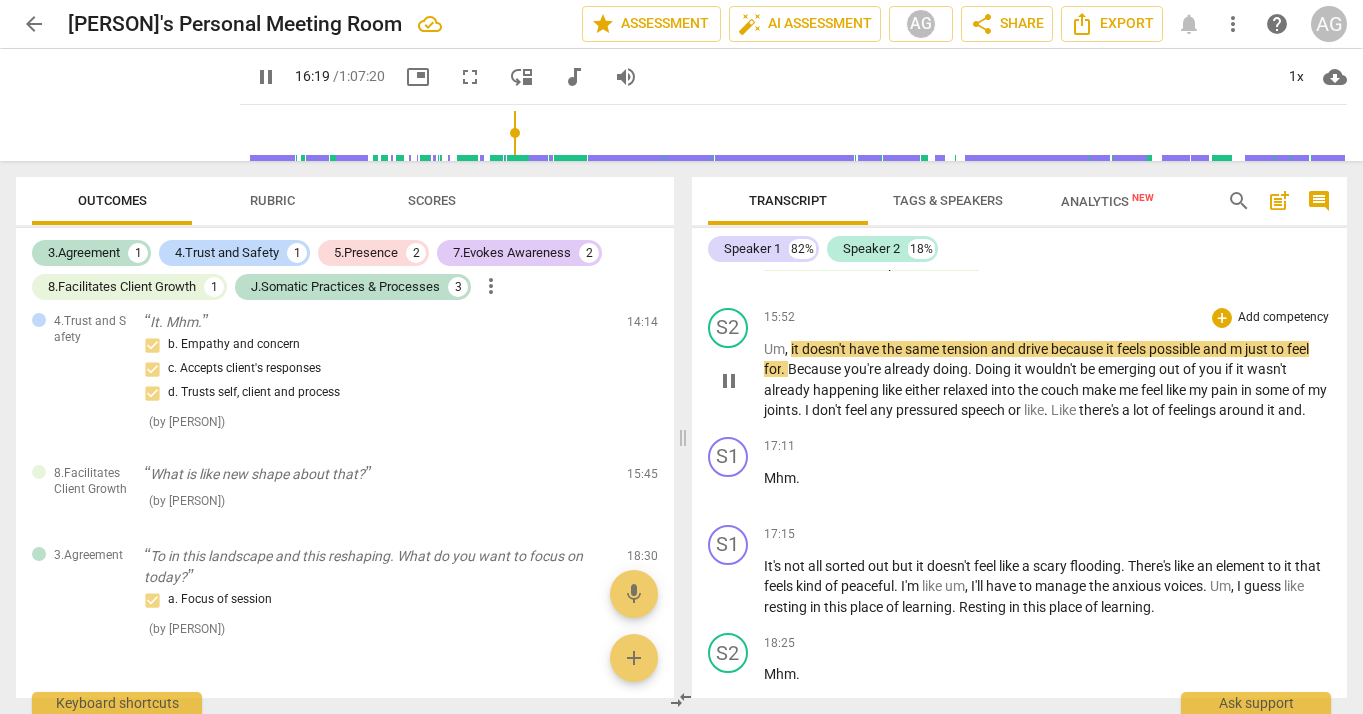 scroll, scrollTop: 2992, scrollLeft: 0, axis: vertical 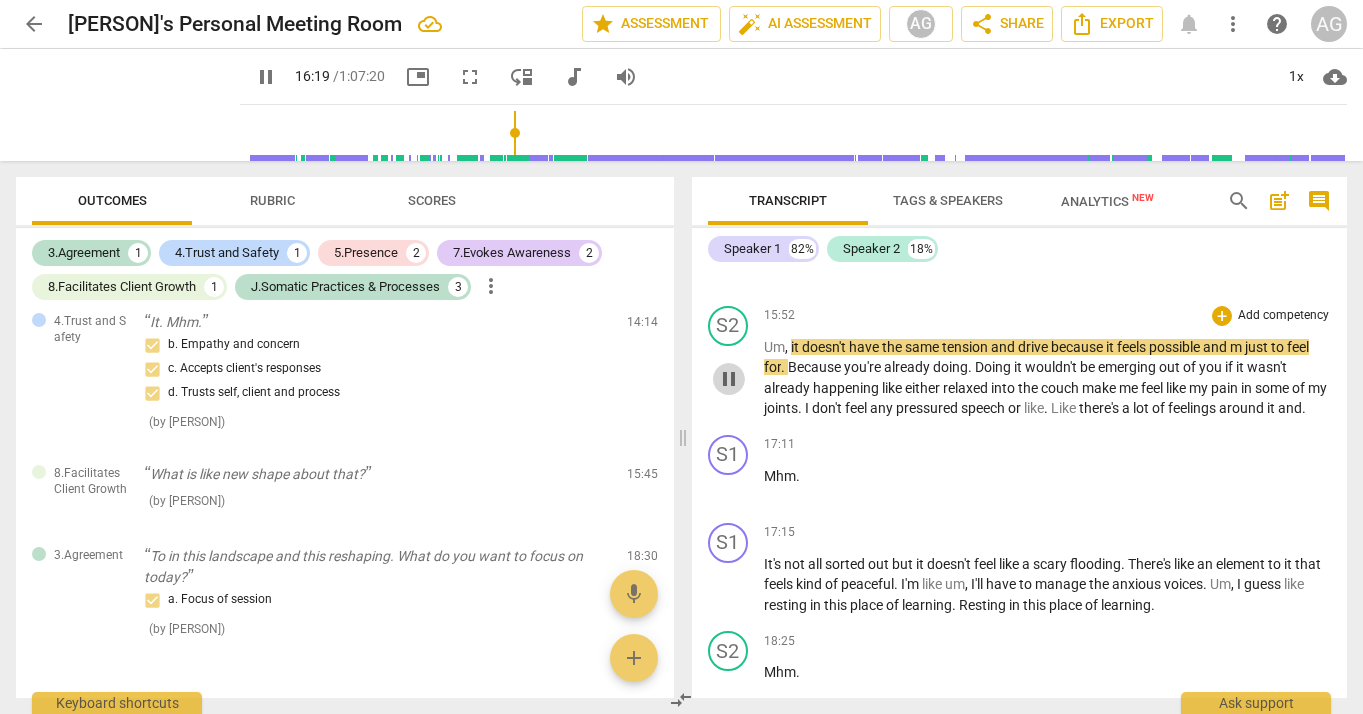 click on "pause" at bounding box center [729, 379] 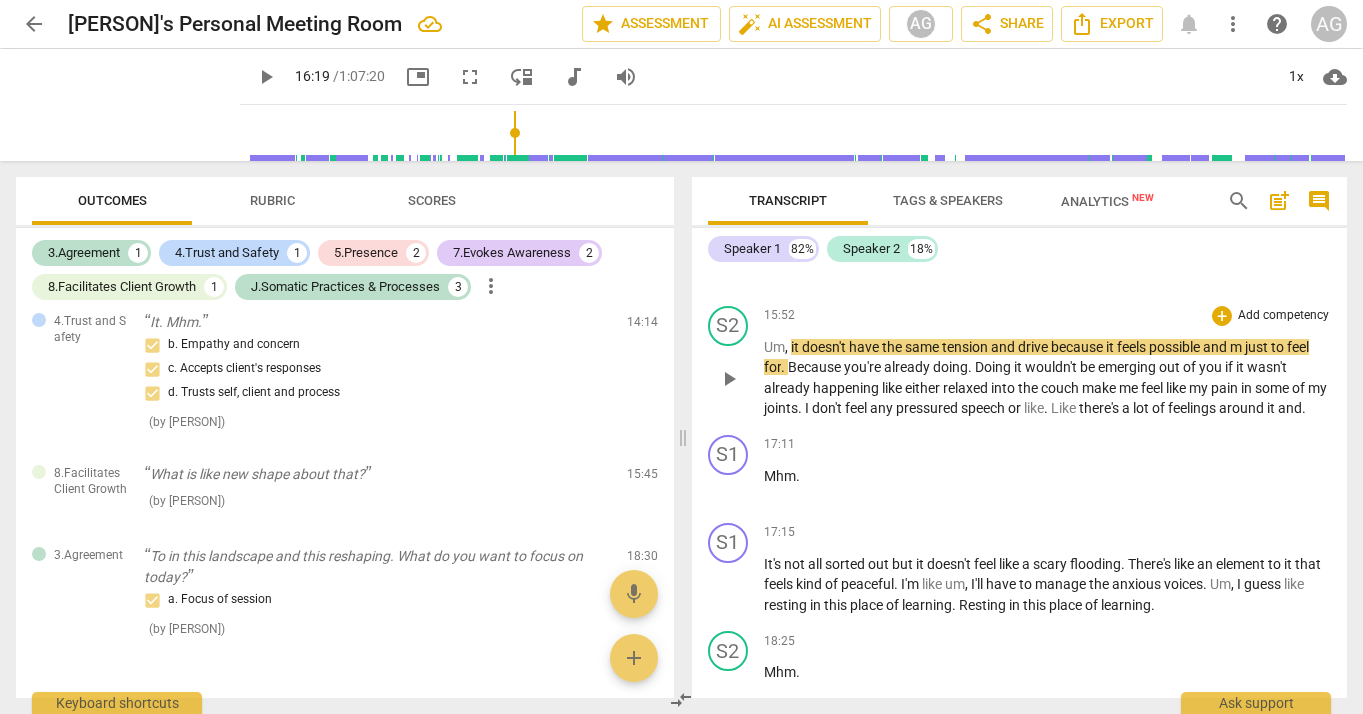 click on "play_arrow" at bounding box center (729, 379) 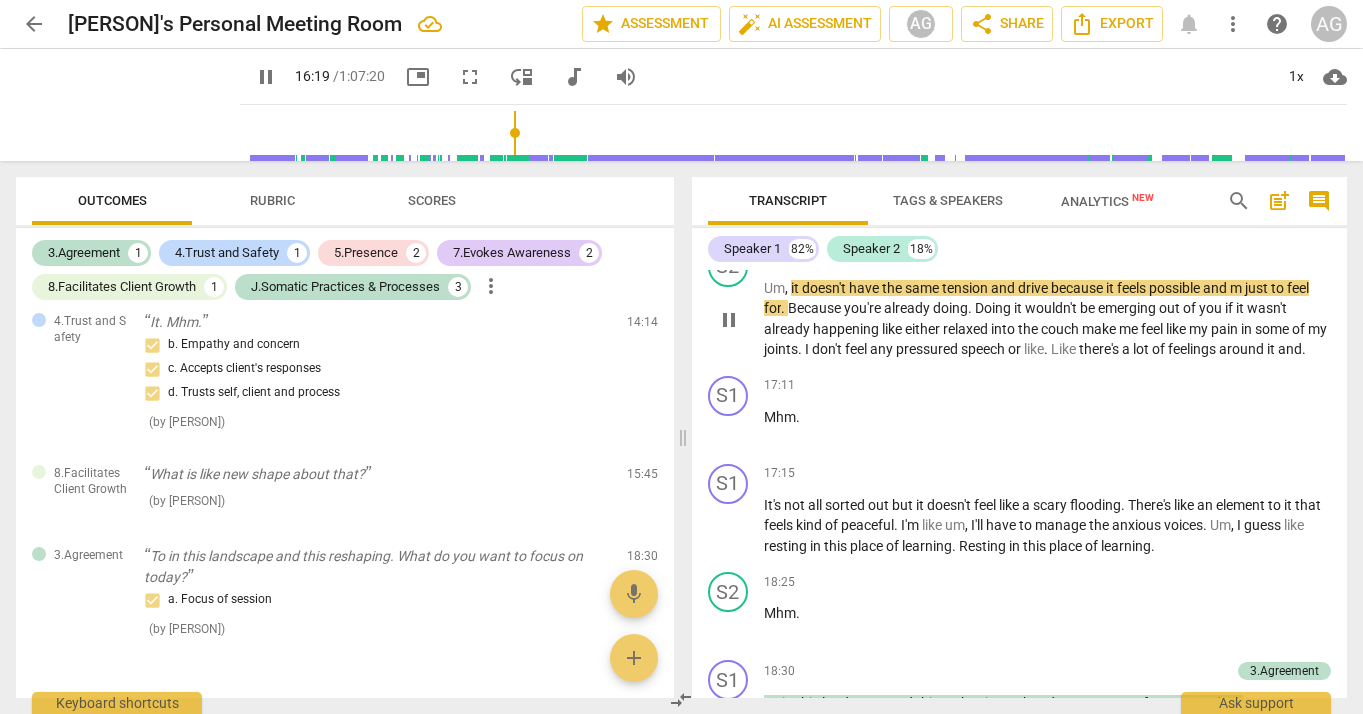 scroll, scrollTop: 3055, scrollLeft: 0, axis: vertical 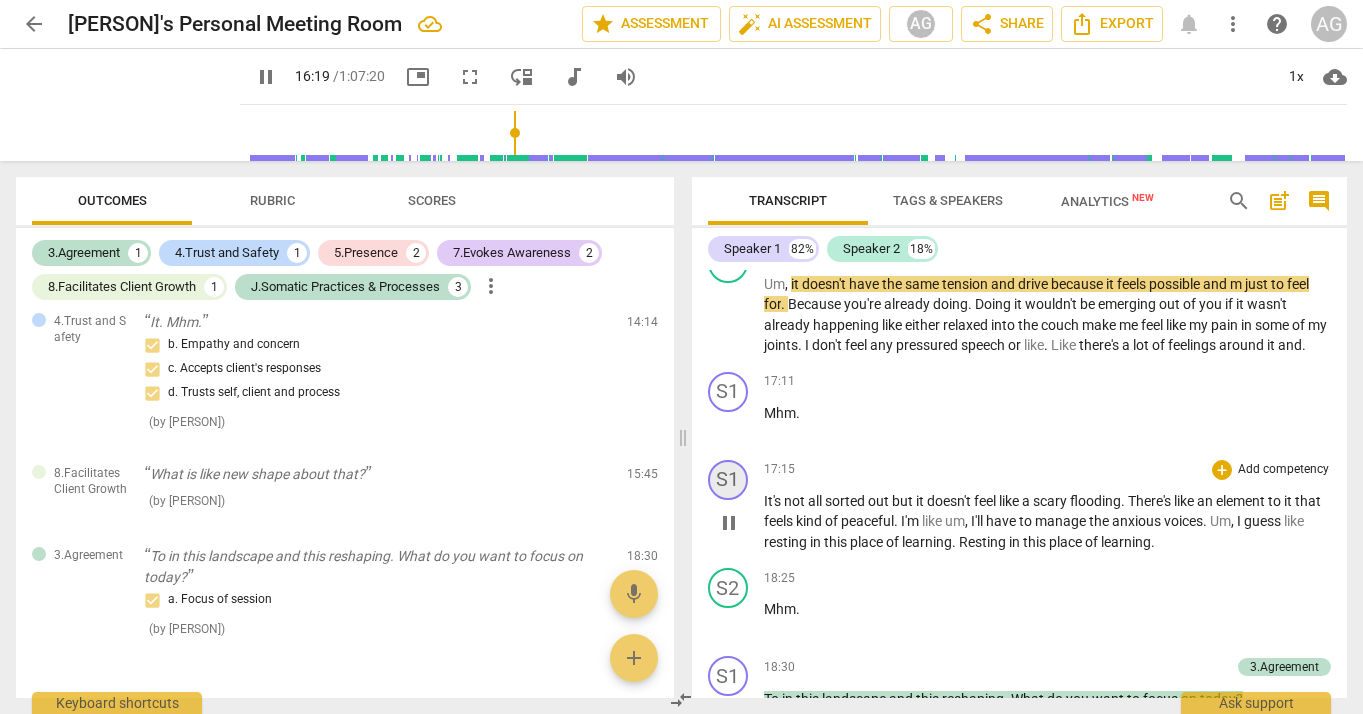 click on "S1" at bounding box center (728, 480) 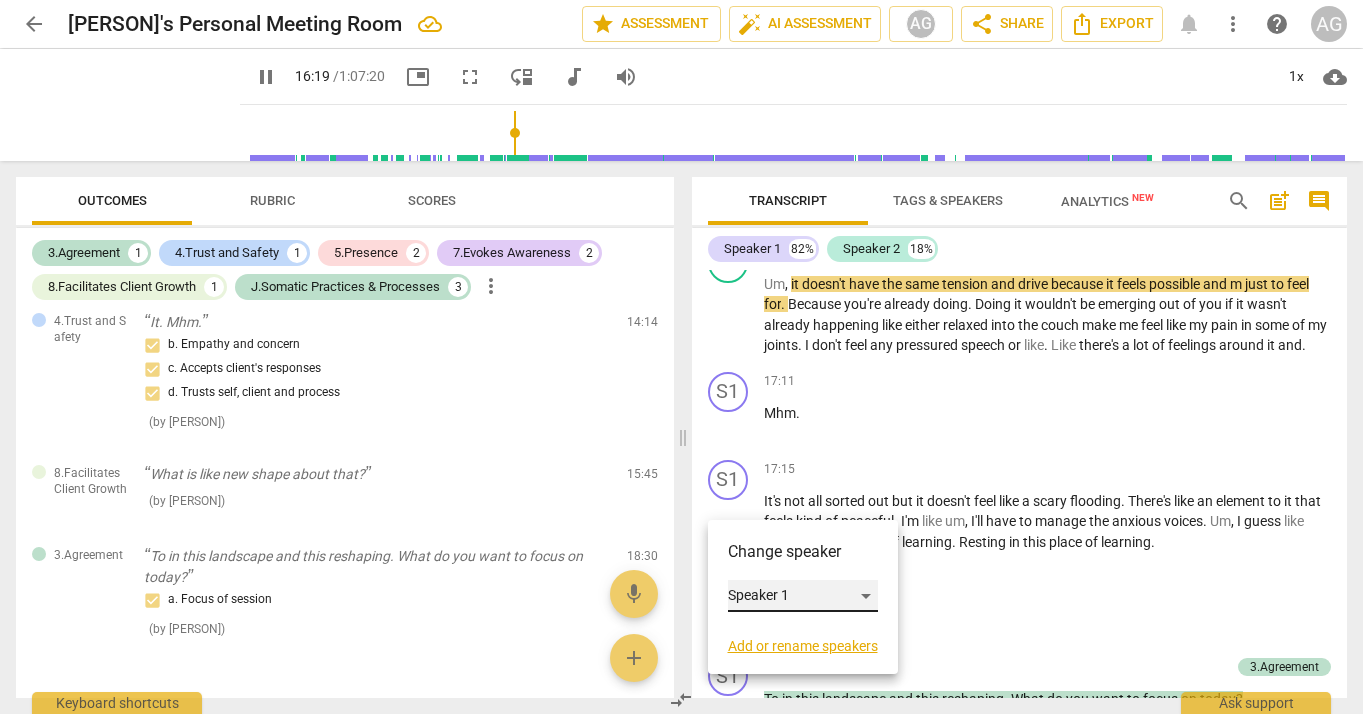 click on "Speaker 1" at bounding box center [803, 596] 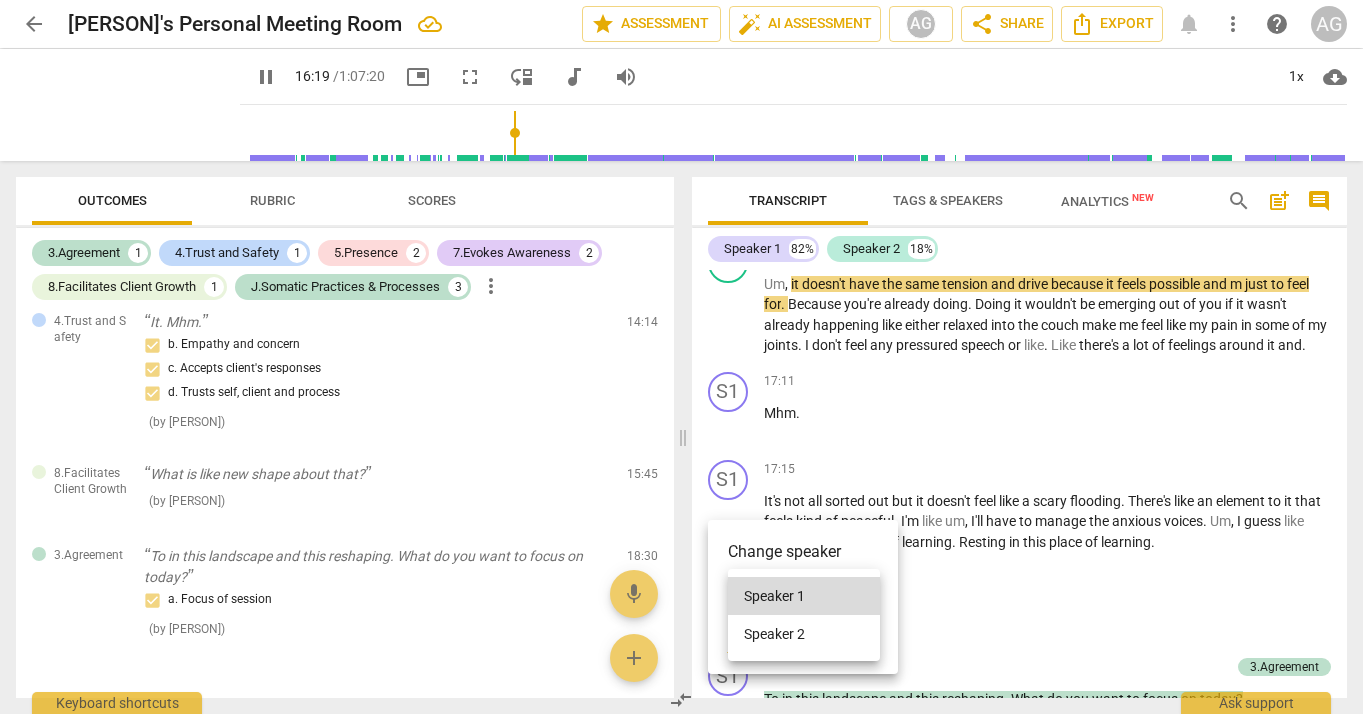 click on "Speaker 2" at bounding box center (804, 634) 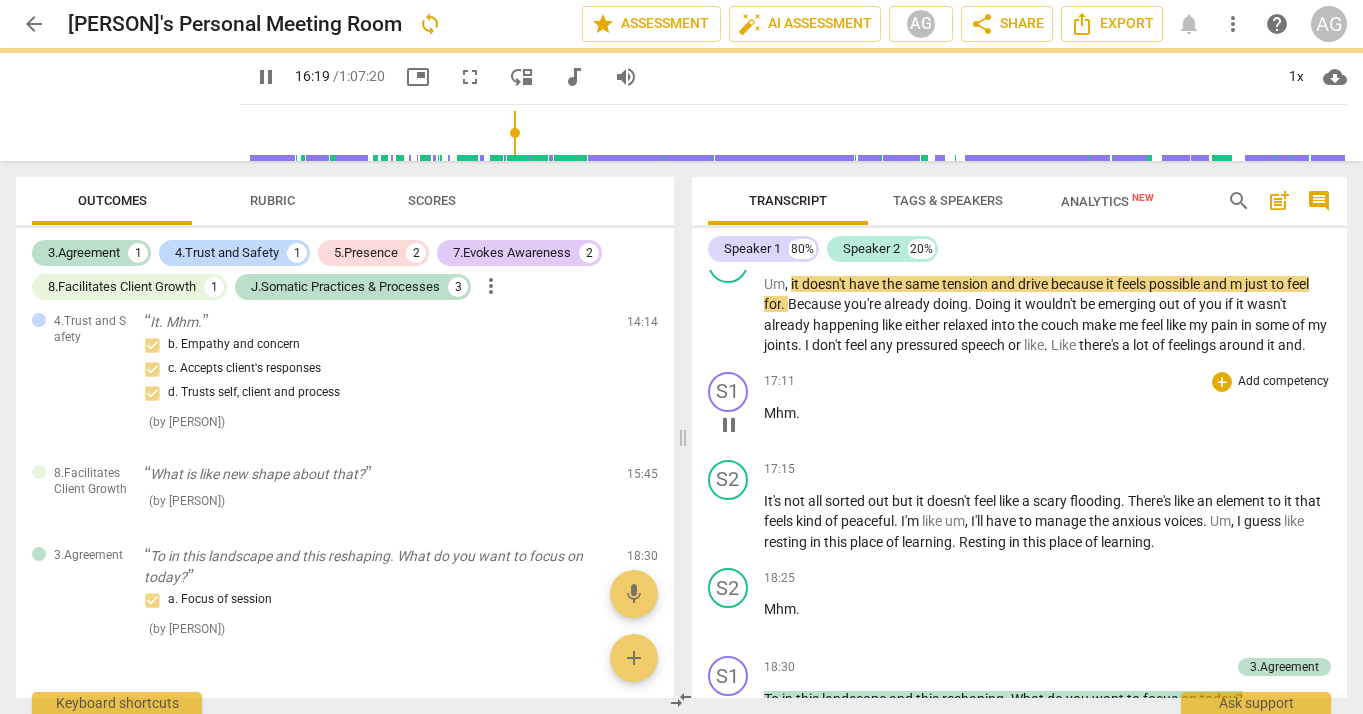 click on "17:11 + Add competency keyboard_arrow_right Mhm ." at bounding box center [1048, 408] 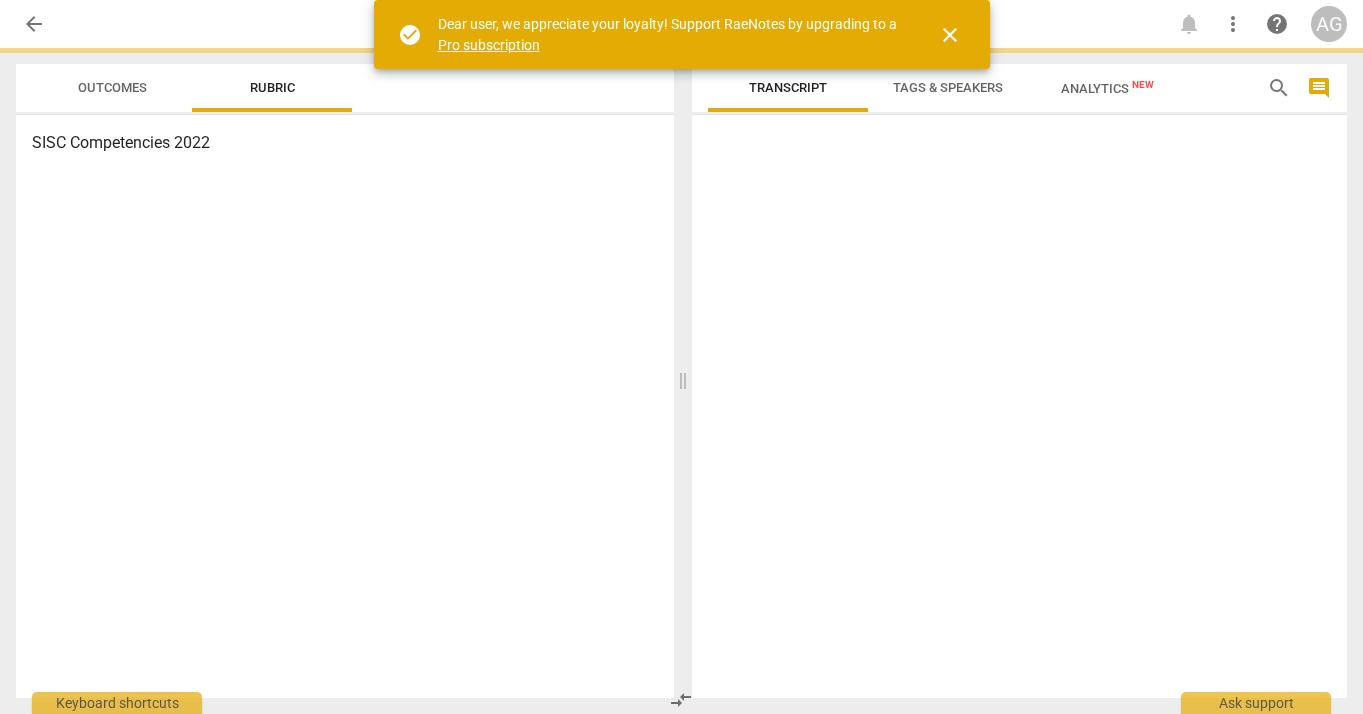 scroll, scrollTop: 0, scrollLeft: 0, axis: both 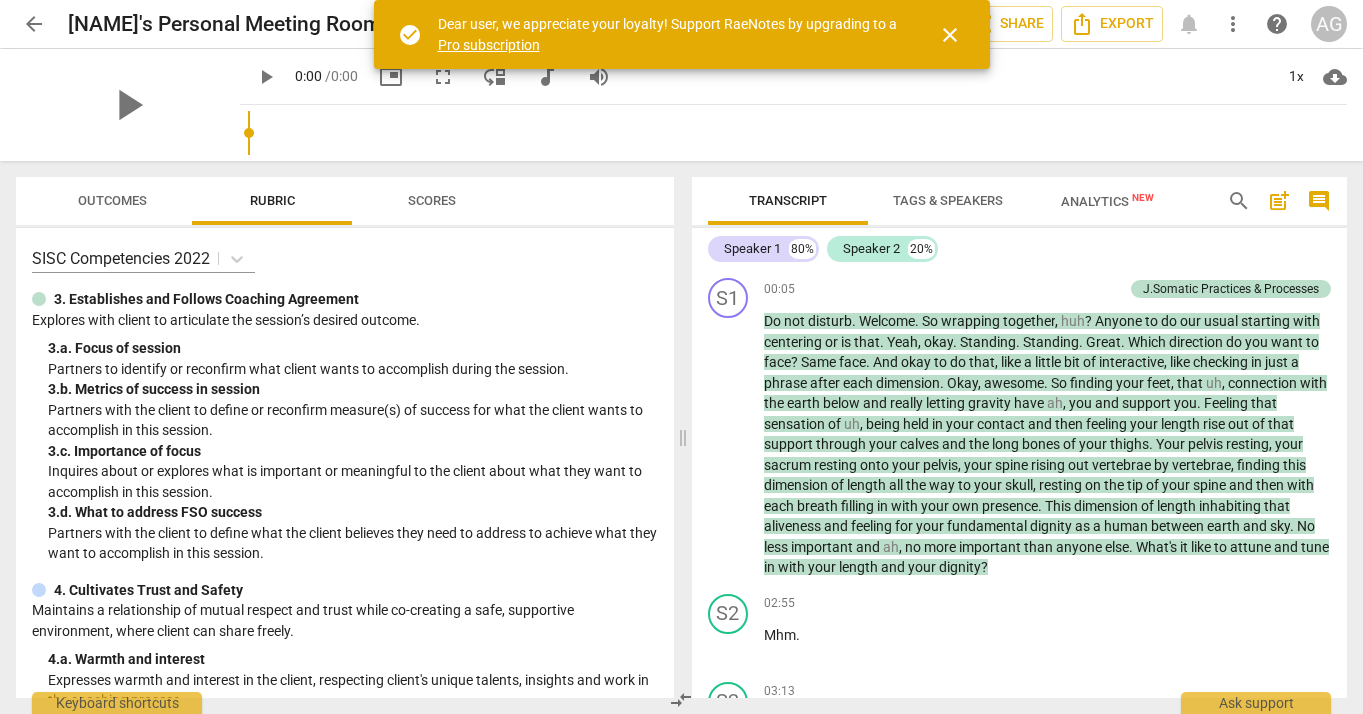 click on "close" at bounding box center (950, 35) 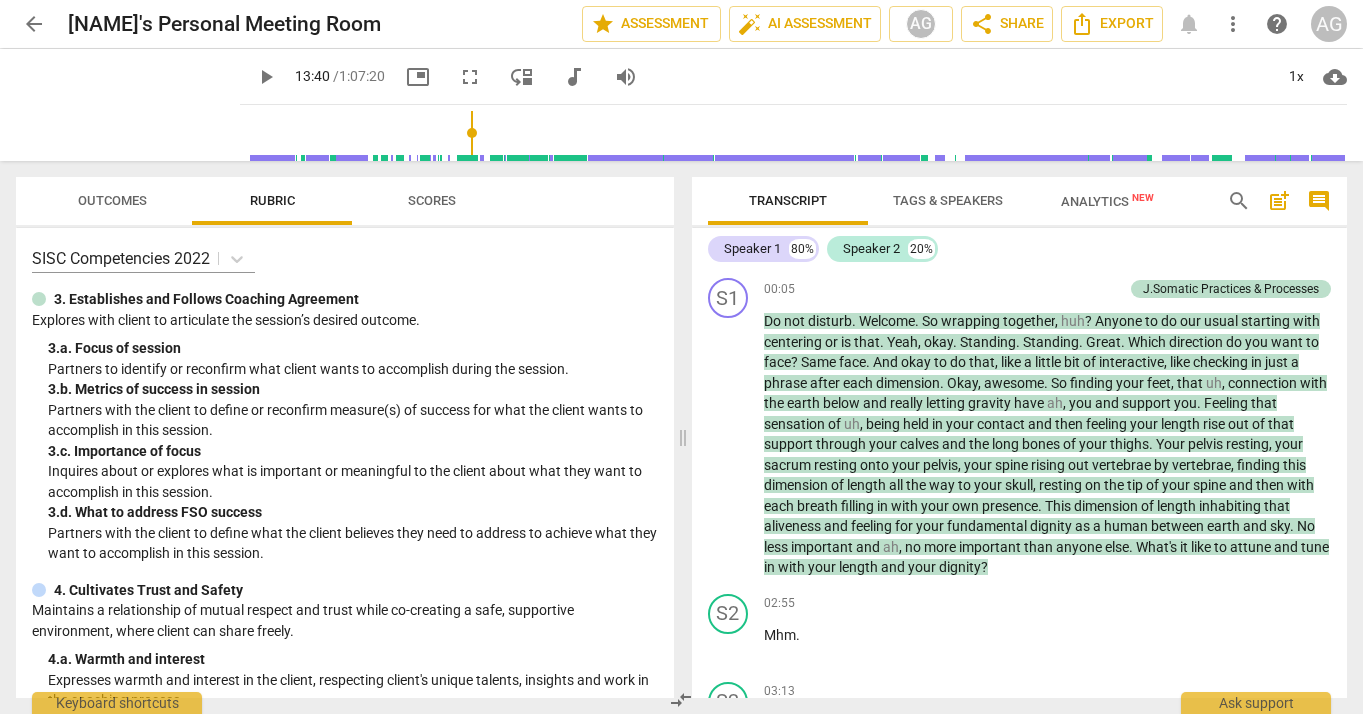 click at bounding box center [797, 133] 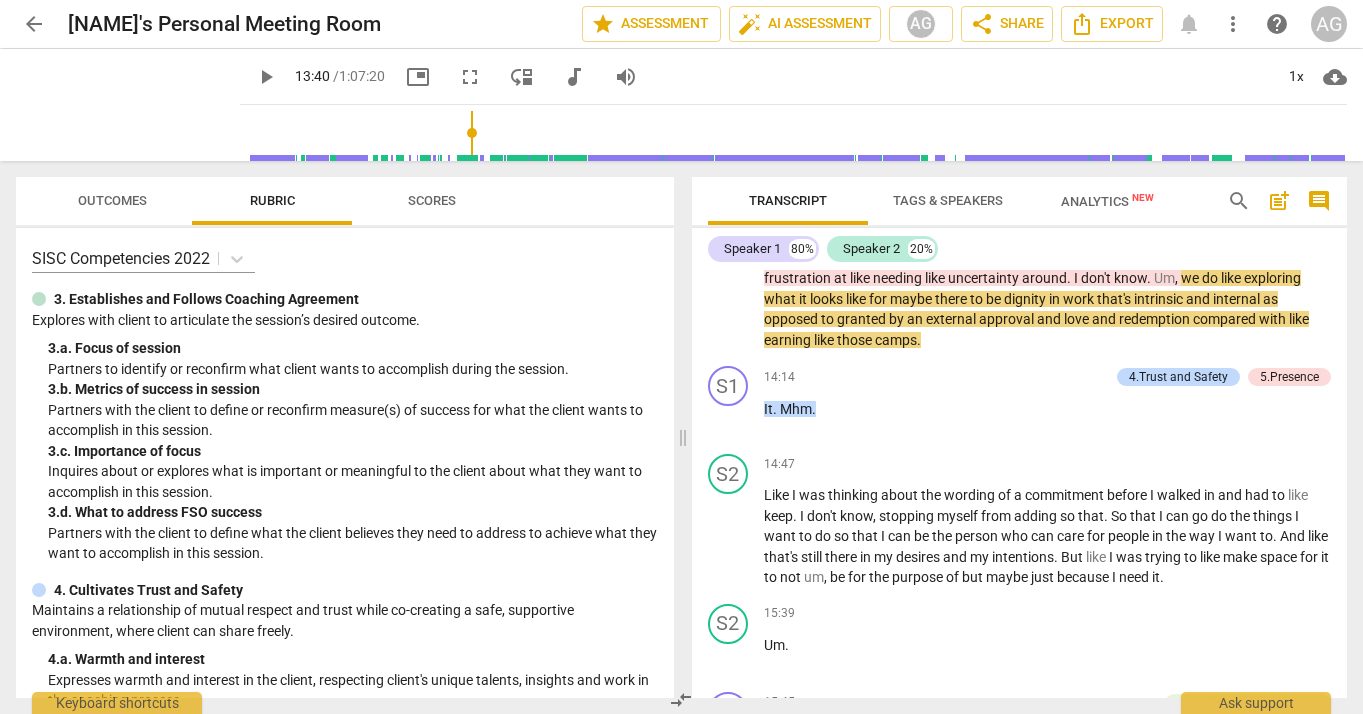 click at bounding box center [797, 133] 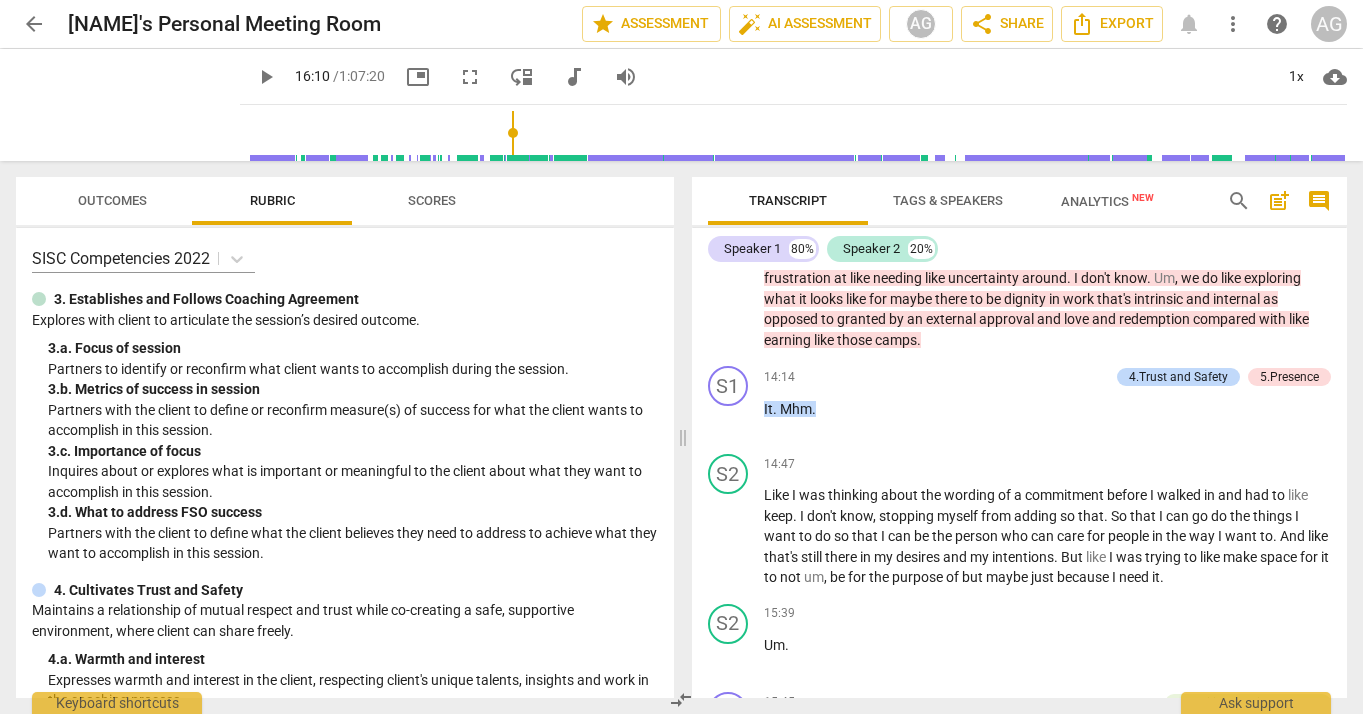 click at bounding box center (797, 133) 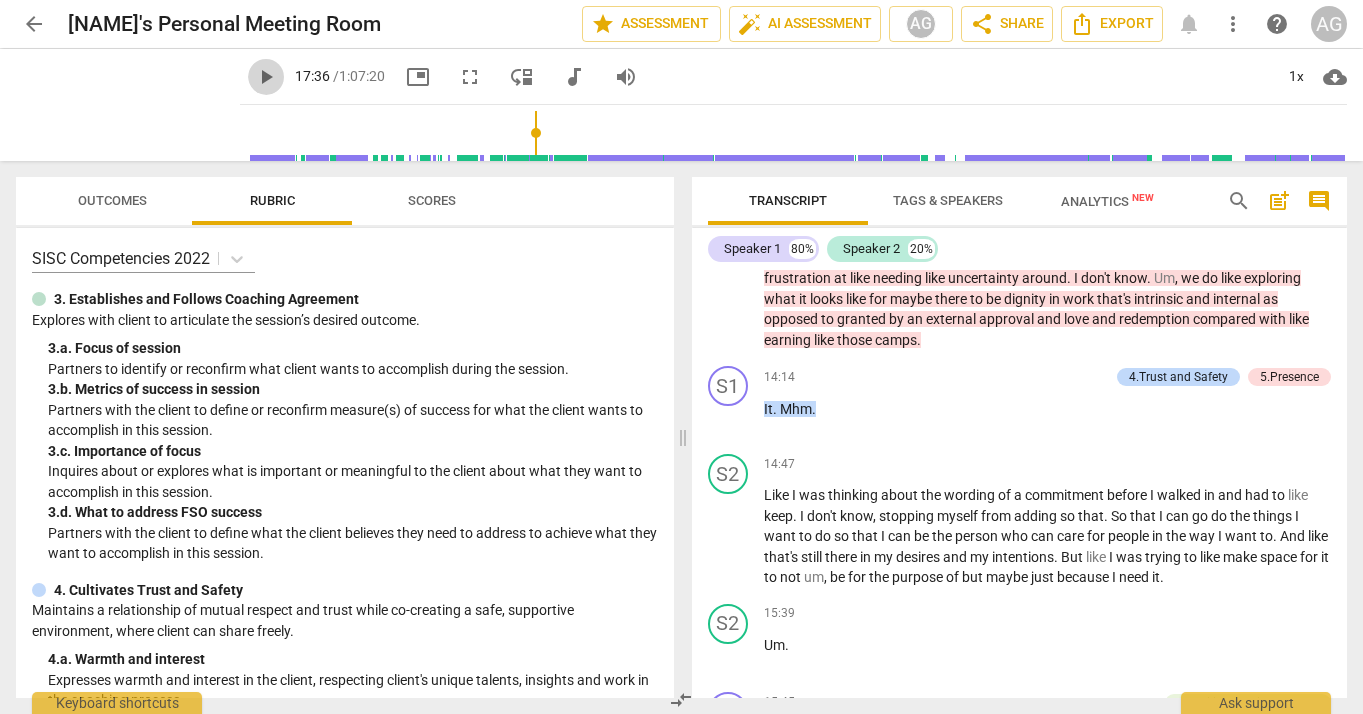 click on "play_arrow" at bounding box center (266, 77) 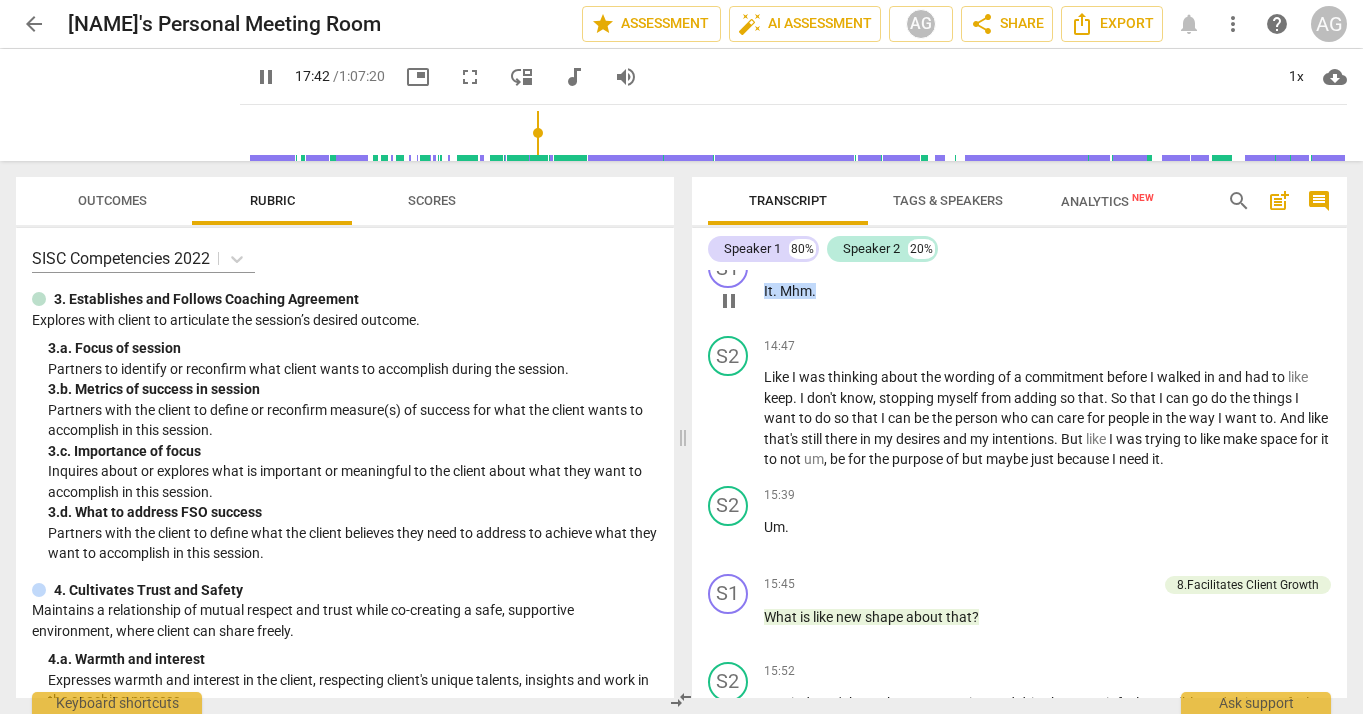 scroll, scrollTop: 2642, scrollLeft: 0, axis: vertical 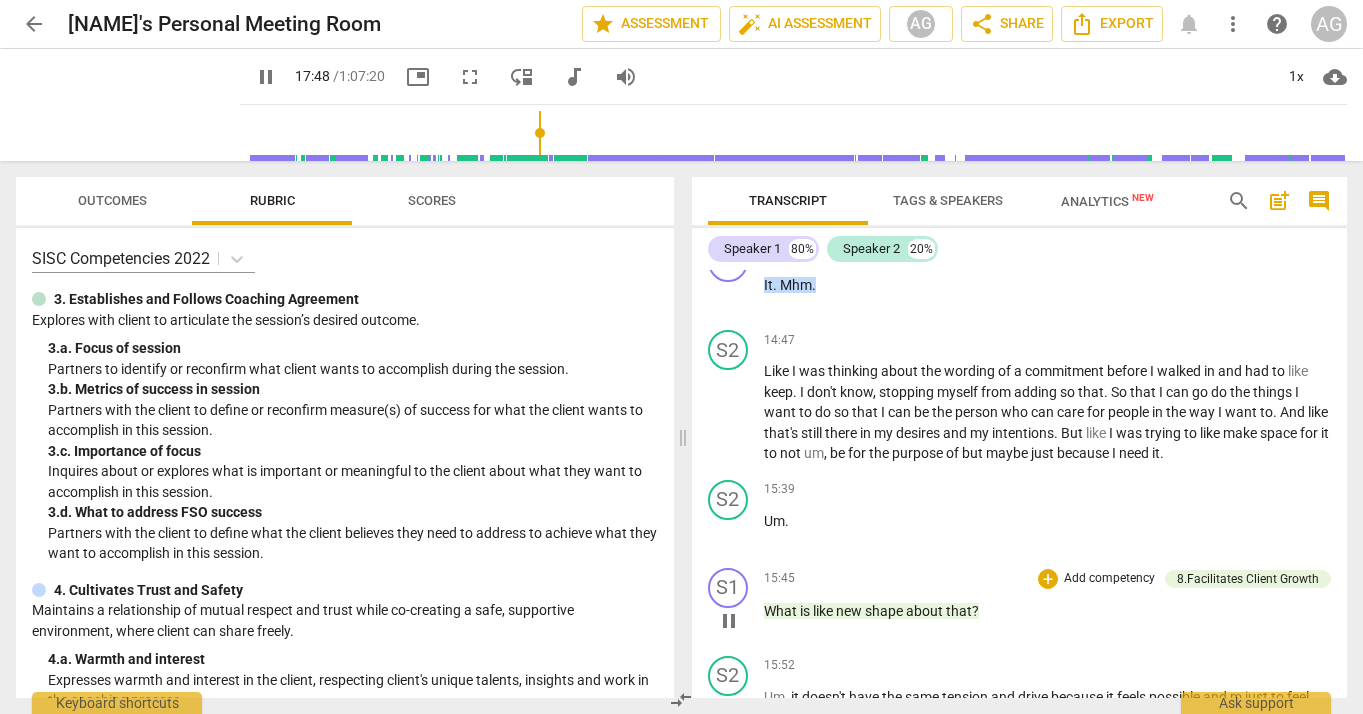 click on "new" at bounding box center (850, 611) 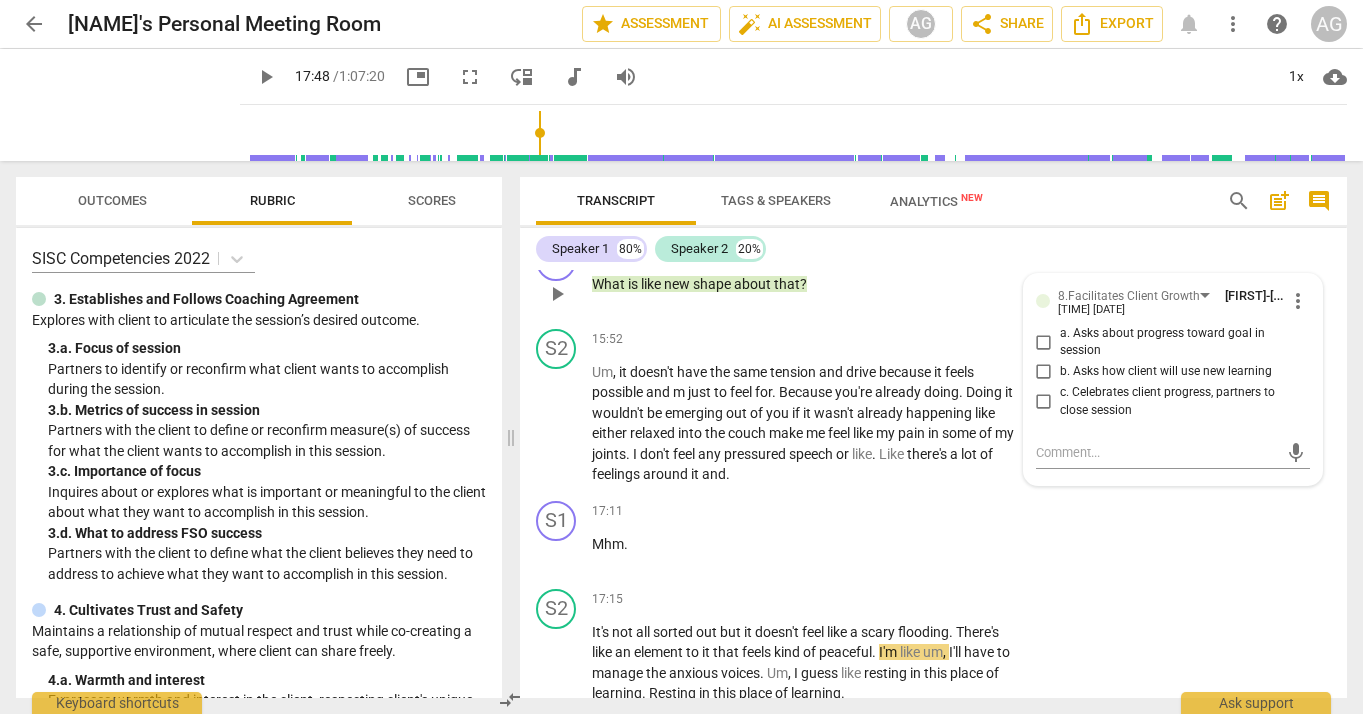 click on "like" at bounding box center (652, 284) 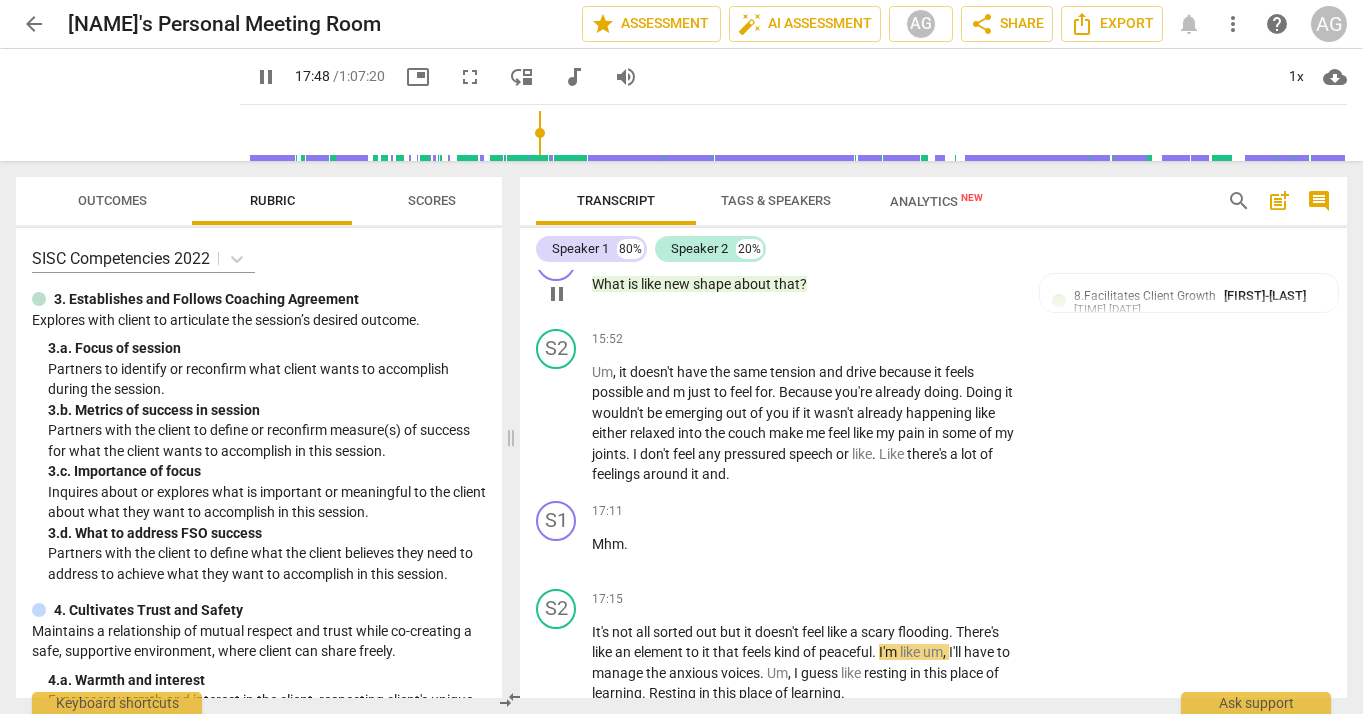 type on "1069" 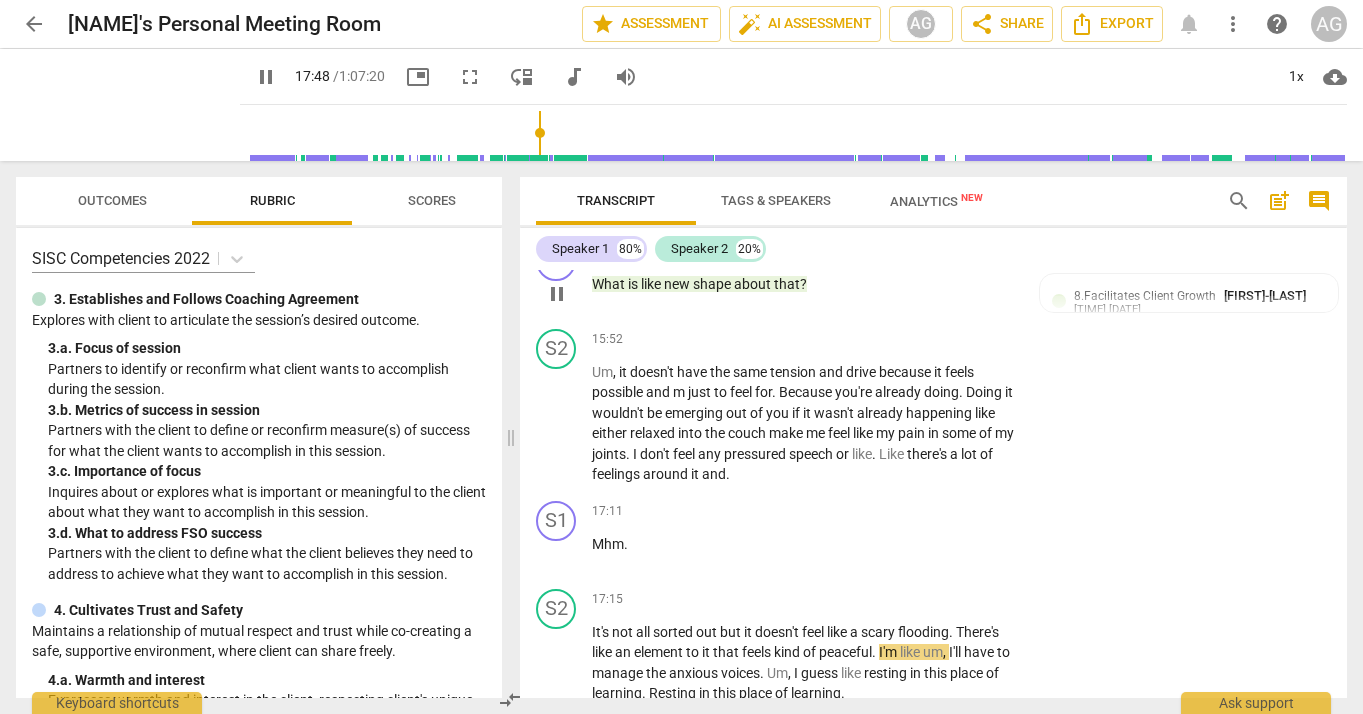 type 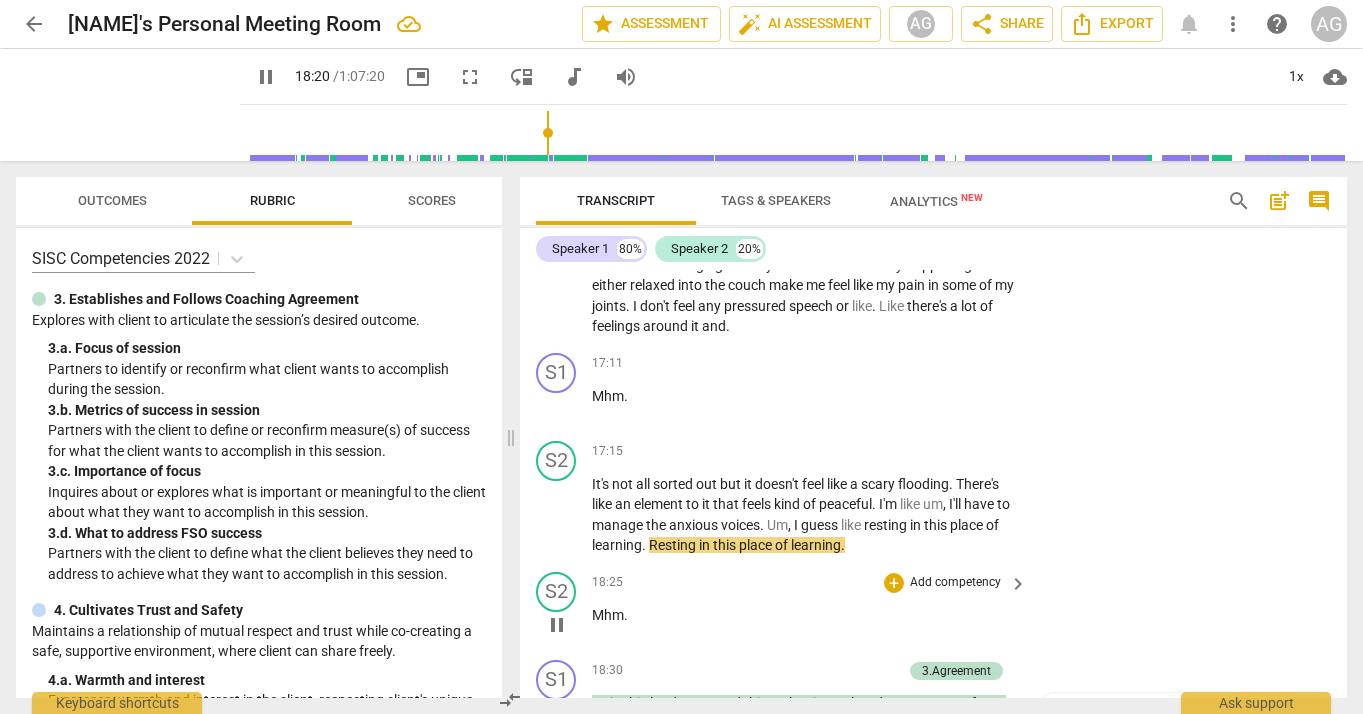 scroll, scrollTop: 3357, scrollLeft: 0, axis: vertical 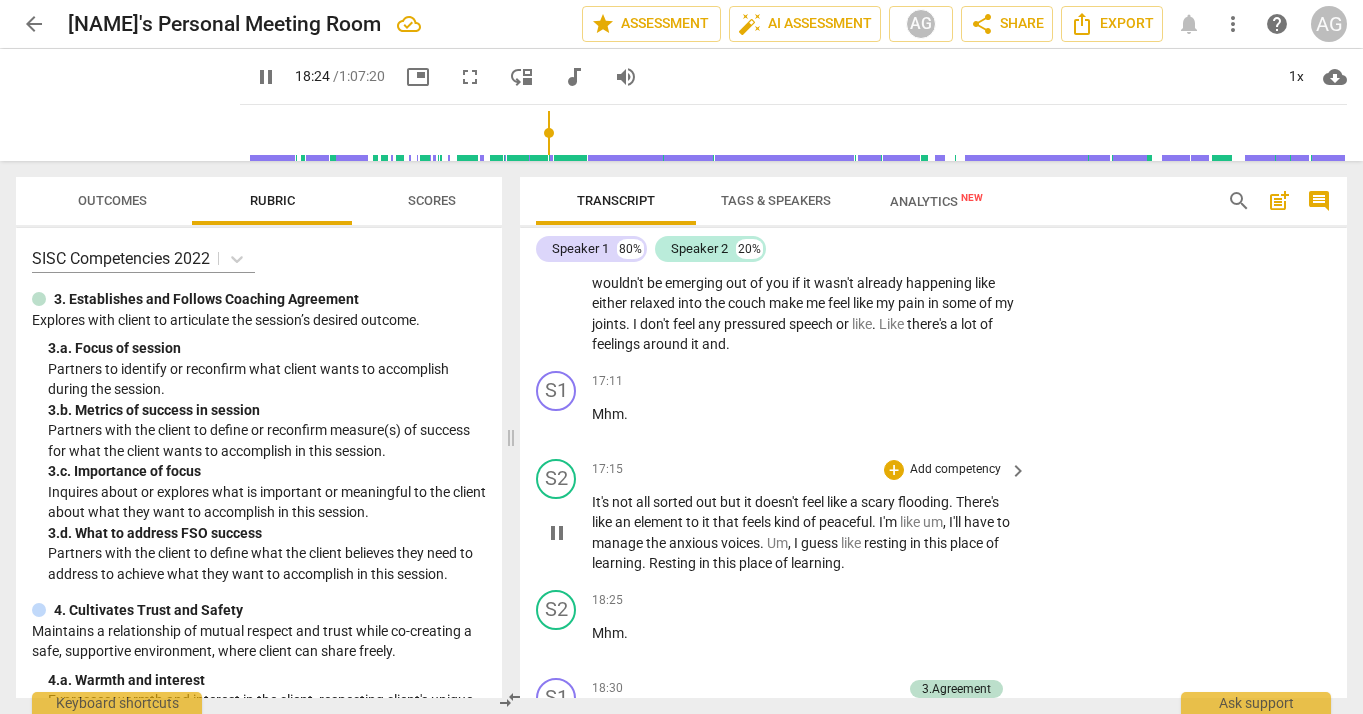 click on "." at bounding box center (645, 563) 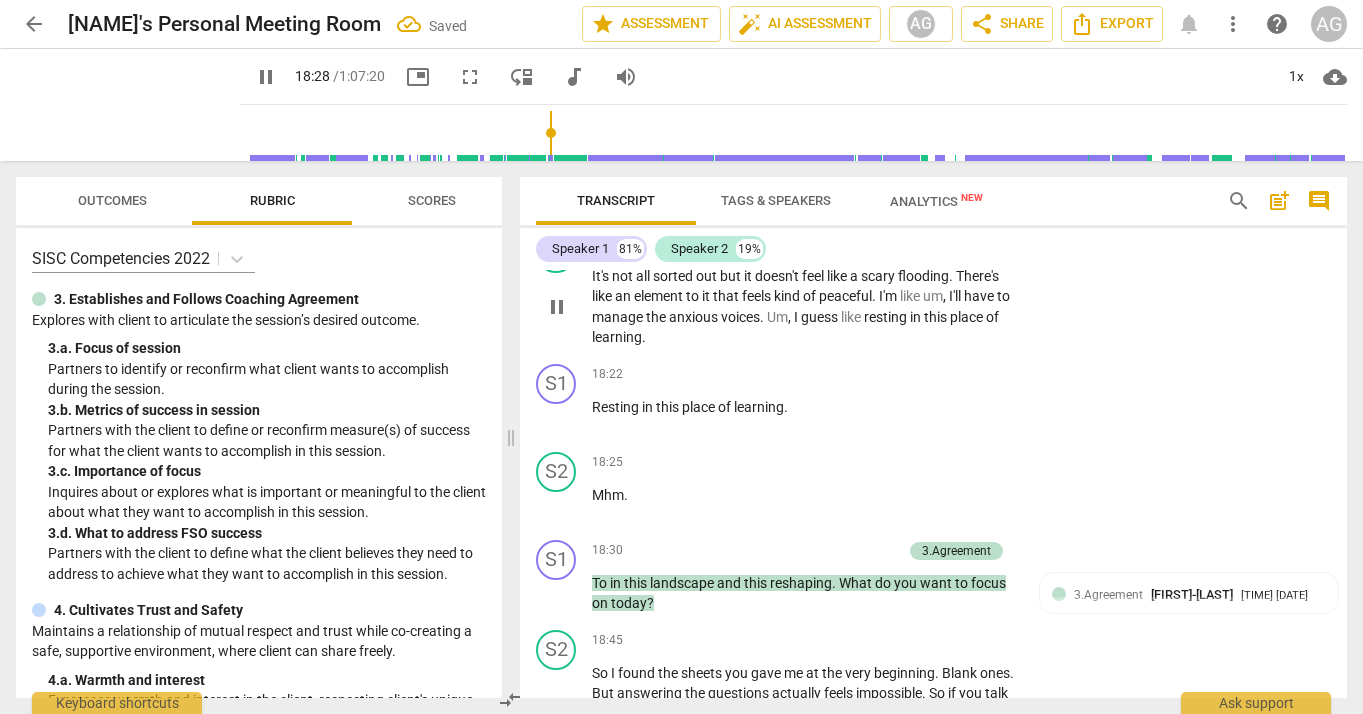 scroll, scrollTop: 3589, scrollLeft: 0, axis: vertical 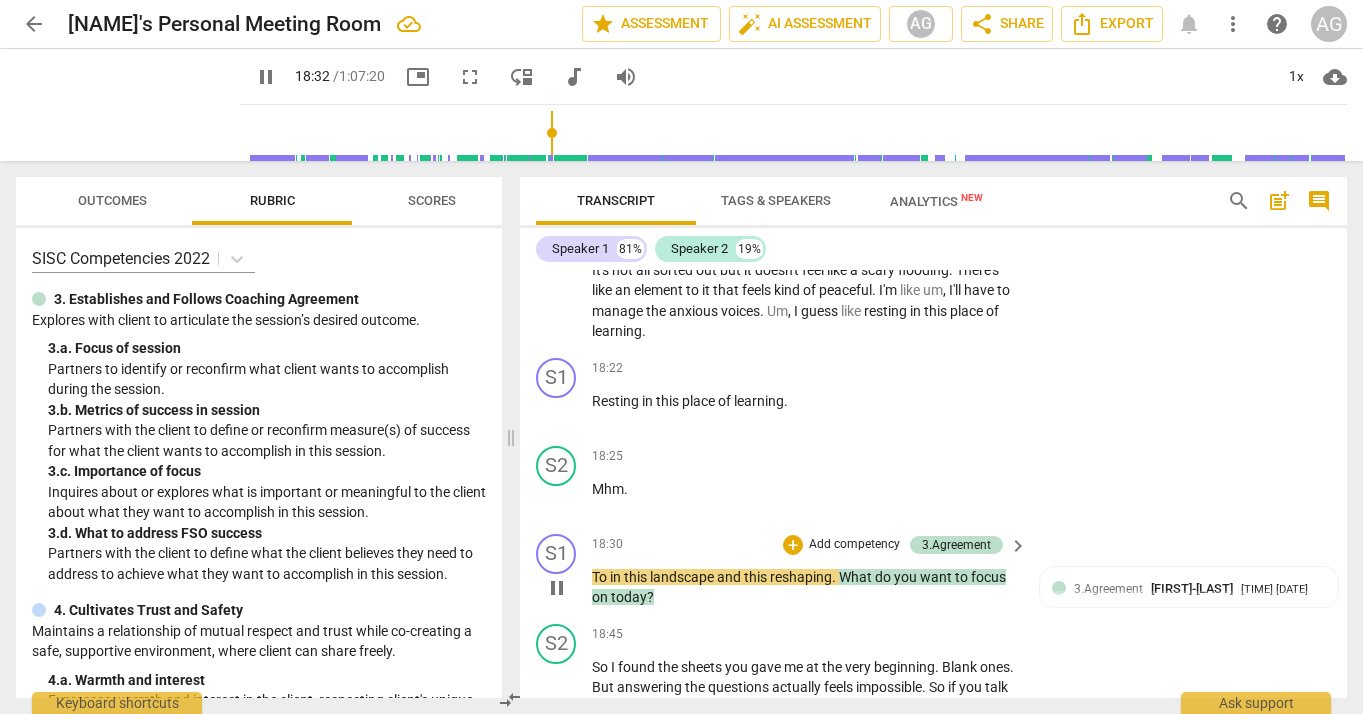 click on "To" at bounding box center [601, 577] 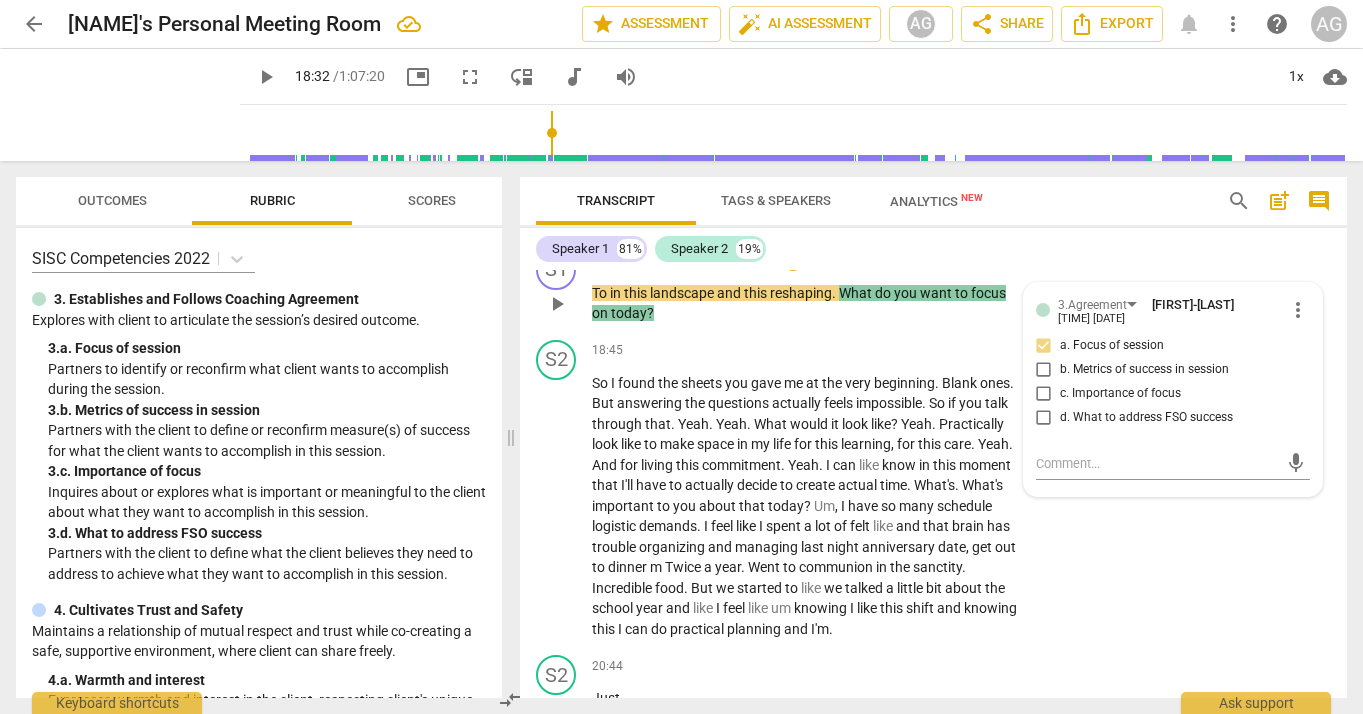 click on "To" at bounding box center [601, 293] 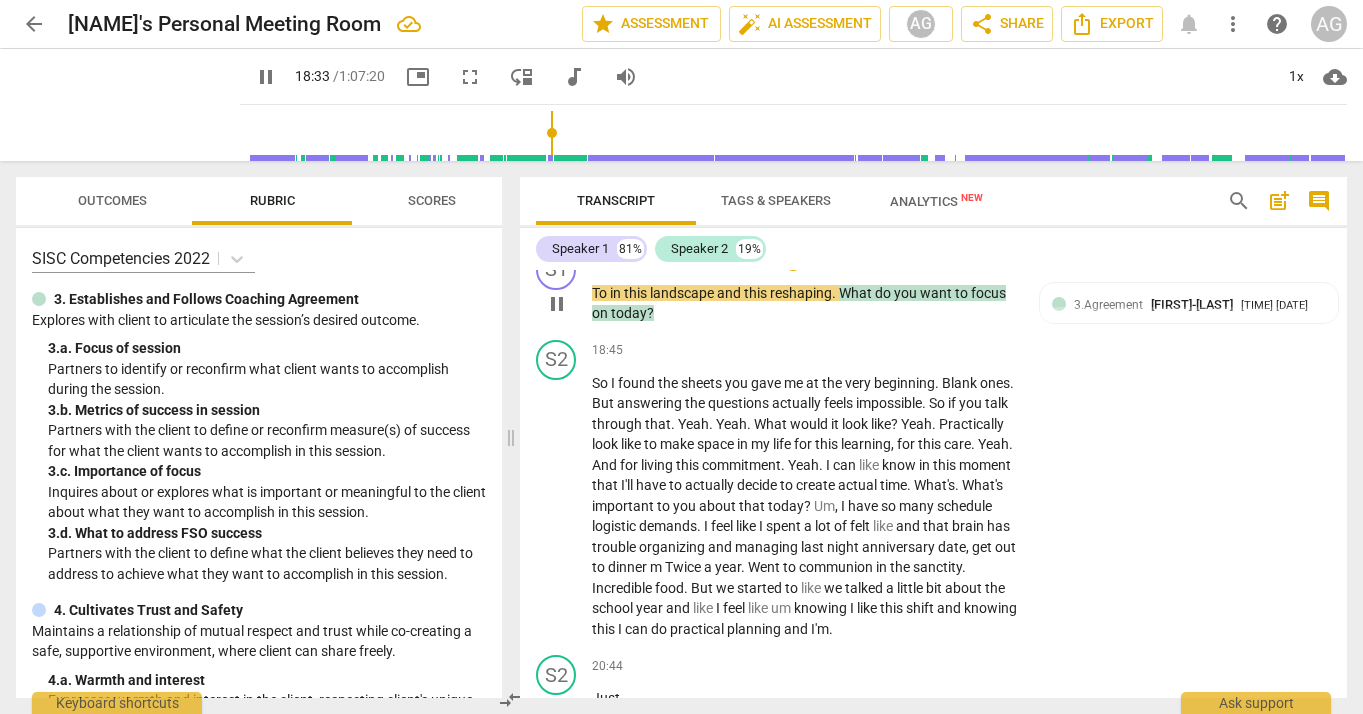 type on "1113" 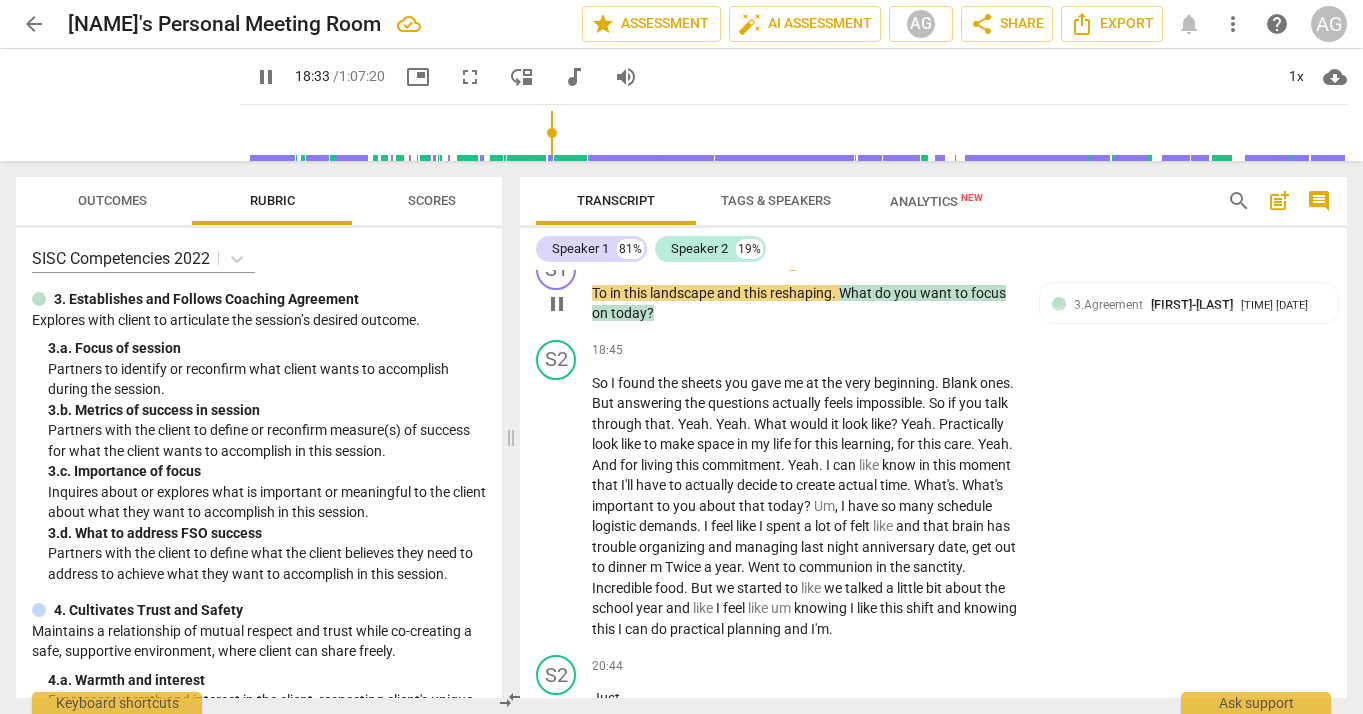 type 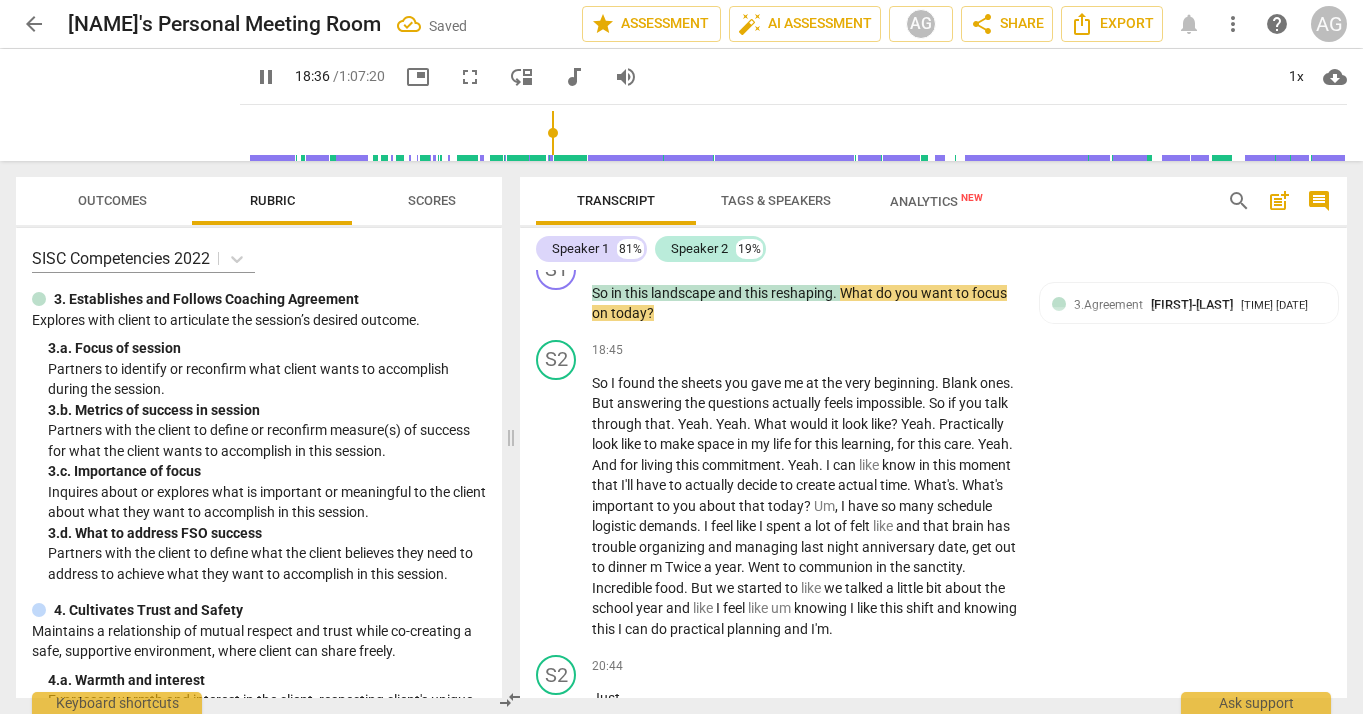 click on "Speaker 1 81% Speaker 2 19%" at bounding box center [933, 249] 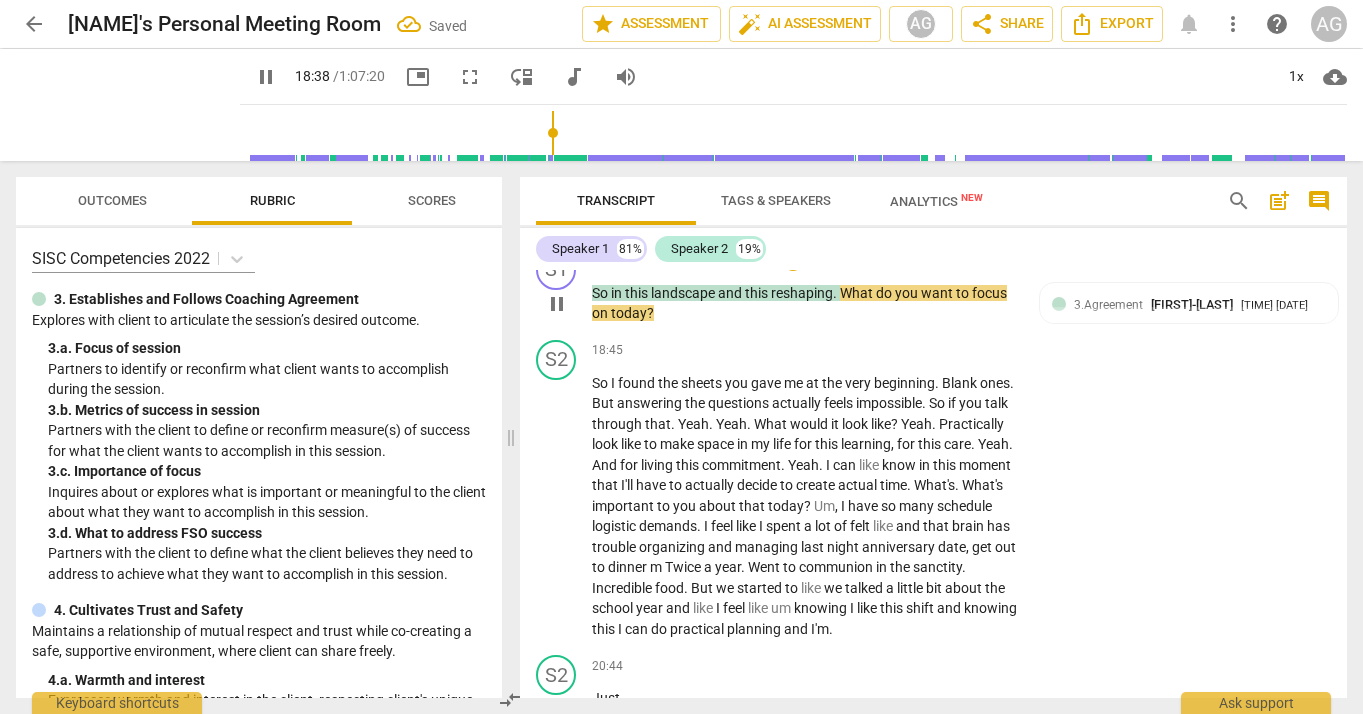 click on "What" at bounding box center (858, 293) 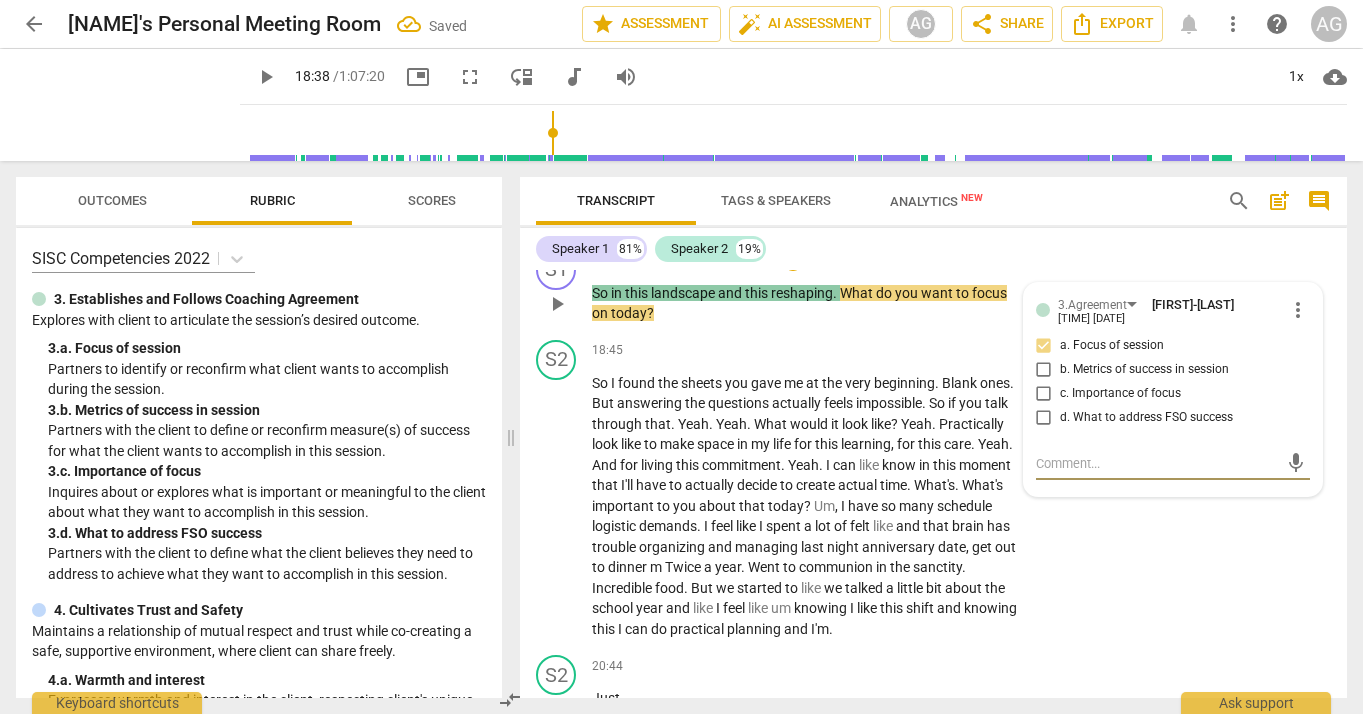 click on "What" at bounding box center [858, 293] 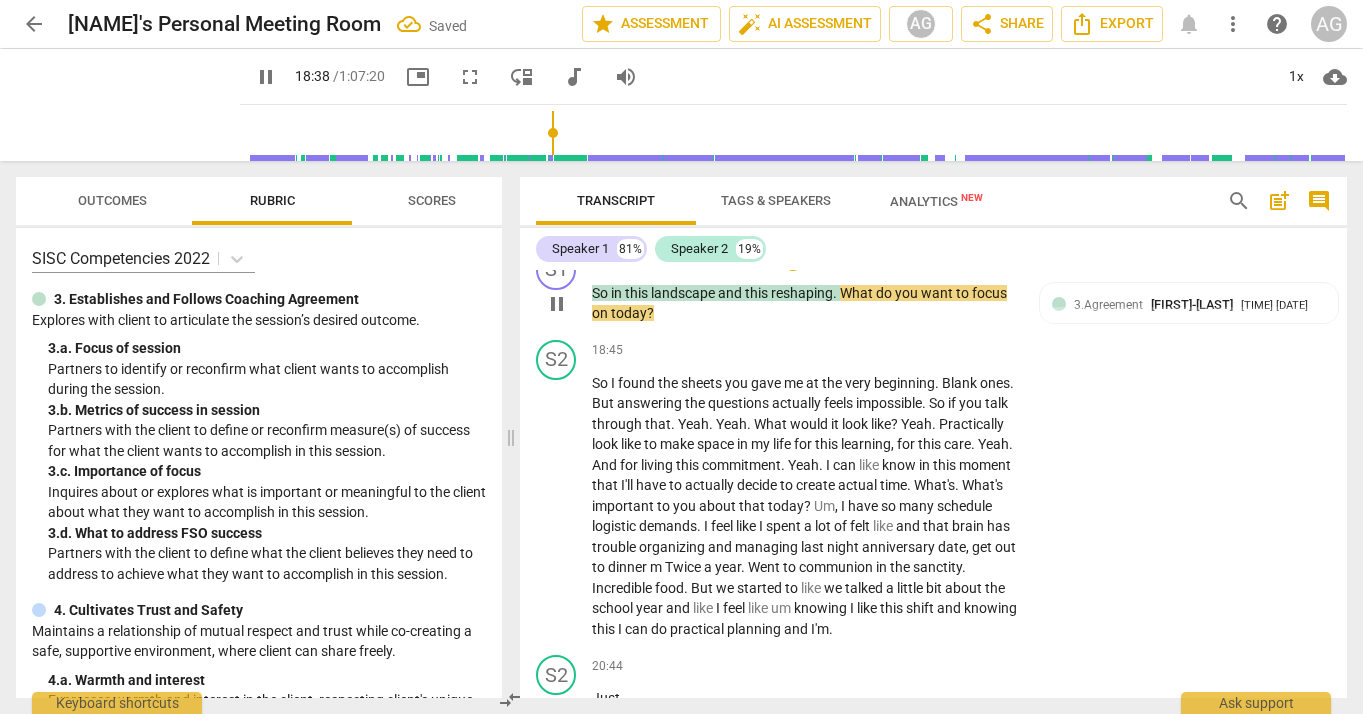 type on "1119" 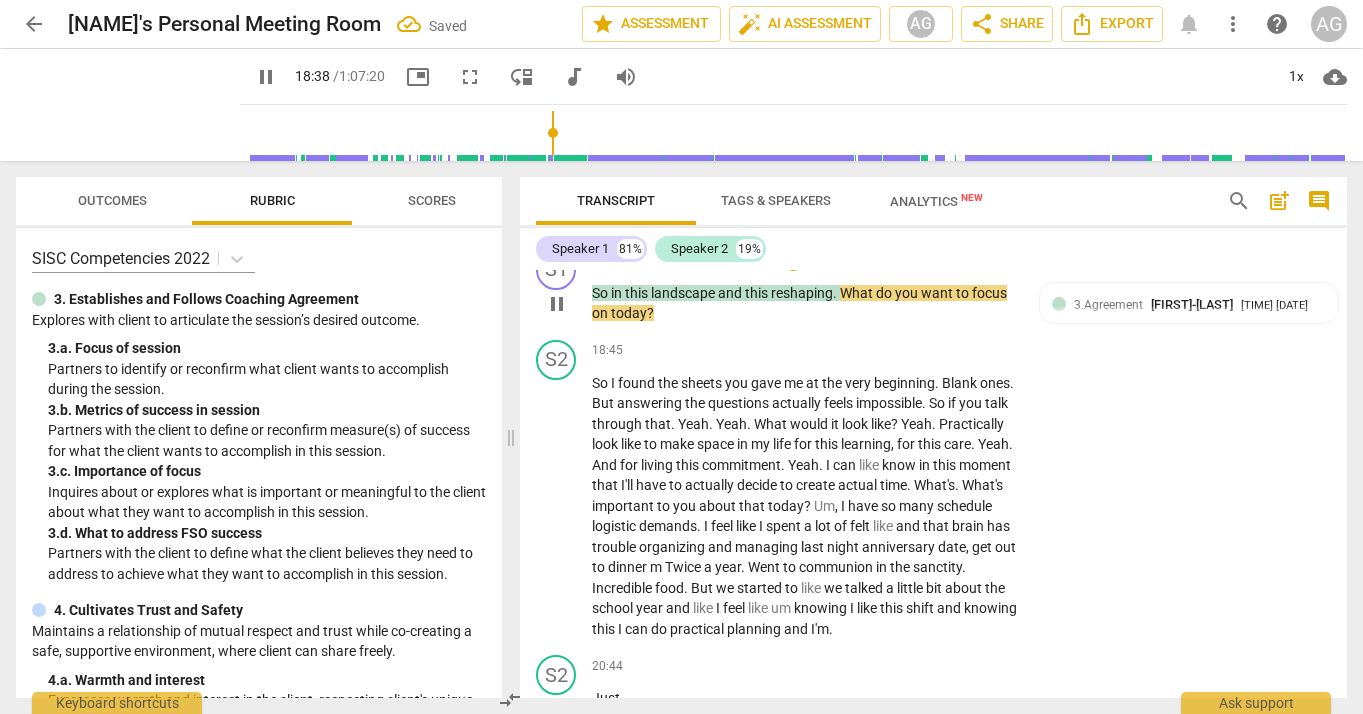 type 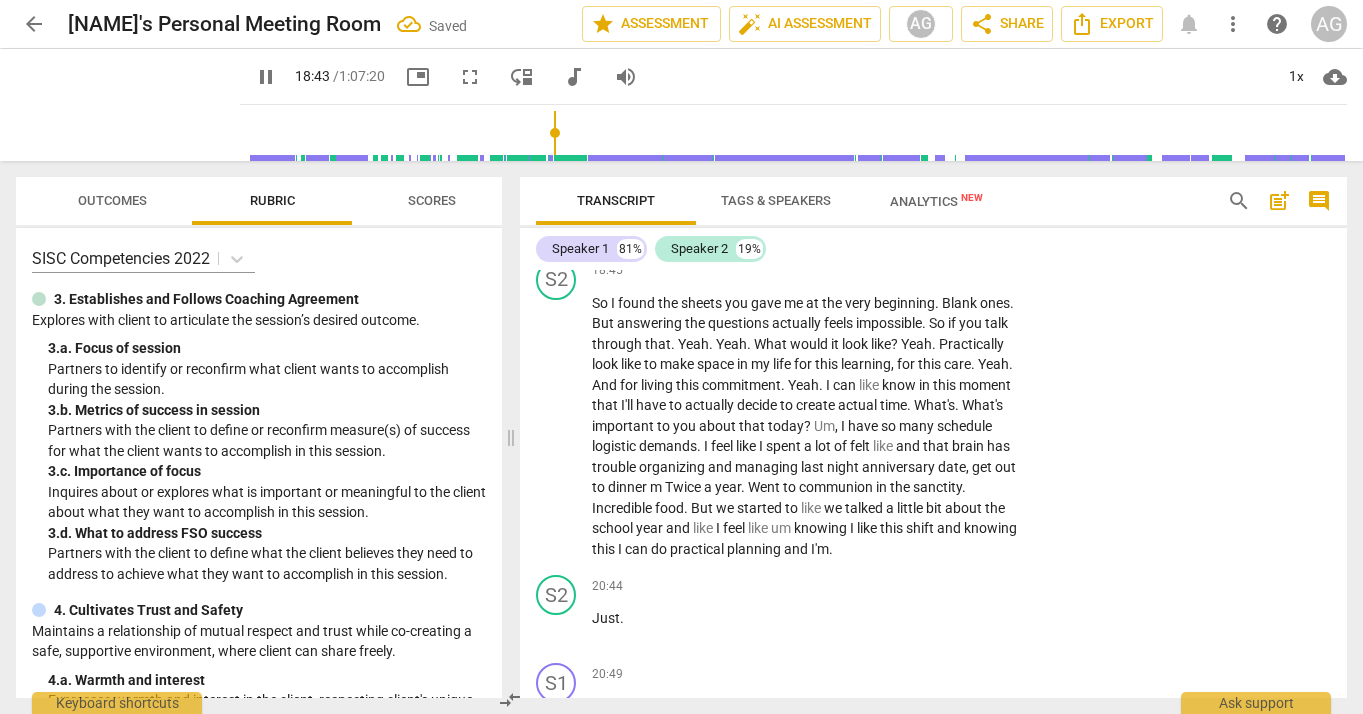 scroll, scrollTop: 3957, scrollLeft: 0, axis: vertical 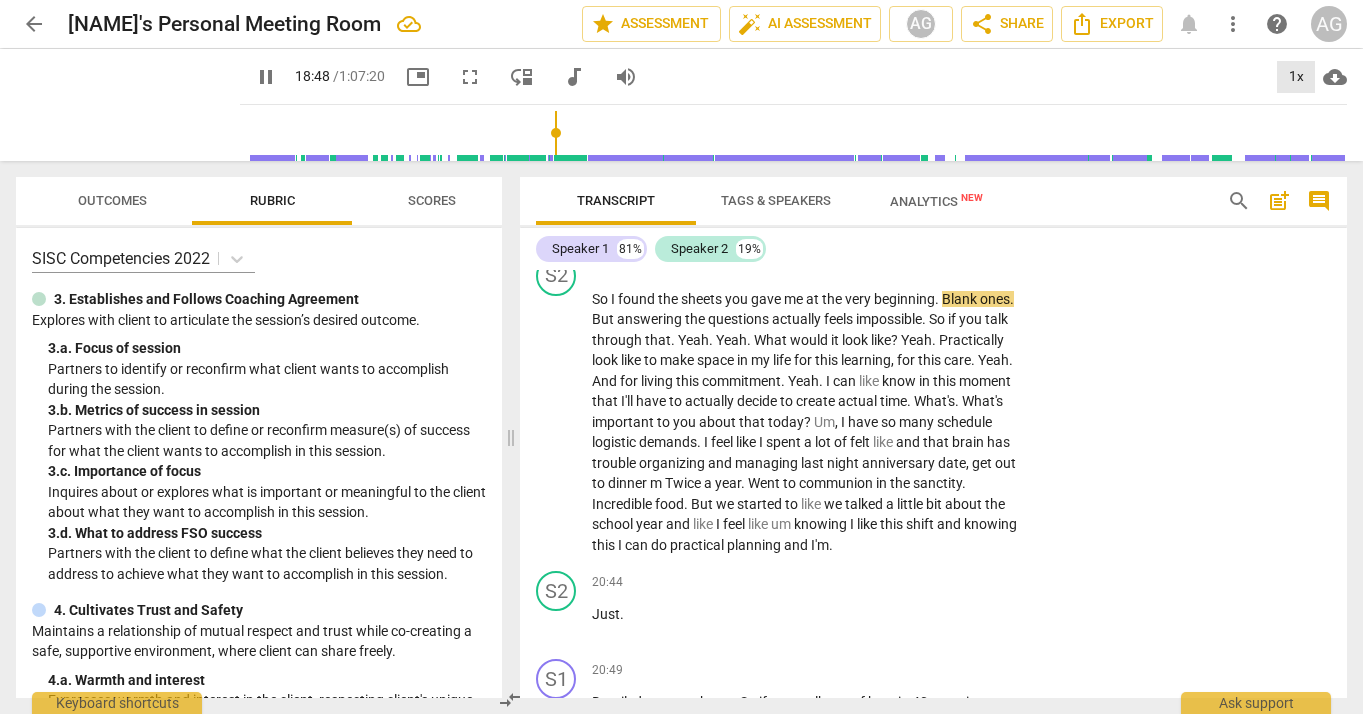 click on "1x" at bounding box center [1296, 77] 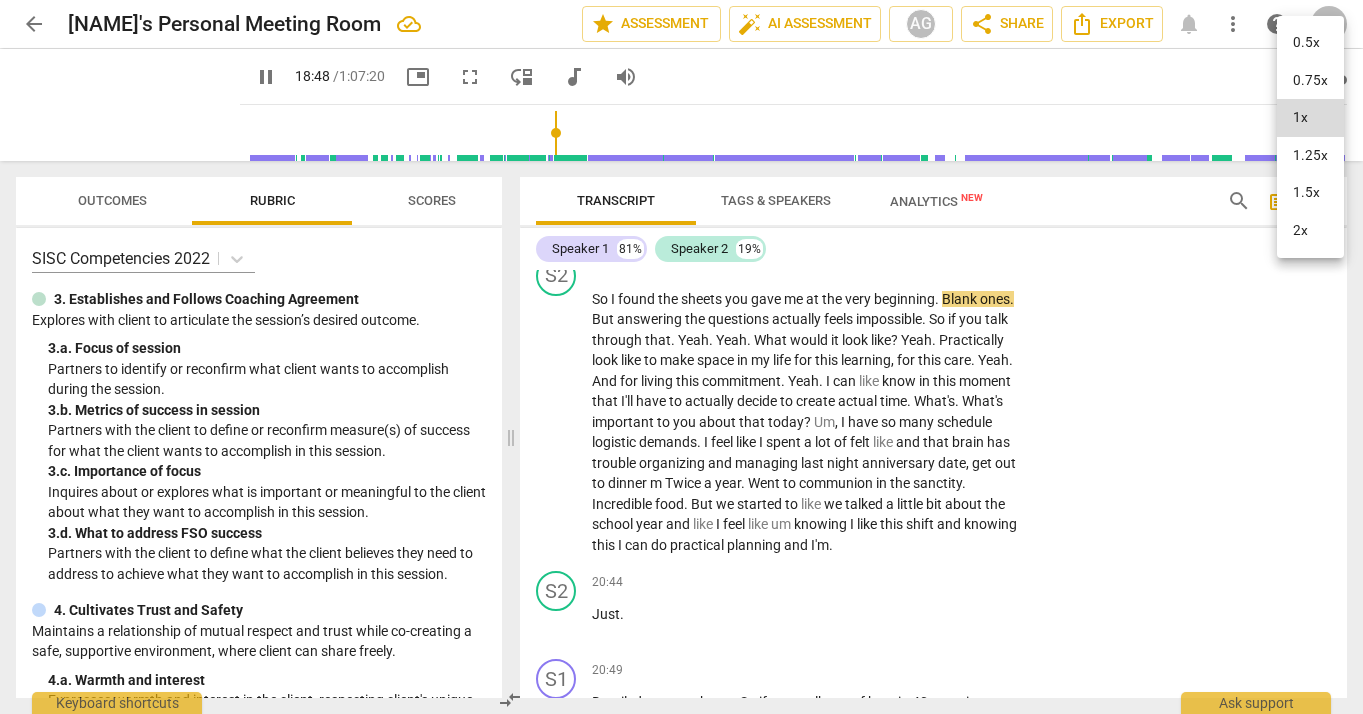 click on "1.25x" at bounding box center (1310, 156) 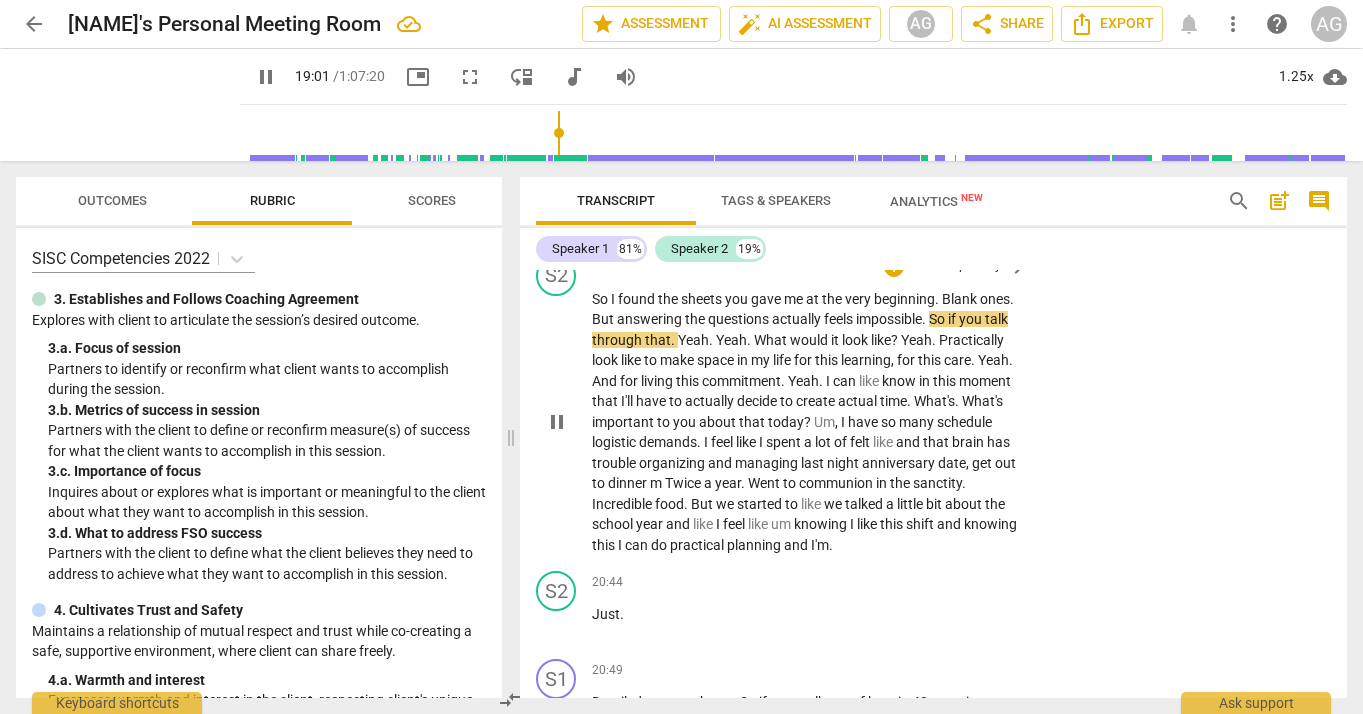click on "impossible" at bounding box center [889, 319] 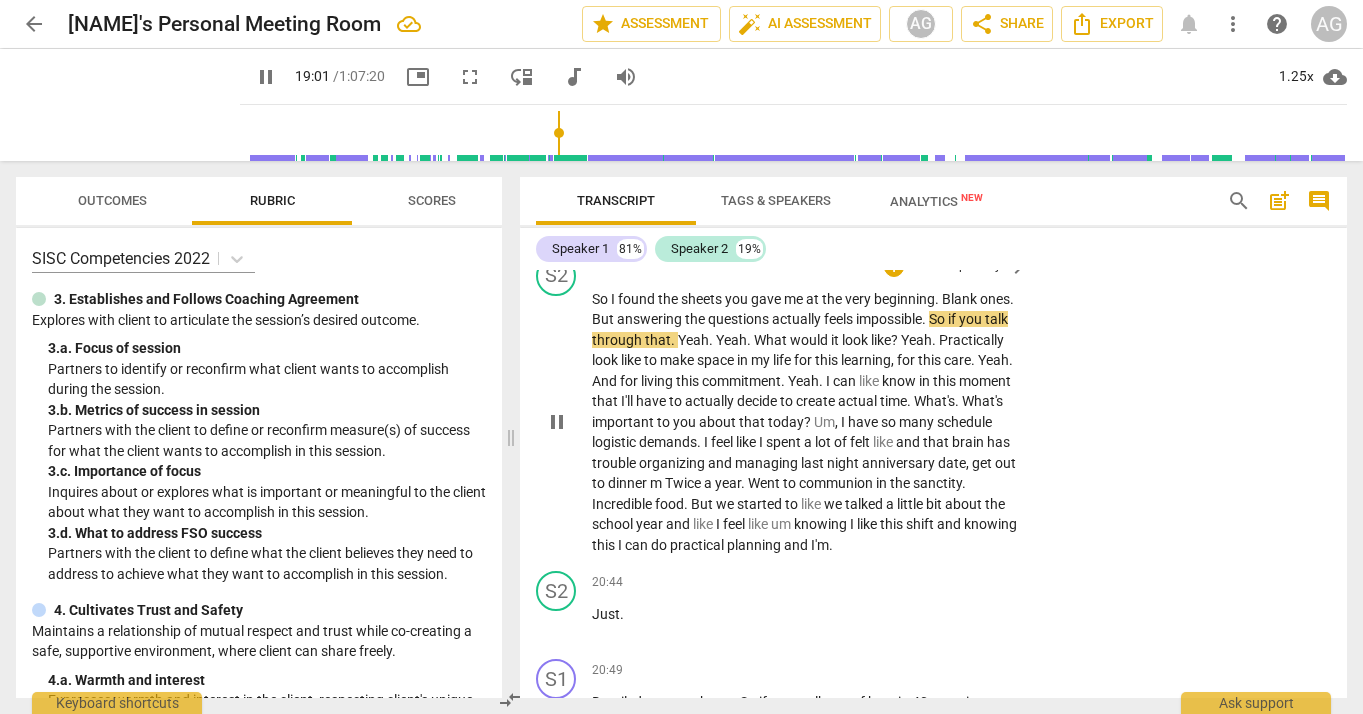 type on "1142" 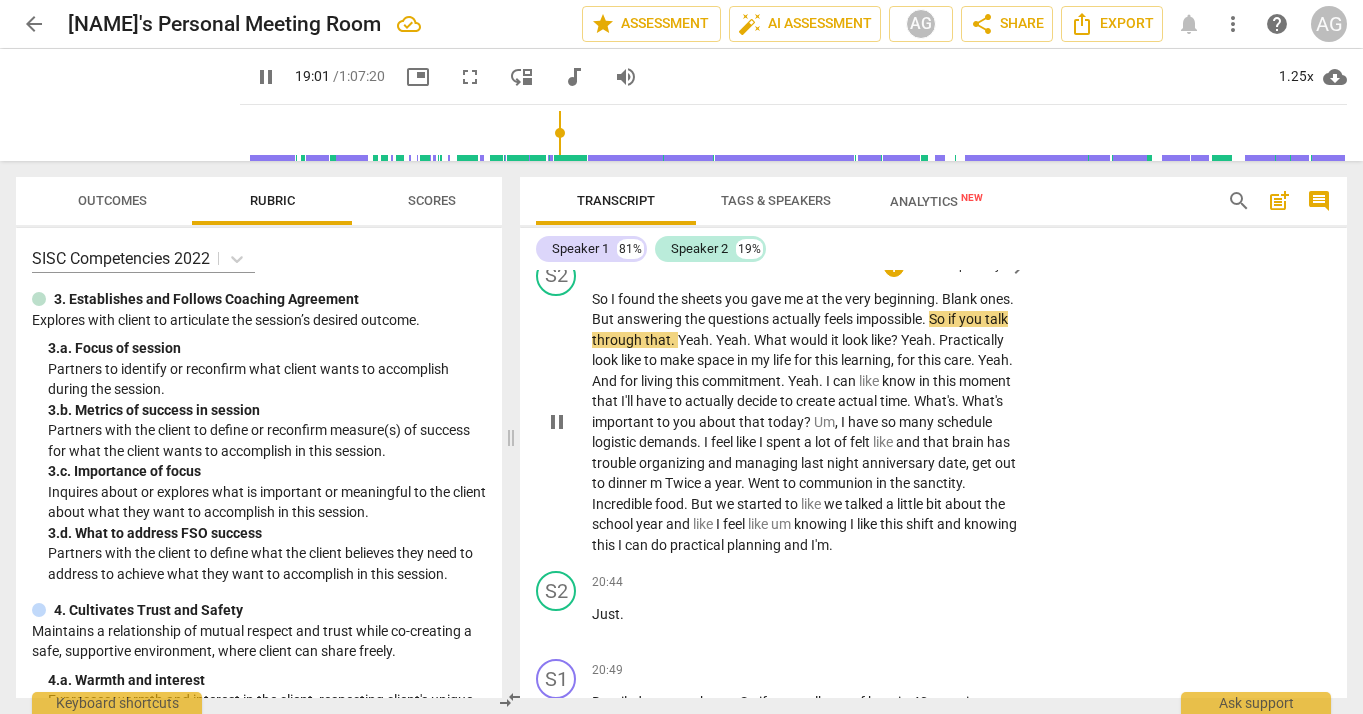 type 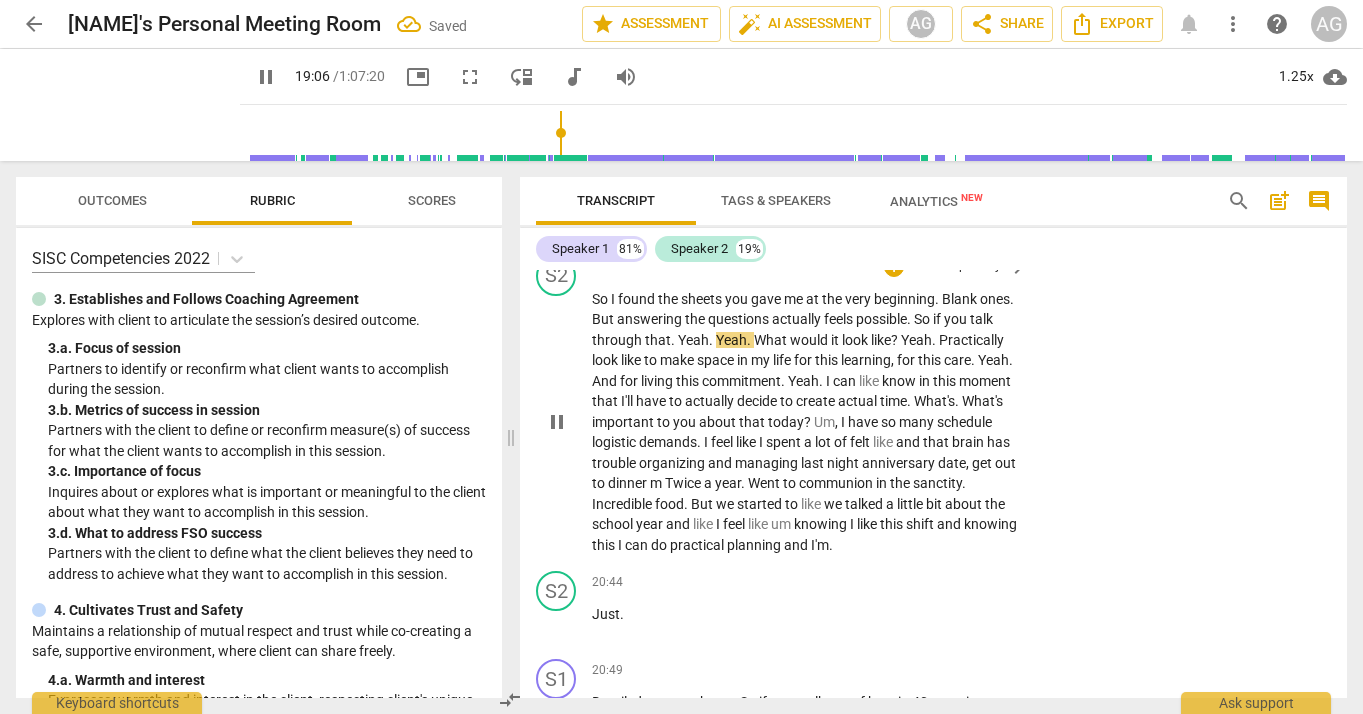 click on "Yeah" at bounding box center (693, 340) 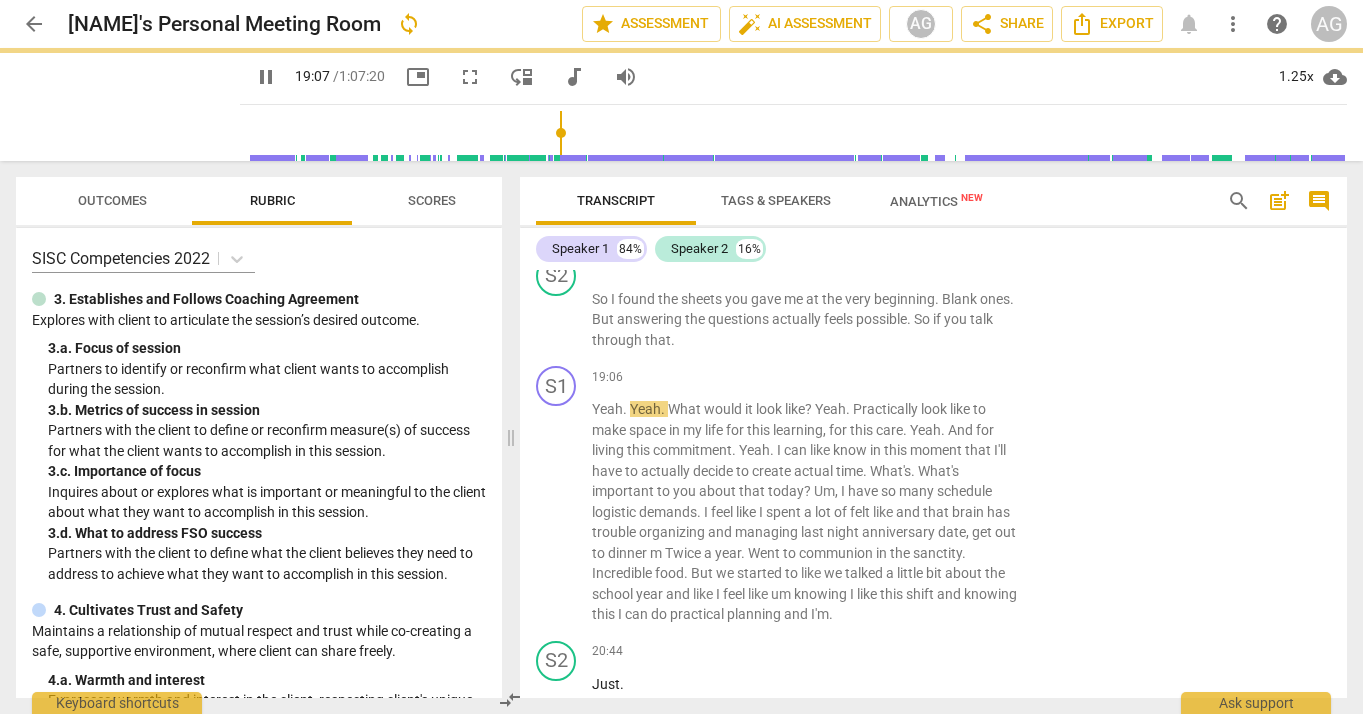 scroll, scrollTop: 4006, scrollLeft: 0, axis: vertical 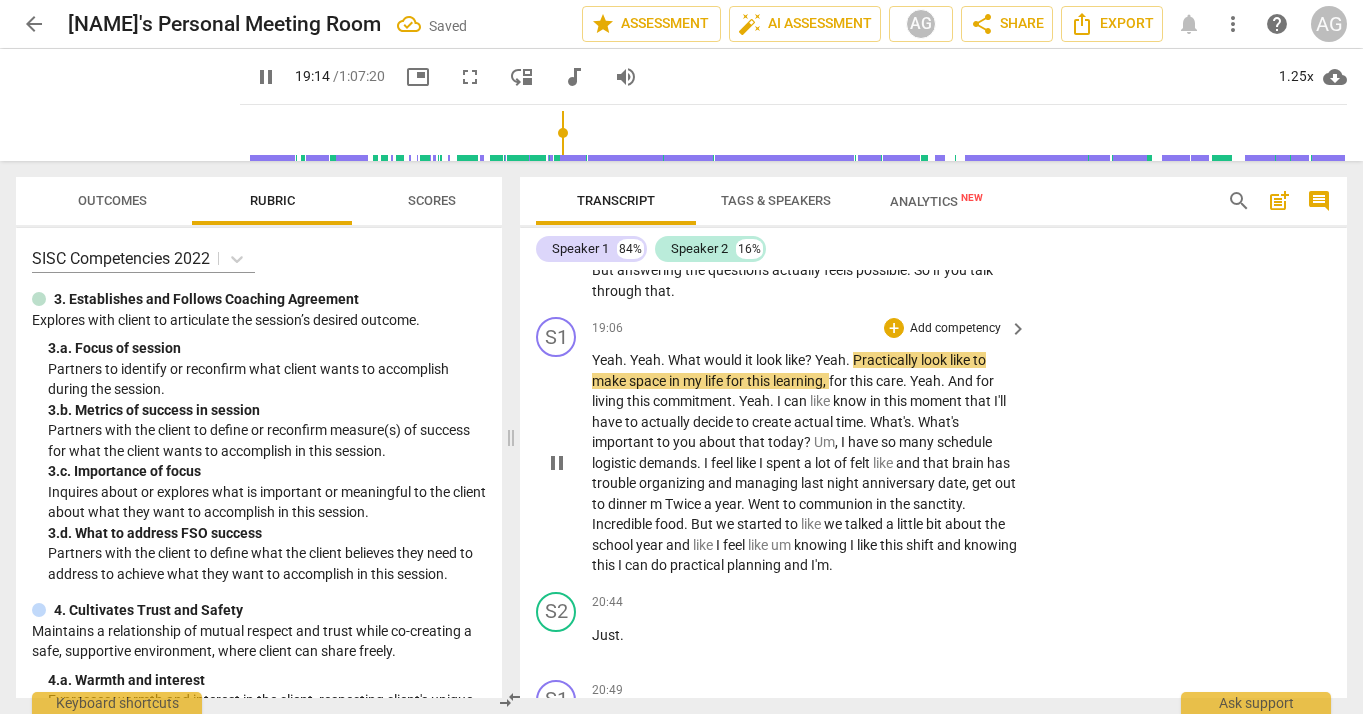 click on "Yeah" at bounding box center (830, 360) 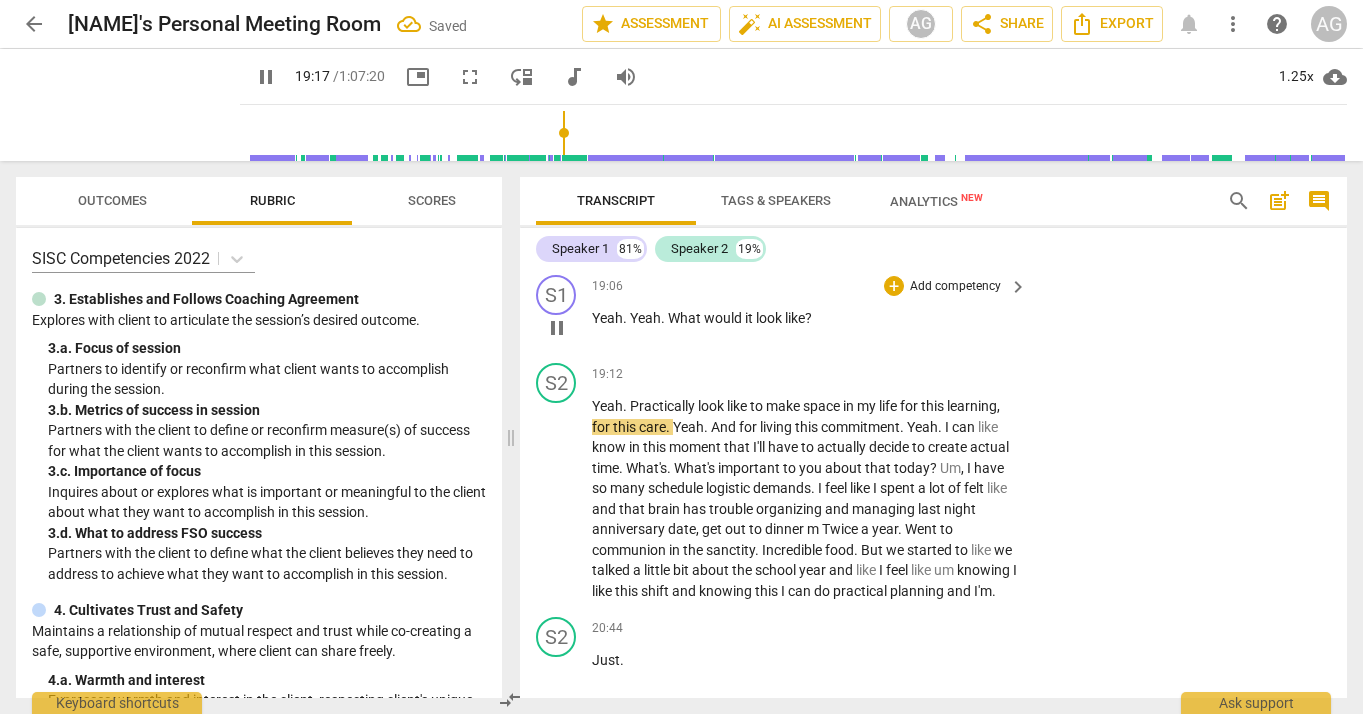 scroll, scrollTop: 4050, scrollLeft: 0, axis: vertical 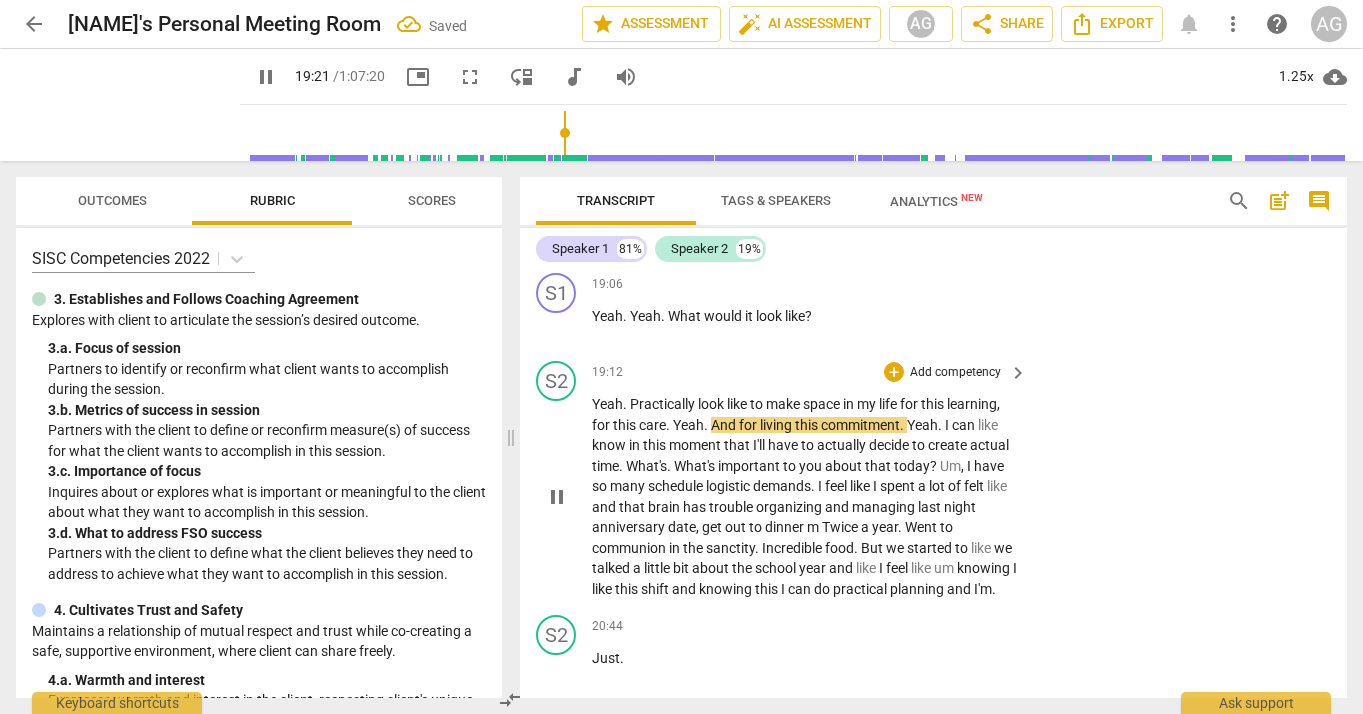 click on "Yeah" at bounding box center [688, 425] 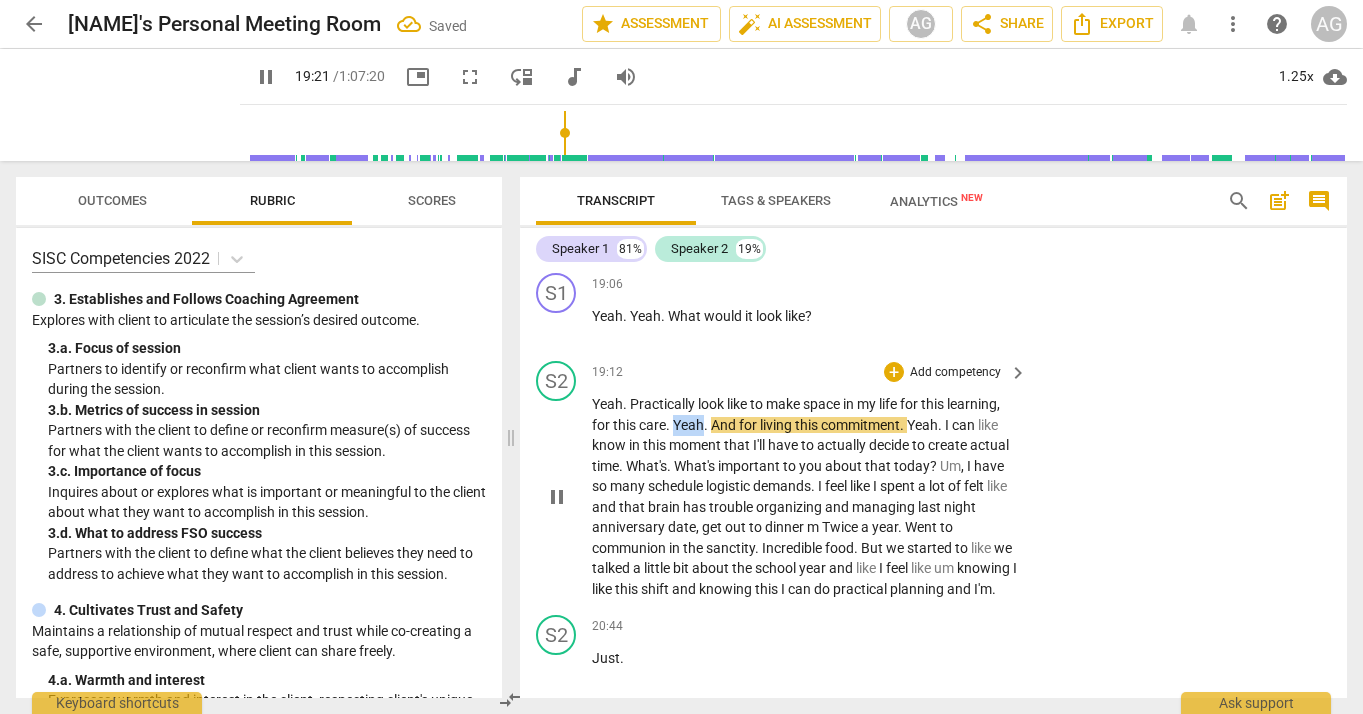 click on "Yeah" at bounding box center [688, 425] 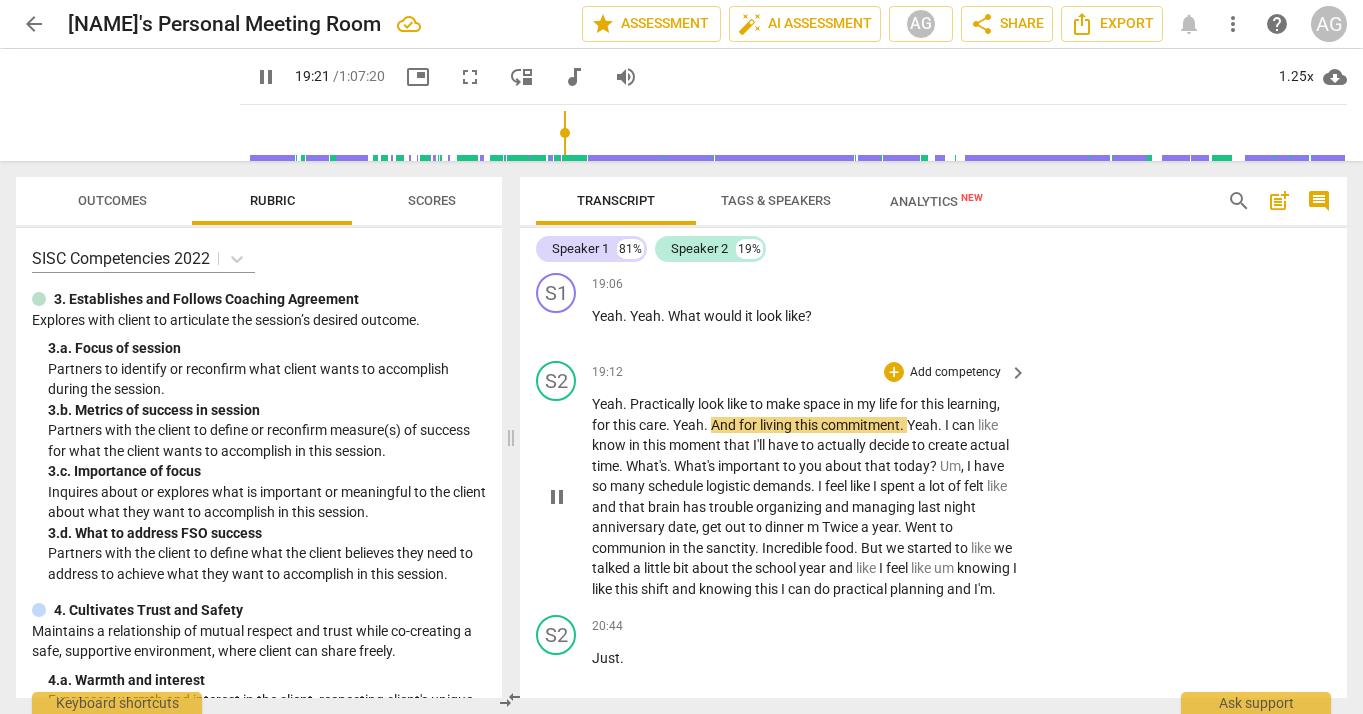 click on "." at bounding box center [707, 425] 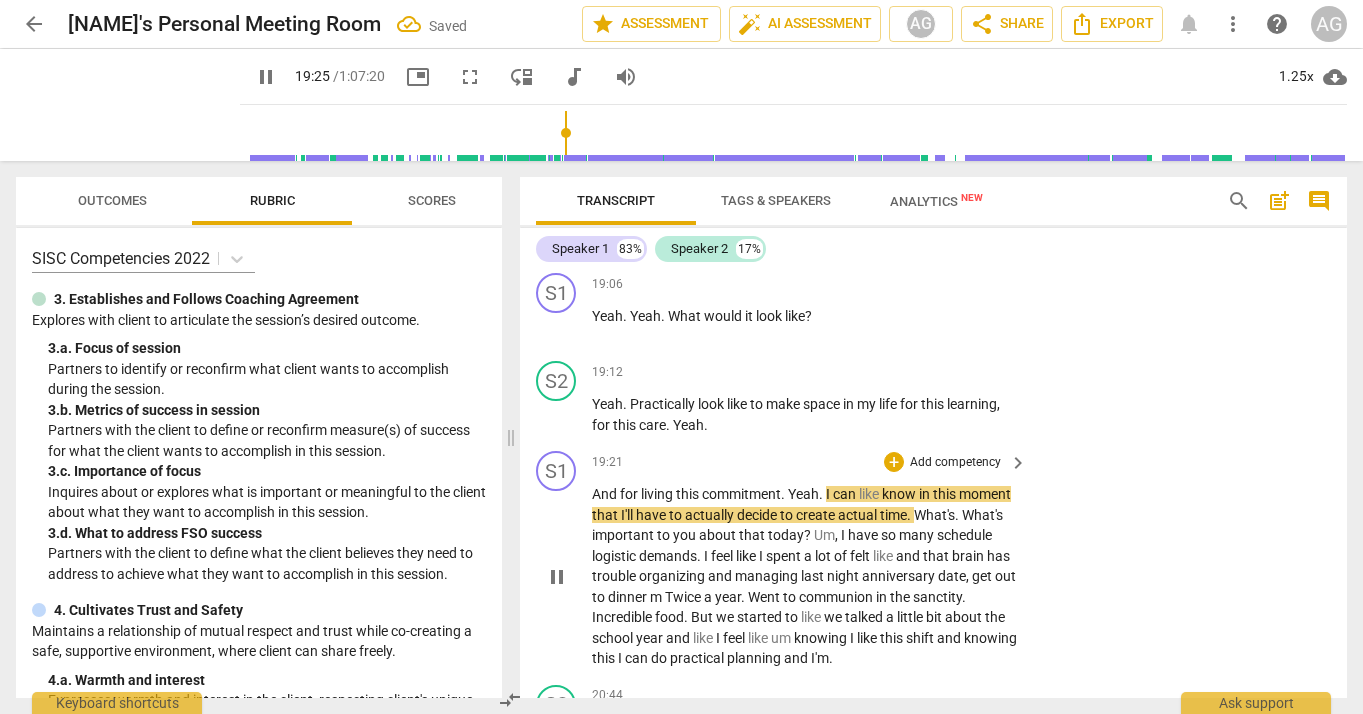 click on "." at bounding box center [784, 494] 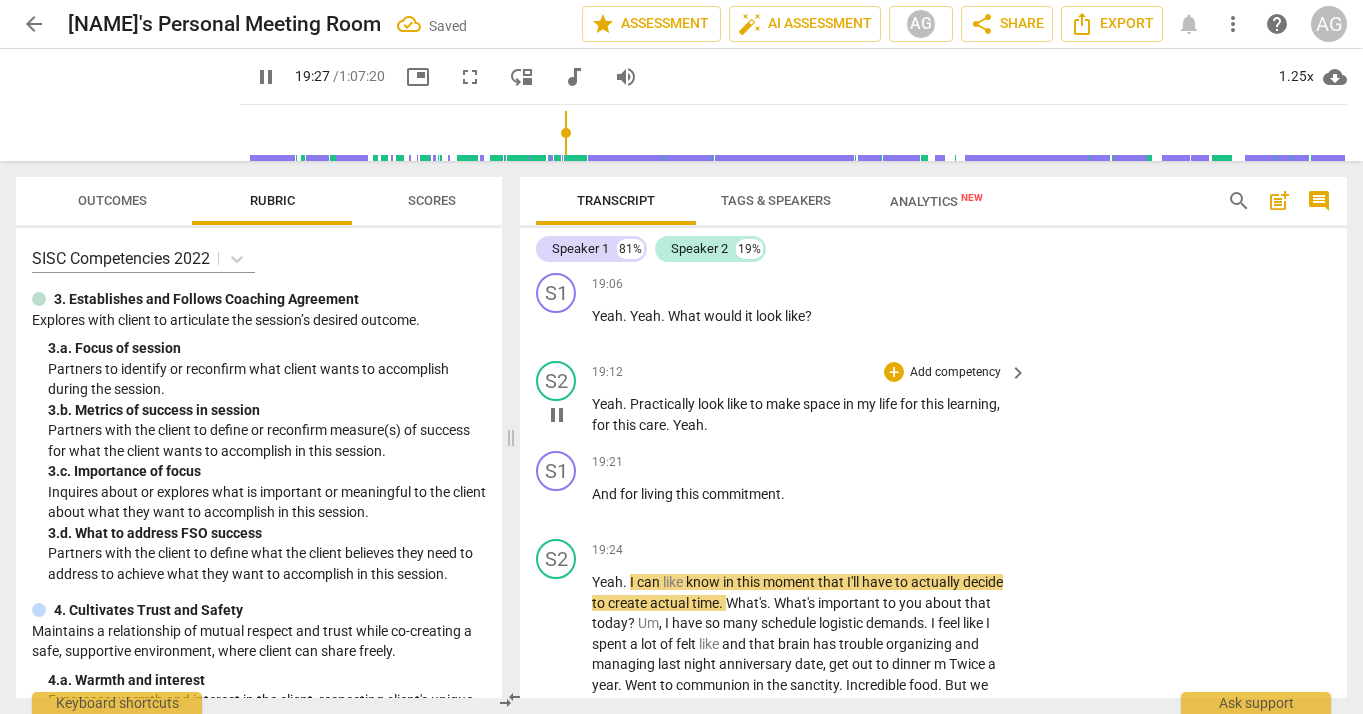 click on "Yeah .   Practically   look   like   to   make   space   in   my   life   for   this   learning ,   for   this   care .   Yeah ." at bounding box center [804, 414] 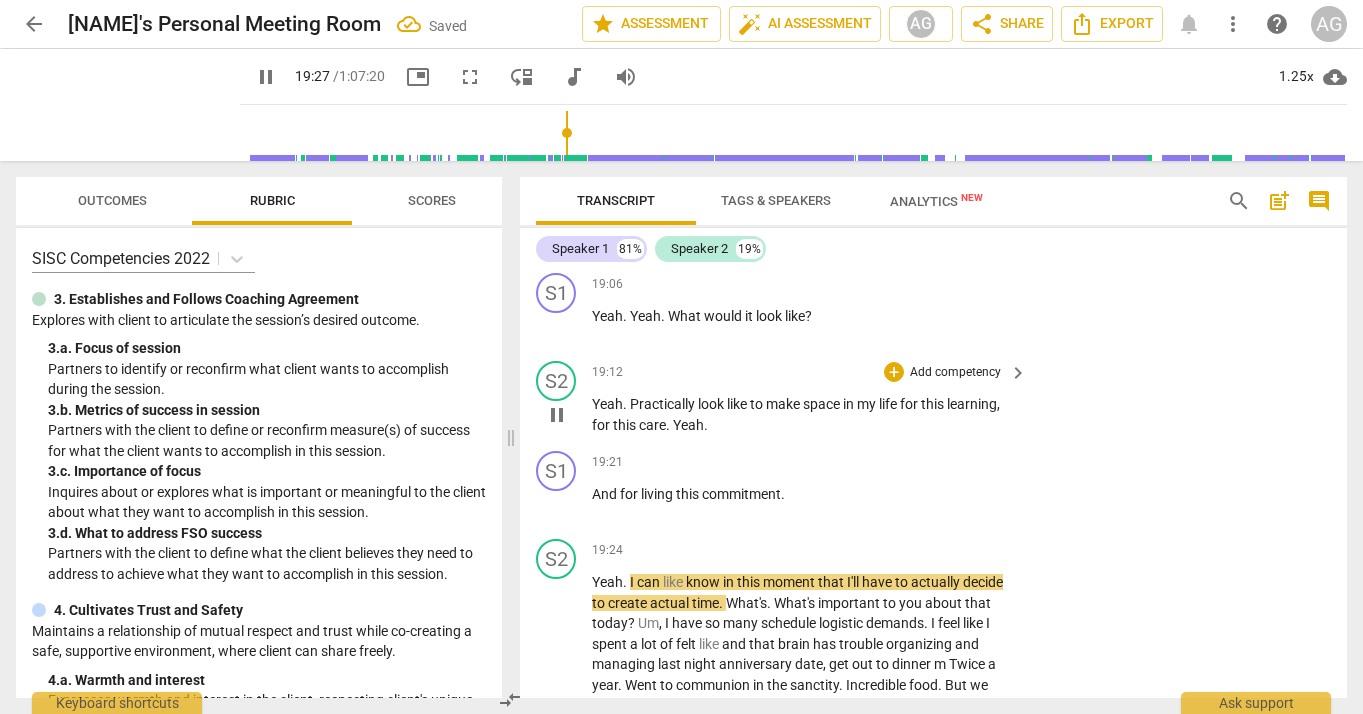 type on "1168" 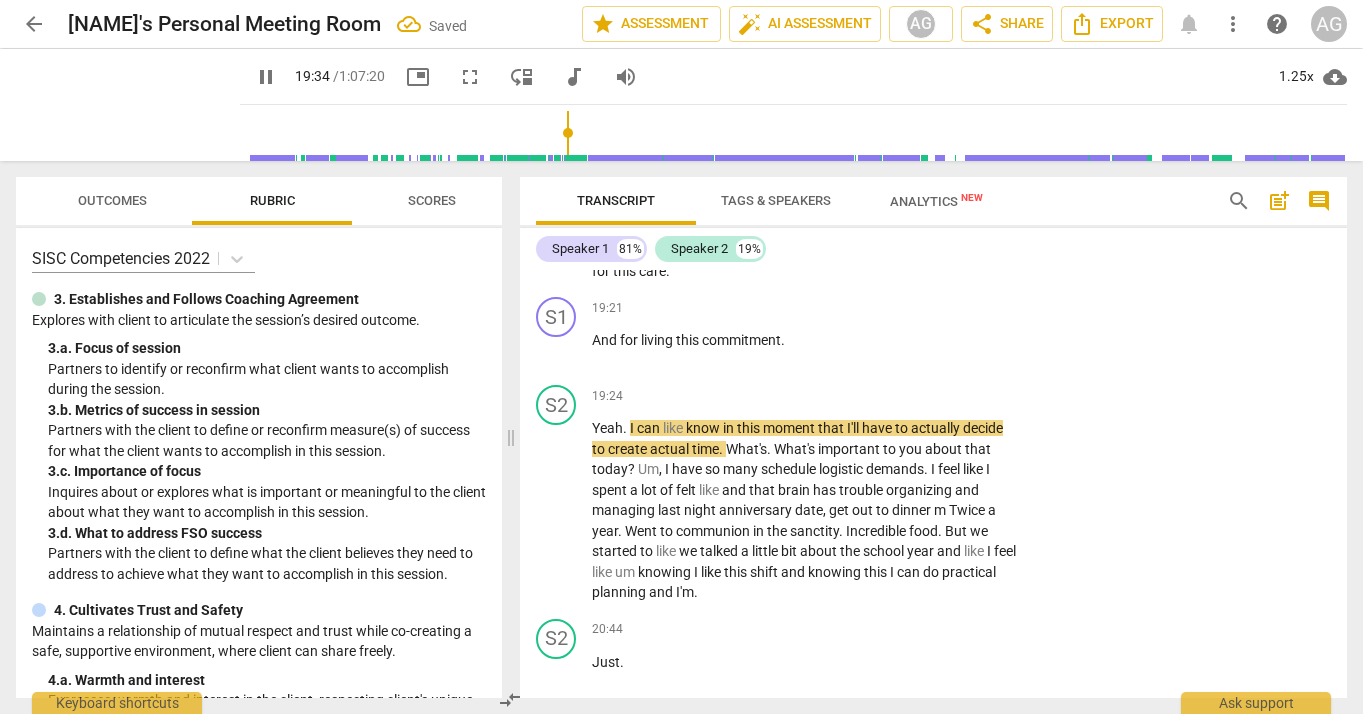 scroll, scrollTop: 4207, scrollLeft: 0, axis: vertical 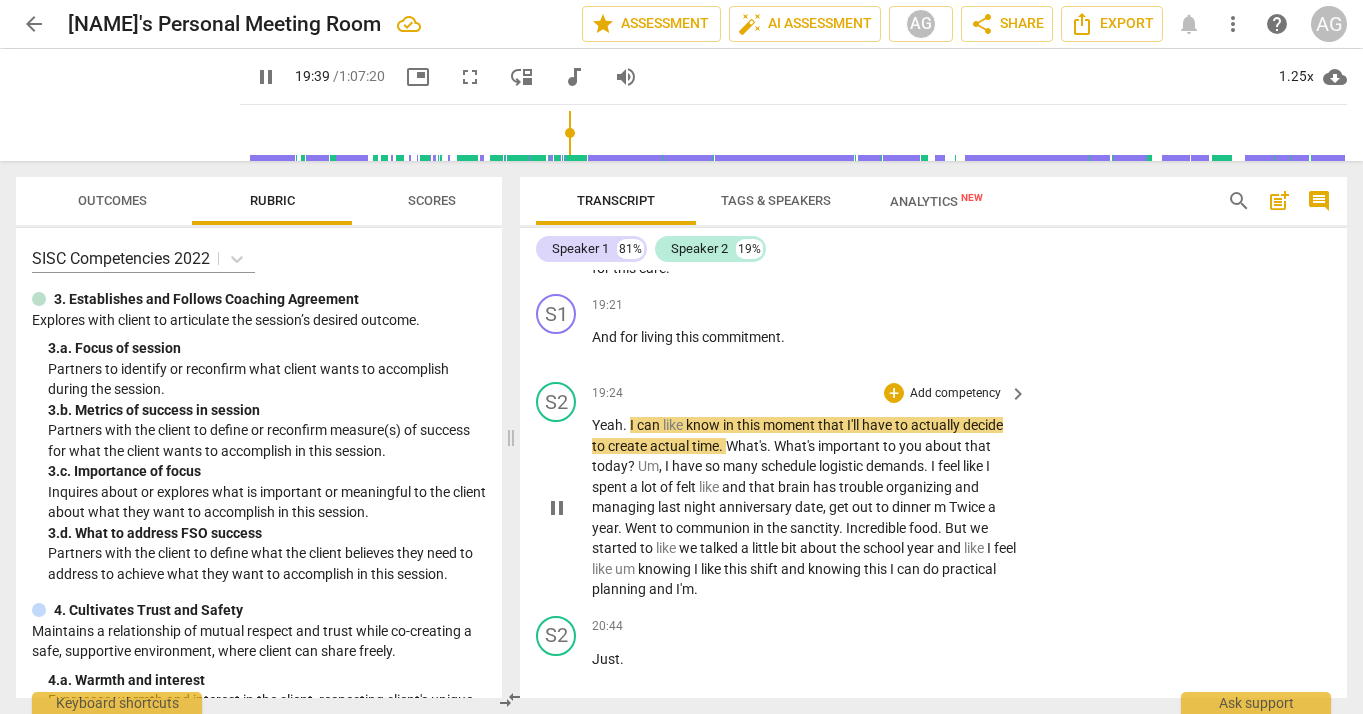 click on "What's" at bounding box center (746, 446) 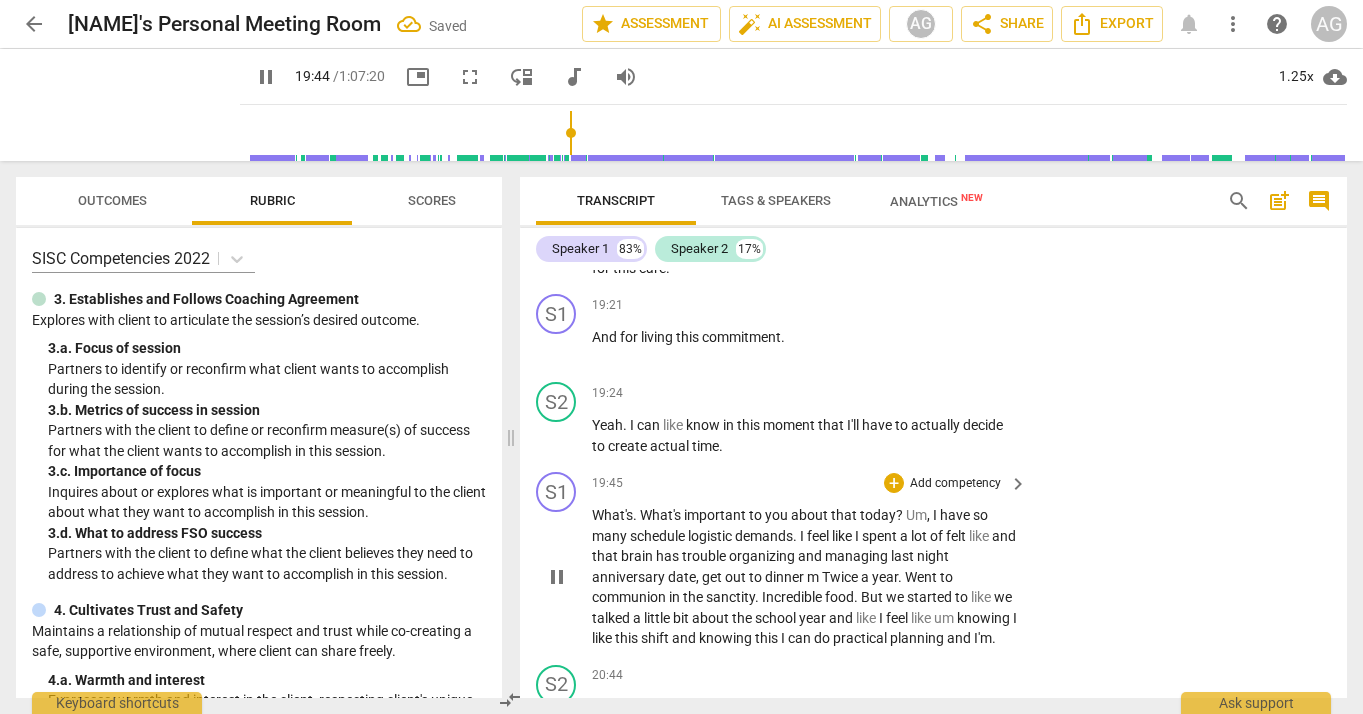 click on "What's" at bounding box center (612, 515) 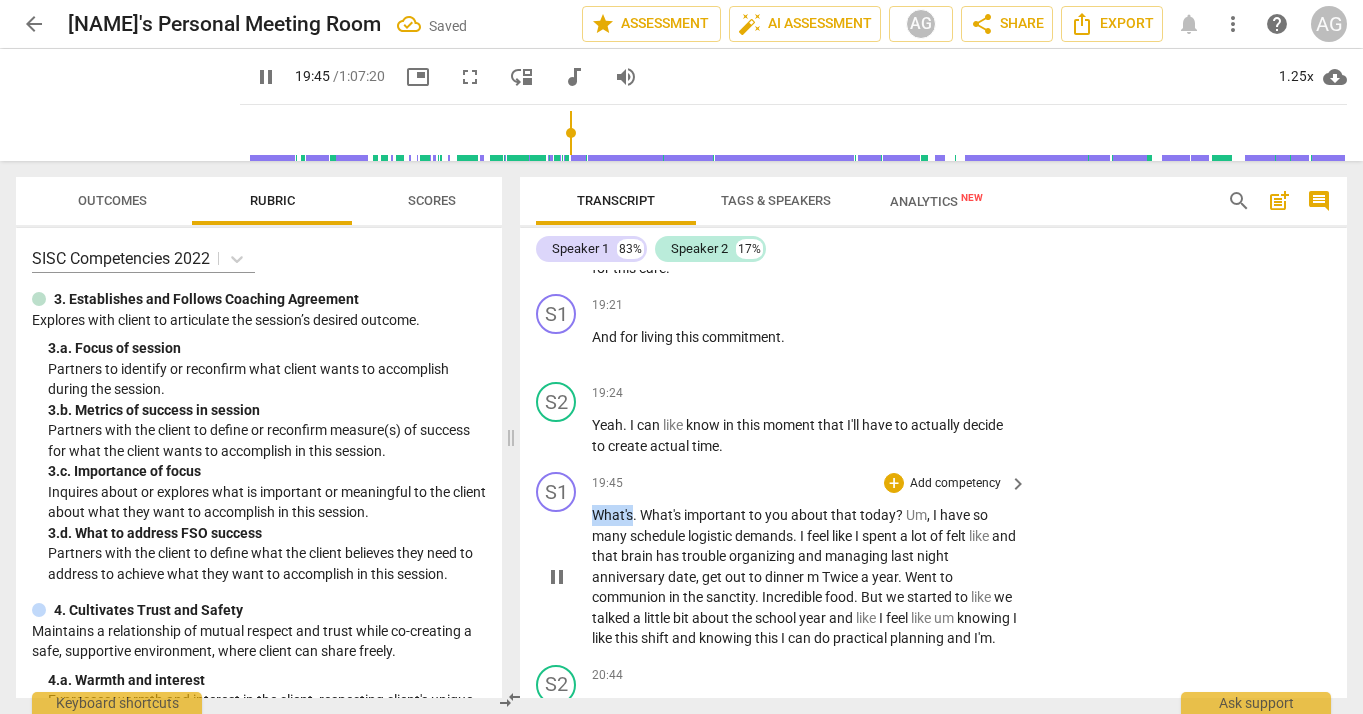 click on "What's" at bounding box center [612, 515] 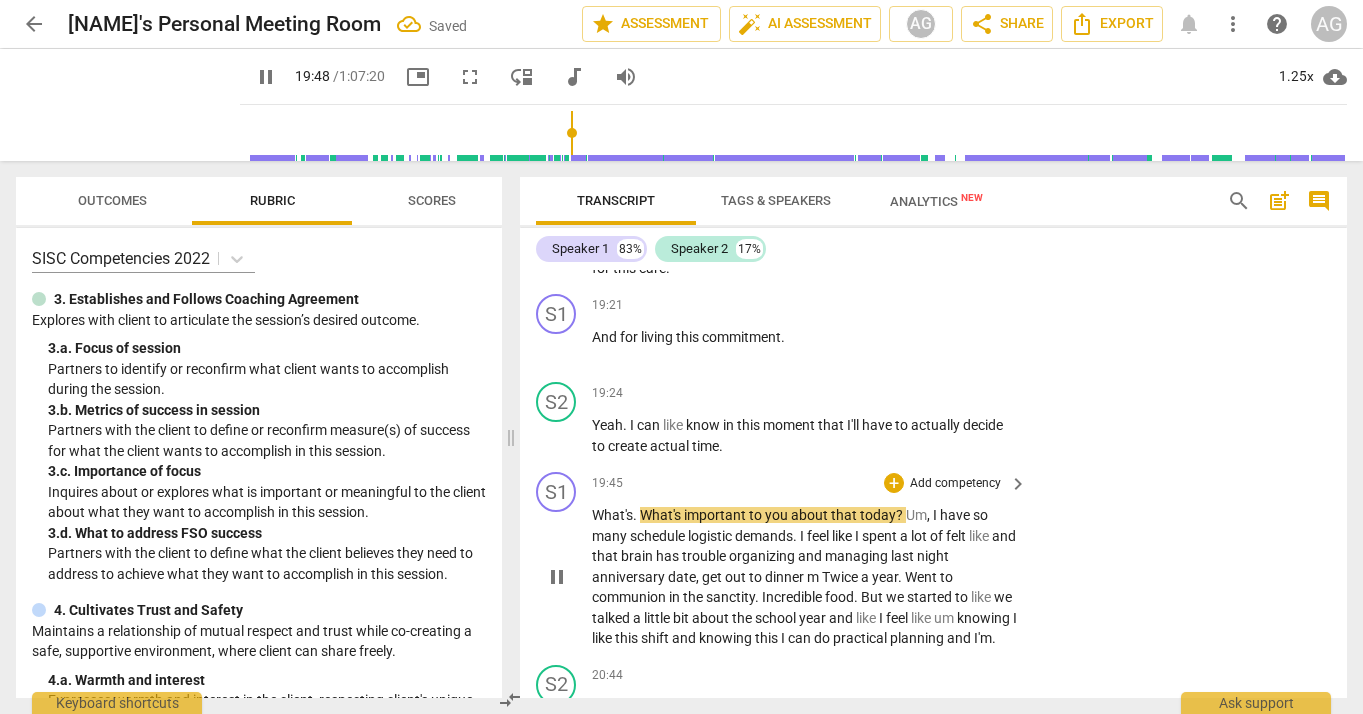 click on "." at bounding box center (636, 515) 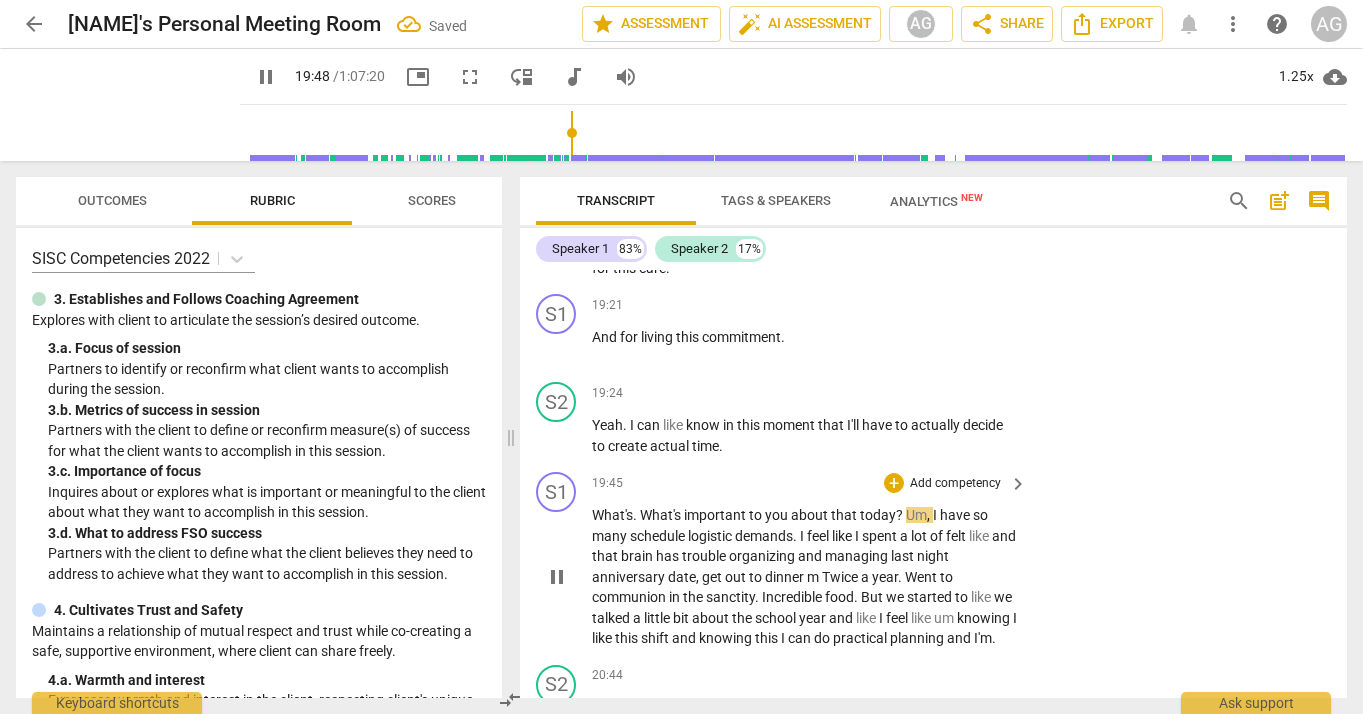 type on "1189" 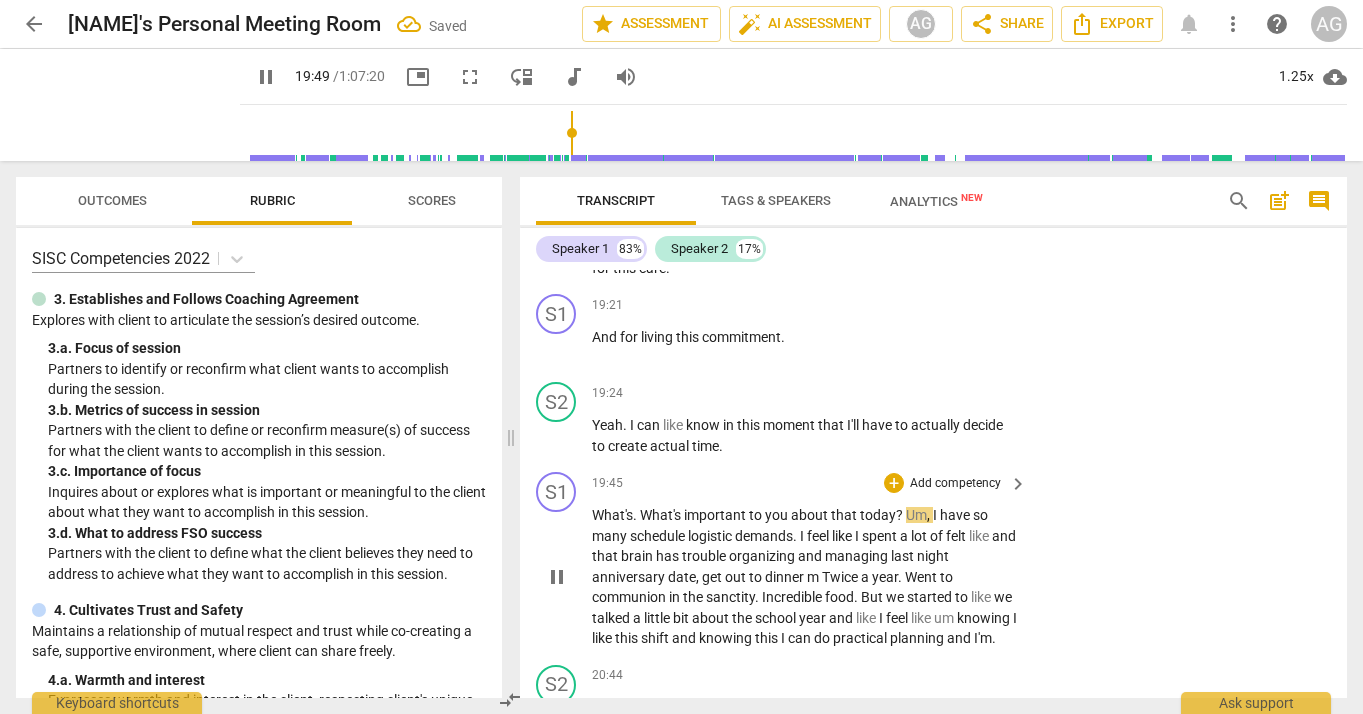 type 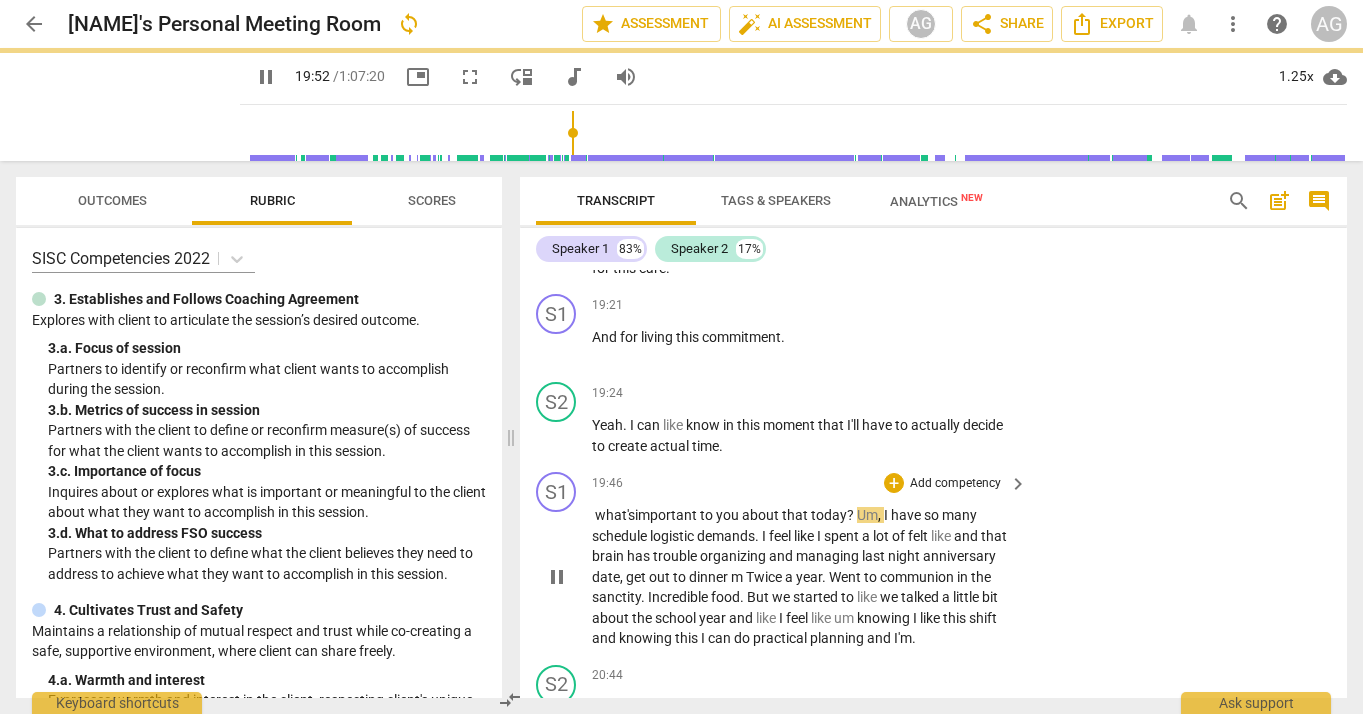 click on "?" at bounding box center (852, 515) 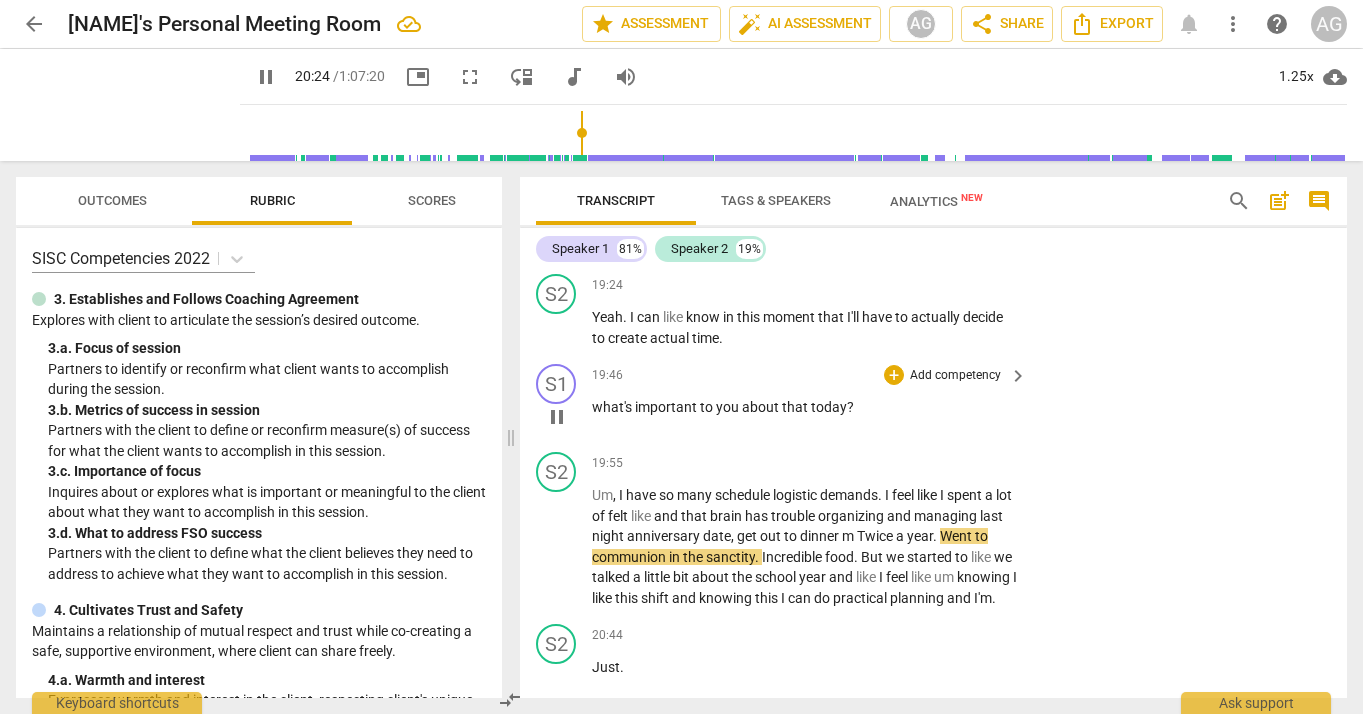 scroll, scrollTop: 4318, scrollLeft: 0, axis: vertical 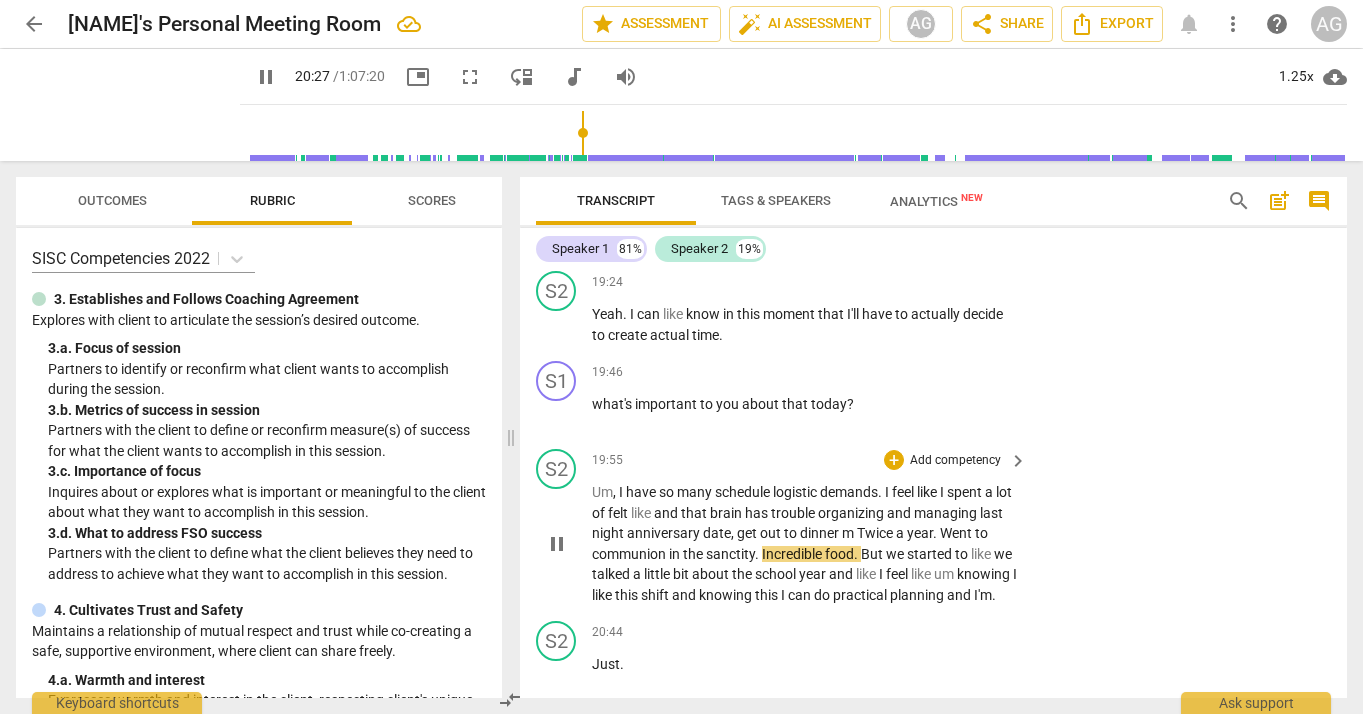 click on "sanctity" at bounding box center [730, 554] 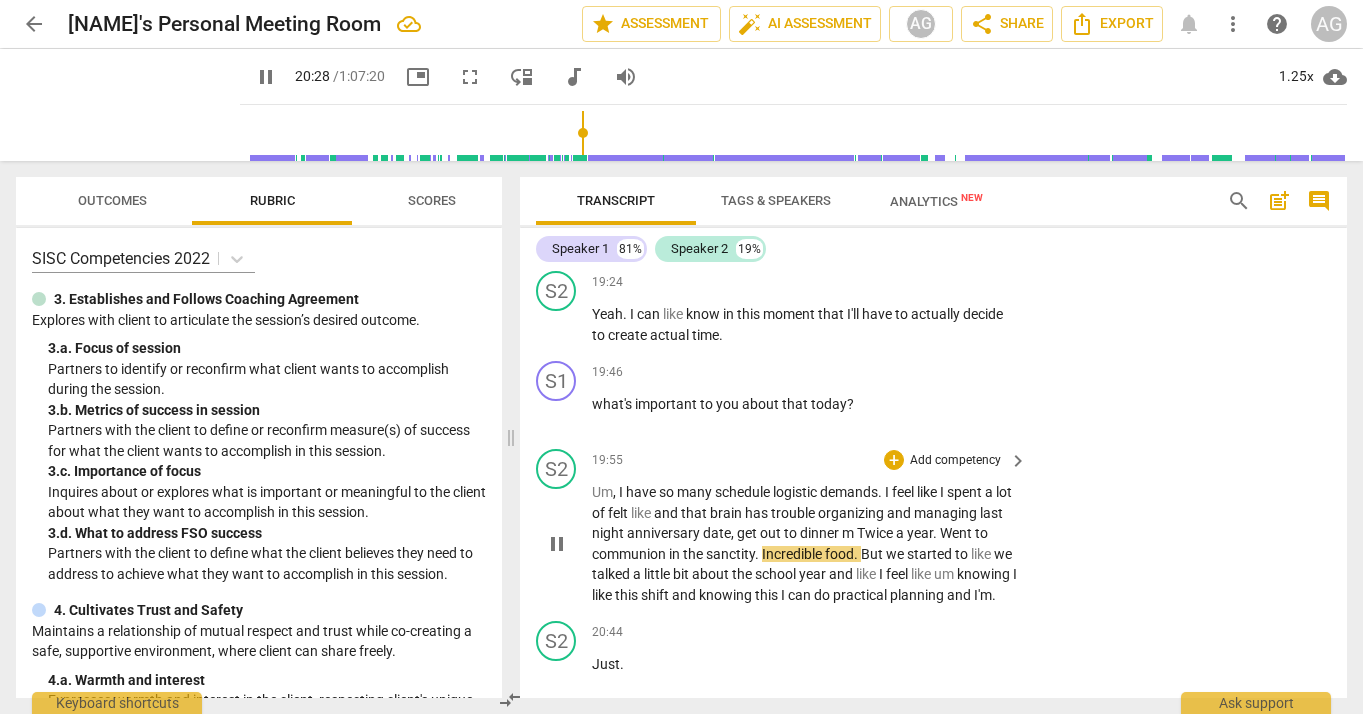 click on "sanctity" at bounding box center [730, 554] 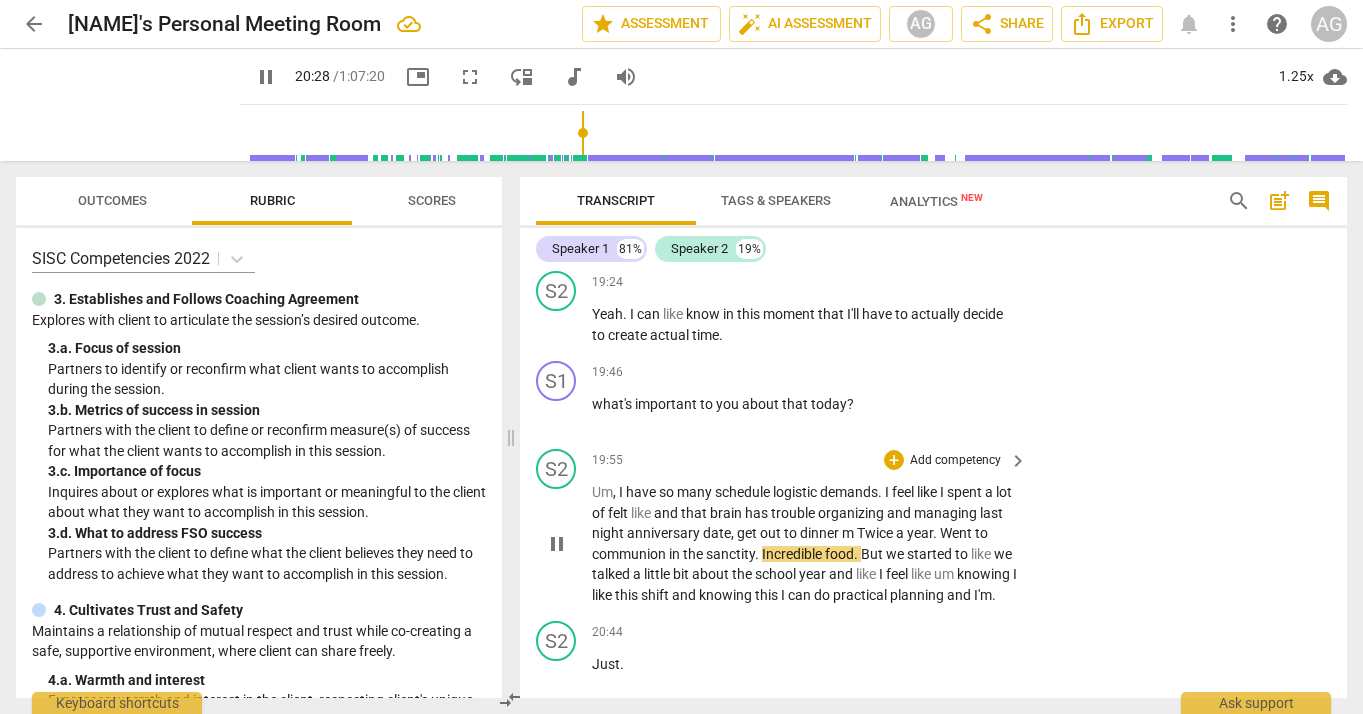 click on "sanctity" at bounding box center (730, 554) 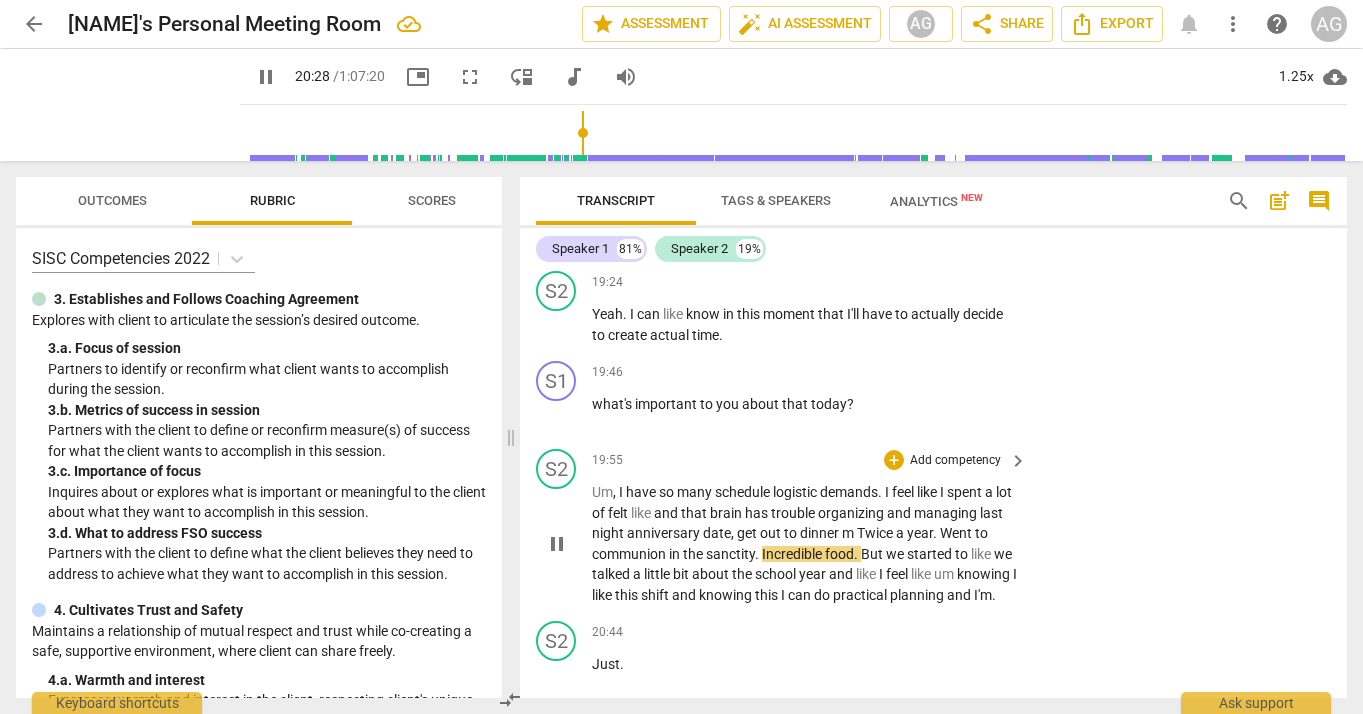 type on "1229" 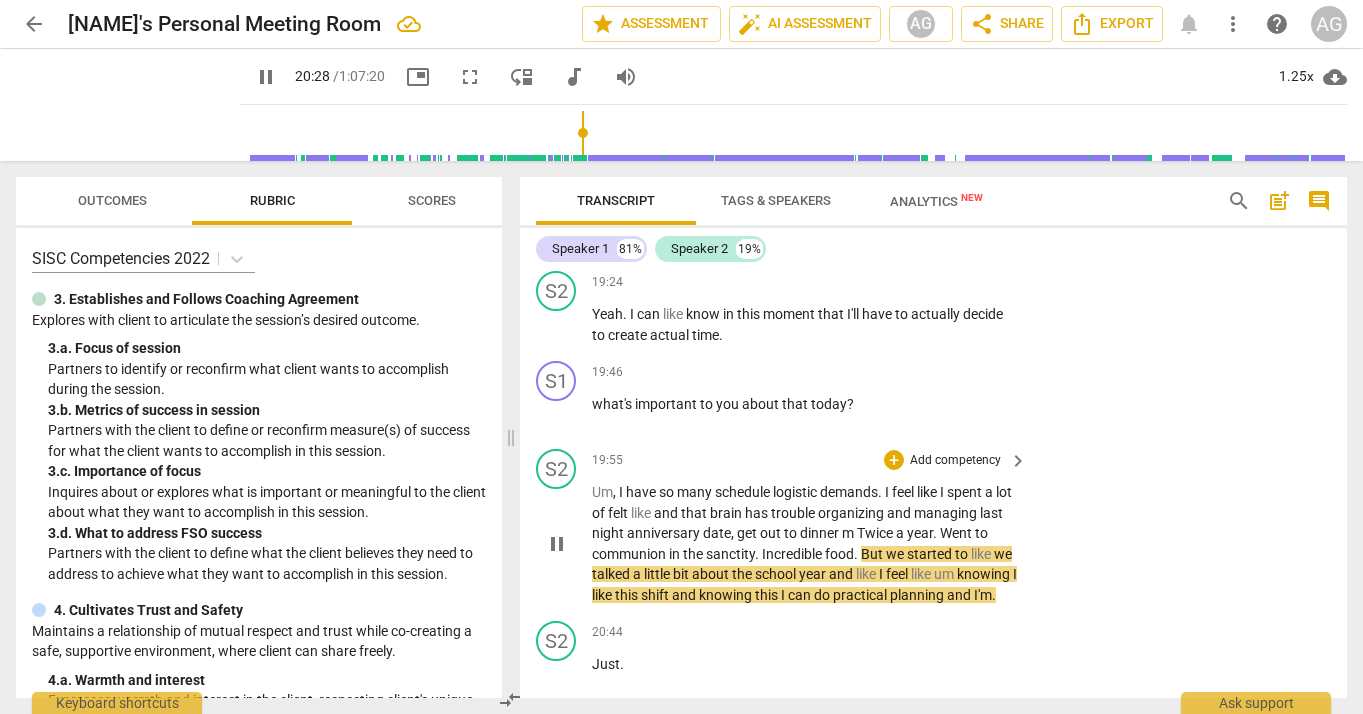 type 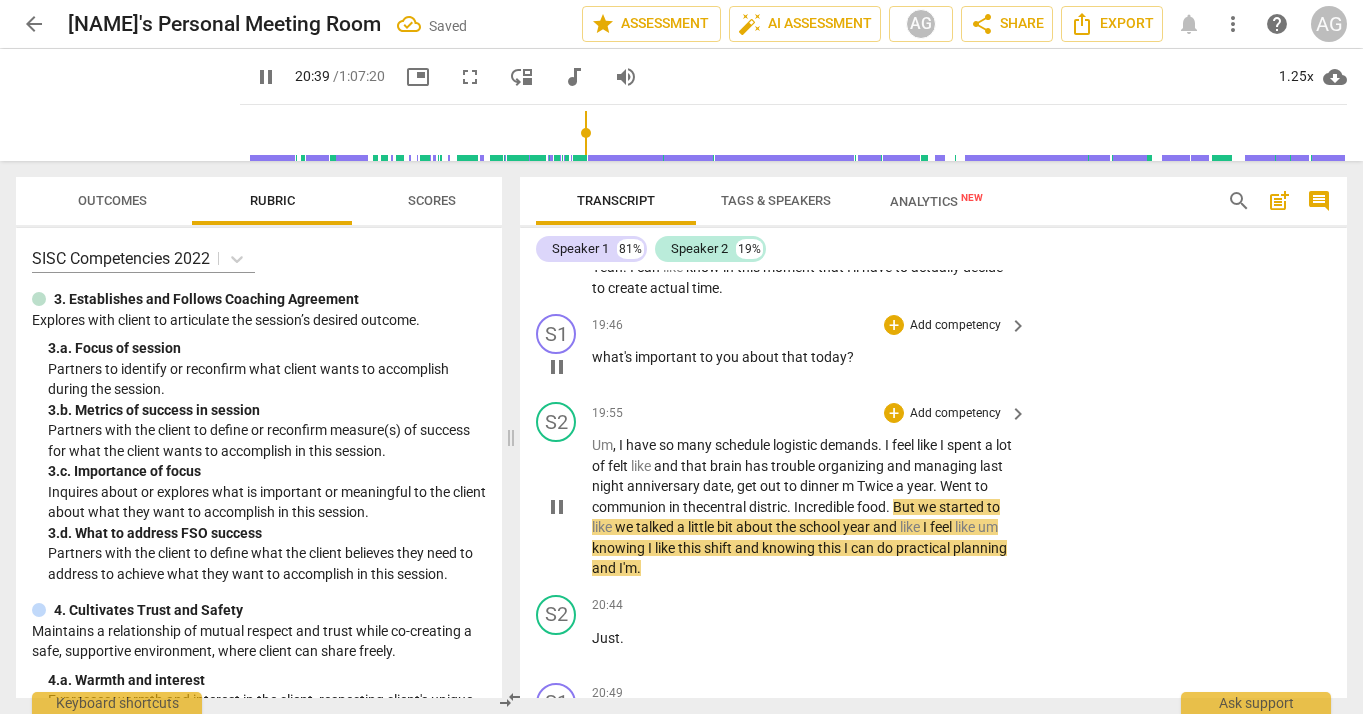 scroll, scrollTop: 4366, scrollLeft: 0, axis: vertical 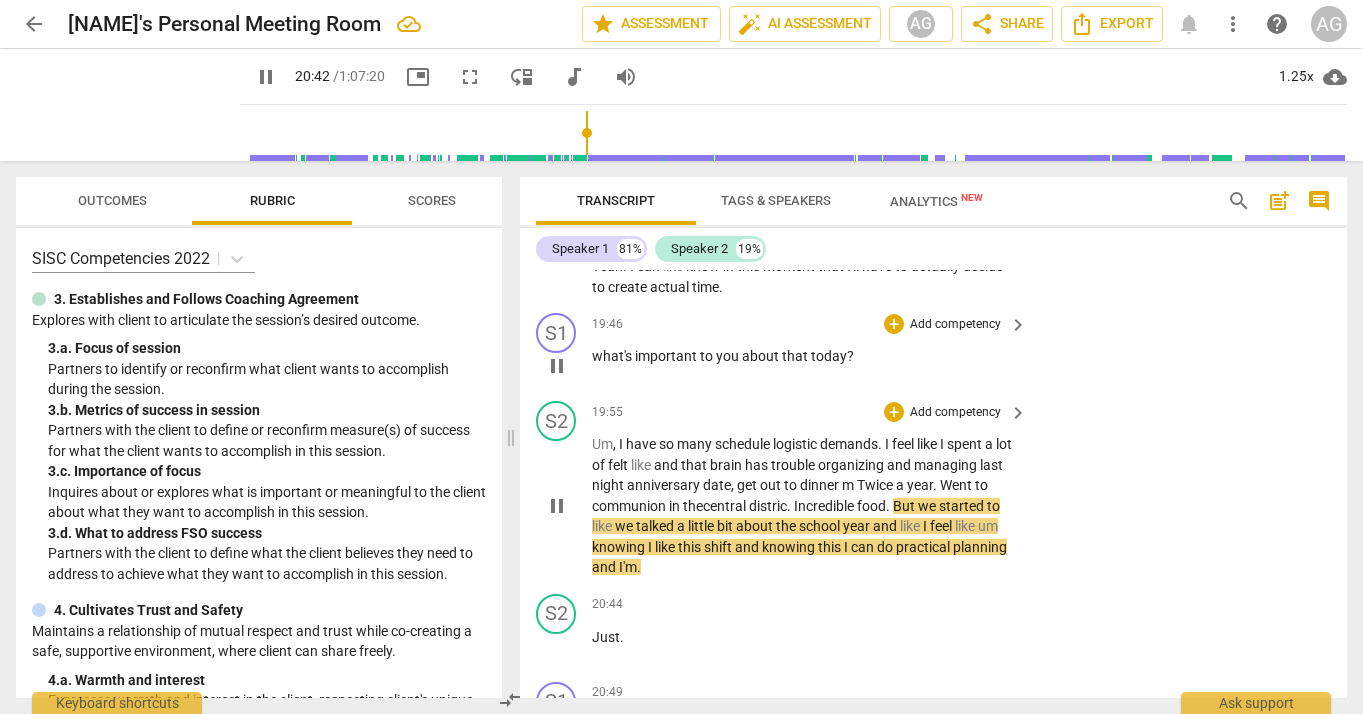 click on "Add competency" at bounding box center (955, 325) 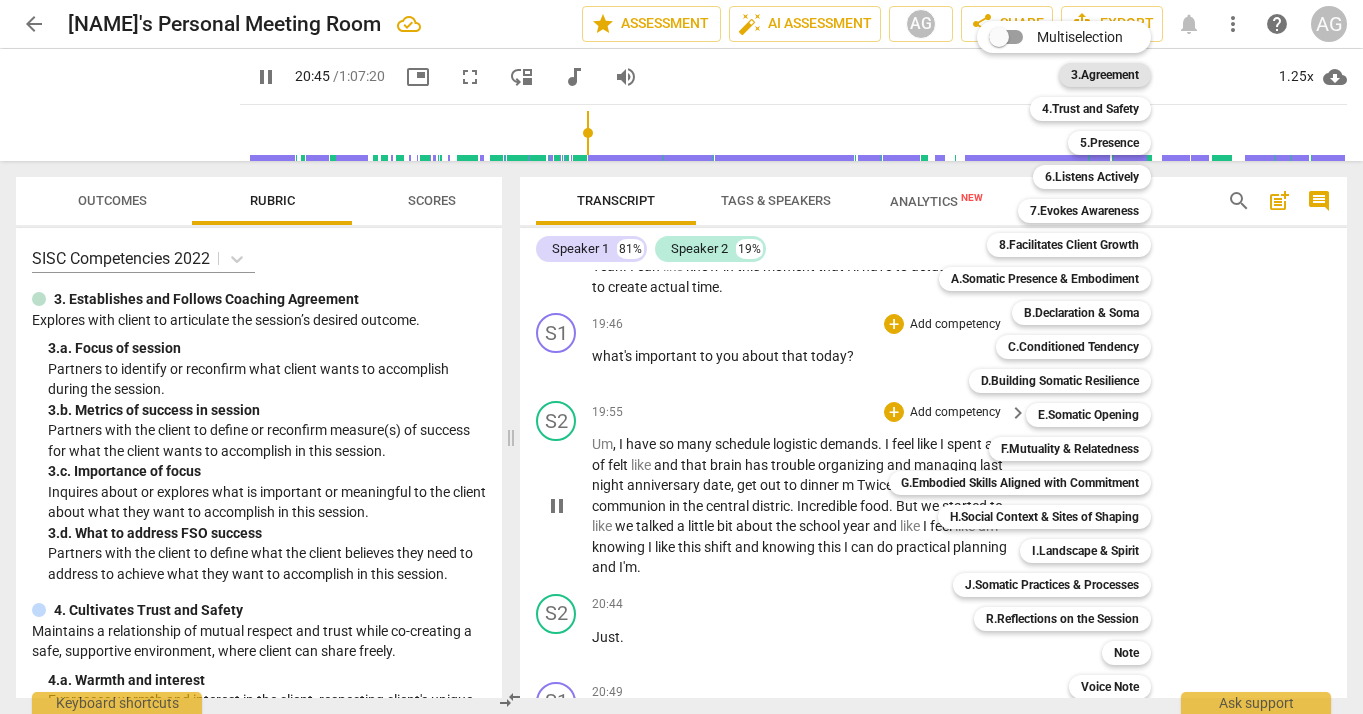 click on "3.Agreement" at bounding box center [1105, 75] 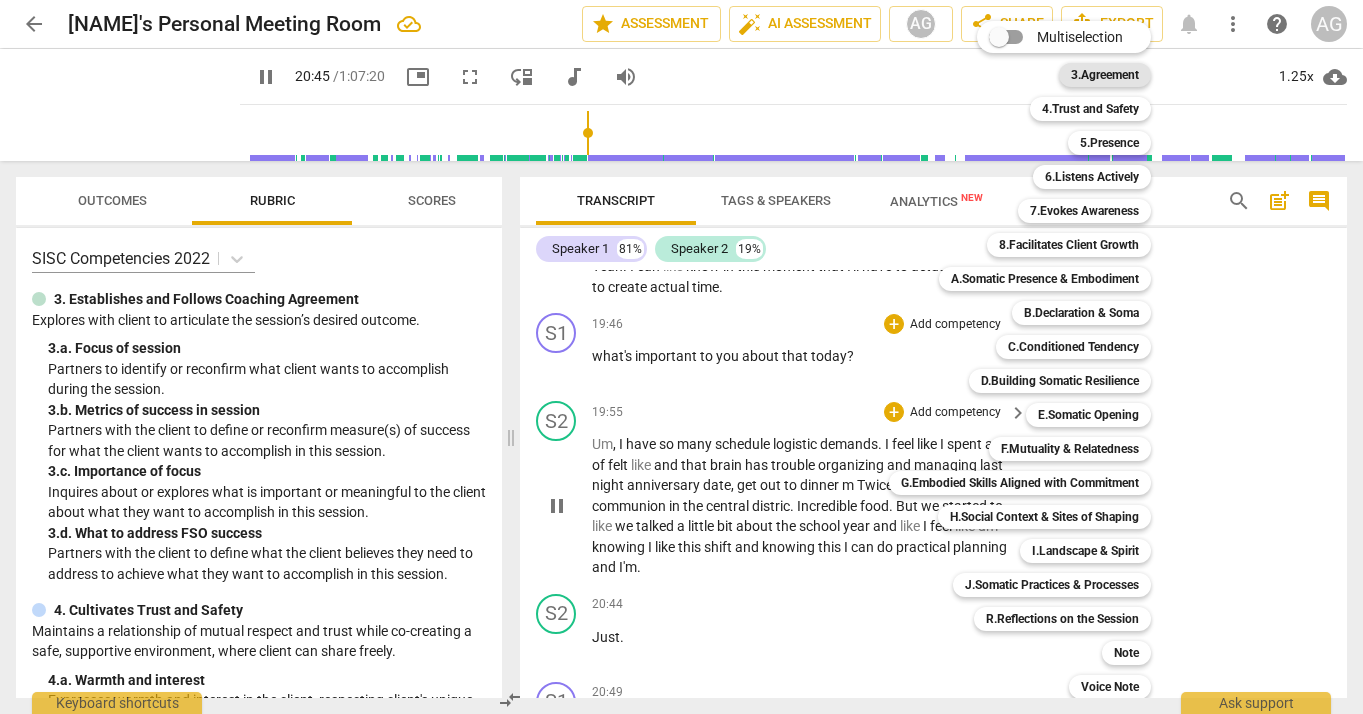 type on "1246" 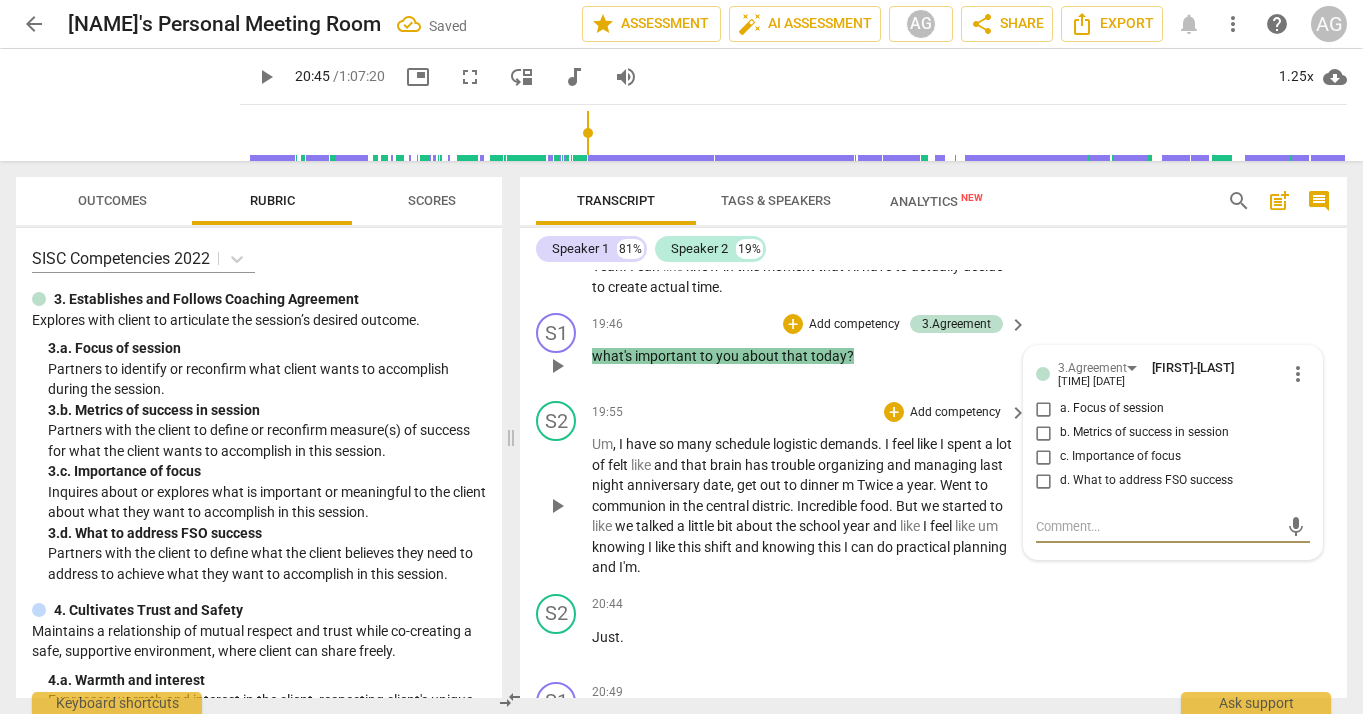 click on "c. Importance of focus" at bounding box center (1044, 457) 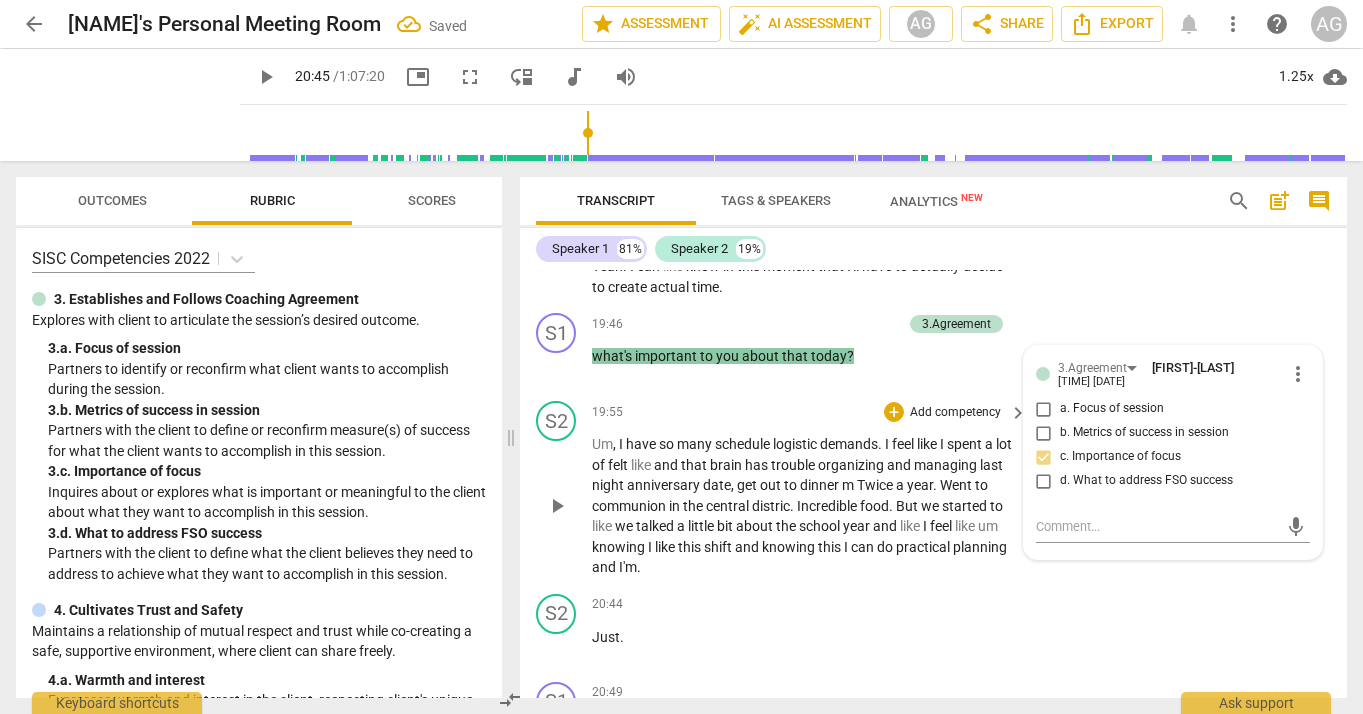 click on "Add competency" at bounding box center [955, 413] 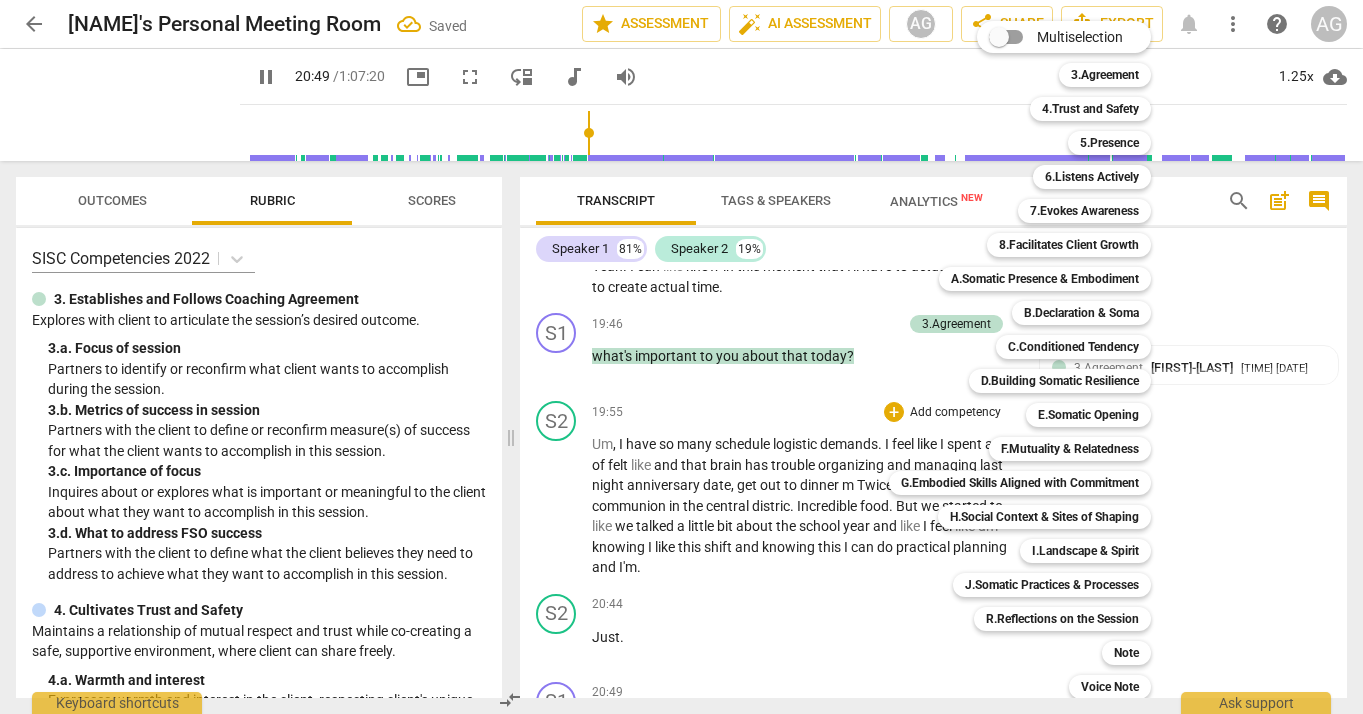 scroll, scrollTop: 4833, scrollLeft: 0, axis: vertical 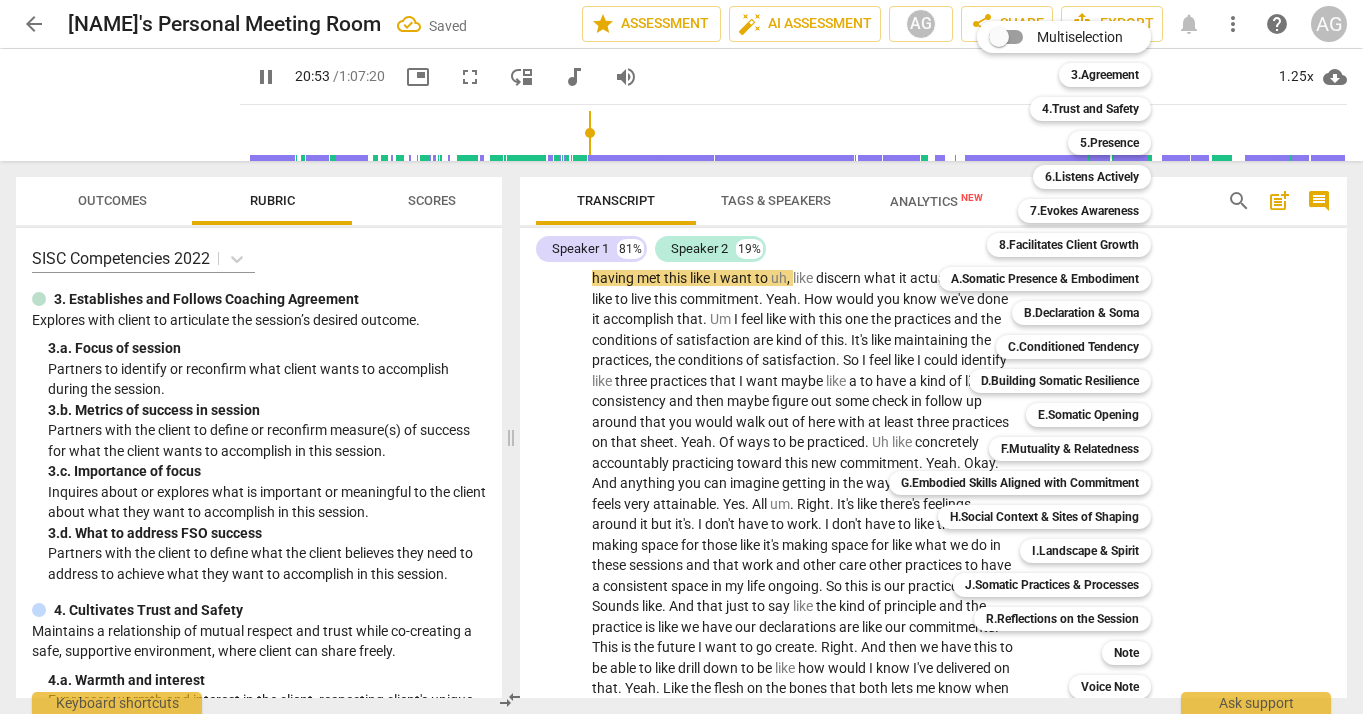 click at bounding box center (681, 357) 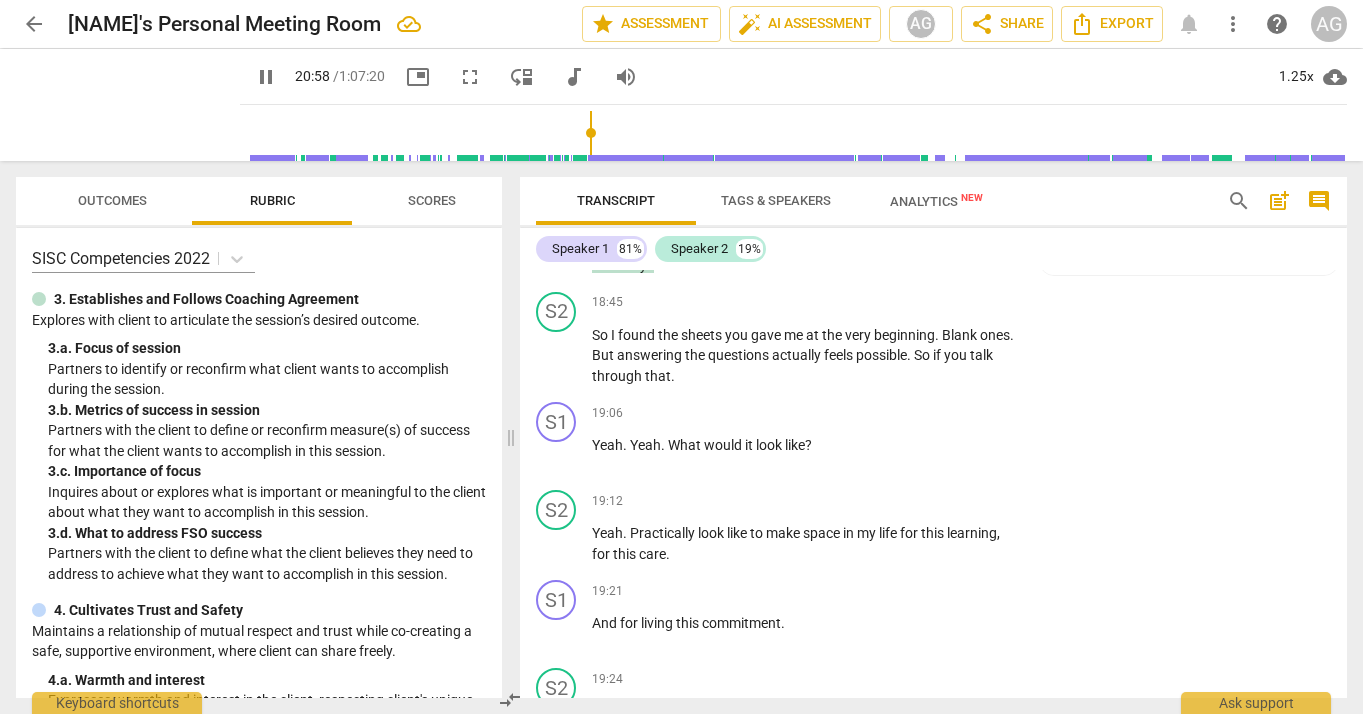 scroll, scrollTop: 3903, scrollLeft: 0, axis: vertical 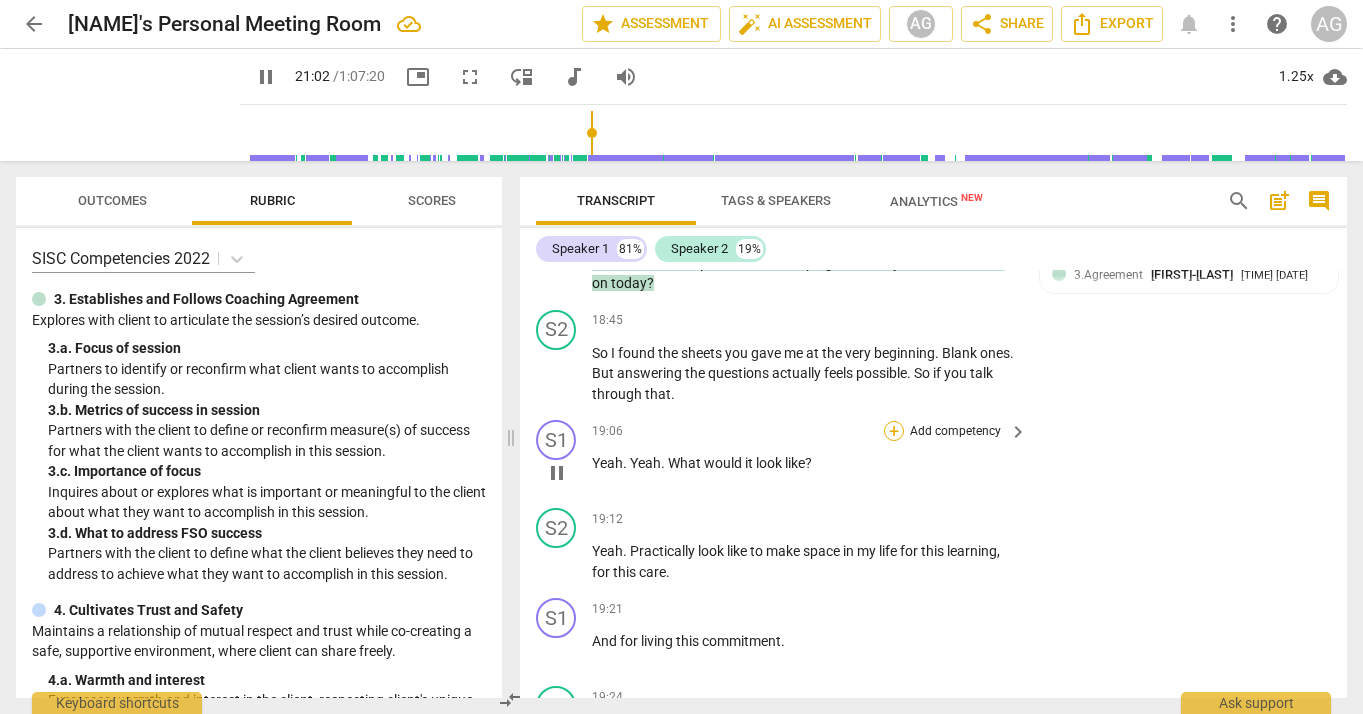 click on "+" at bounding box center (894, 431) 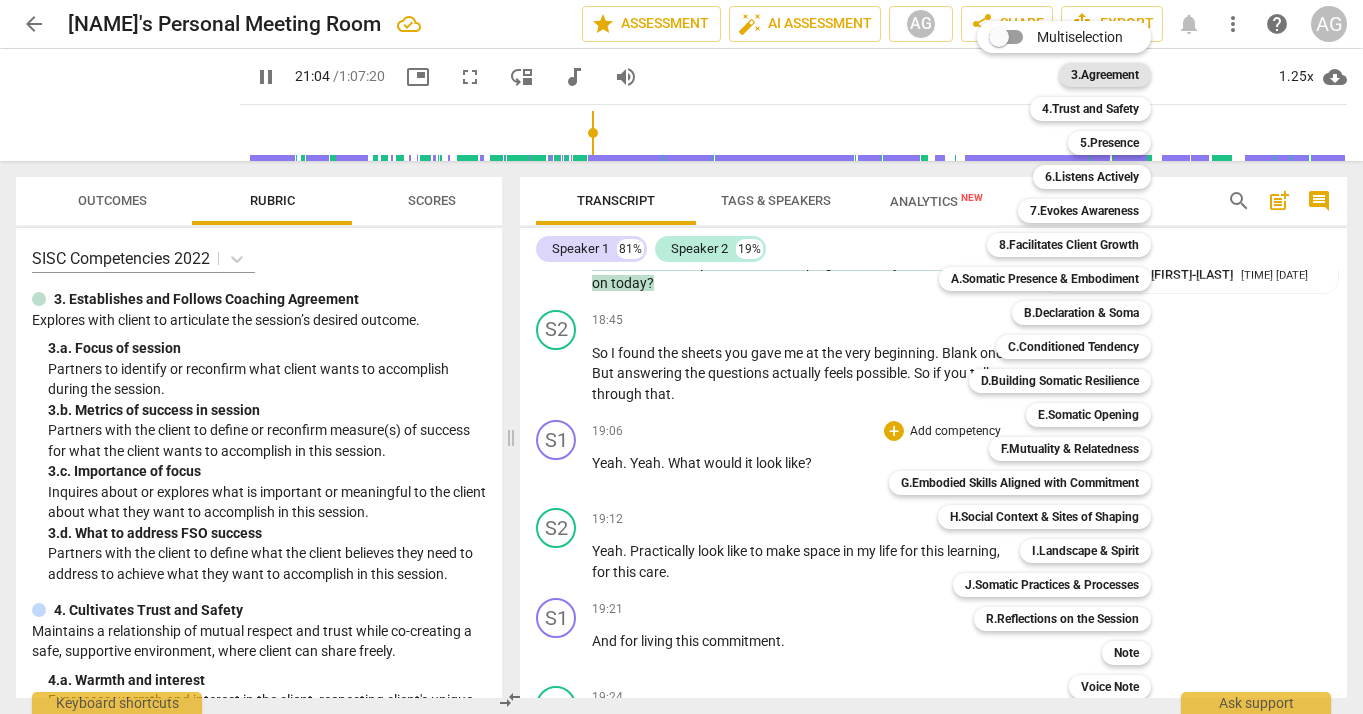 click on "3.Agreement" at bounding box center [1105, 75] 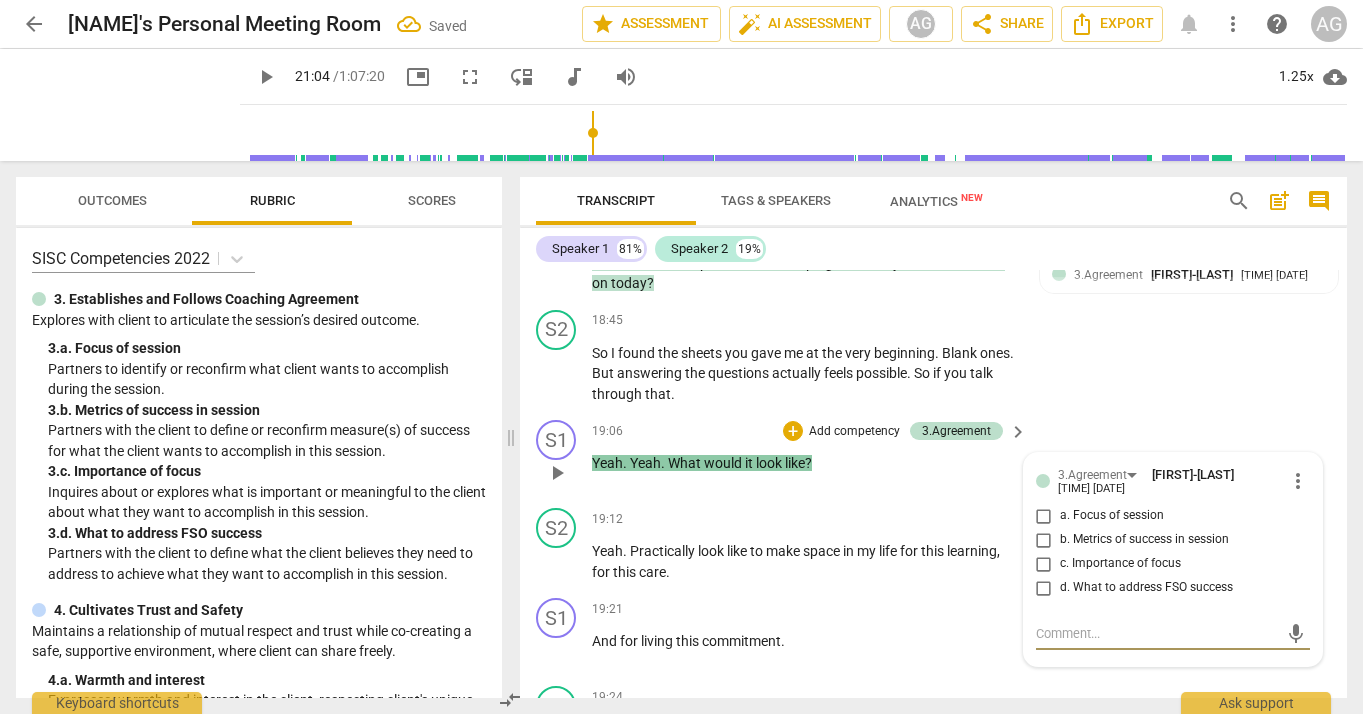 click on "c. Importance of focus" at bounding box center [1044, 564] 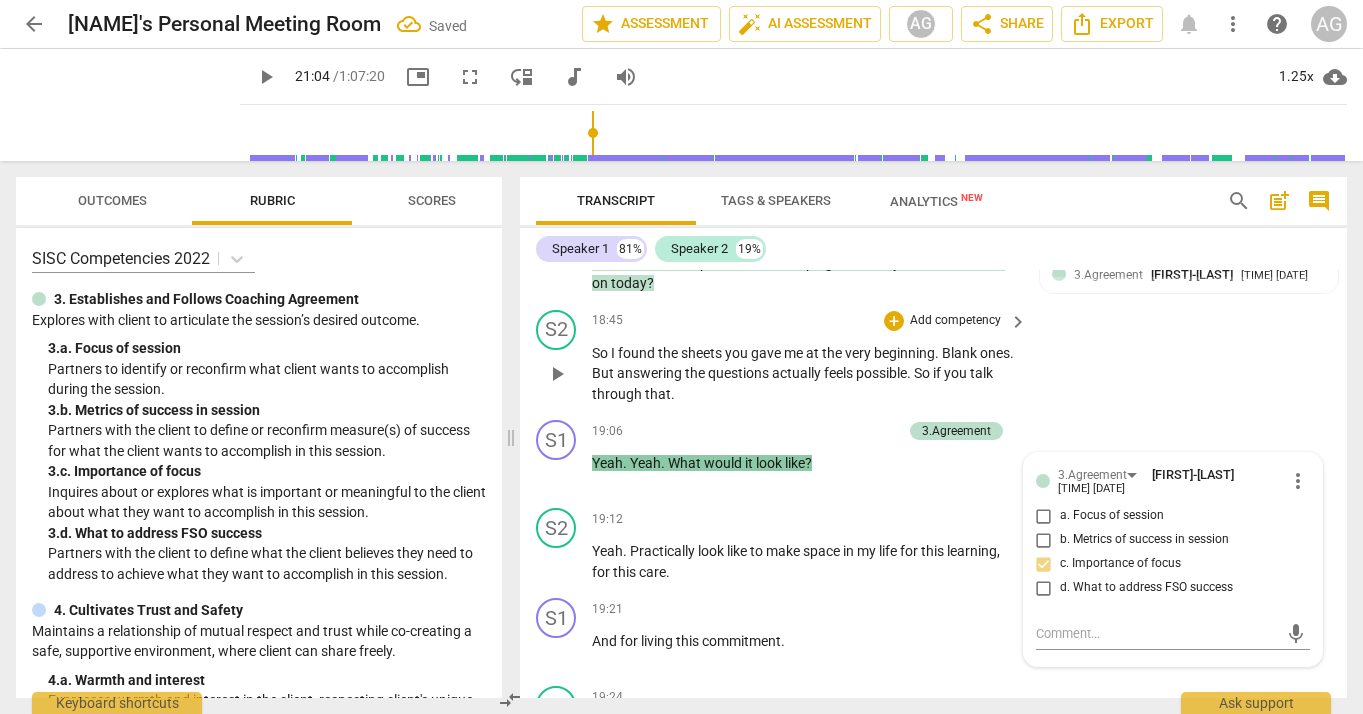 click on "S2 play_arrow pause 18:45 + Add competency keyboard_arrow_right So   I   found   the   sheets   you   gave   me   at   the   very   beginning .   Blank   ones .   But   answering   the   questions   actually   feels   possible .   So   if   you   talk   through   that ." at bounding box center [933, 357] 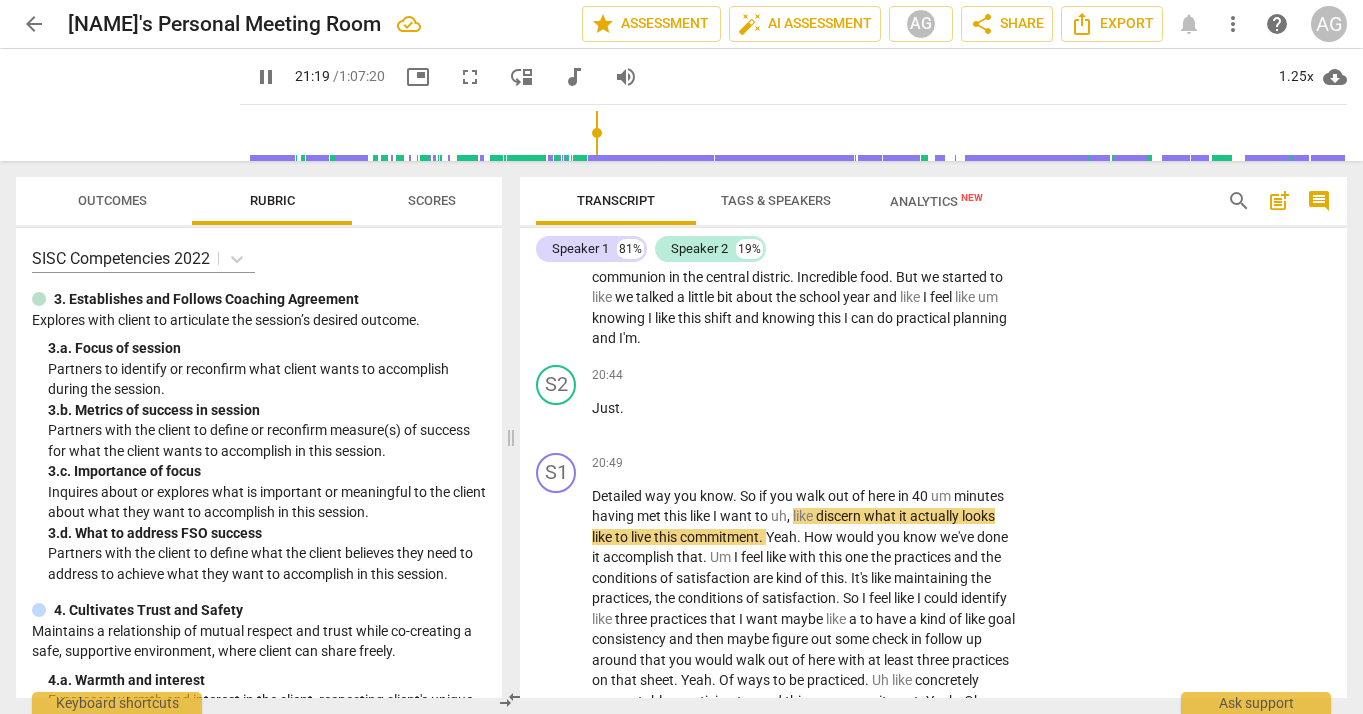 scroll, scrollTop: 4599, scrollLeft: 0, axis: vertical 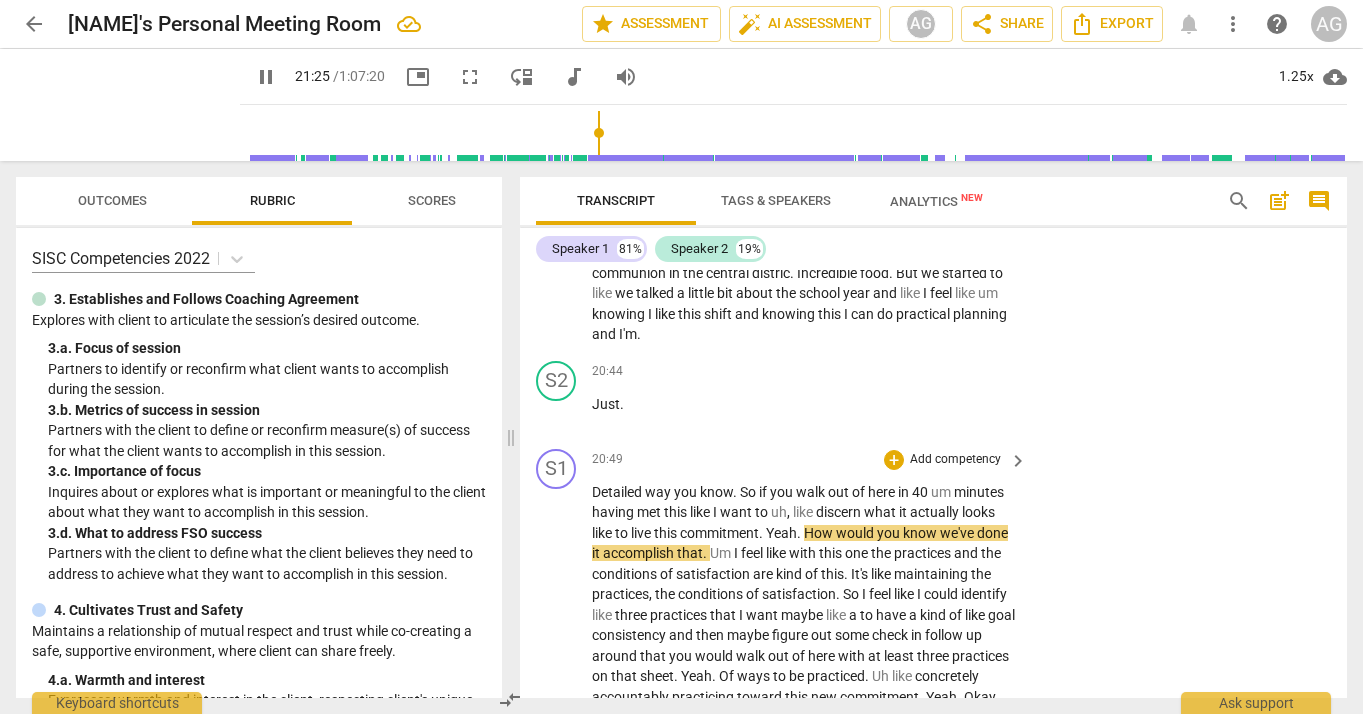 click on "." at bounding box center [706, 553] 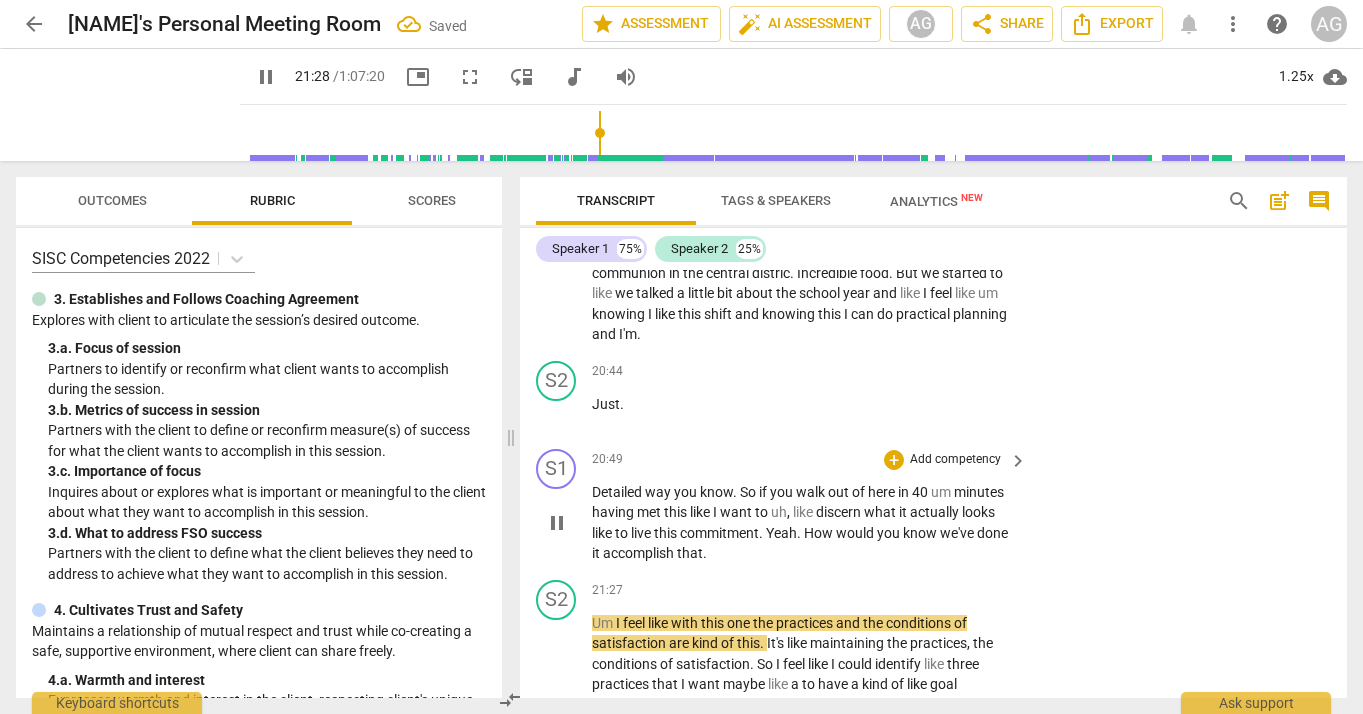 click on "Add competency" at bounding box center (955, 460) 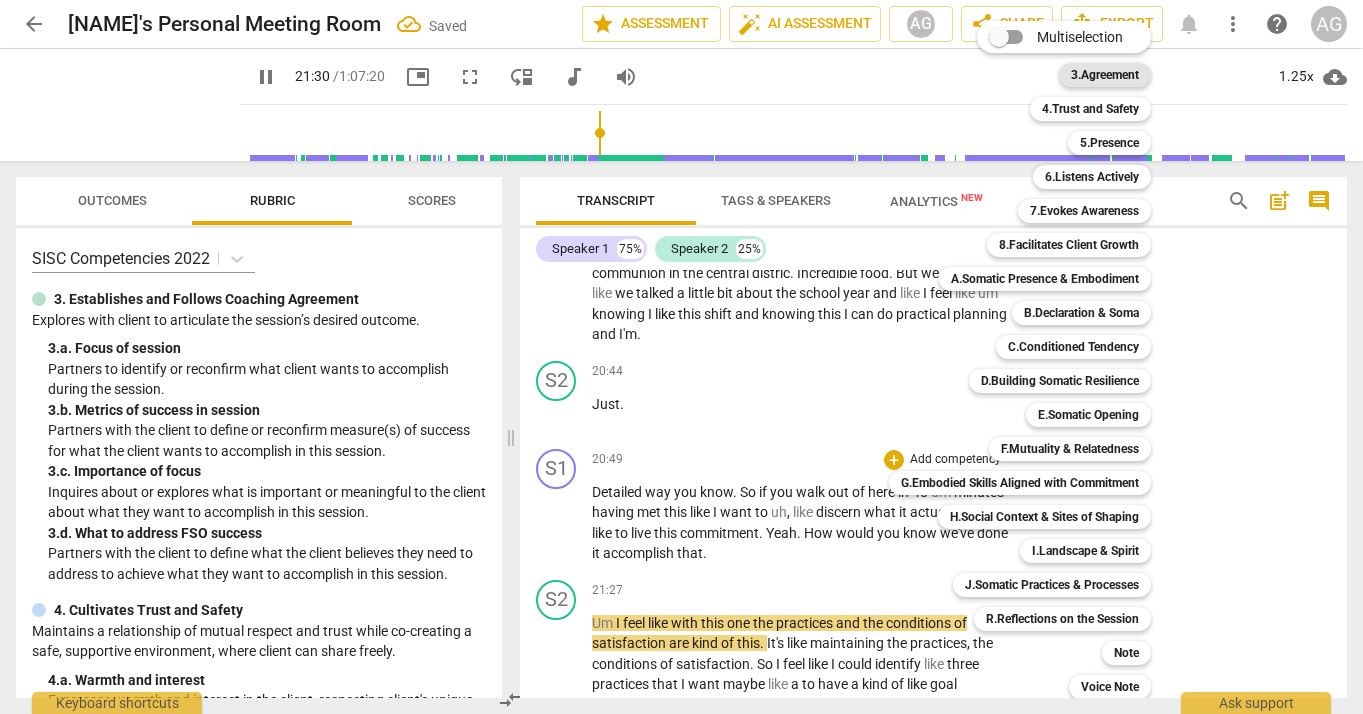 click on "3.Agreement" at bounding box center (1105, 75) 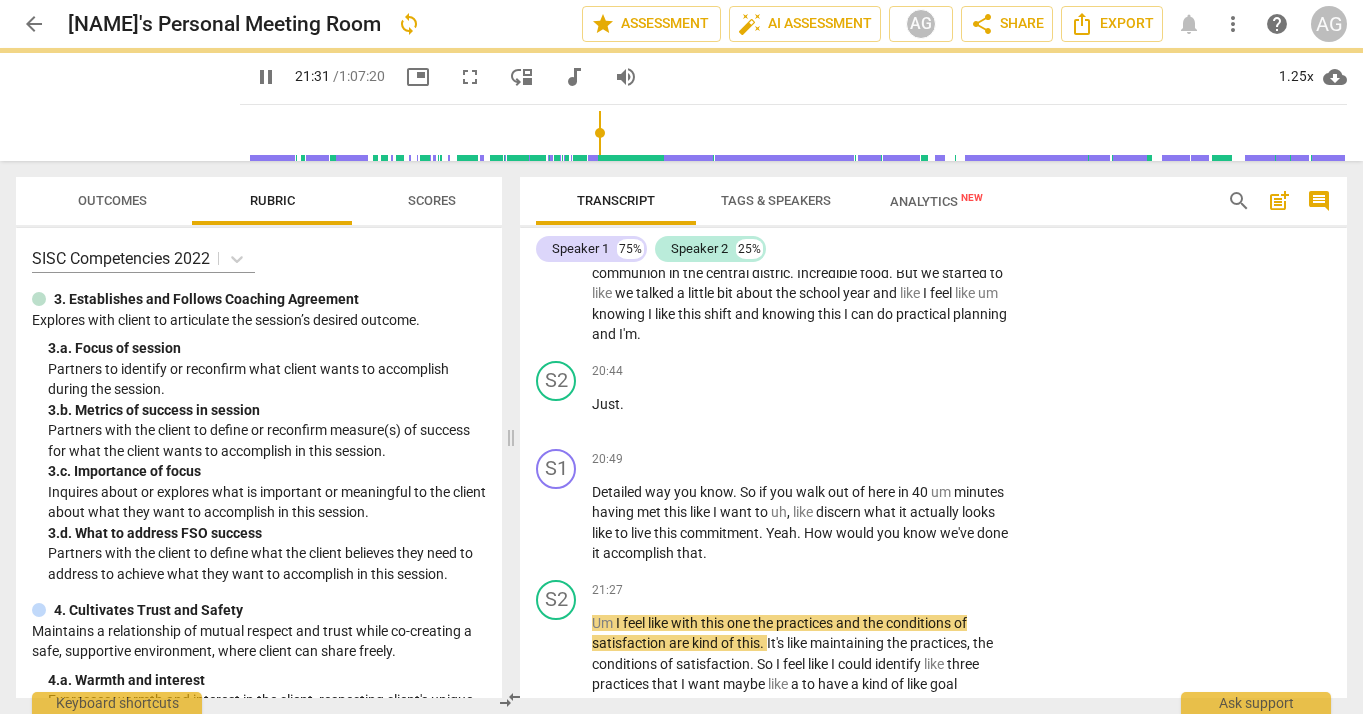 type on "1292" 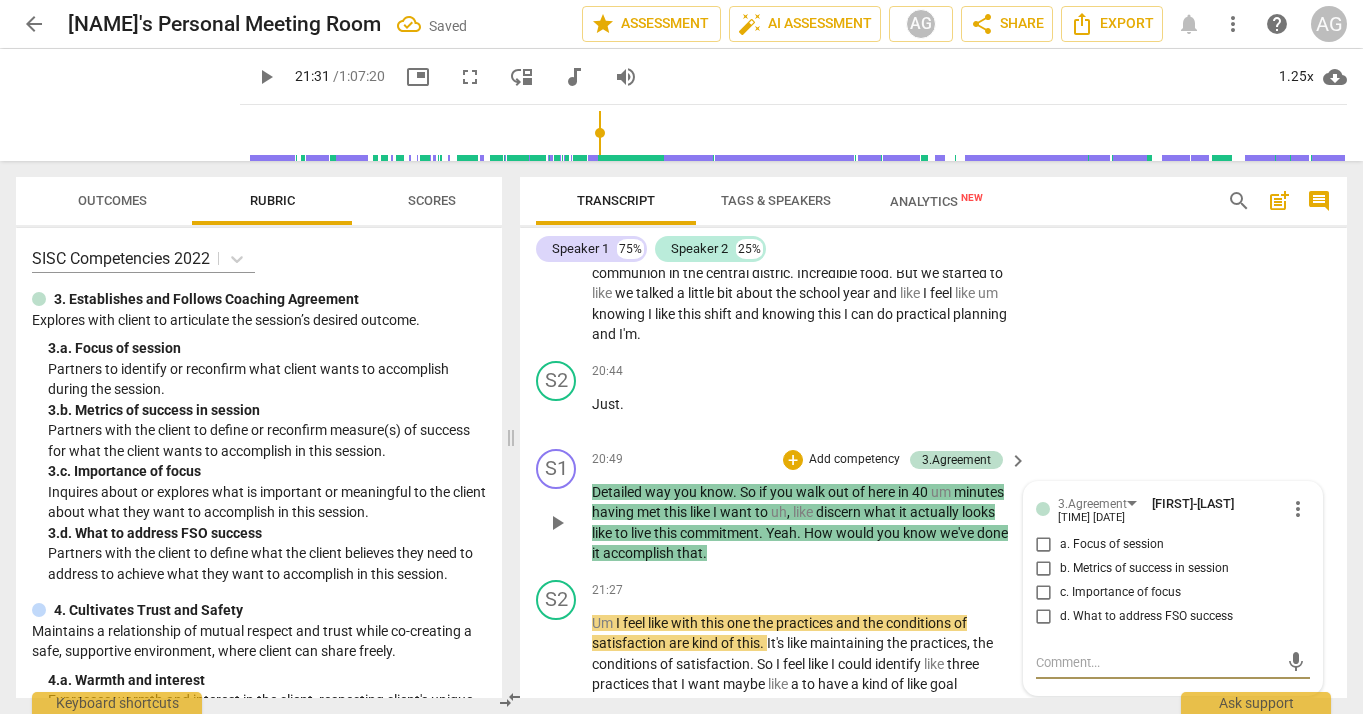 click on "b. Metrics of success in session" at bounding box center [1044, 569] 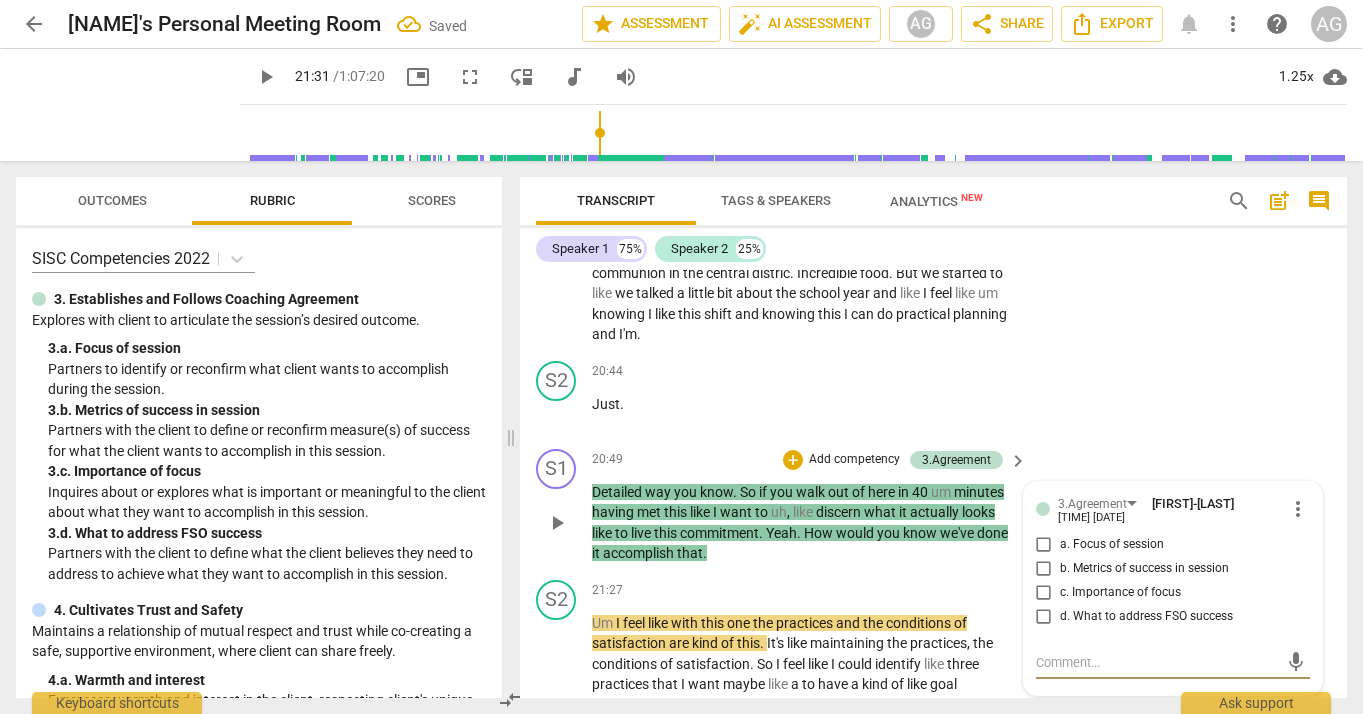 checkbox on "true" 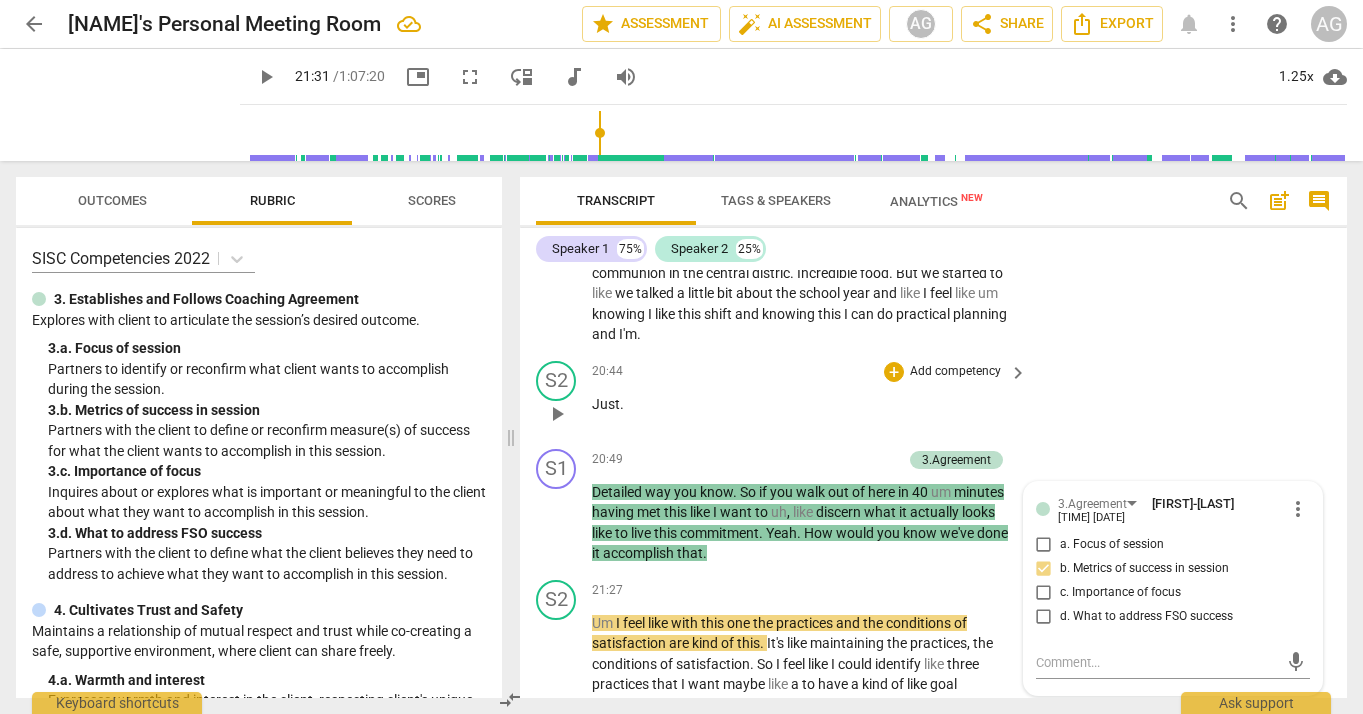 click on "S2 play_arrow pause 20:44 + Add competency keyboard_arrow_right Just ." at bounding box center [933, 397] 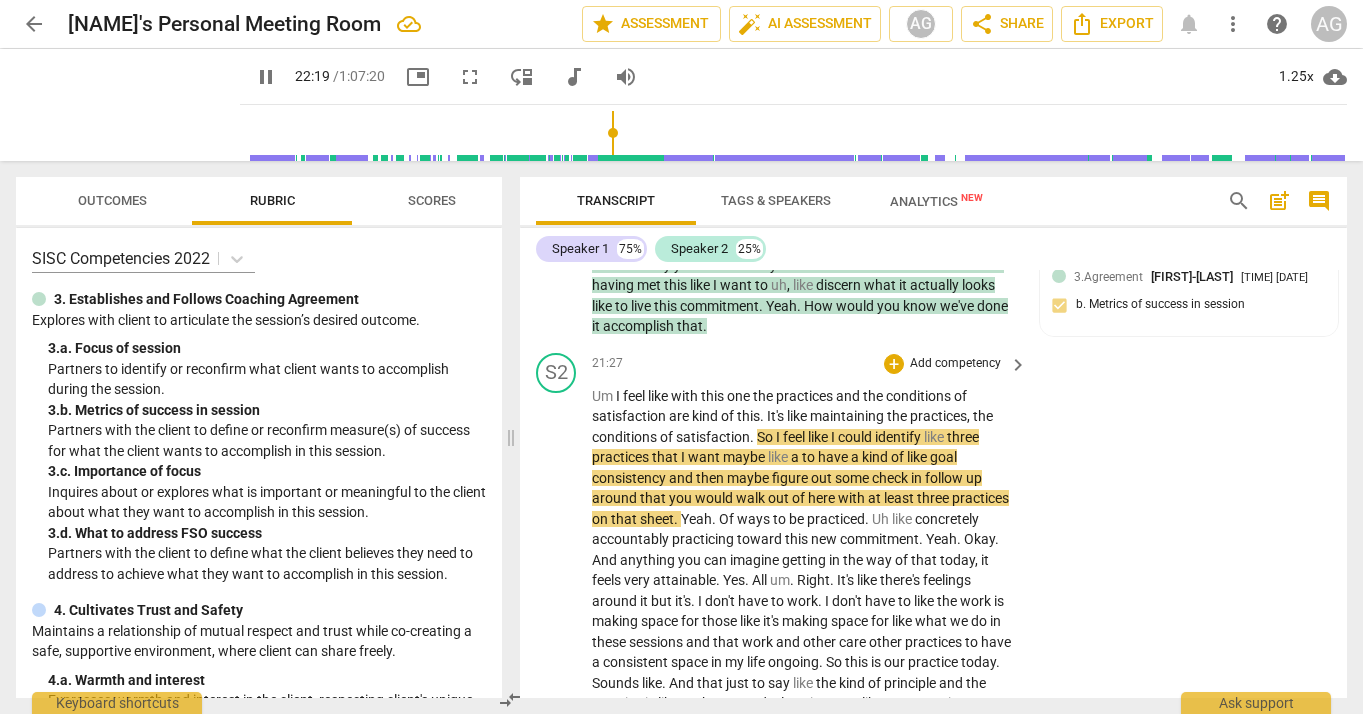 scroll, scrollTop: 4828, scrollLeft: 0, axis: vertical 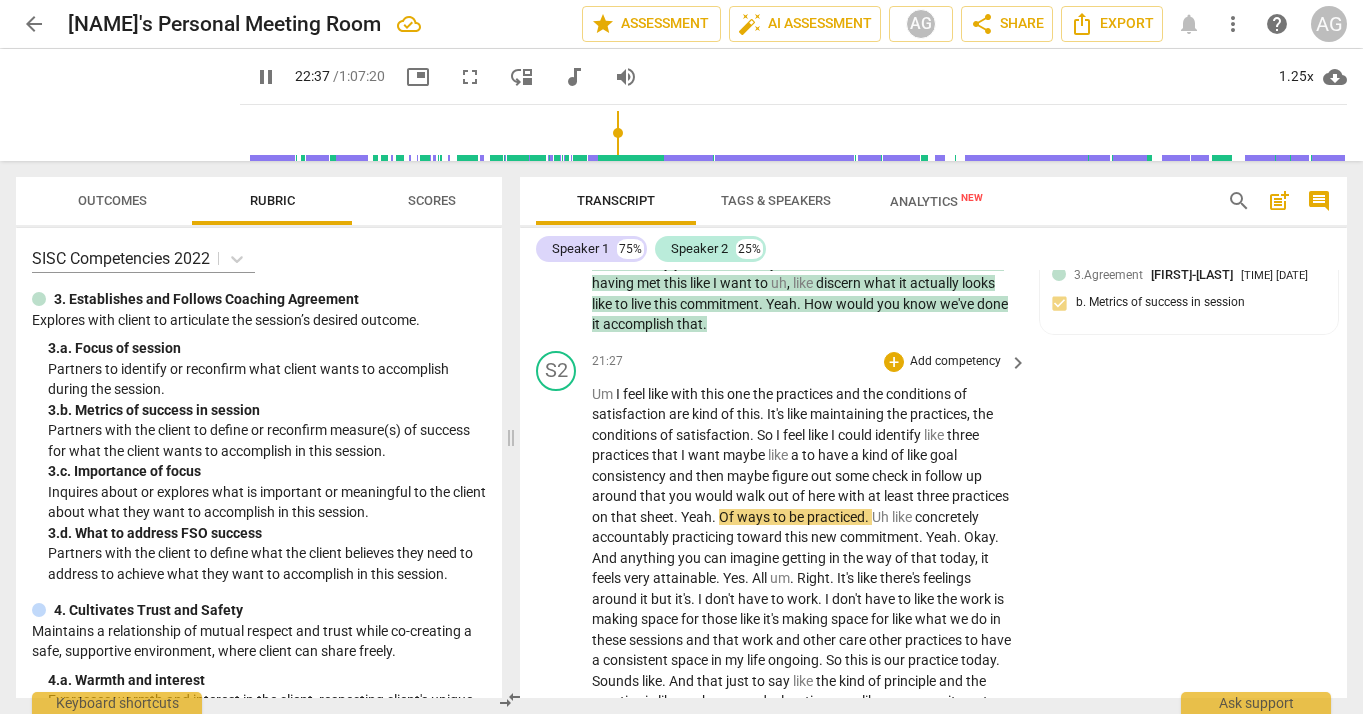 click on "you" at bounding box center [682, 496] 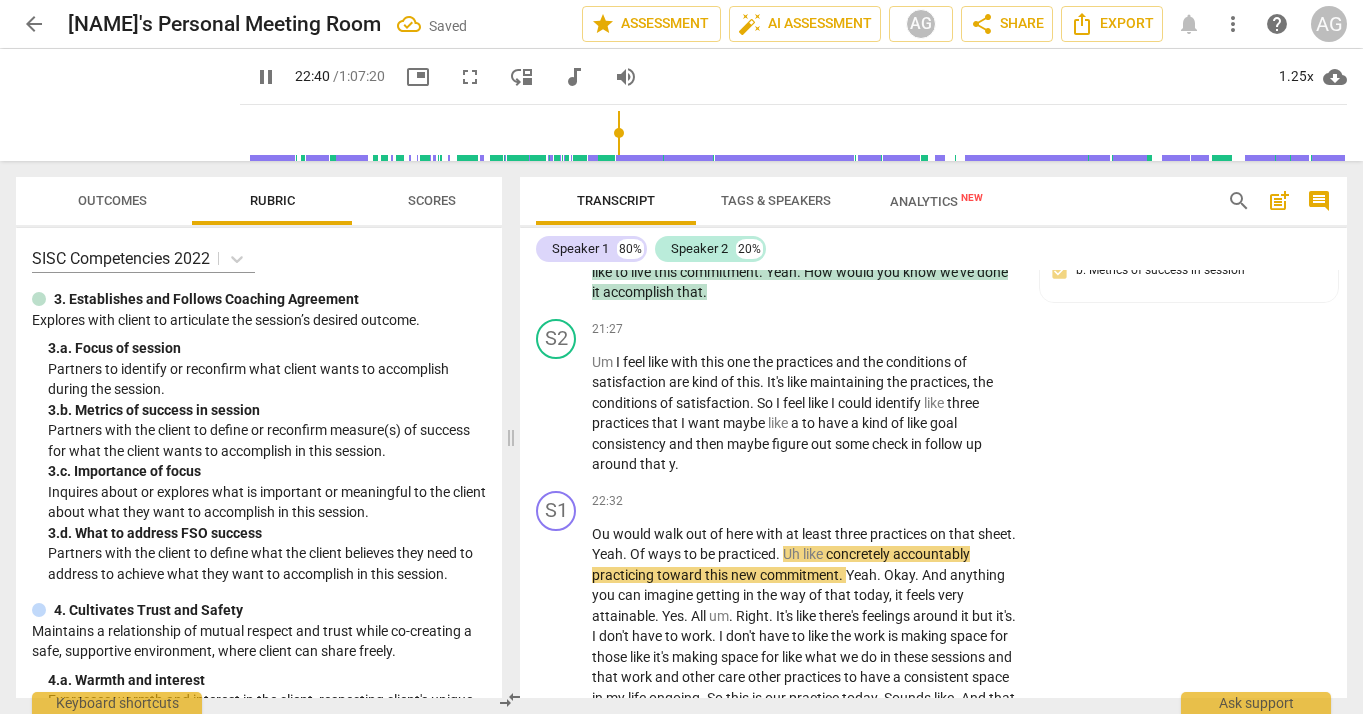 scroll, scrollTop: 4869, scrollLeft: 0, axis: vertical 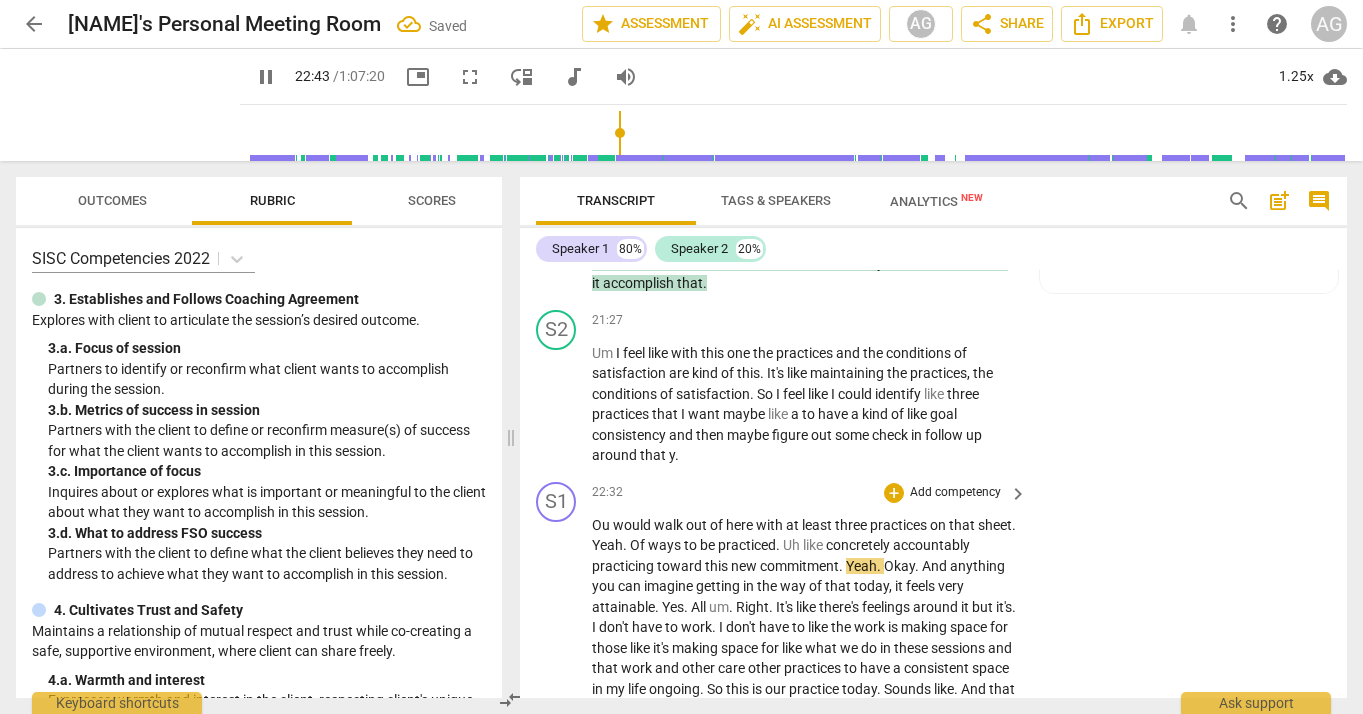 click on "Yeah" at bounding box center (861, 566) 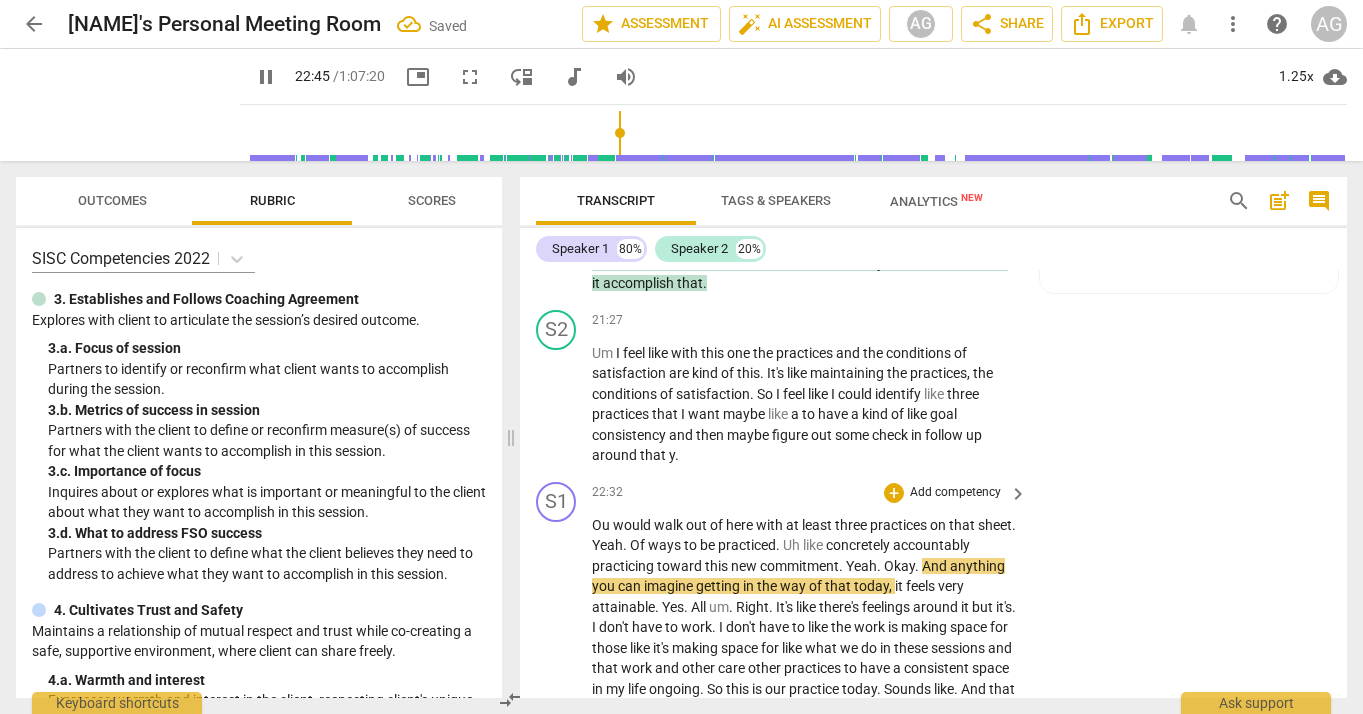 click on "Yeah" at bounding box center (861, 566) 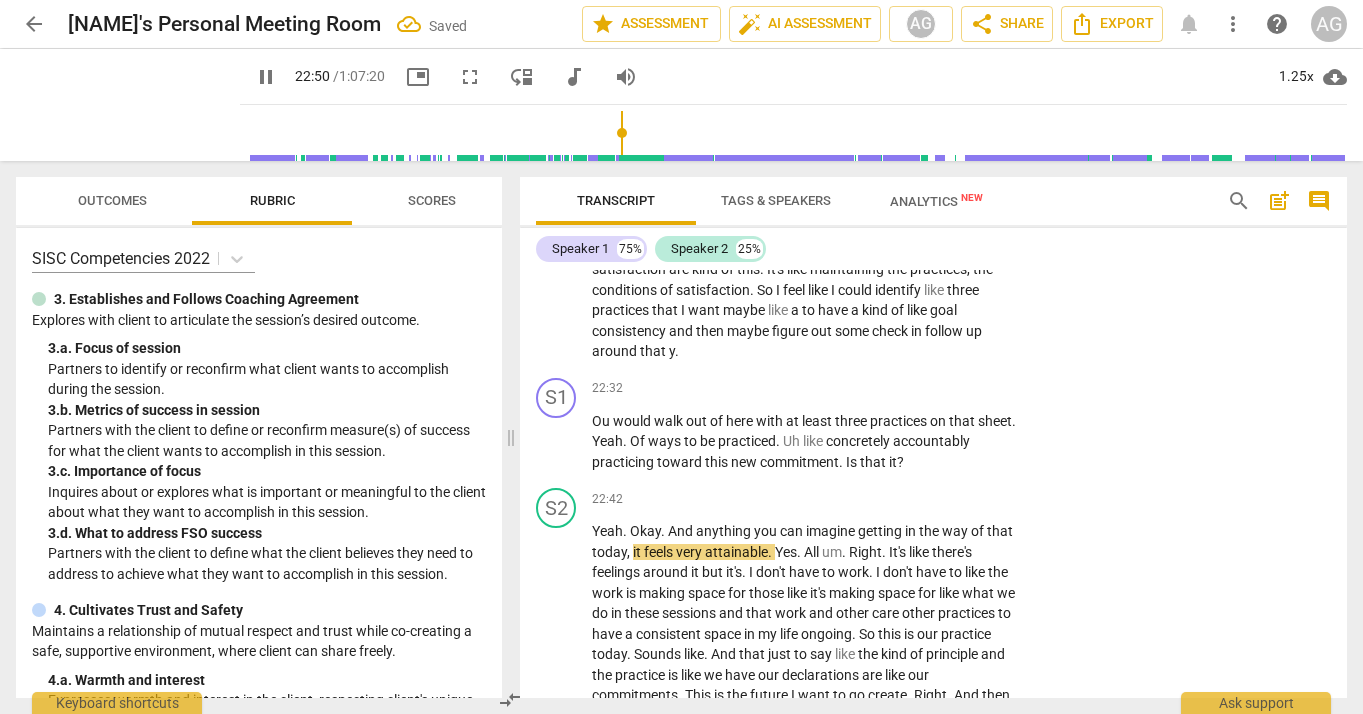 scroll, scrollTop: 4983, scrollLeft: 0, axis: vertical 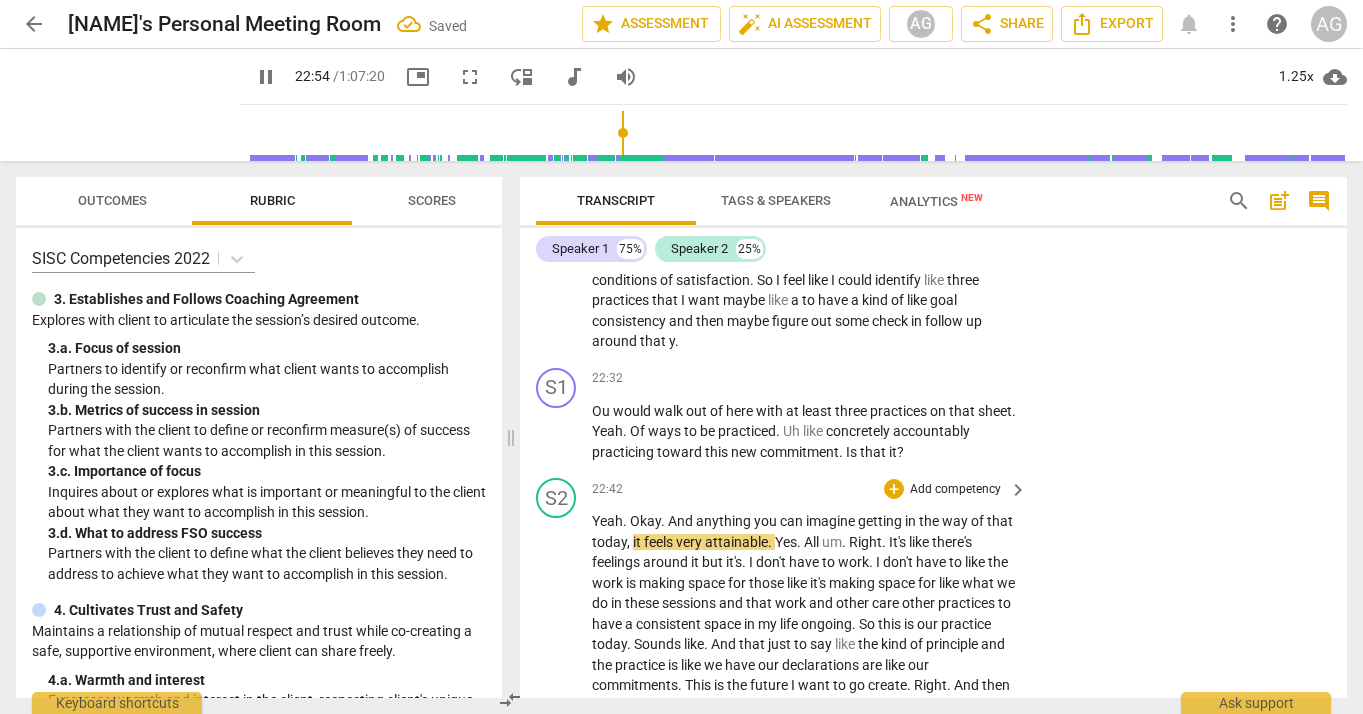 click on "Yeah .   Okay .   And   anything   you   can   imagine   getting   in   the   way   of   that   today ,   it   feels   very   attainable .   Yes .   All   um .   Right .   It's   like   there's   feelings   around   it   but   it's .   I   don't   have   to   work .   I   don't   have   to   like   the   work   is   making   space   for   those   like   it's   making   space   for   like   what   we   do   in   these   sessions   and   that   work   and   other   care   other   practices   to   have   a   consistent   space   in   my   life   ongoing .   So   this   is   our   practice   today .   Sounds   like .   And   that   just   to   say   like   the   kind   of   principle   and   the   practice   is   like   we   have   our   declarations   are   like   our   commitments .   This   is   the   future   I   want   to   go   create .   Right .   And   then   we   have   this   to   be   able   to   like   drill   down   to   be   like   how   would   I   know   I've   delivered   on   that .   Yeah ." at bounding box center [804, 767] 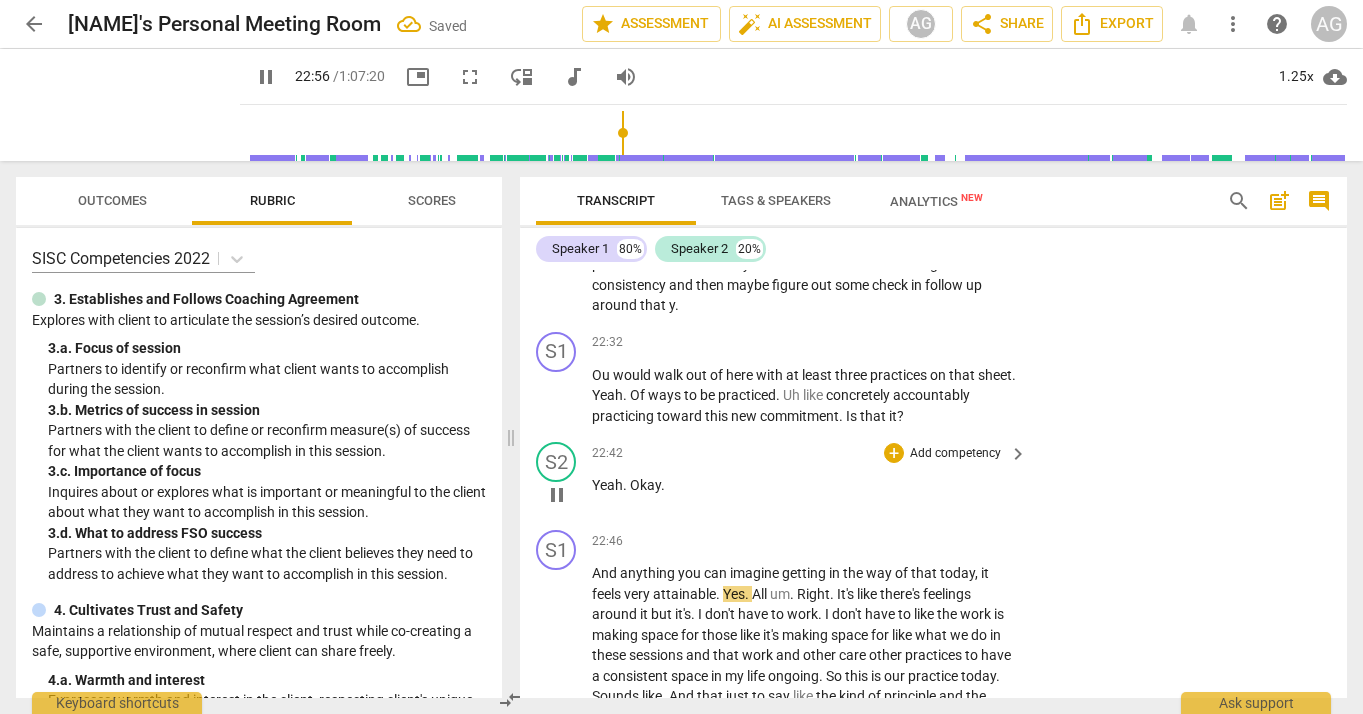 scroll, scrollTop: 5038, scrollLeft: 0, axis: vertical 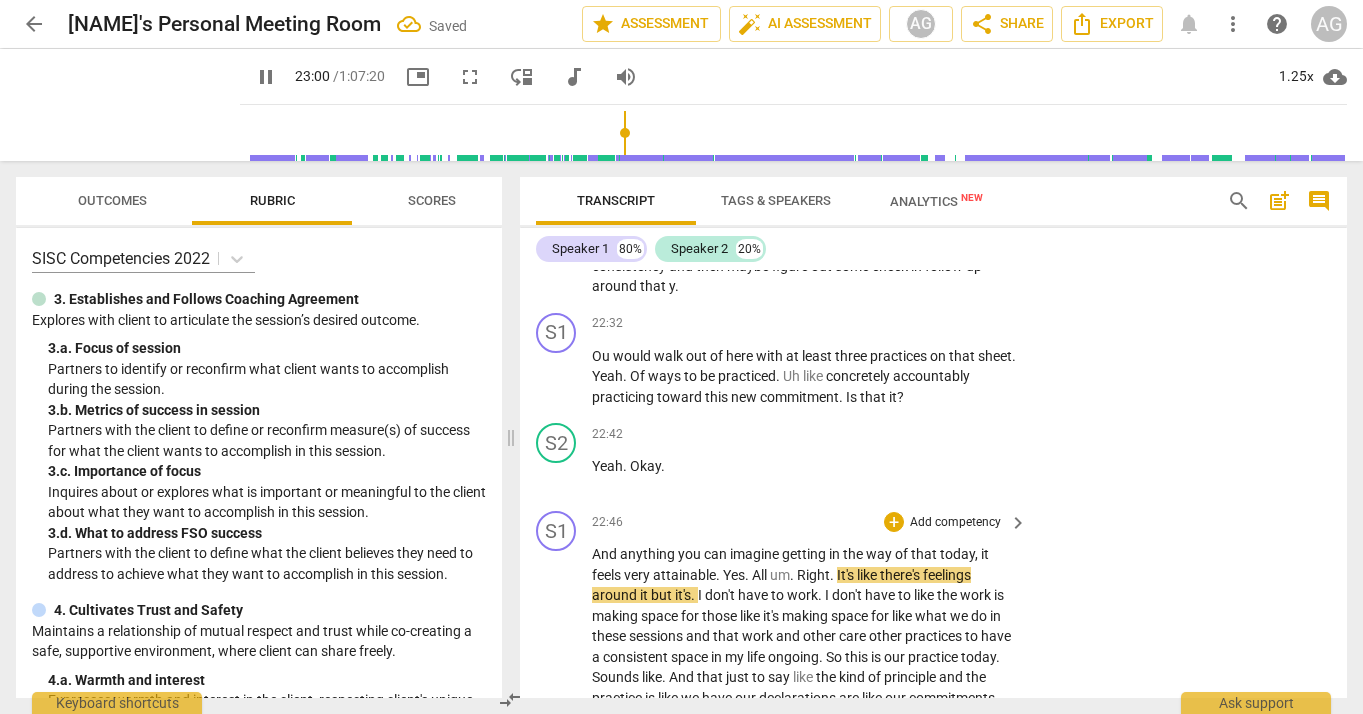 click on "," at bounding box center (978, 554) 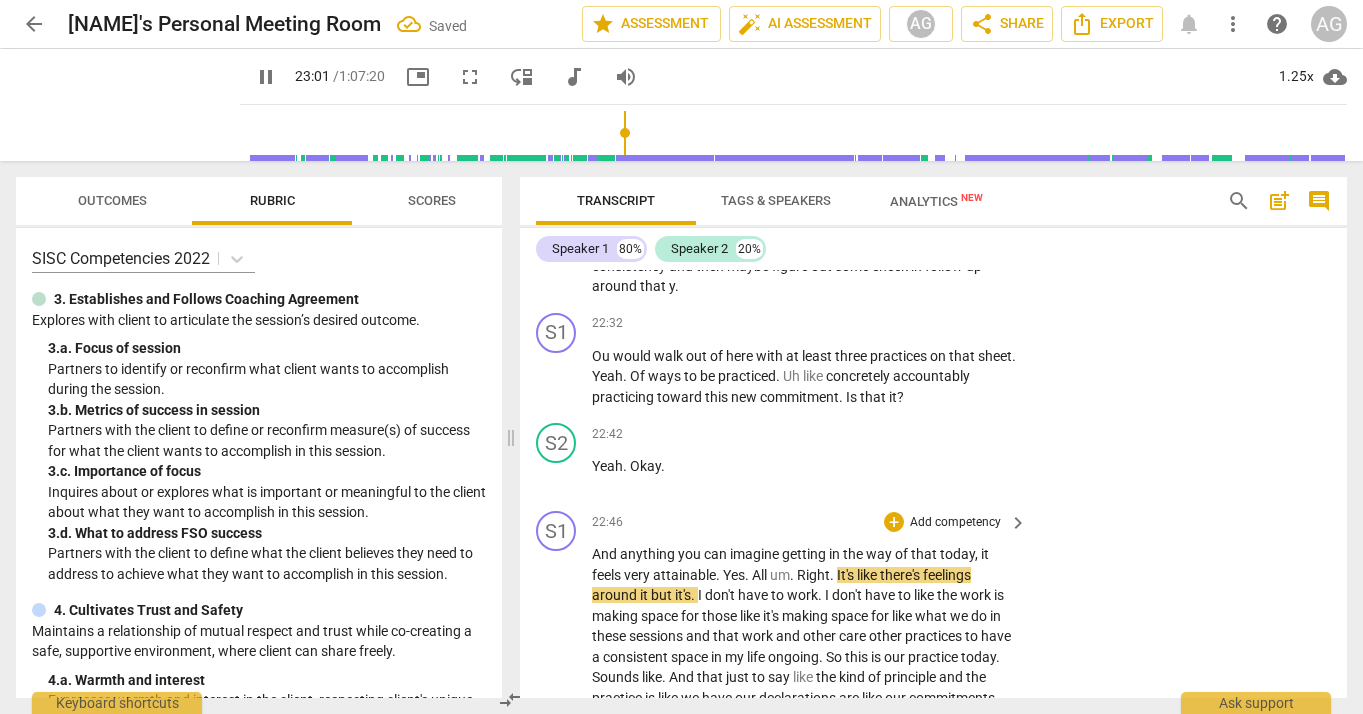 type on "1381" 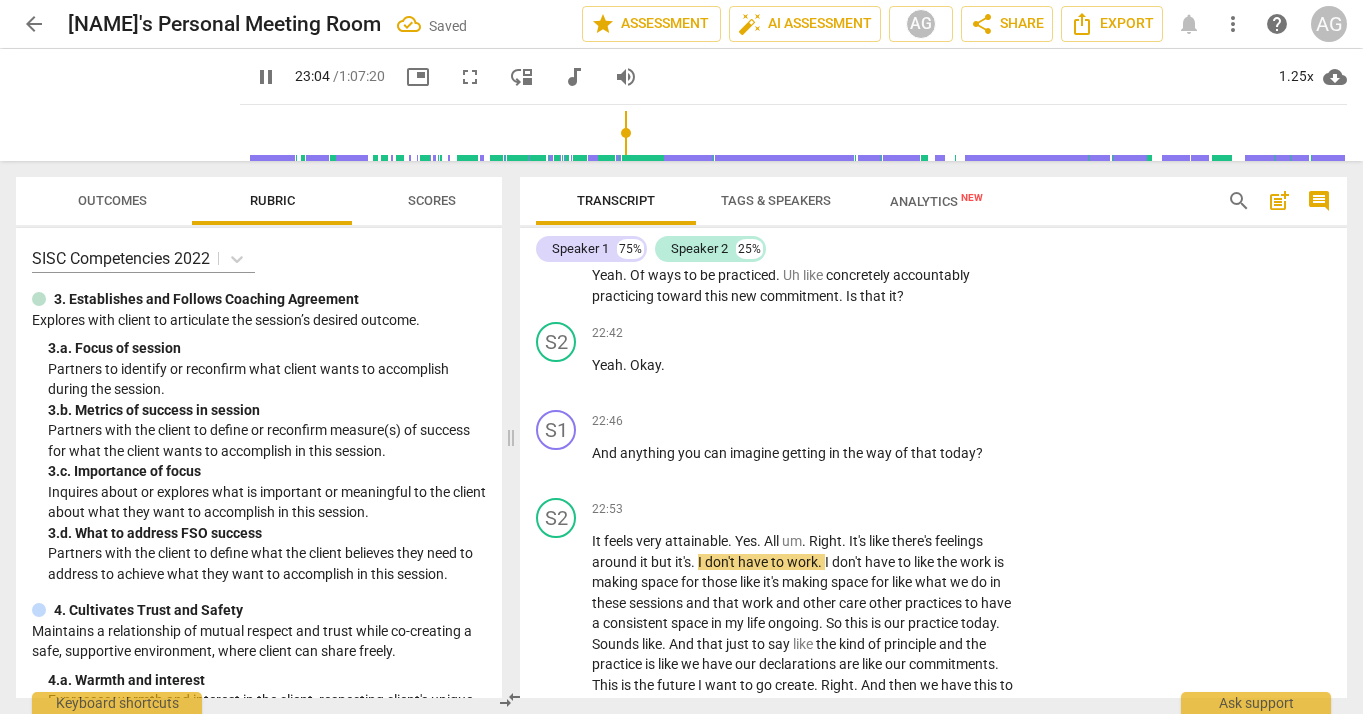 scroll, scrollTop: 5161, scrollLeft: 0, axis: vertical 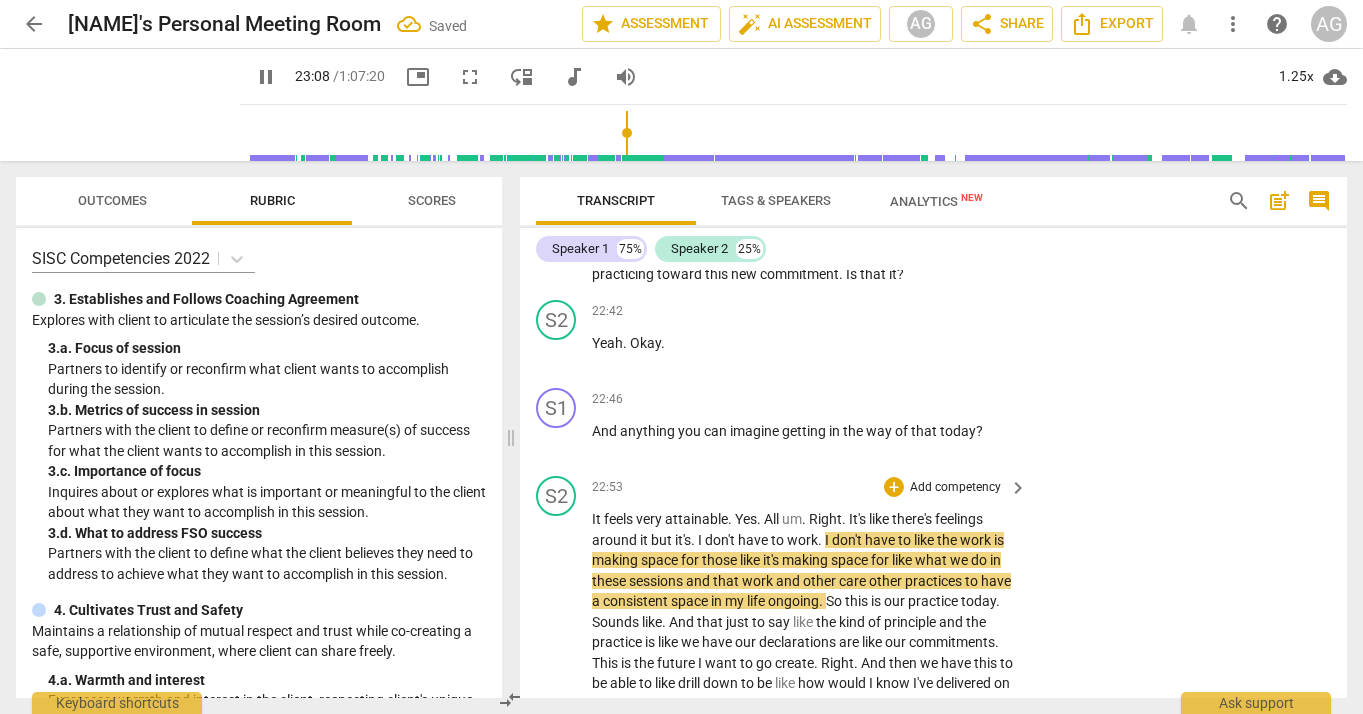 click on "." at bounding box center [731, 519] 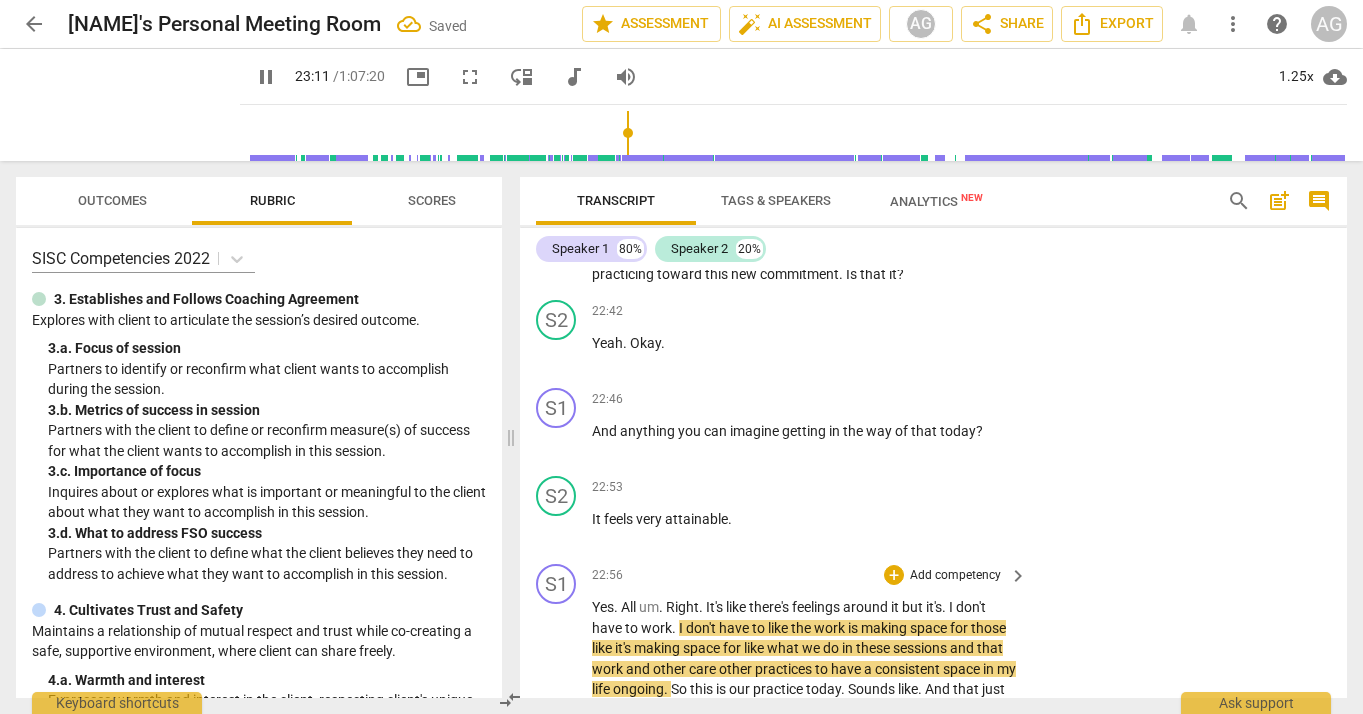 click on "Yes" at bounding box center [603, 607] 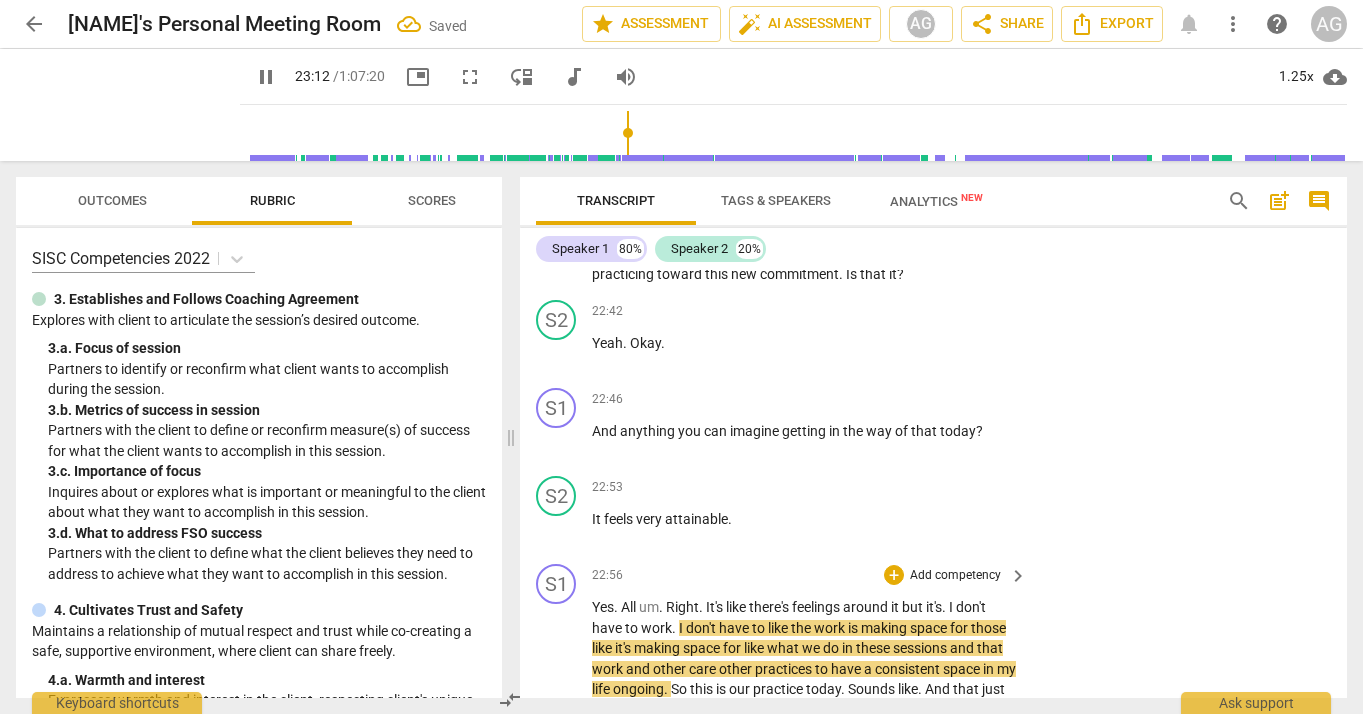 type on "1393" 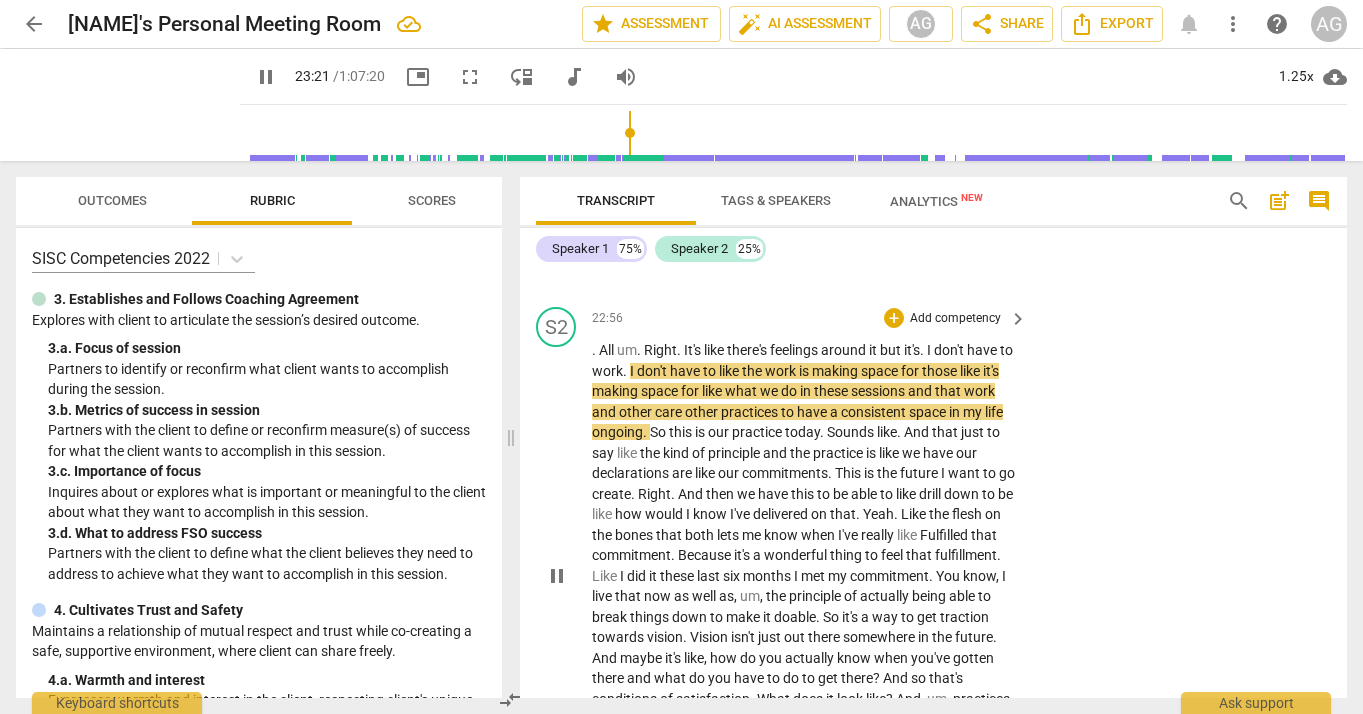 scroll, scrollTop: 5541, scrollLeft: 0, axis: vertical 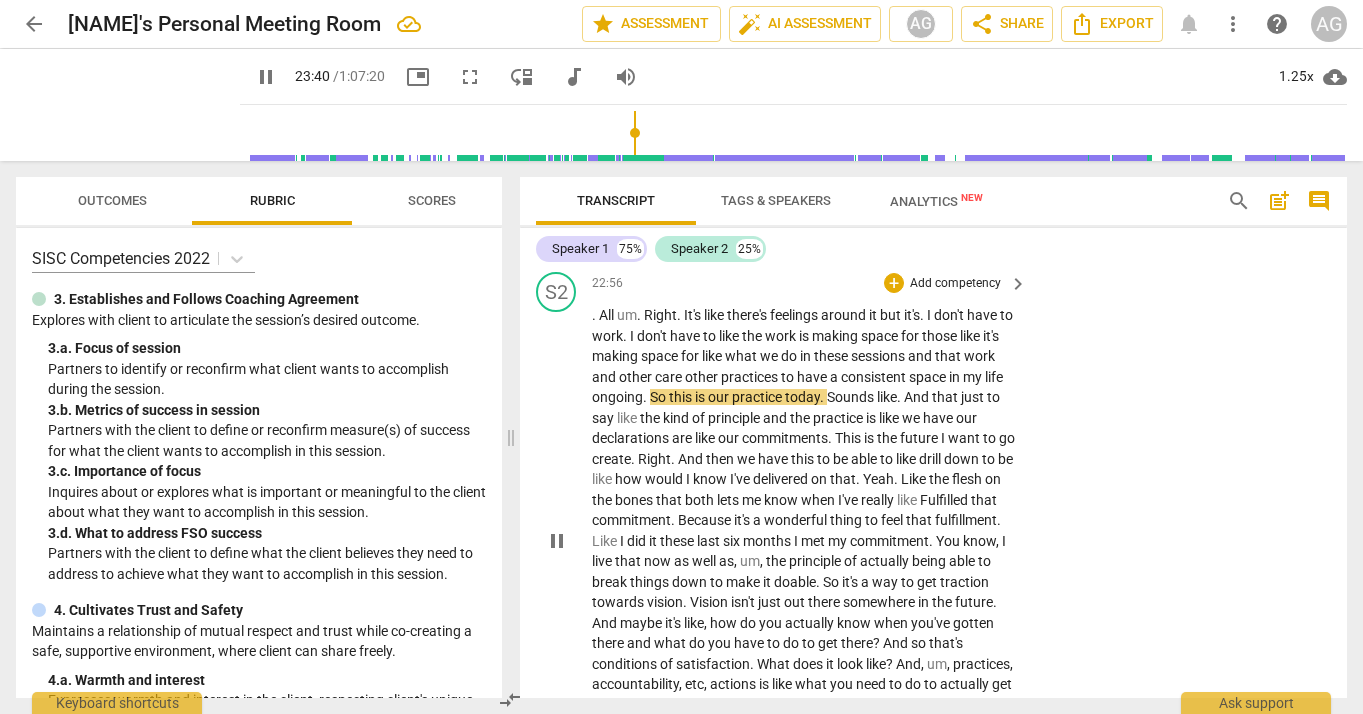 click on "So" at bounding box center (659, 397) 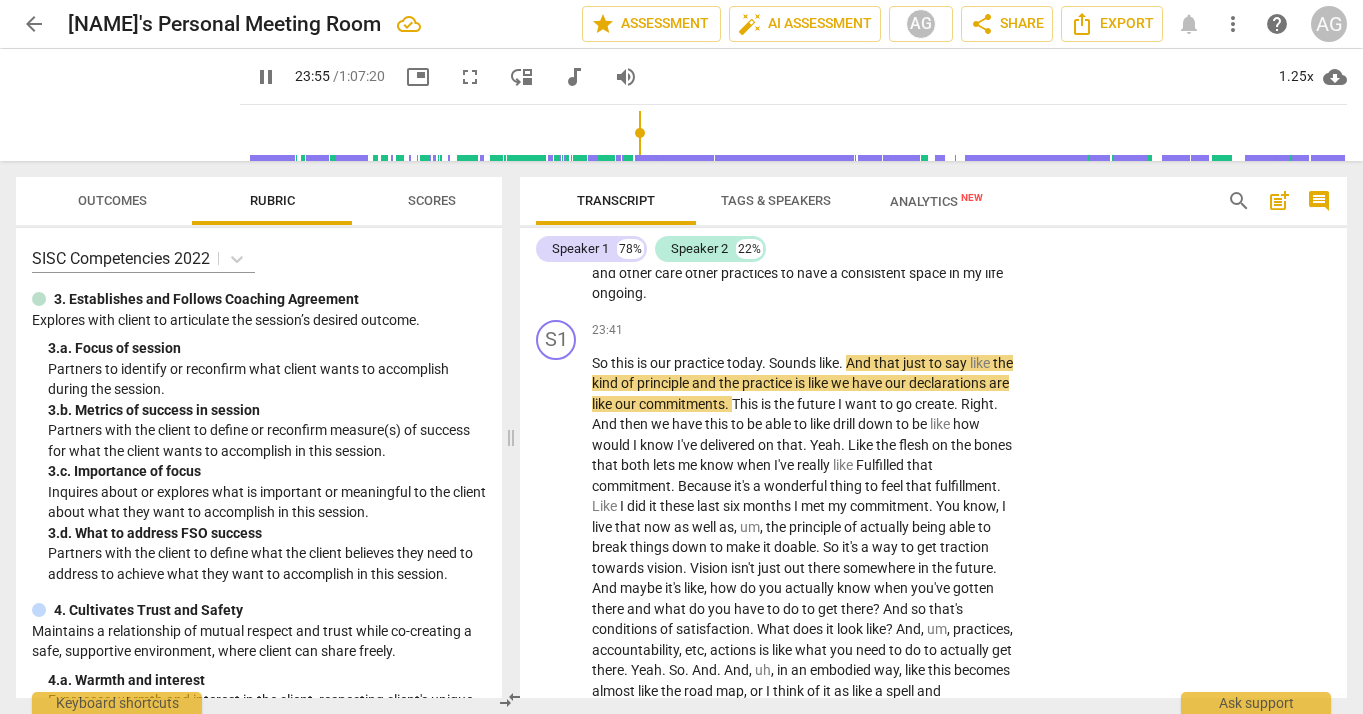 scroll, scrollTop: 5651, scrollLeft: 0, axis: vertical 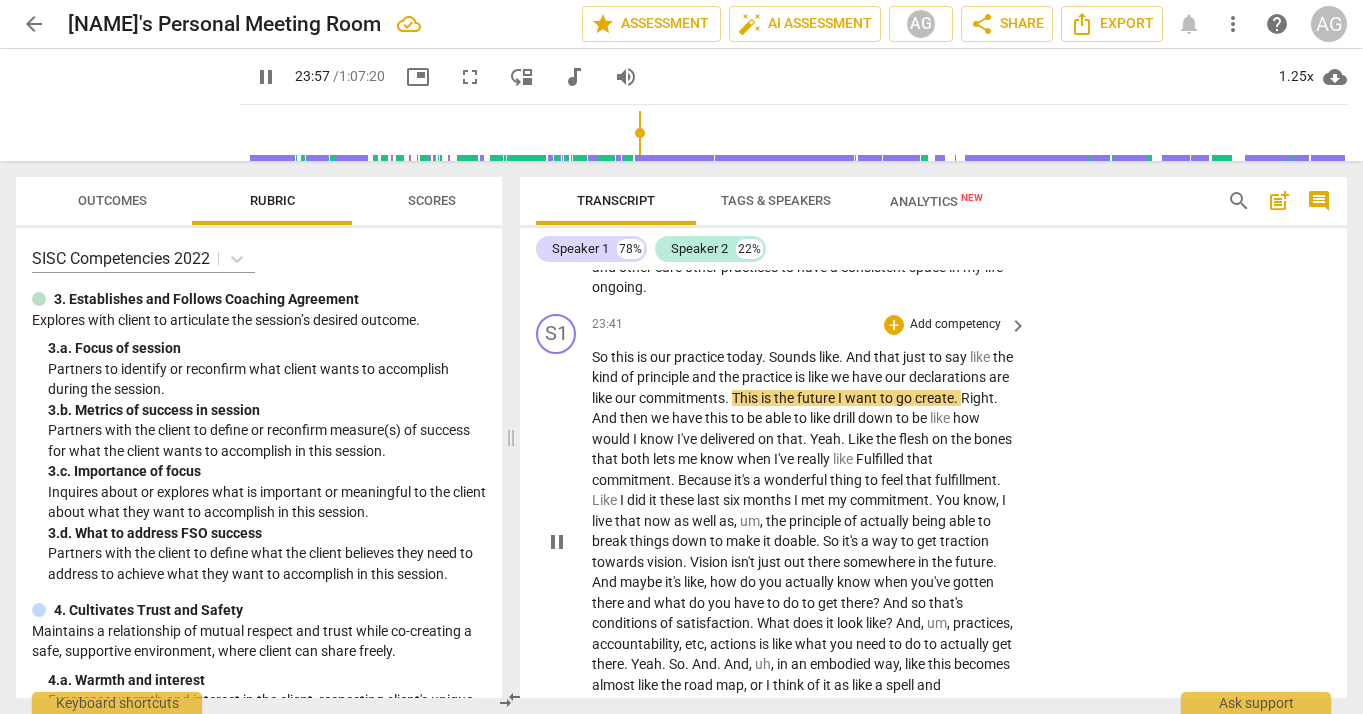 click on "go" at bounding box center [905, 398] 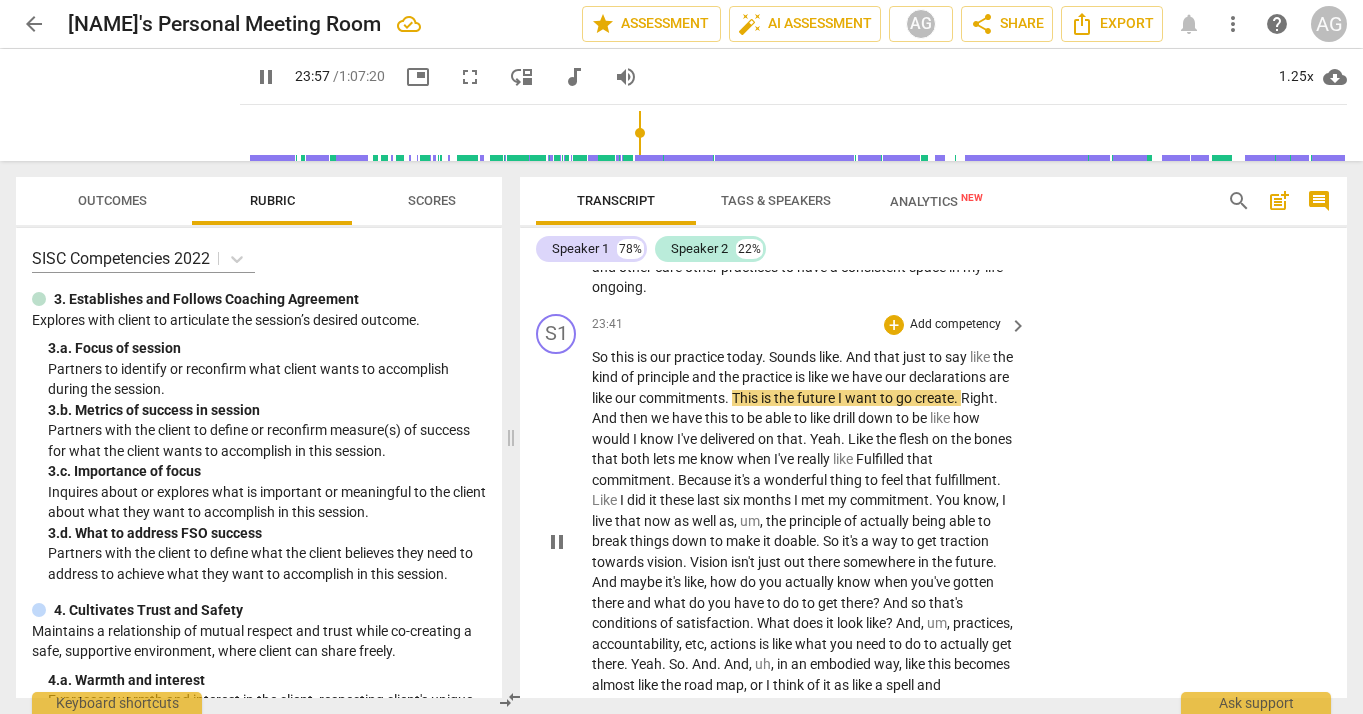 type on "1438" 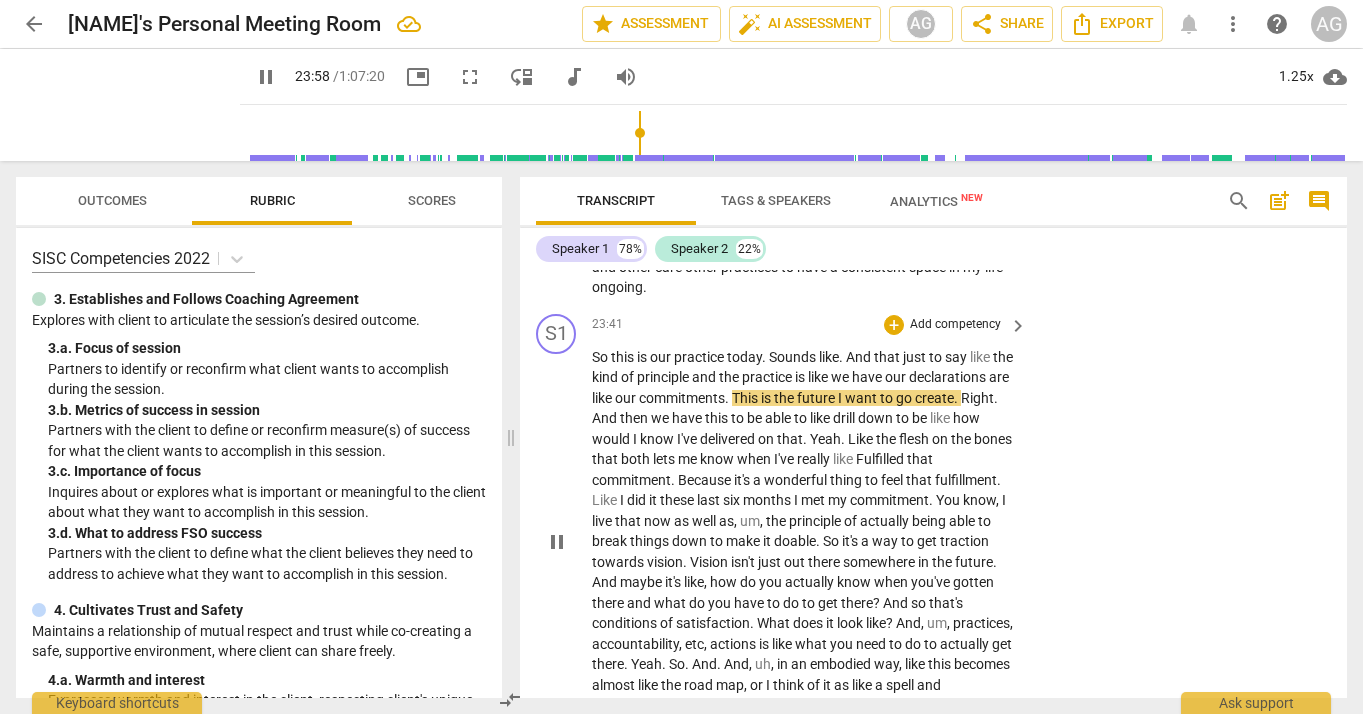 type 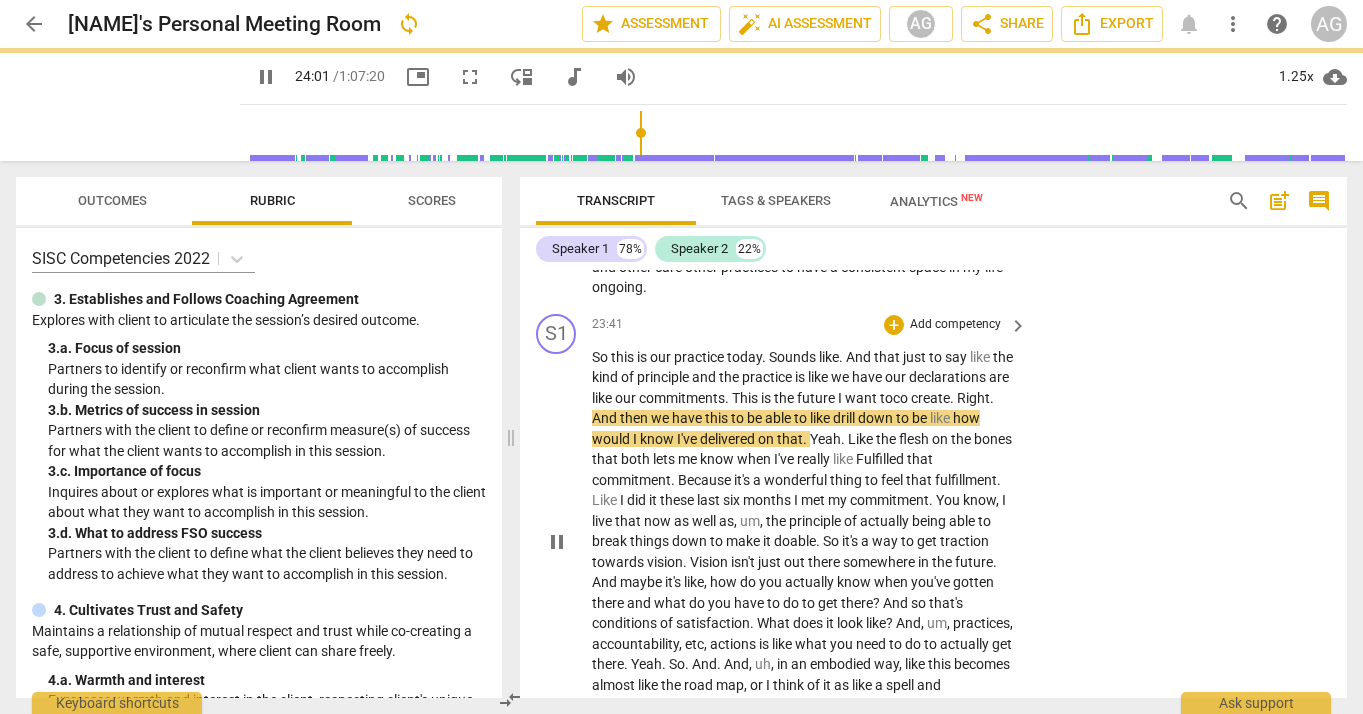 click on "Right" at bounding box center (973, 398) 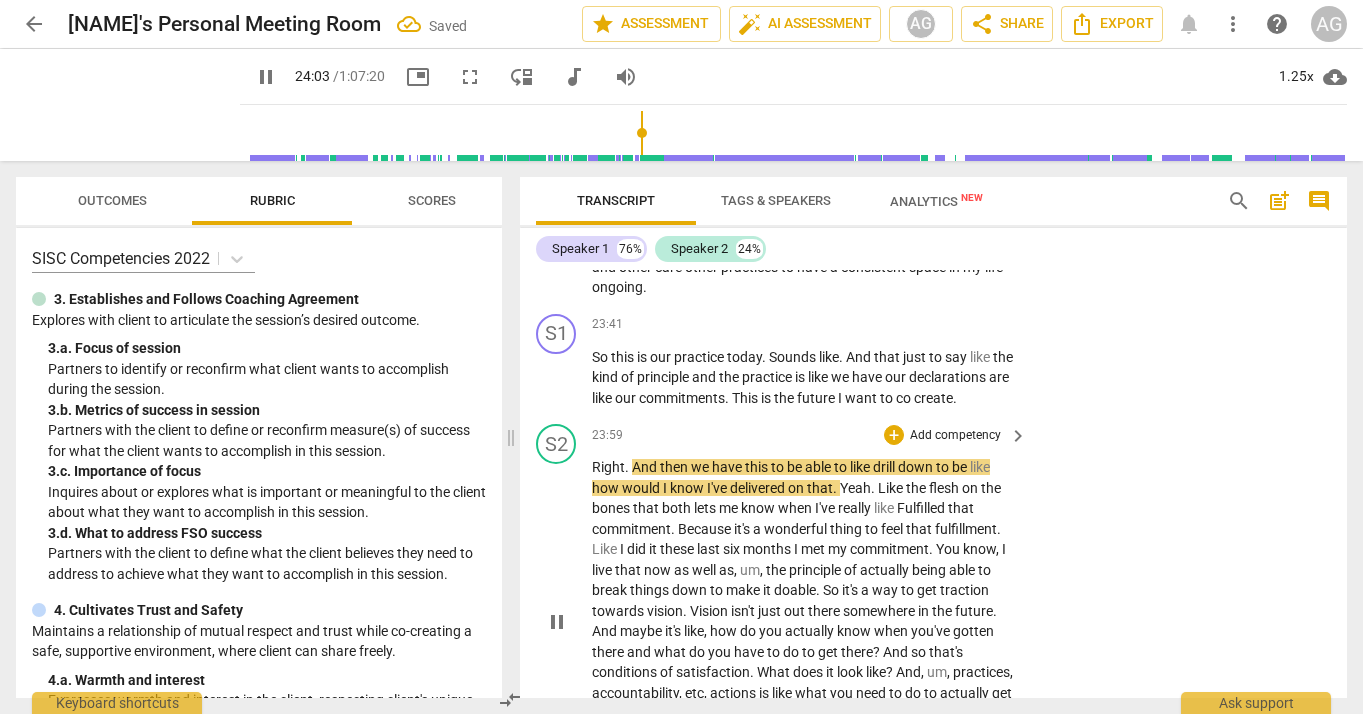 click on "And" at bounding box center (646, 467) 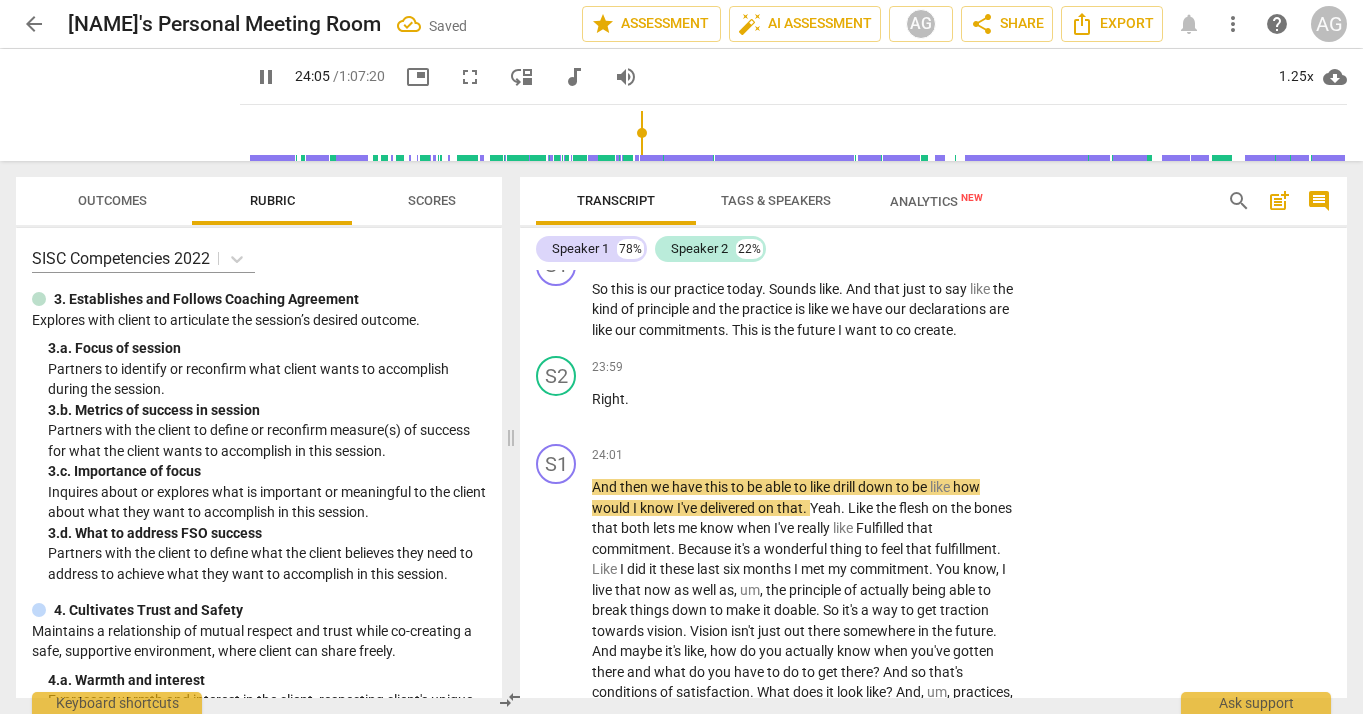 scroll, scrollTop: 5727, scrollLeft: 0, axis: vertical 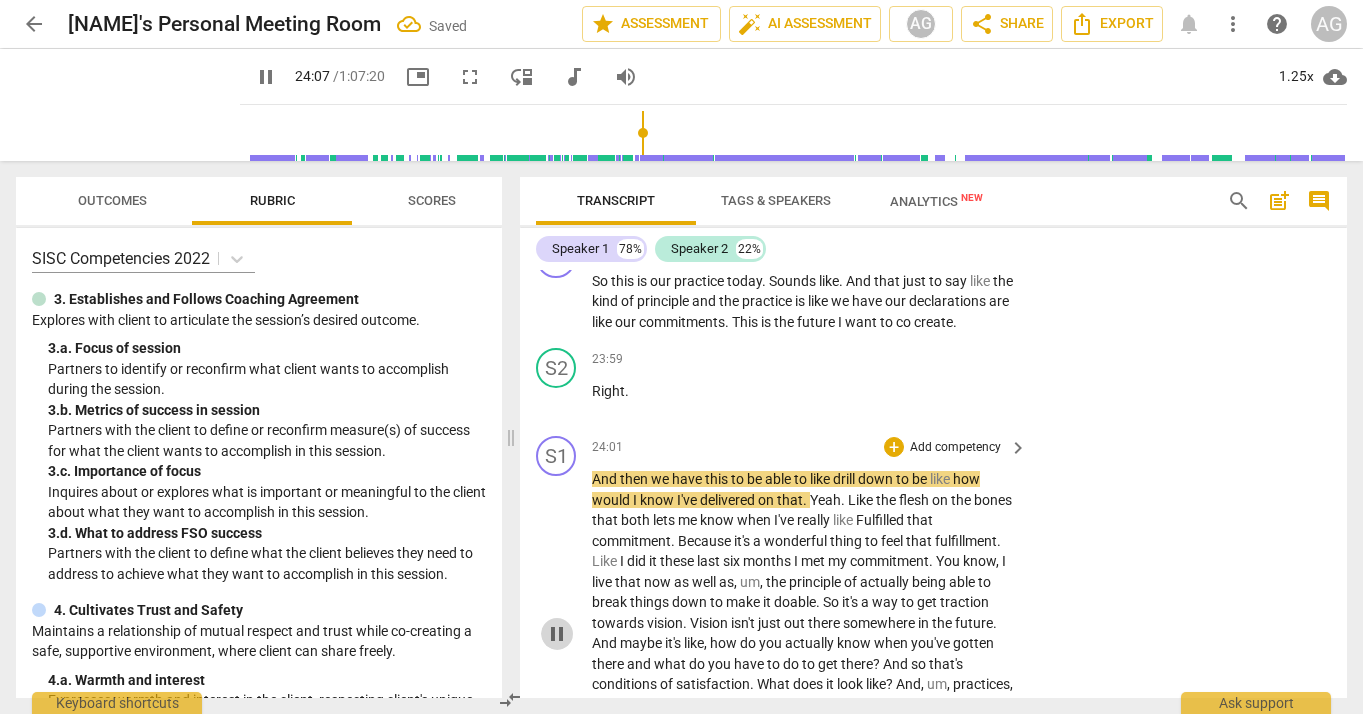 click on "pause" at bounding box center (557, 634) 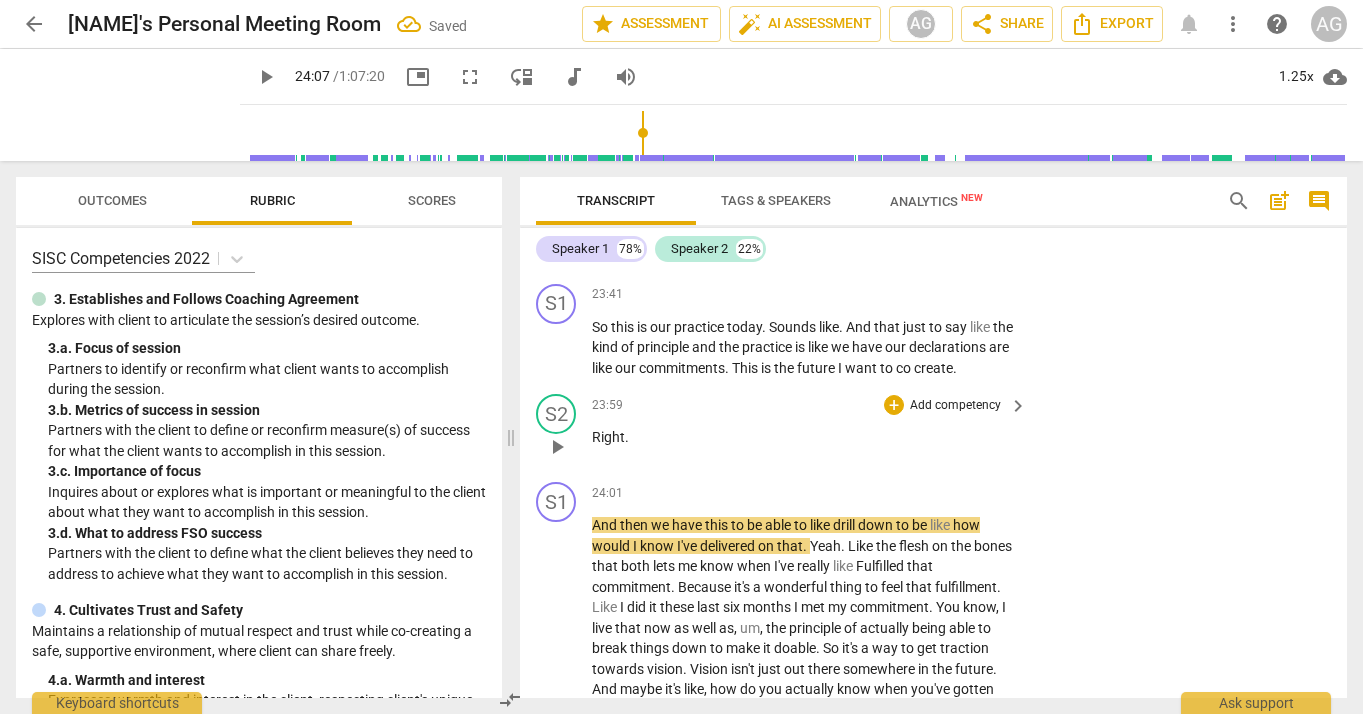 scroll, scrollTop: 5673, scrollLeft: 0, axis: vertical 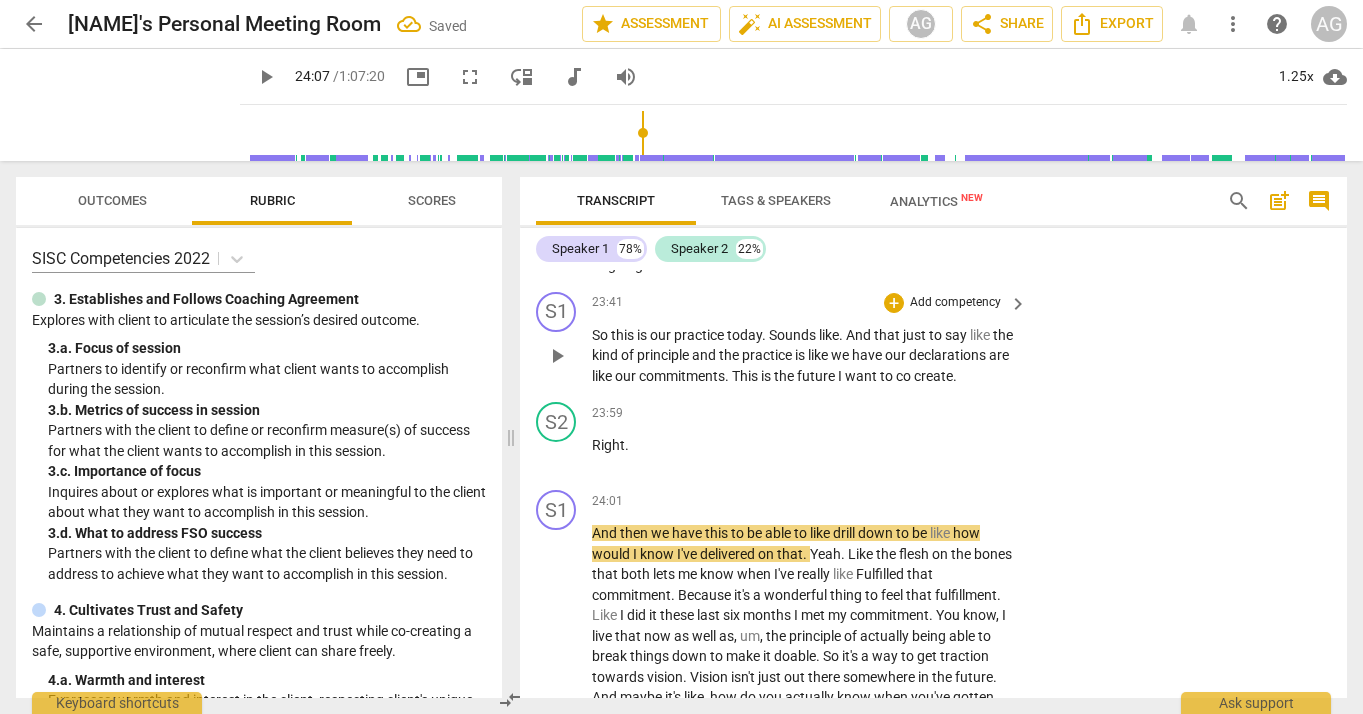 click on "+ Add competency keyboard_arrow_right" at bounding box center [954, 303] 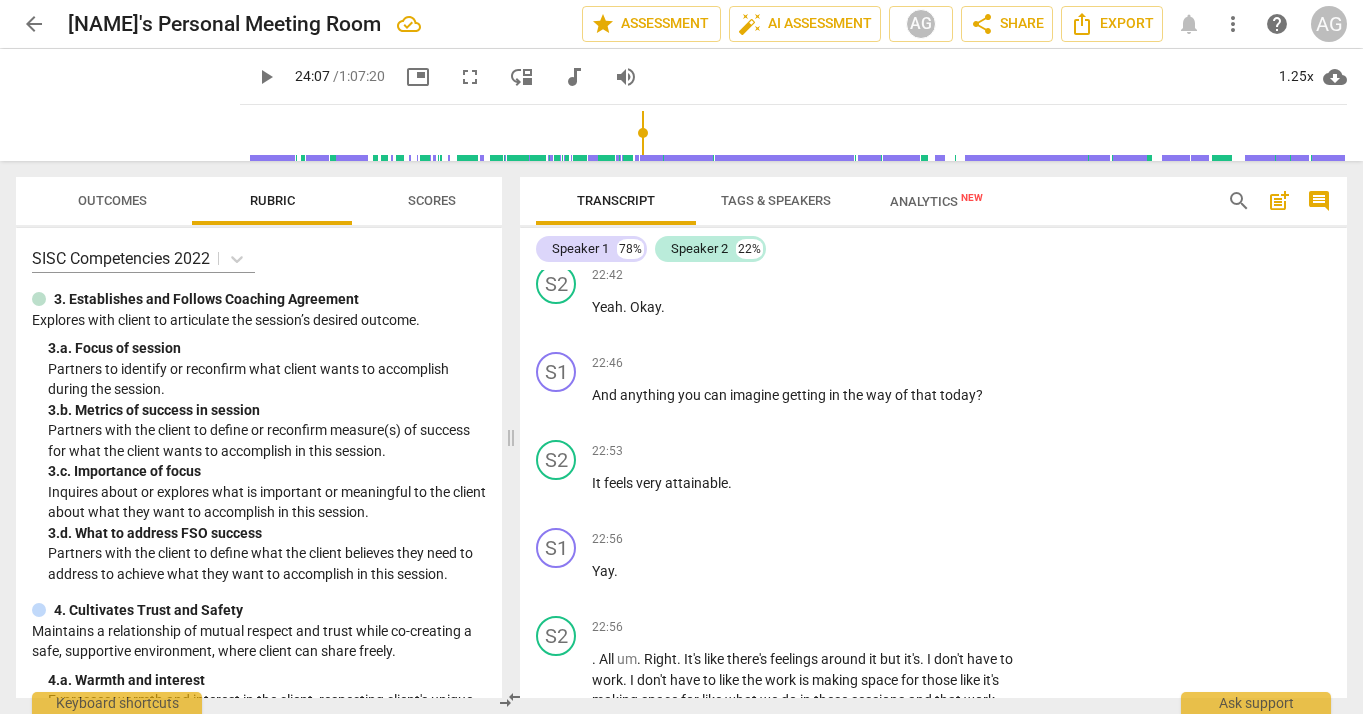 scroll, scrollTop: 5196, scrollLeft: 0, axis: vertical 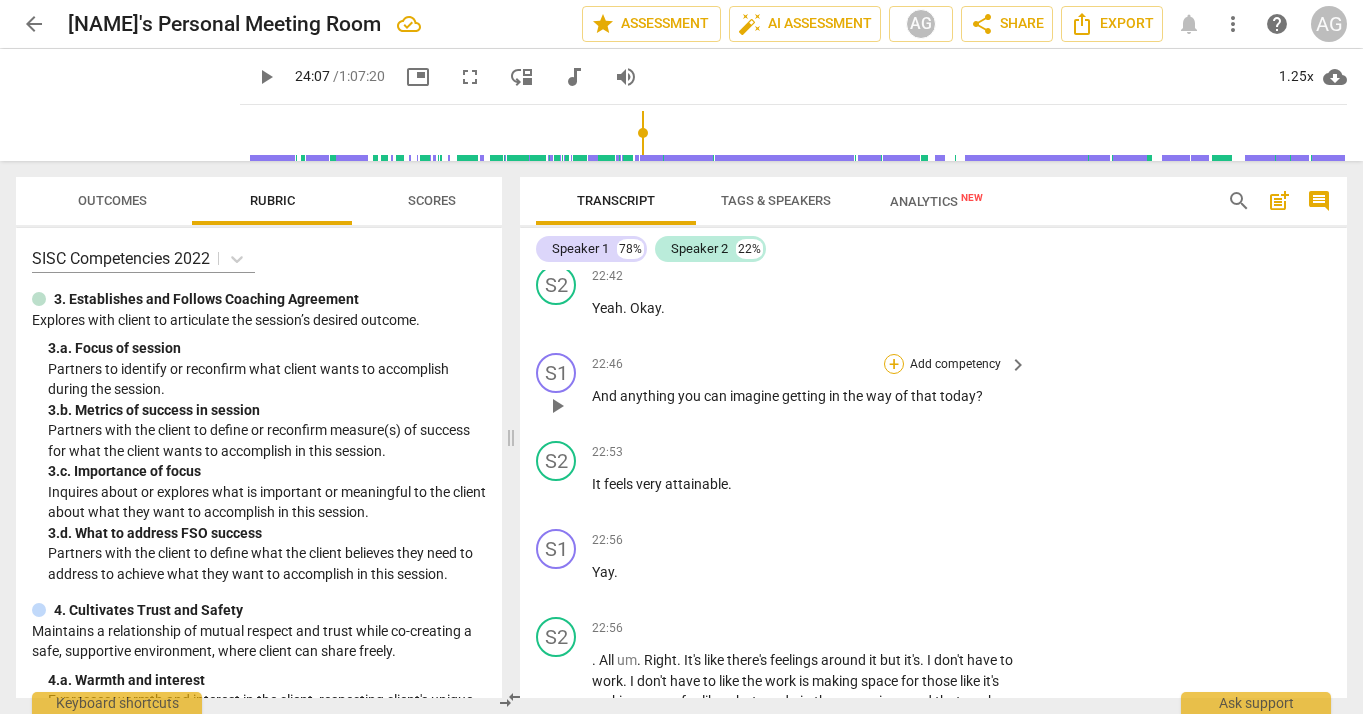 click on "+" at bounding box center [894, 364] 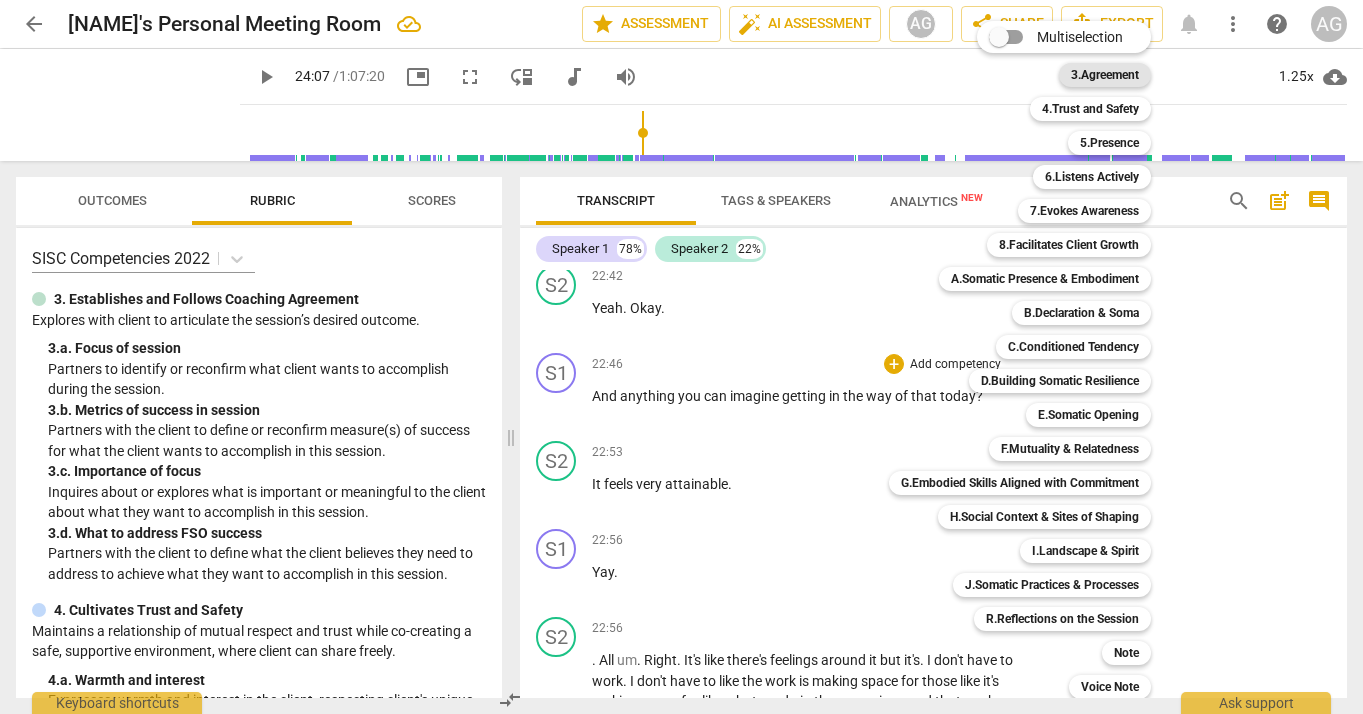 click on "3.Agreement" at bounding box center (1105, 75) 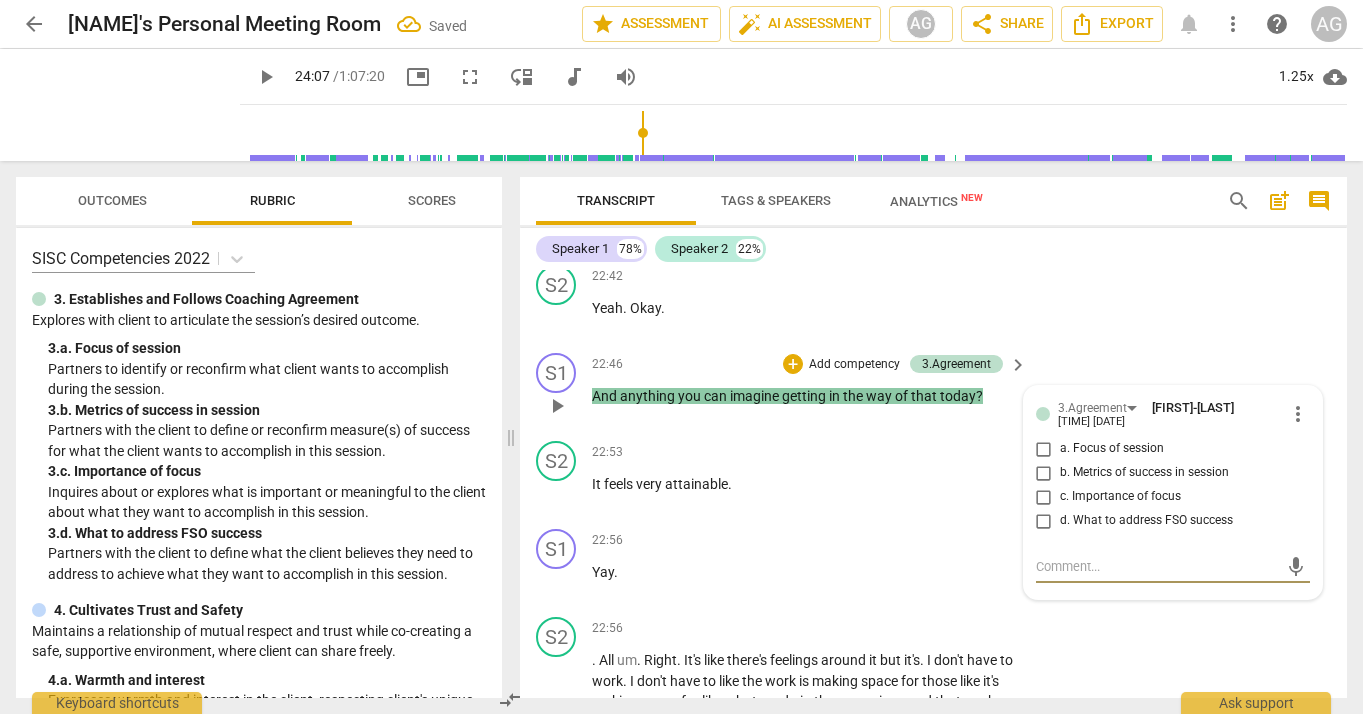 click on "d. What to address FSO success" at bounding box center (1044, 521) 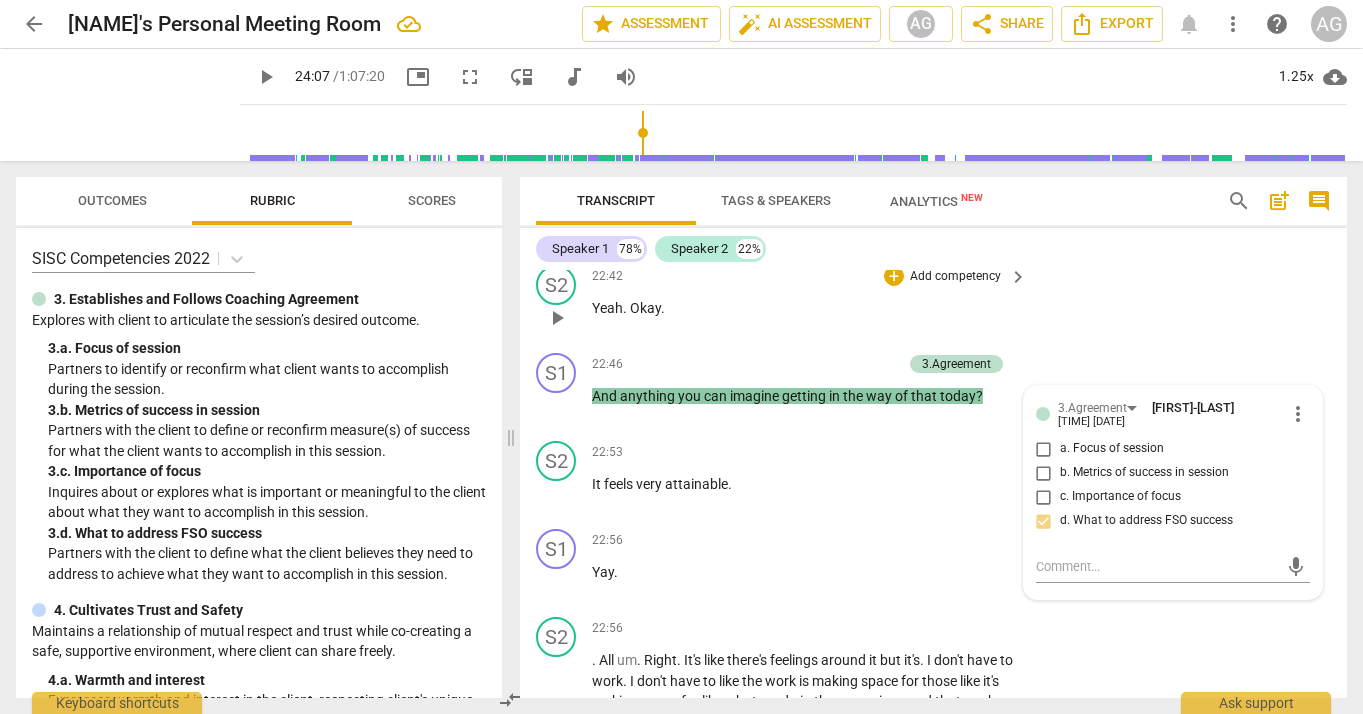 click on "S2 play_arrow pause [TIME] + Add competency keyboard_arrow_right Yeah .   Okay ." at bounding box center (933, 301) 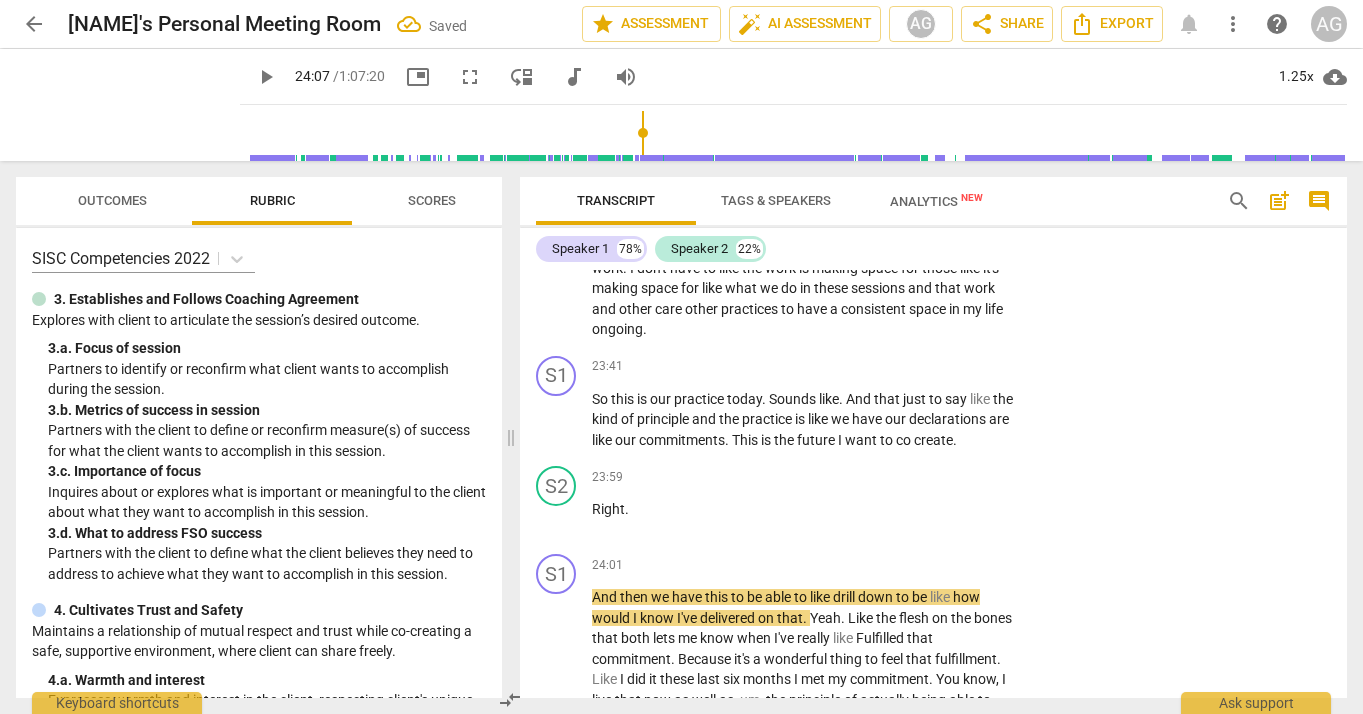 scroll, scrollTop: 5618, scrollLeft: 0, axis: vertical 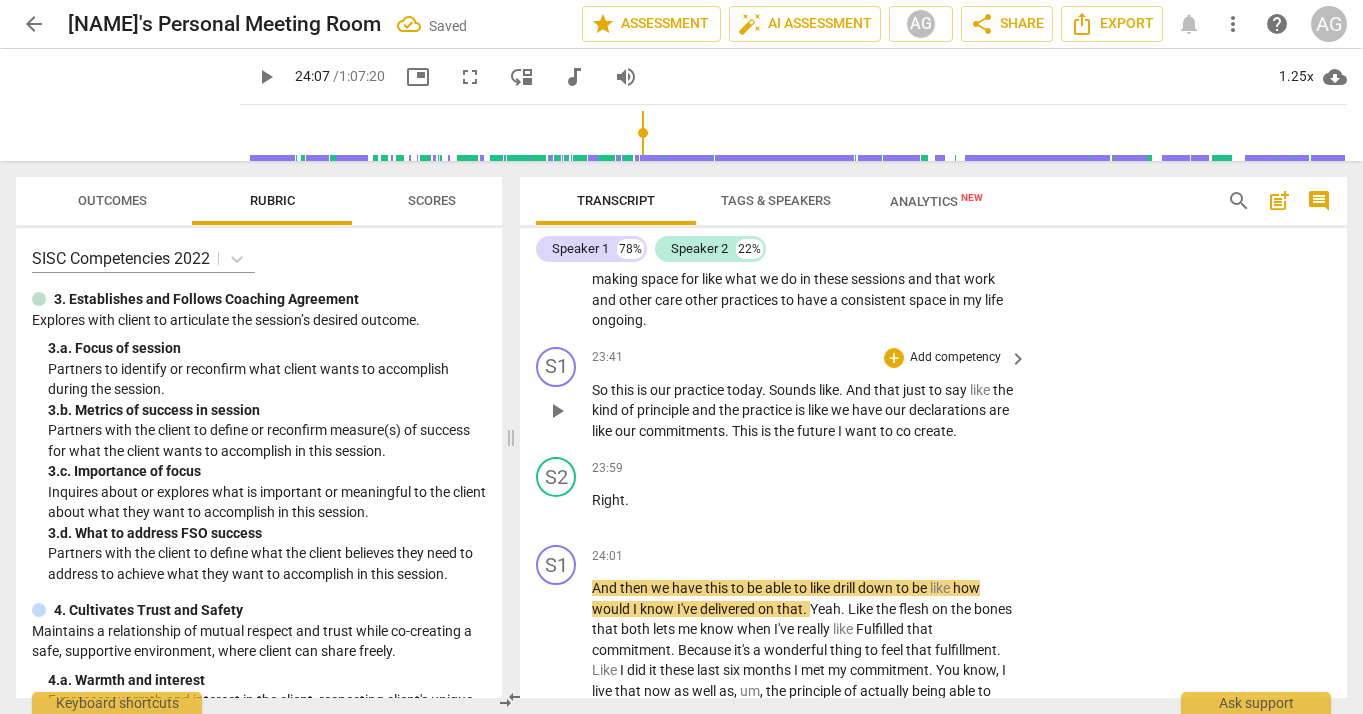 click on "Add competency" at bounding box center [955, 358] 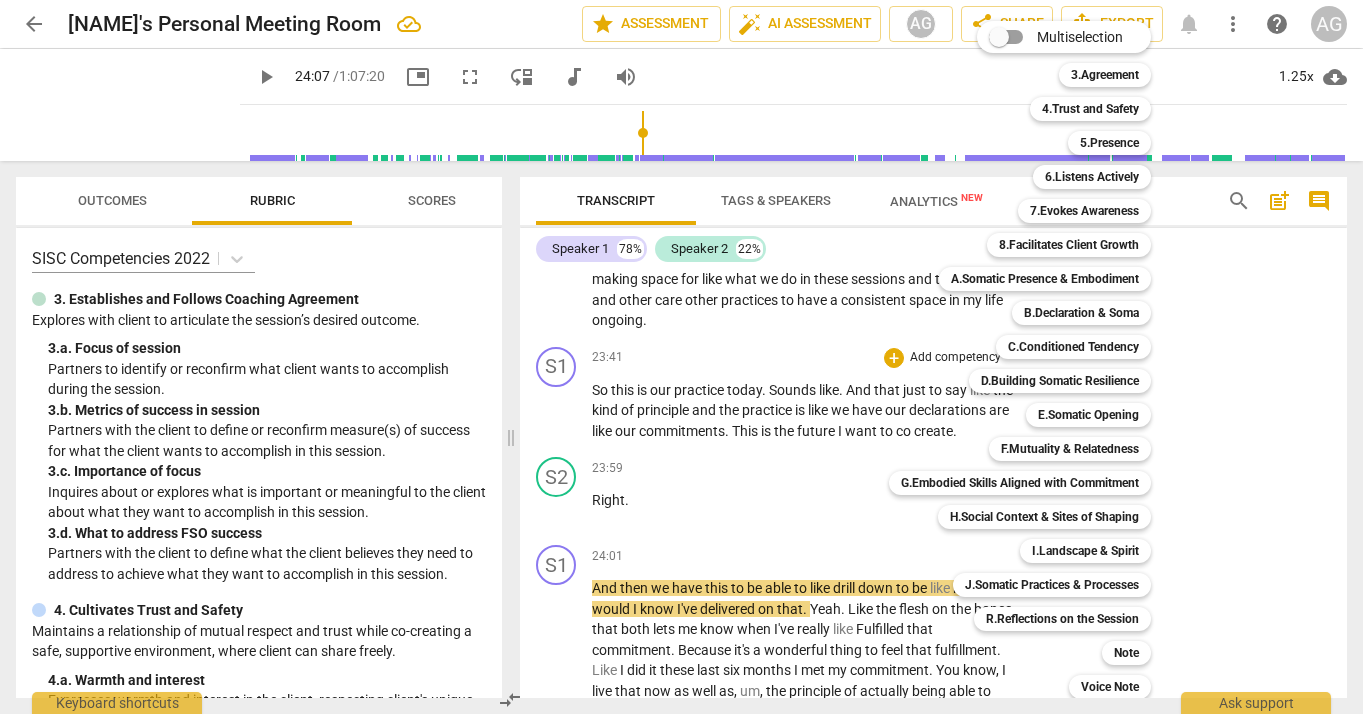 click on "J.Somatic Practices & Processes o" at bounding box center (1063, 585) 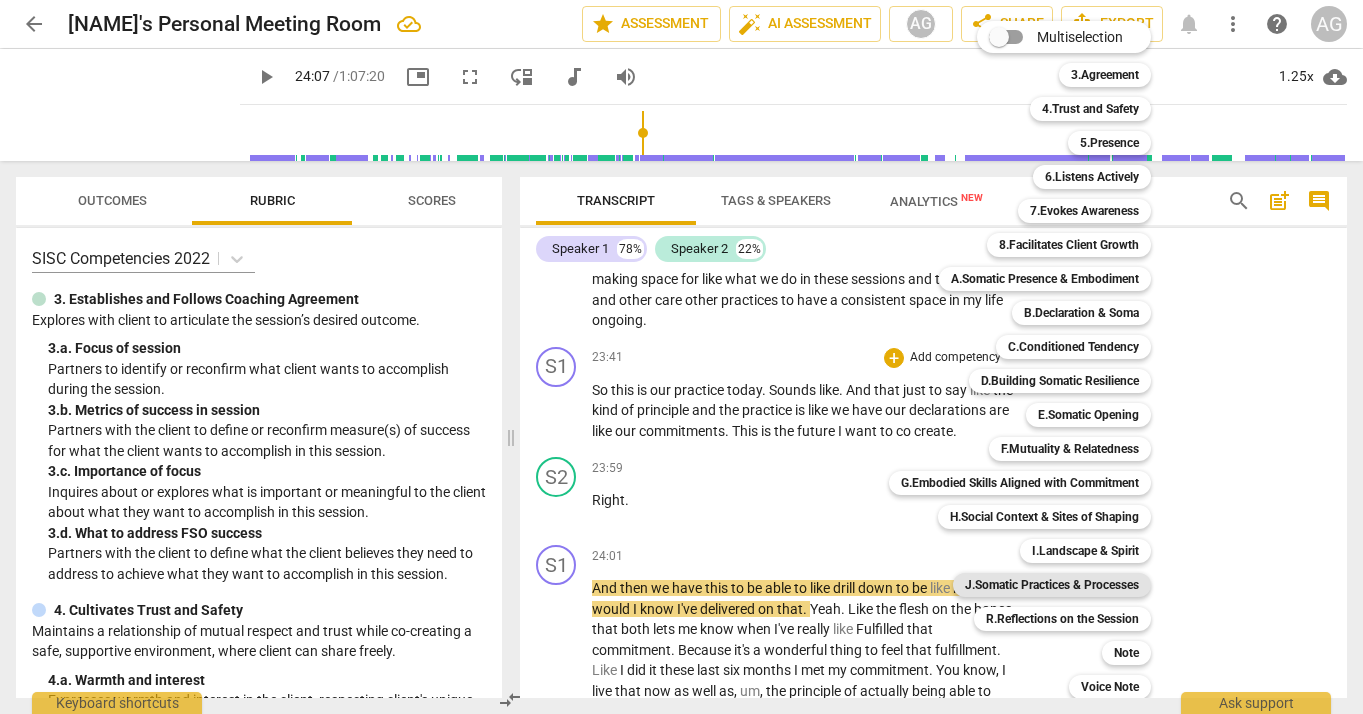 click on "J.Somatic Practices & Processes" at bounding box center [1052, 585] 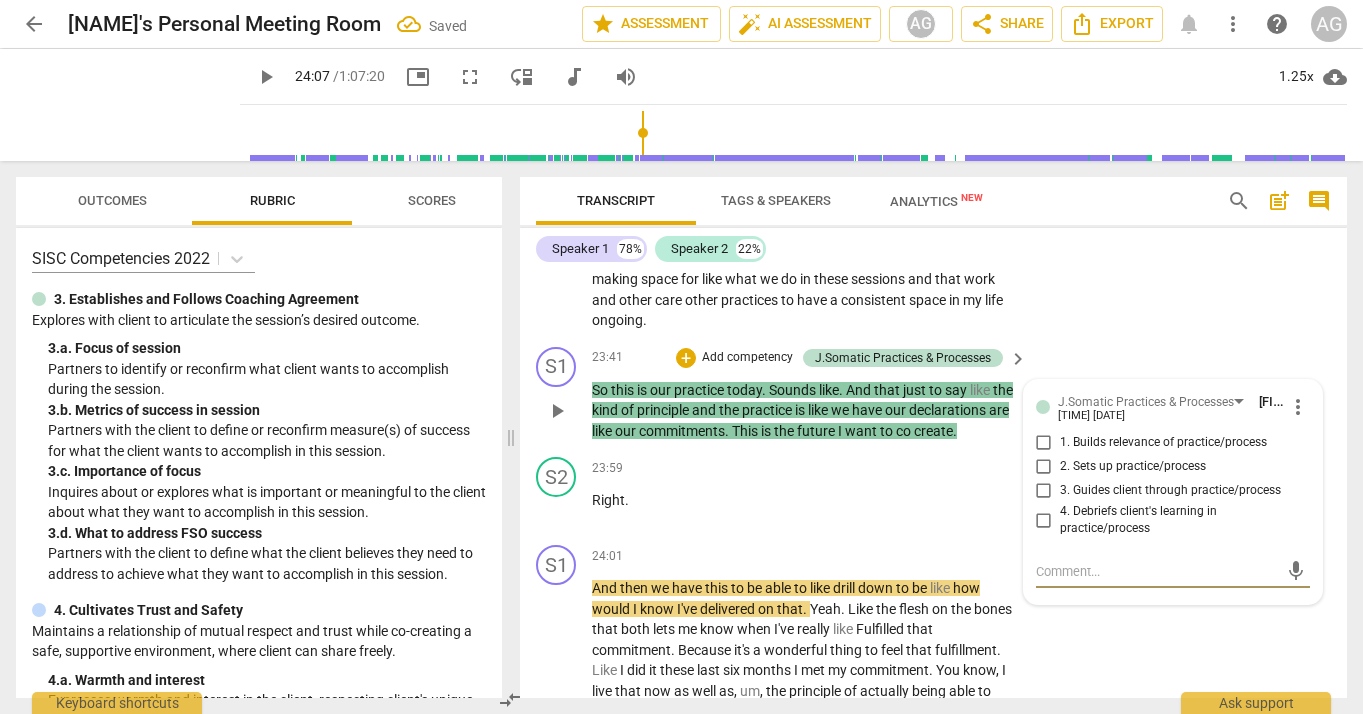 click on "1. Builds relevance of practice/process" at bounding box center (1044, 443) 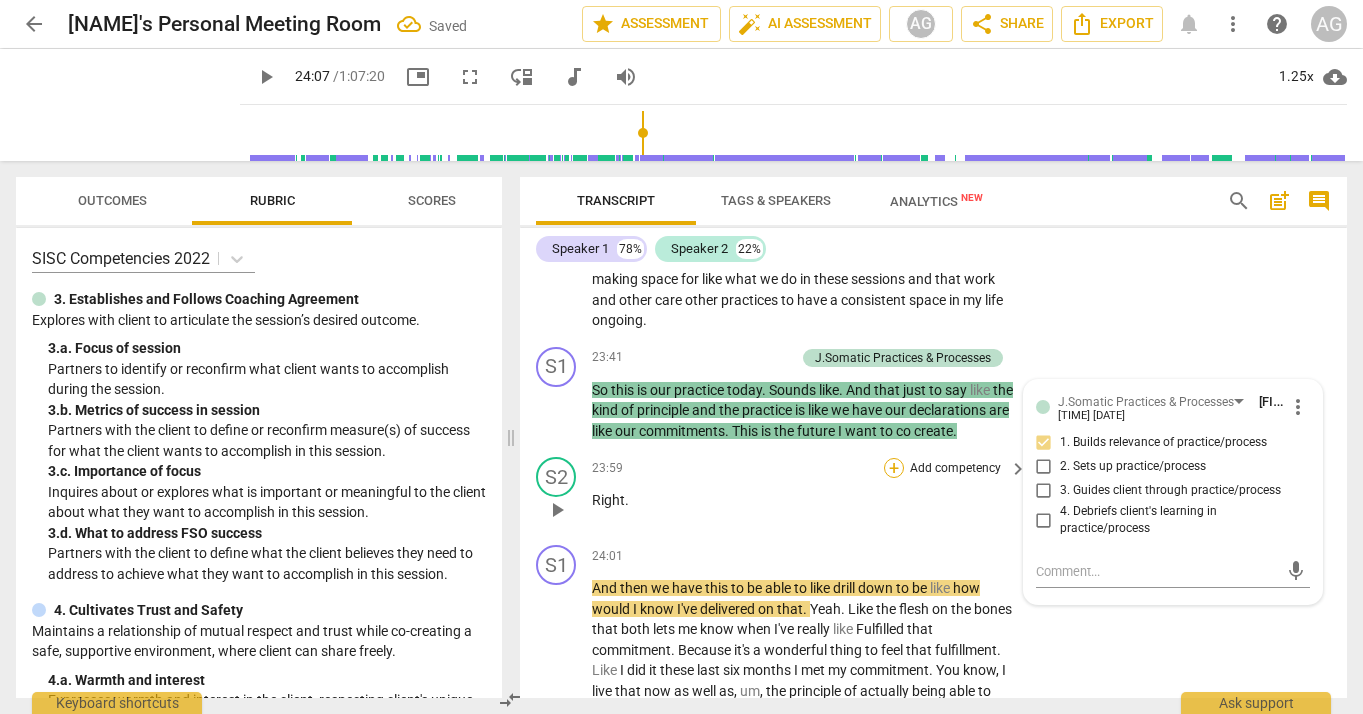 click on "+" at bounding box center [894, 468] 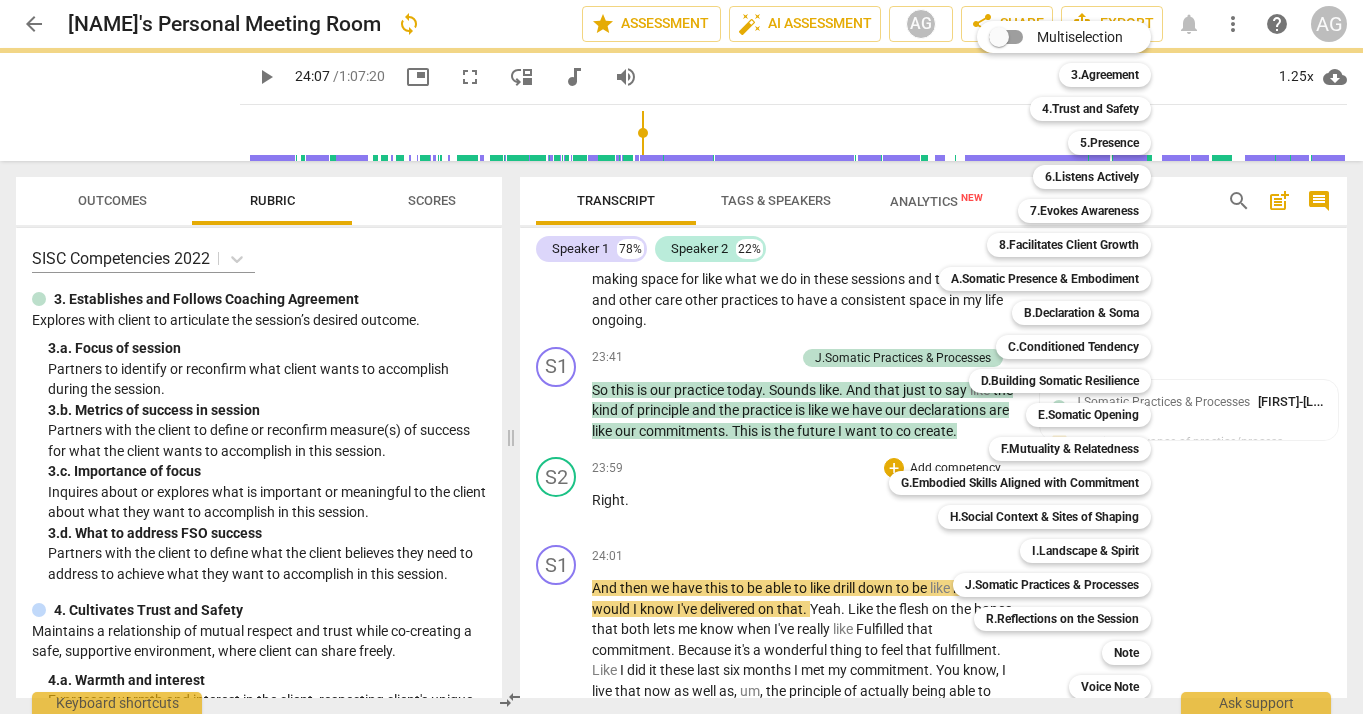 click at bounding box center (681, 357) 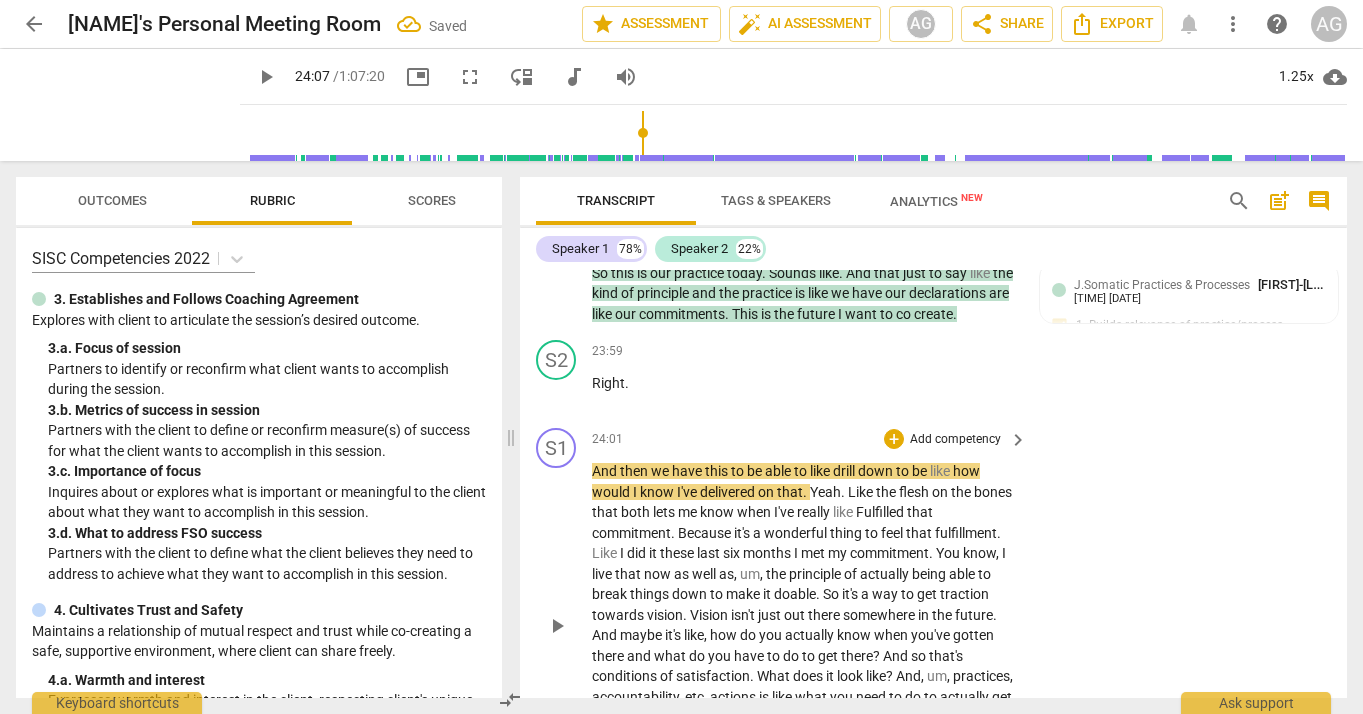 scroll, scrollTop: 5795, scrollLeft: 0, axis: vertical 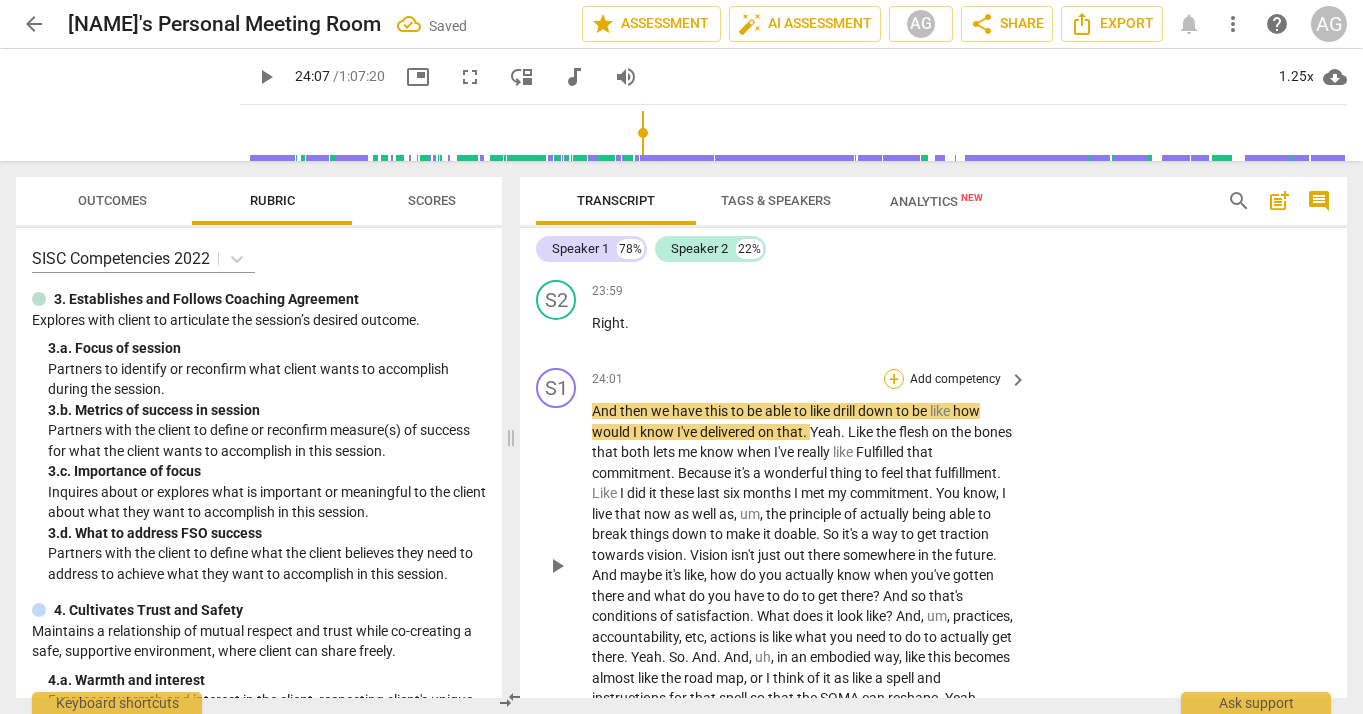 click on "+" at bounding box center [894, 379] 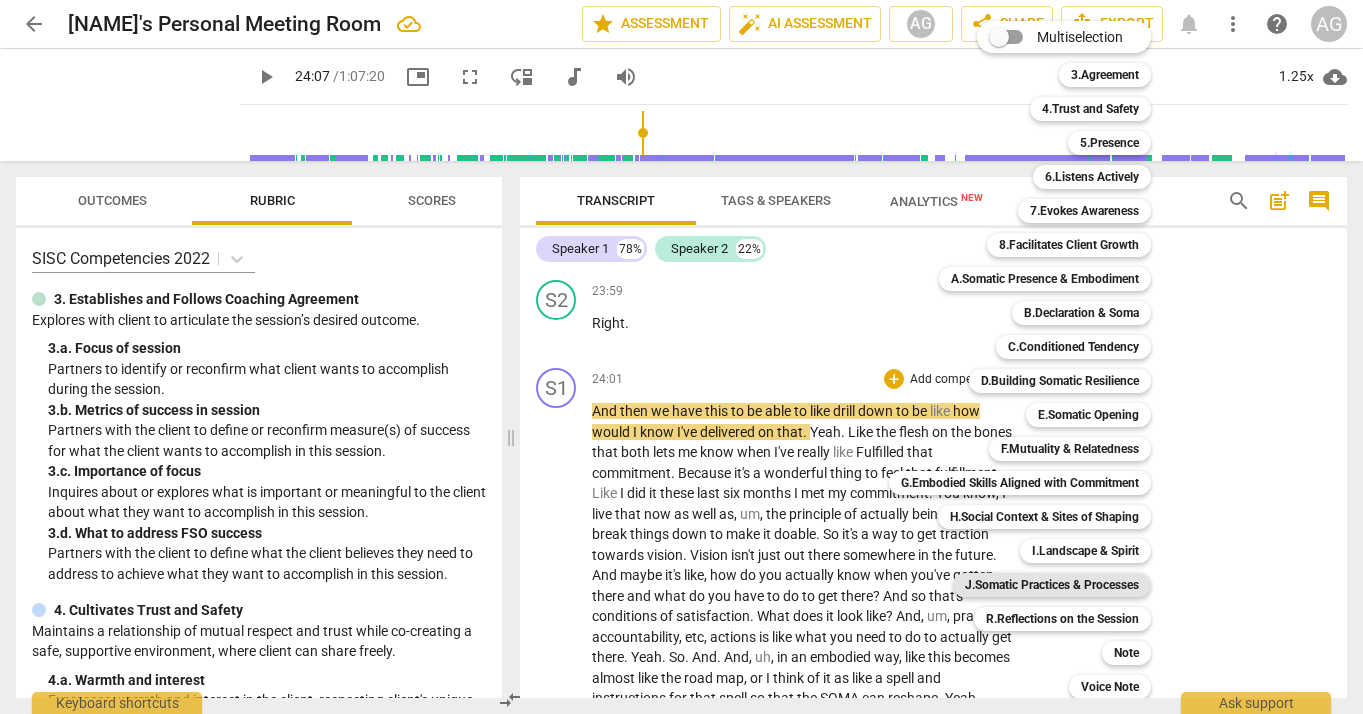 click on "J.Somatic Practices & Processes" at bounding box center (1052, 585) 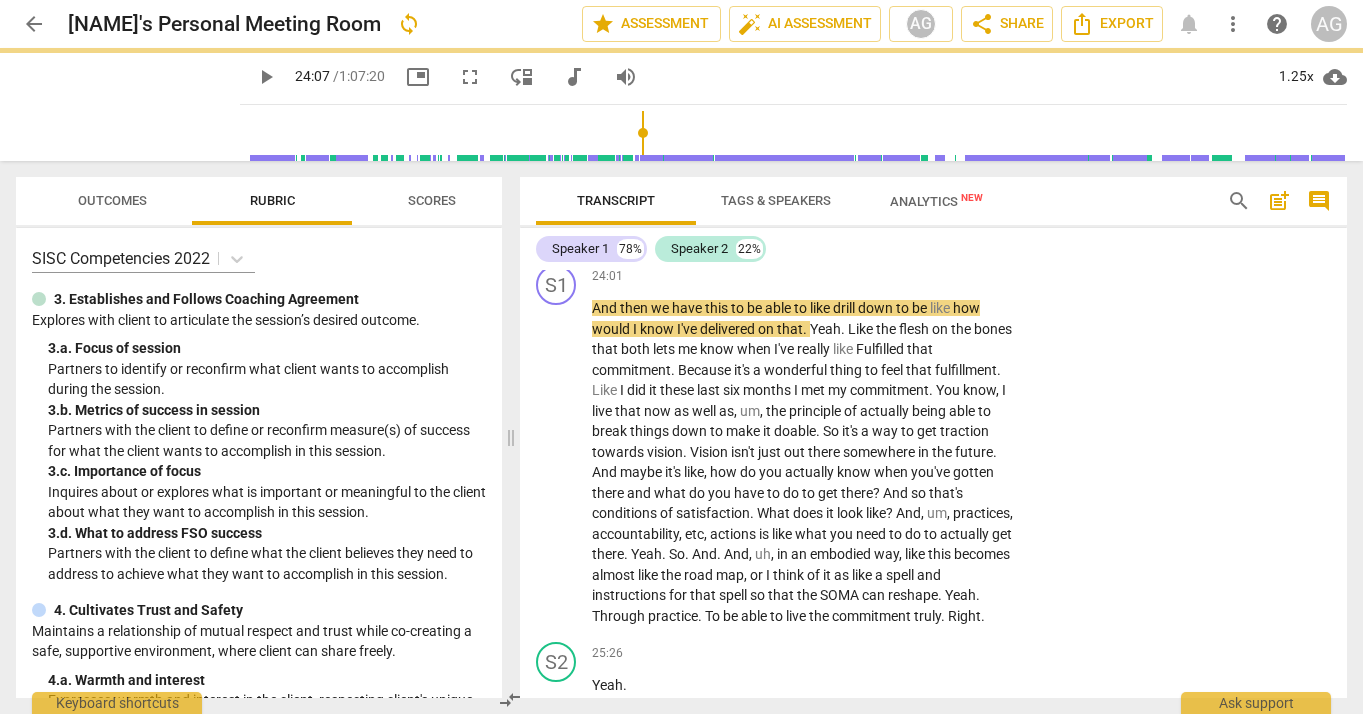 scroll, scrollTop: 5900, scrollLeft: 0, axis: vertical 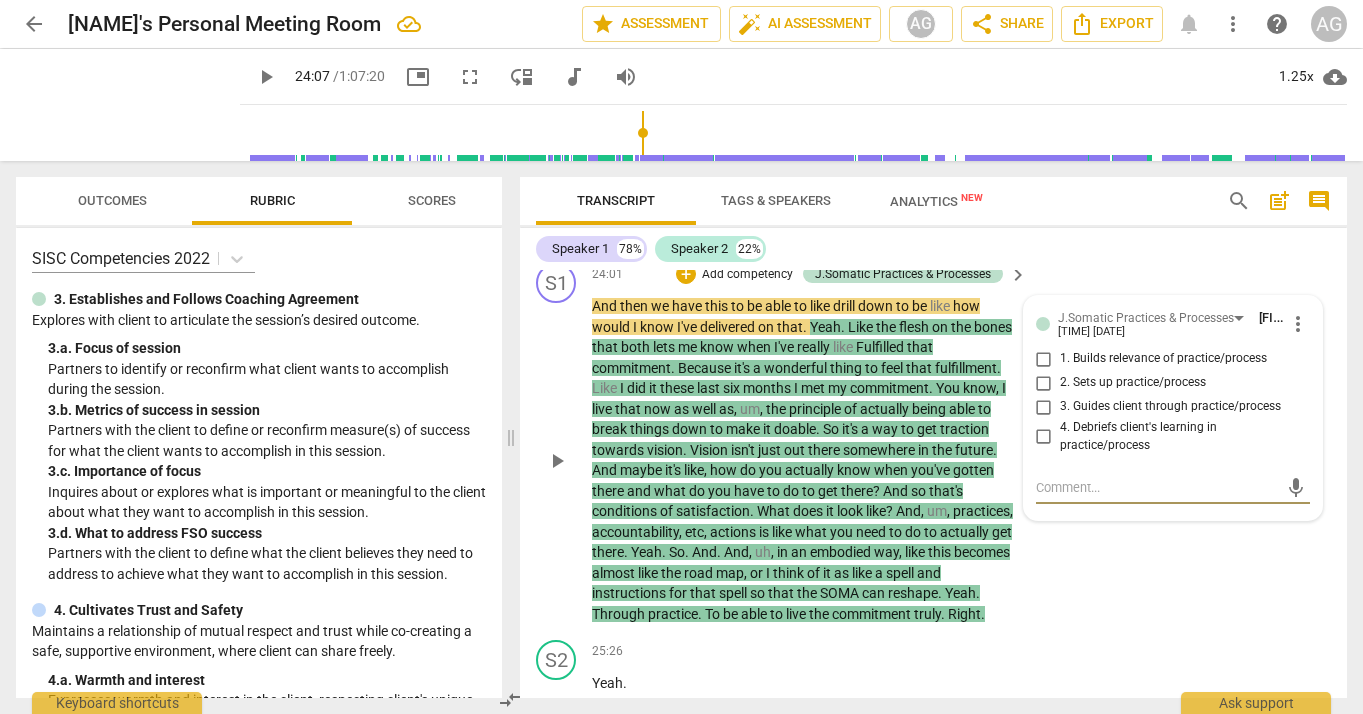 click on "2. Sets up practice/process" at bounding box center (1044, 383) 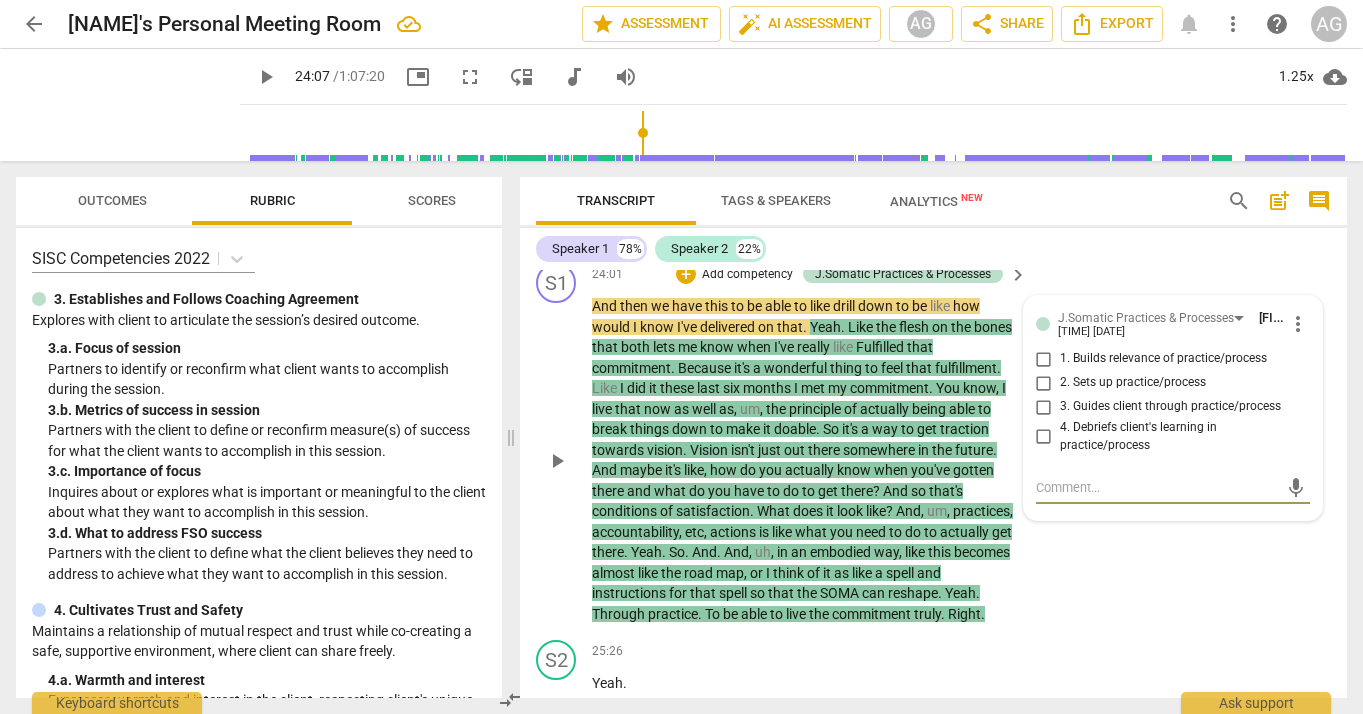 checkbox on "true" 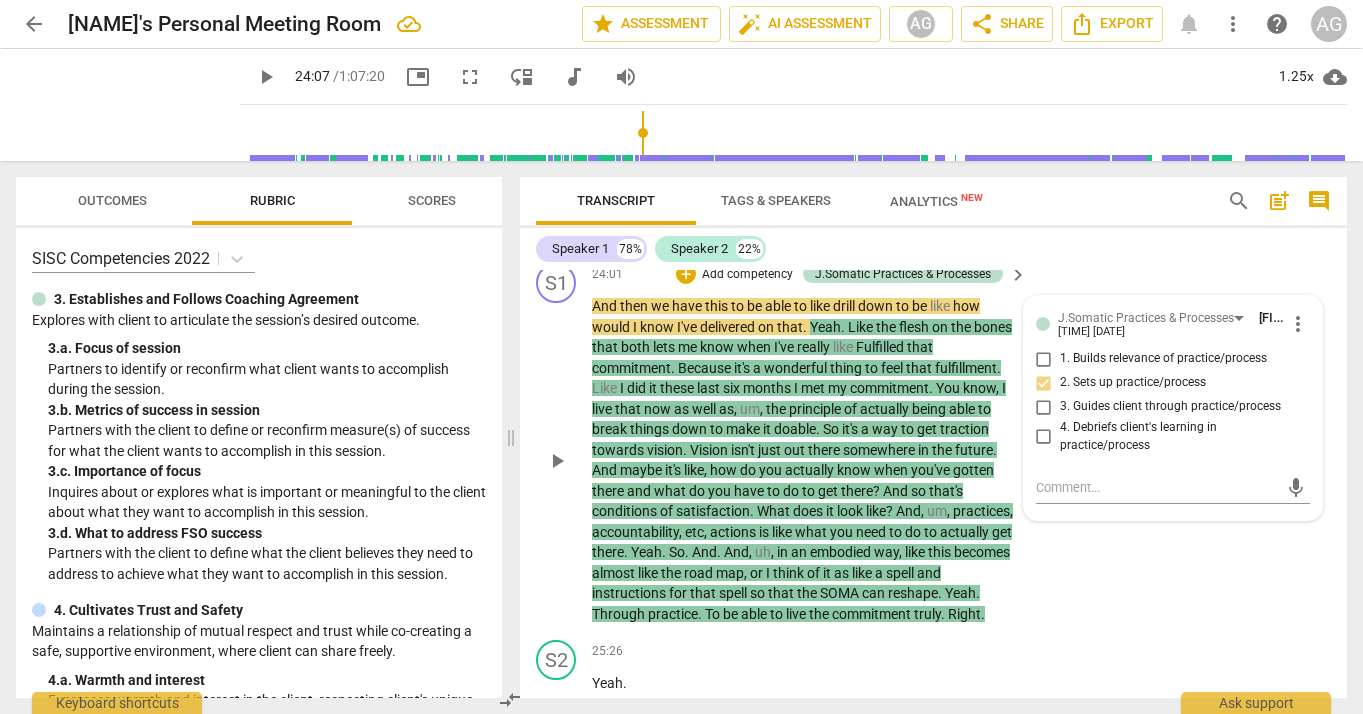 click on "And then we have this to be able to like drill down to be like how would I know I've delivered on that . Yeah . Like the flesh on the bones that both lets me know when I've really like Fulfilled that commitment . Because it's a wonderful thing to feel that fulfillment . Like I did it these last six months I met my commitment . You know , I live that now as well as , um , the principle of actually being able to break things down to make it doable . So it's a way to get traction towards vision . Vision isn't just out there somewhere in the future . And maybe it's like , how do you actually know when you've gotten there and what do you have to do to get there ? And" at bounding box center (933, 443) 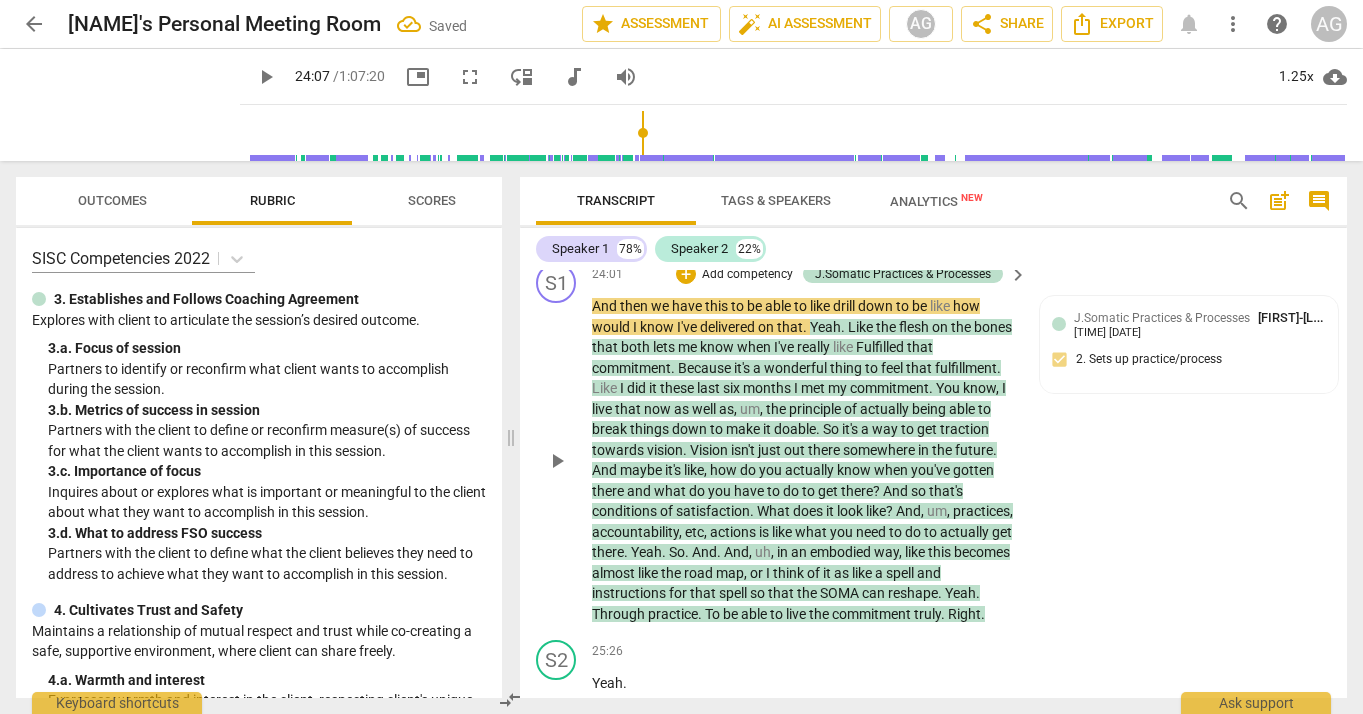 click on "play_arrow" at bounding box center [557, 461] 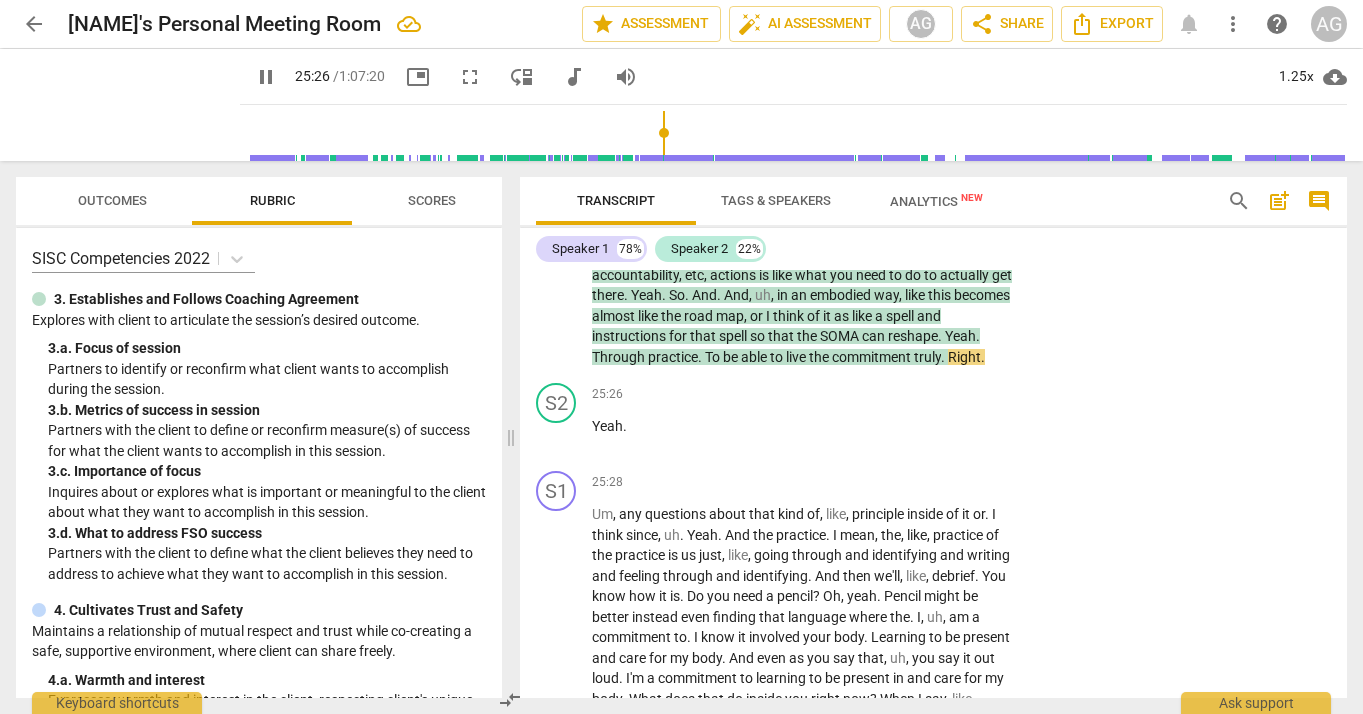 scroll, scrollTop: 6158, scrollLeft: 0, axis: vertical 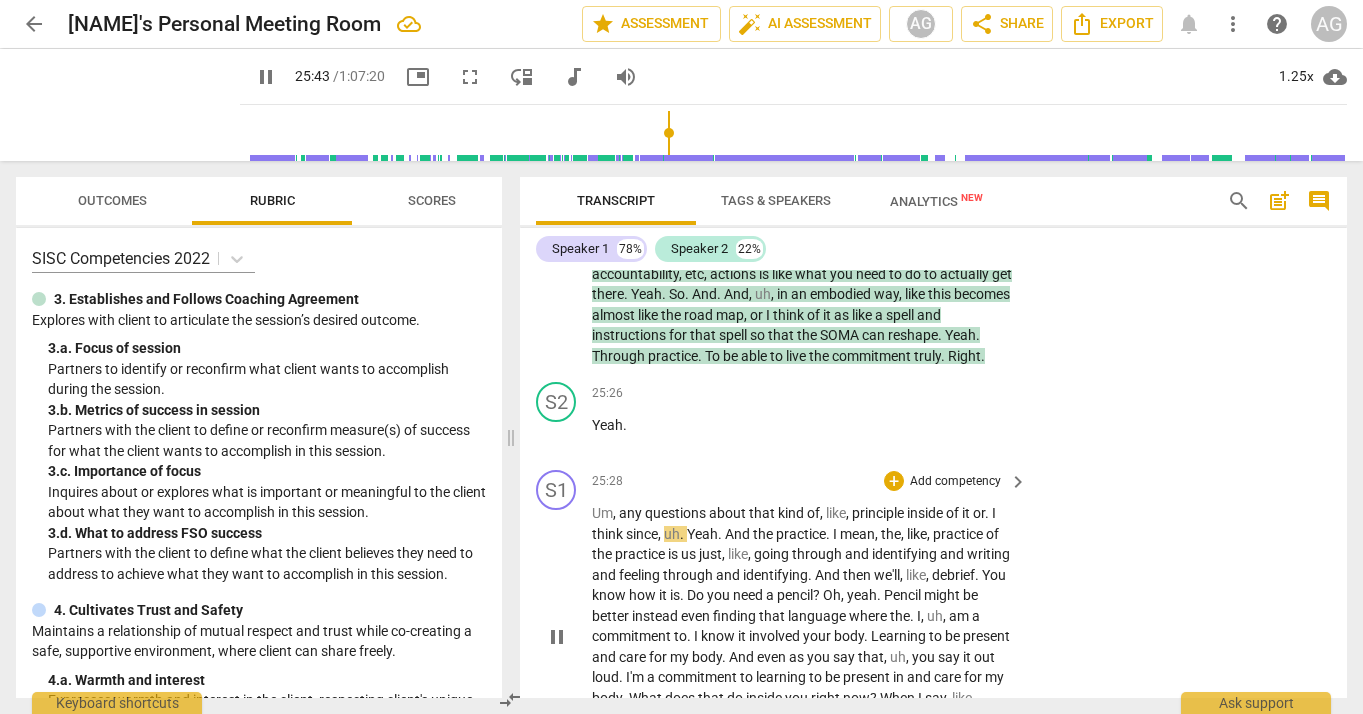 click on "." at bounding box center [988, 513] 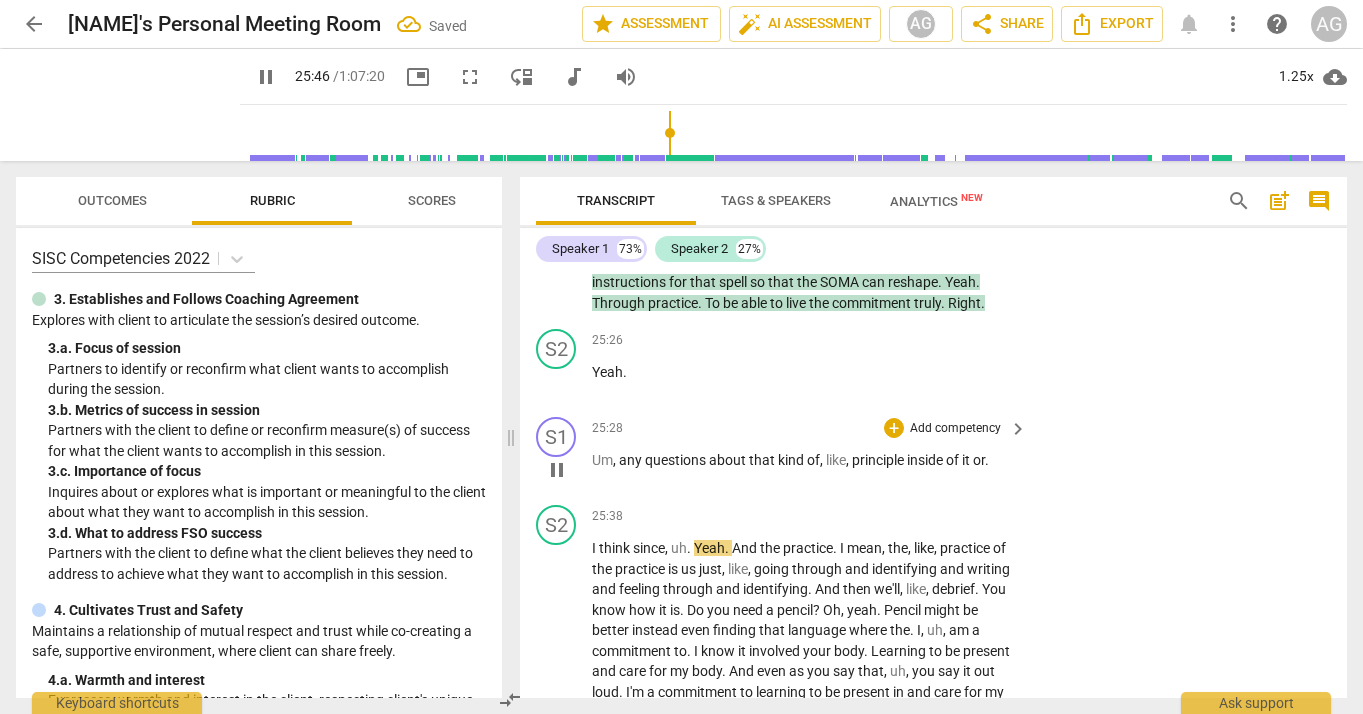 scroll, scrollTop: 6212, scrollLeft: 0, axis: vertical 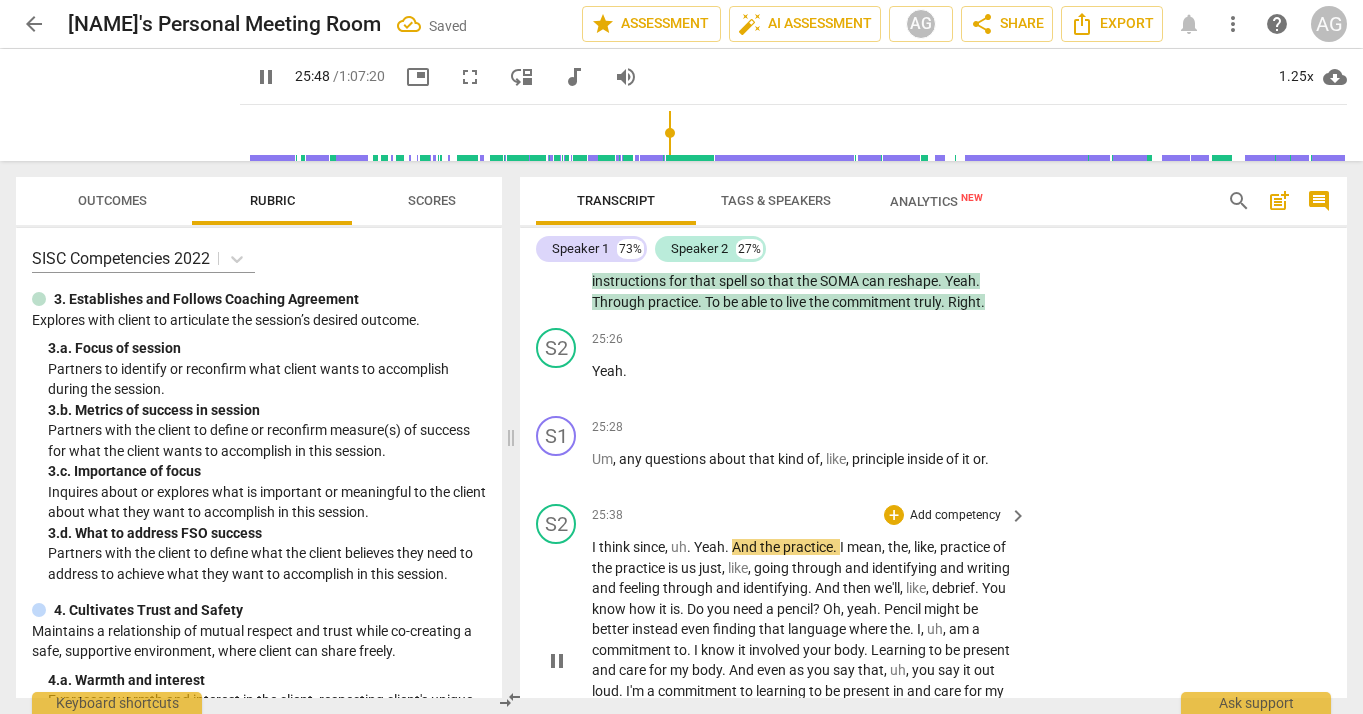 click on "since" at bounding box center (649, 547) 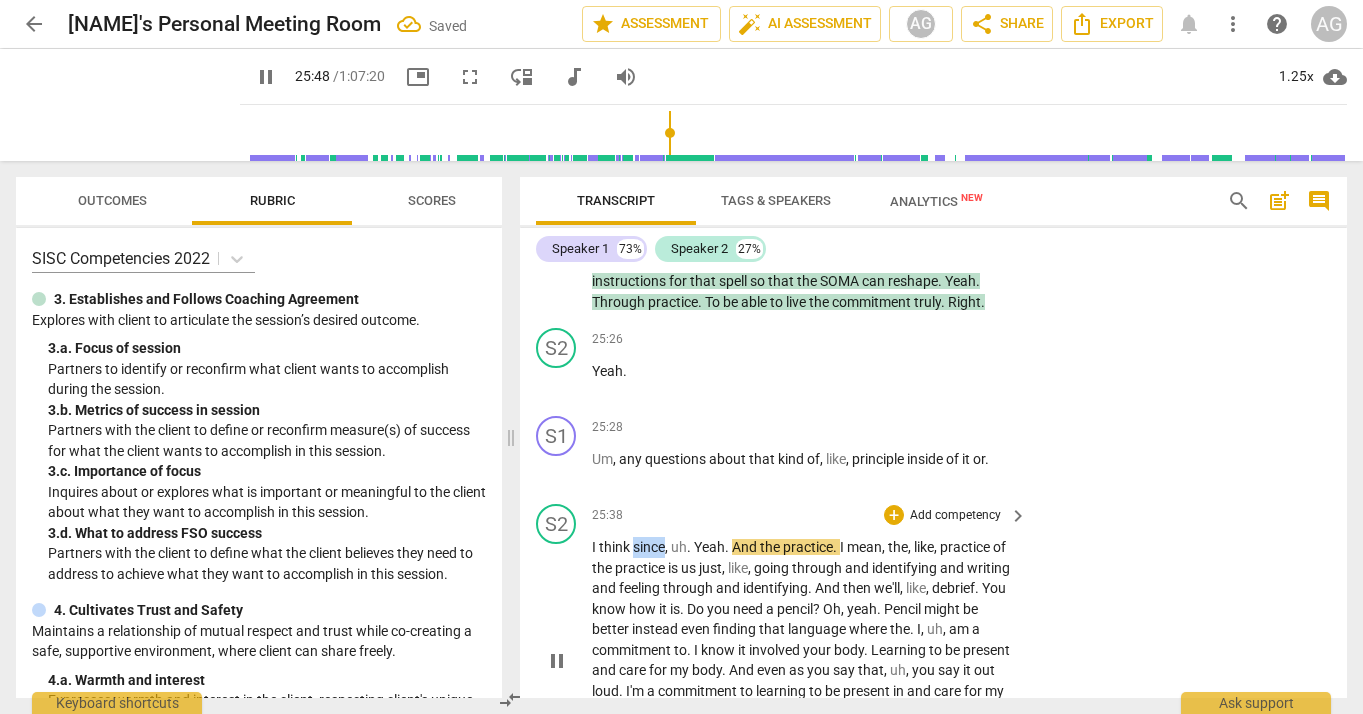 click on "since" at bounding box center [649, 547] 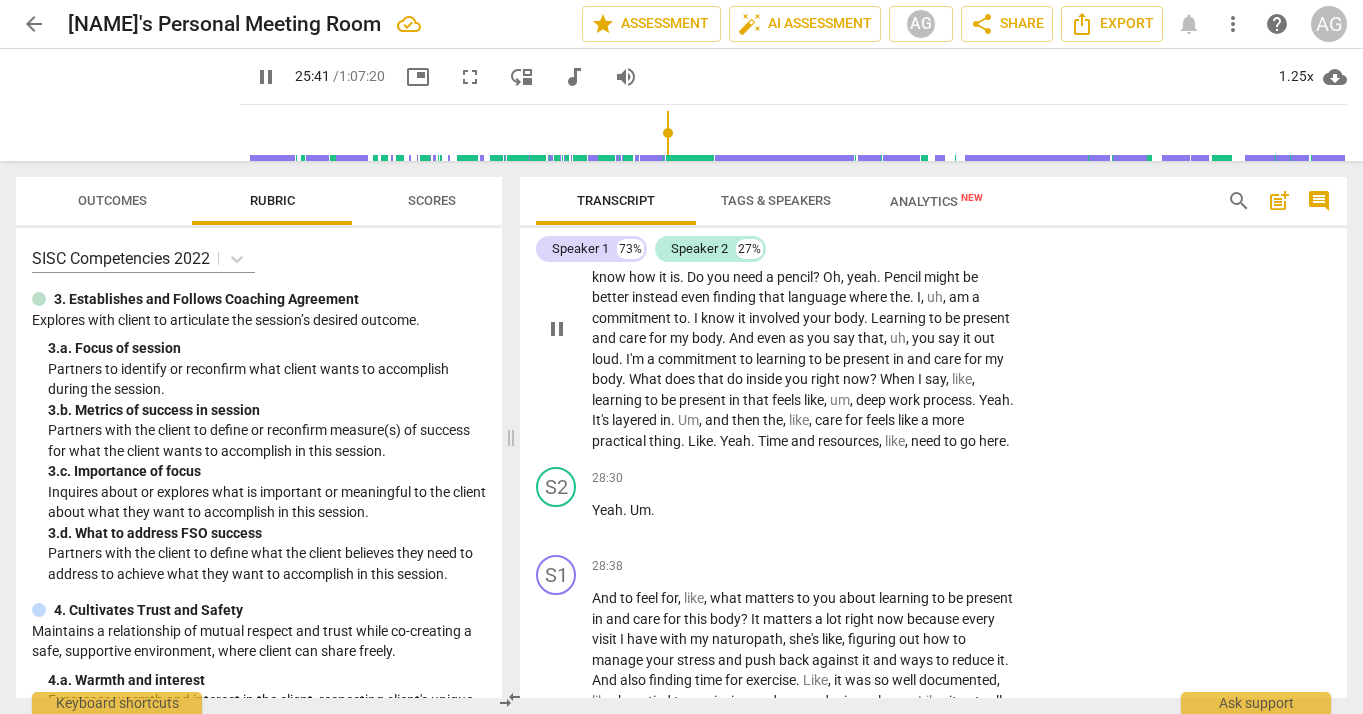 scroll, scrollTop: 6419, scrollLeft: 0, axis: vertical 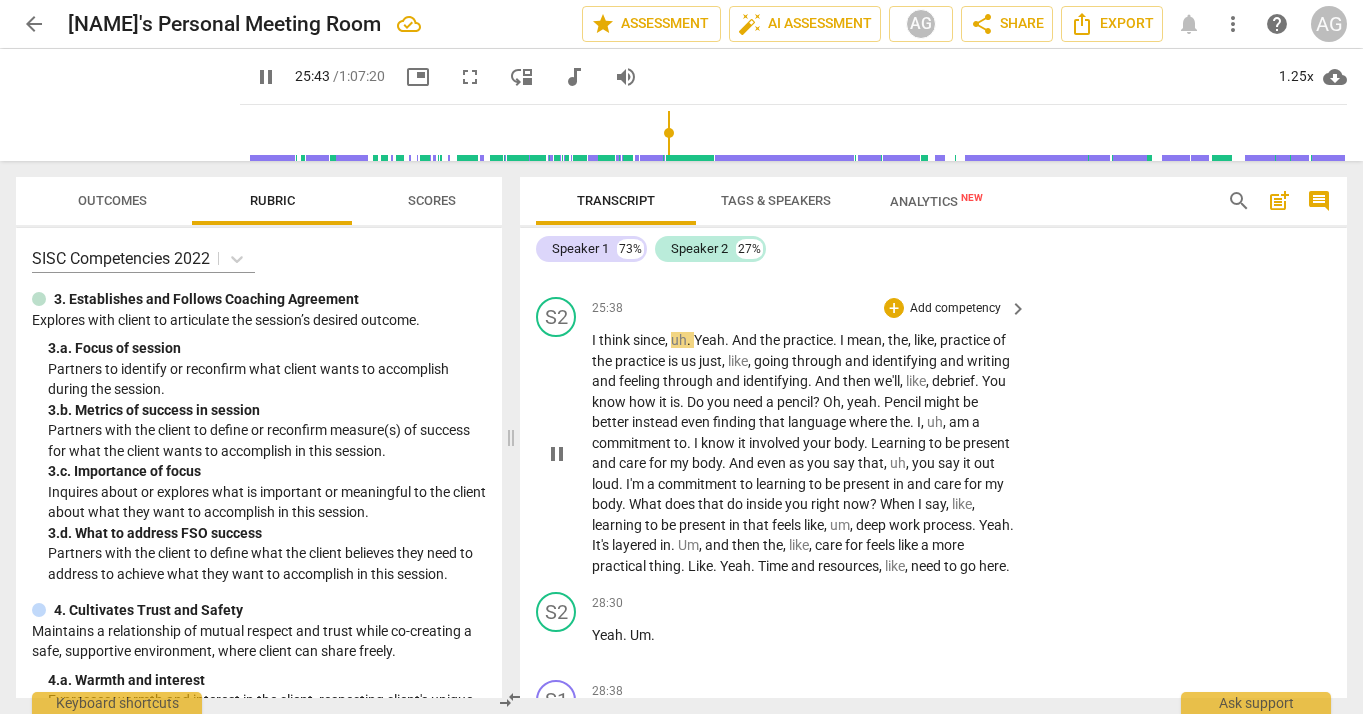 click on "since" at bounding box center (649, 340) 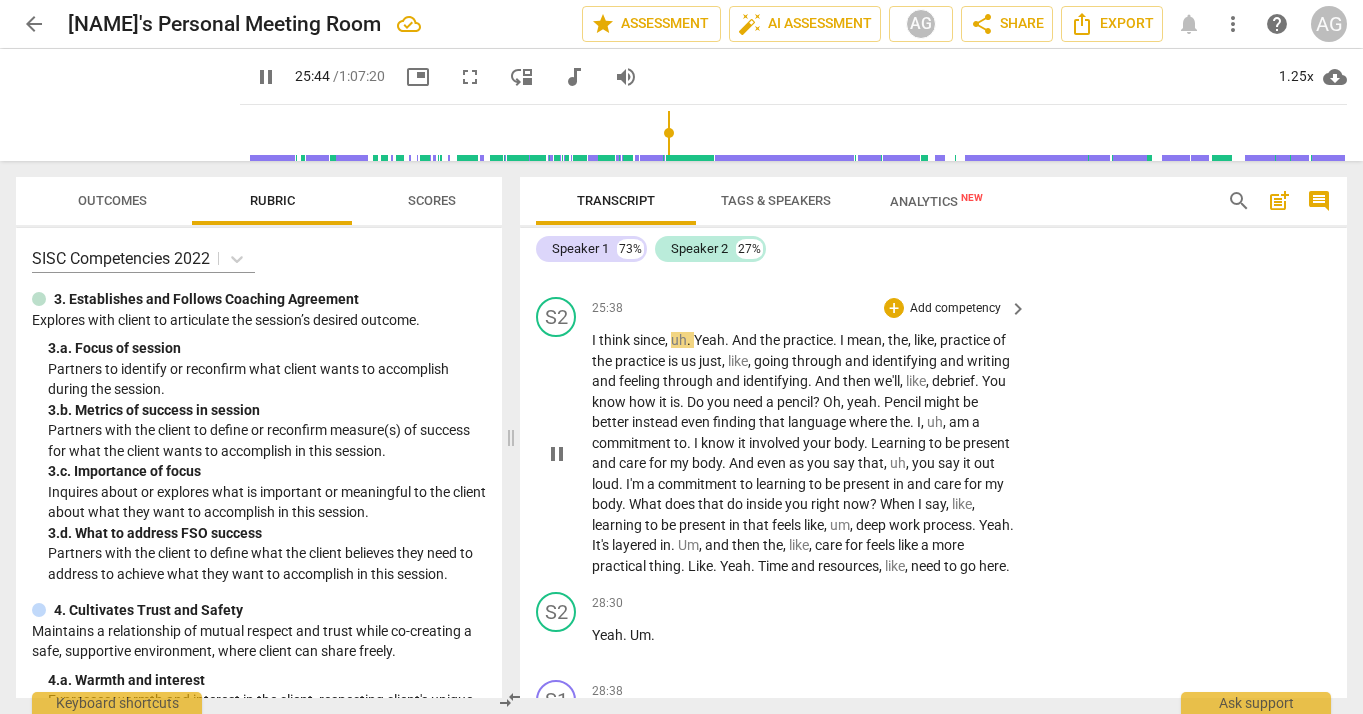 type on "1544" 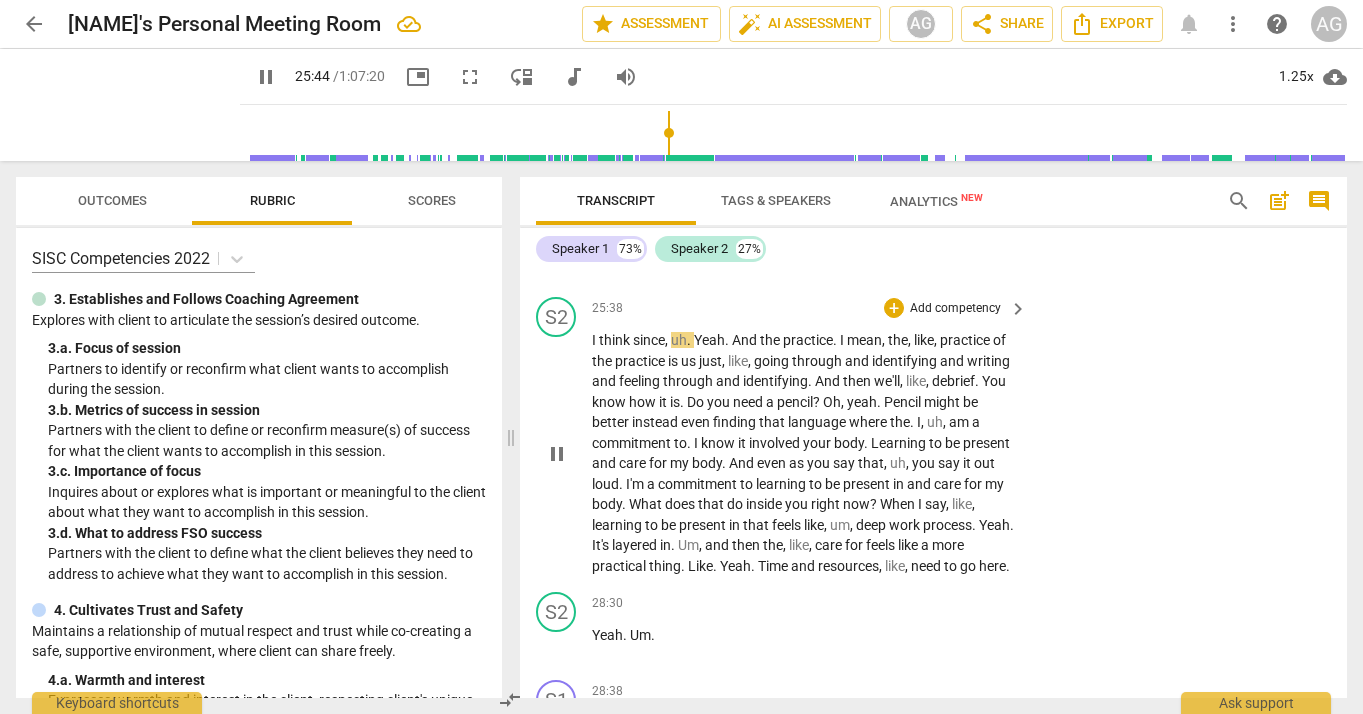 type 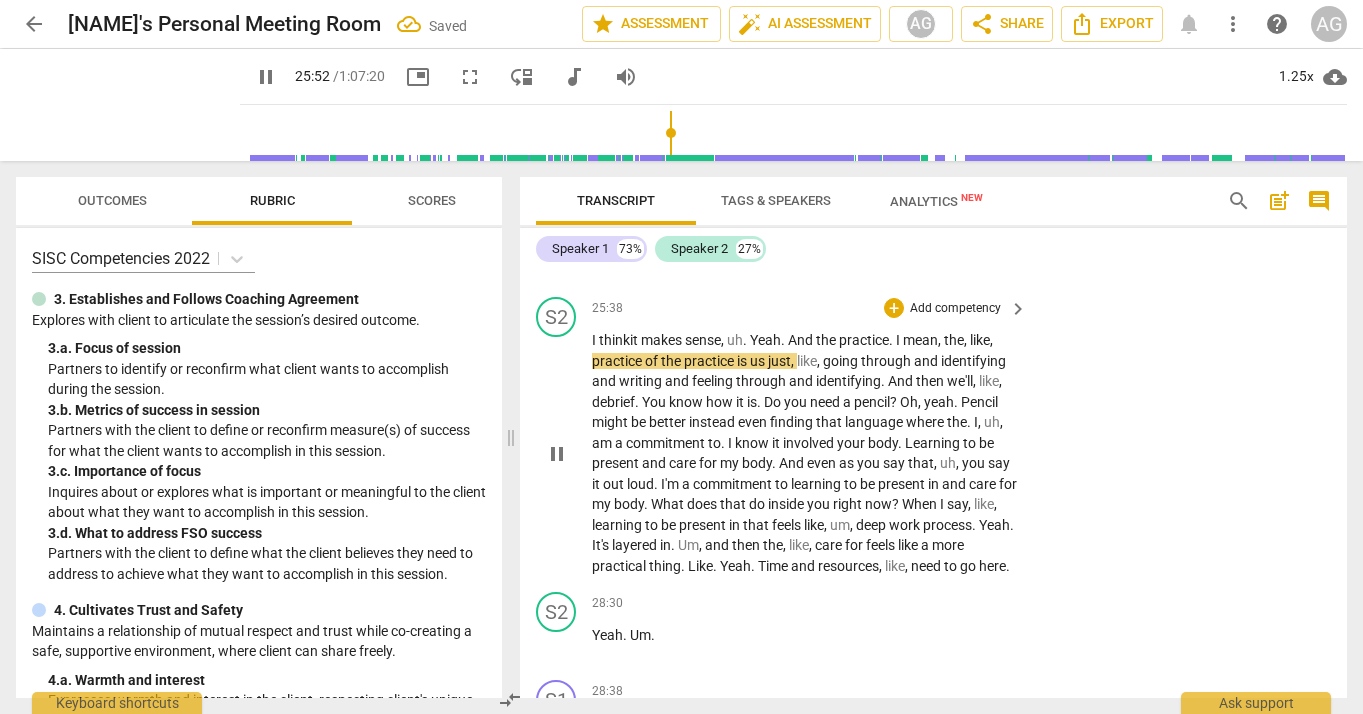 click on "And" at bounding box center (802, 340) 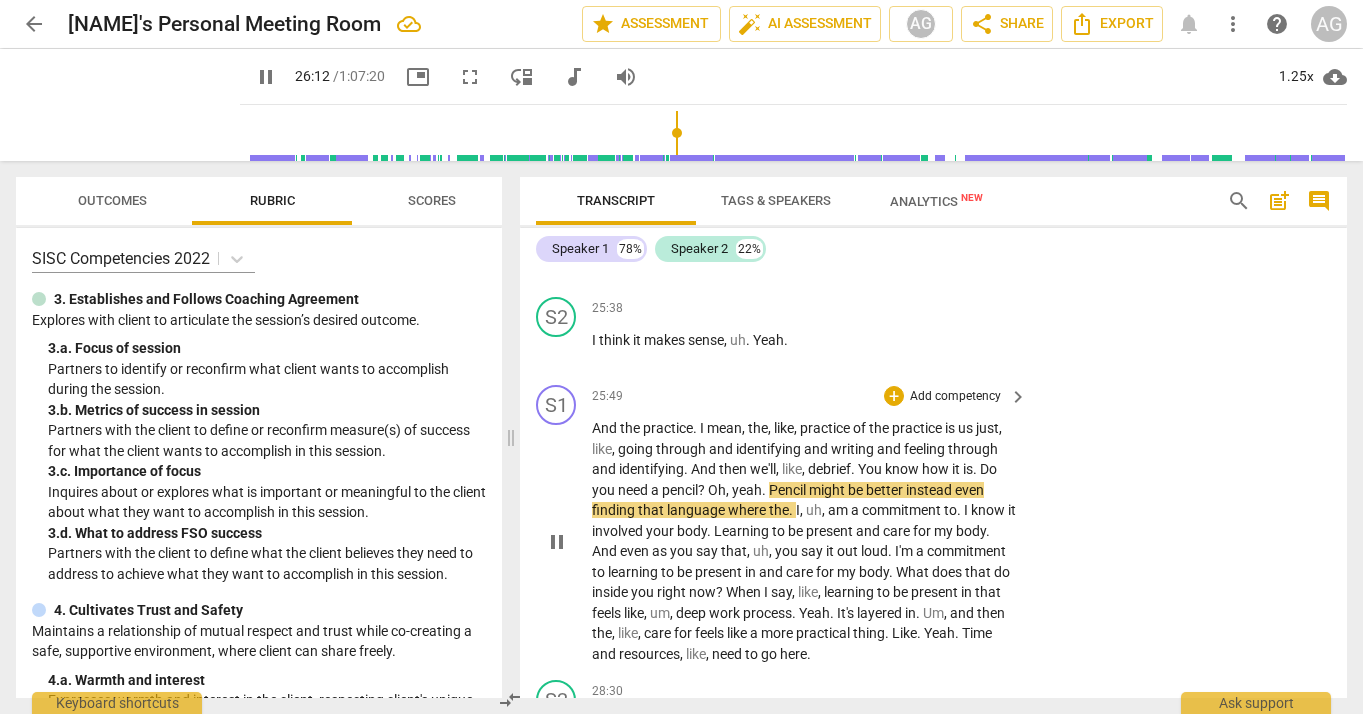 click on "Oh" at bounding box center (717, 490) 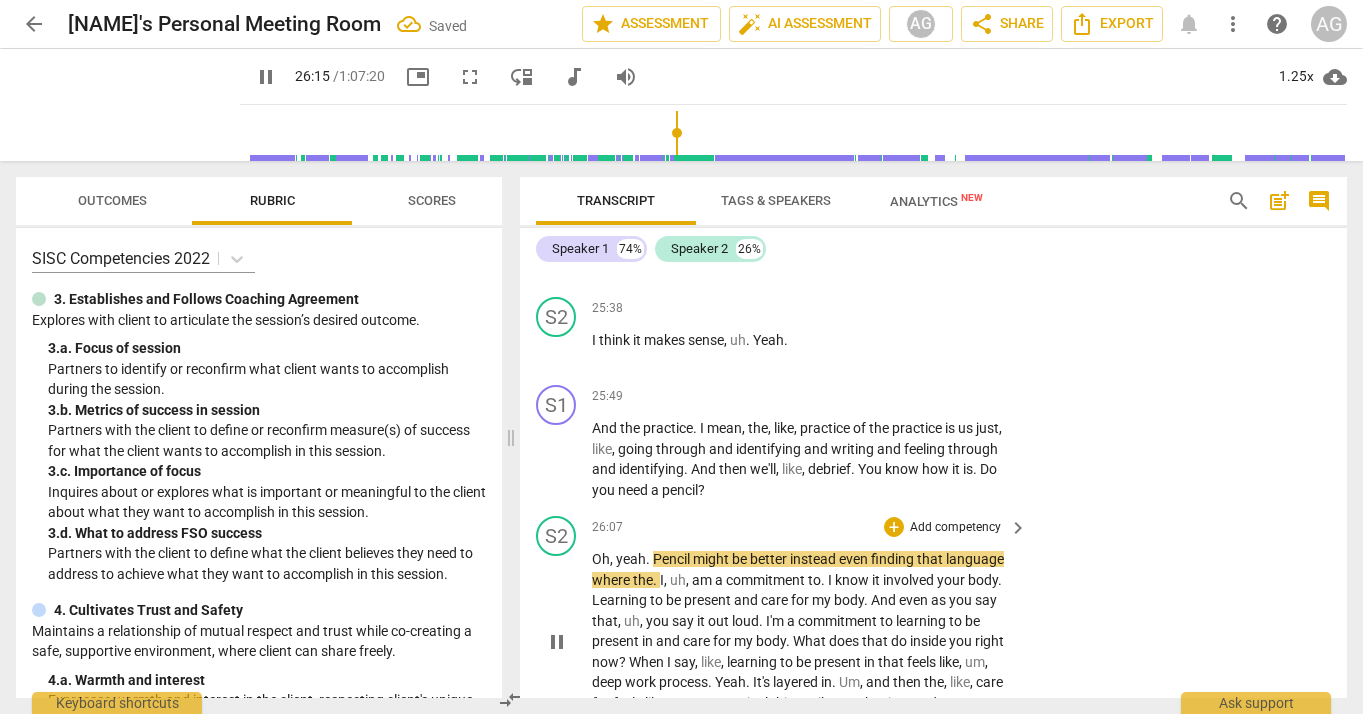 click on "." at bounding box center (649, 559) 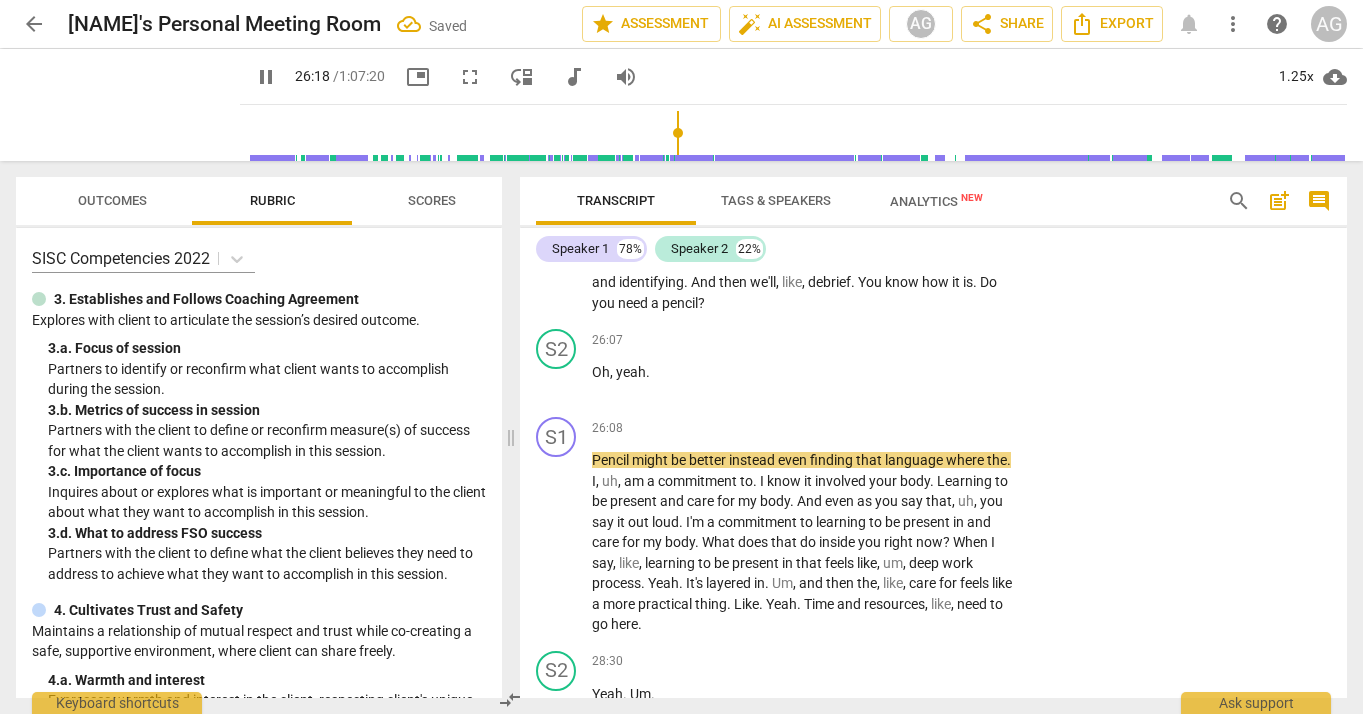 scroll, scrollTop: 6609, scrollLeft: 0, axis: vertical 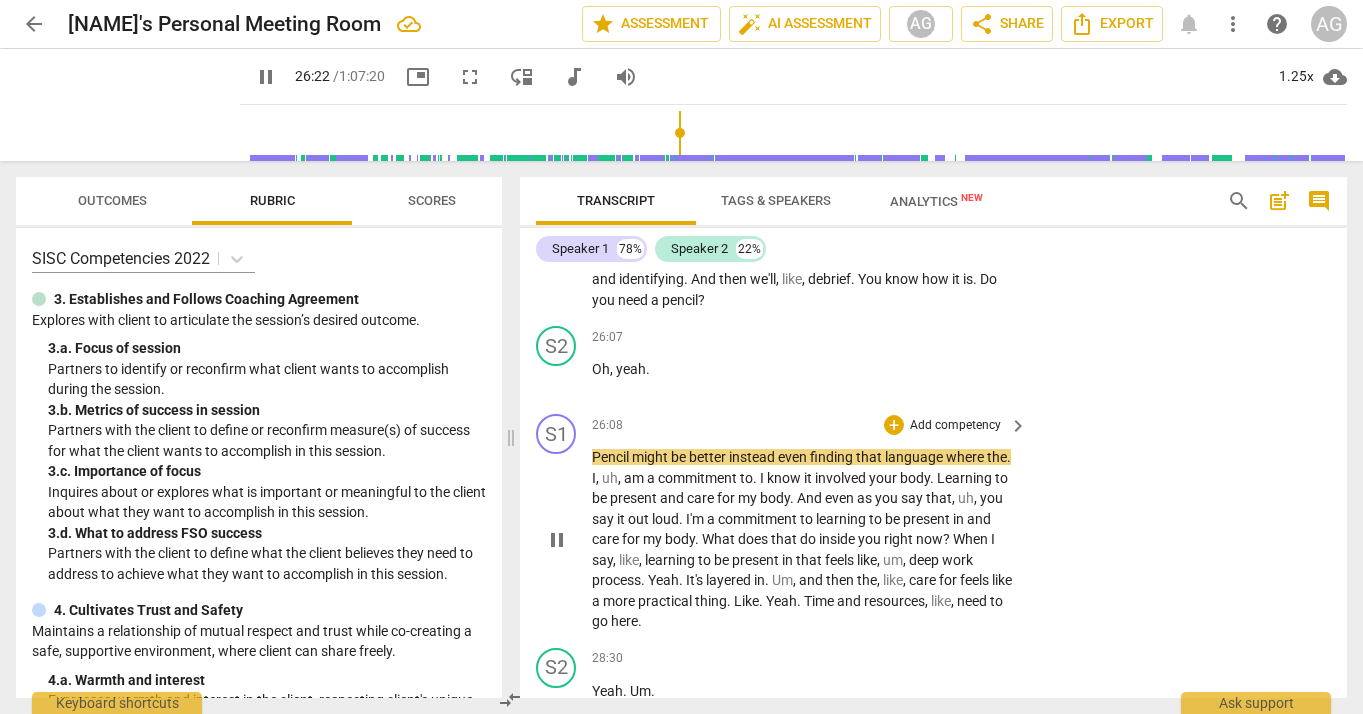 click on "I" at bounding box center [763, 478] 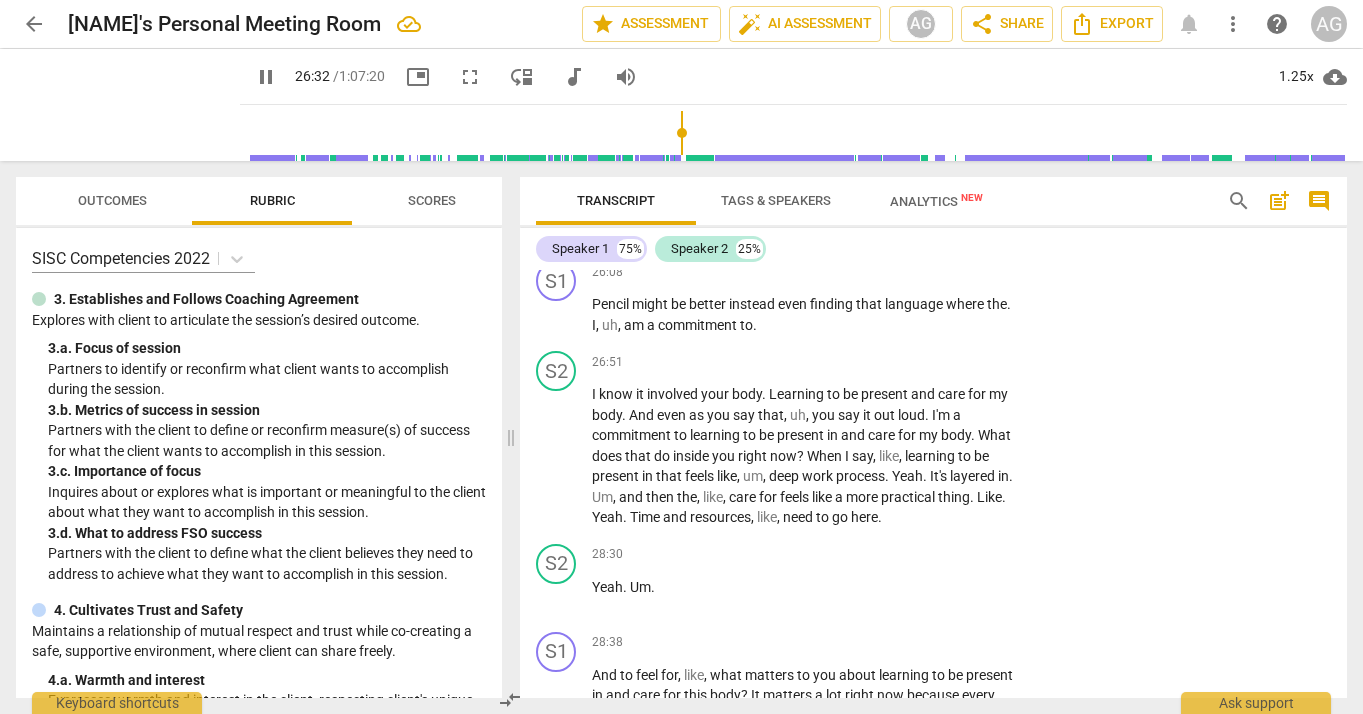 scroll, scrollTop: 6774, scrollLeft: 0, axis: vertical 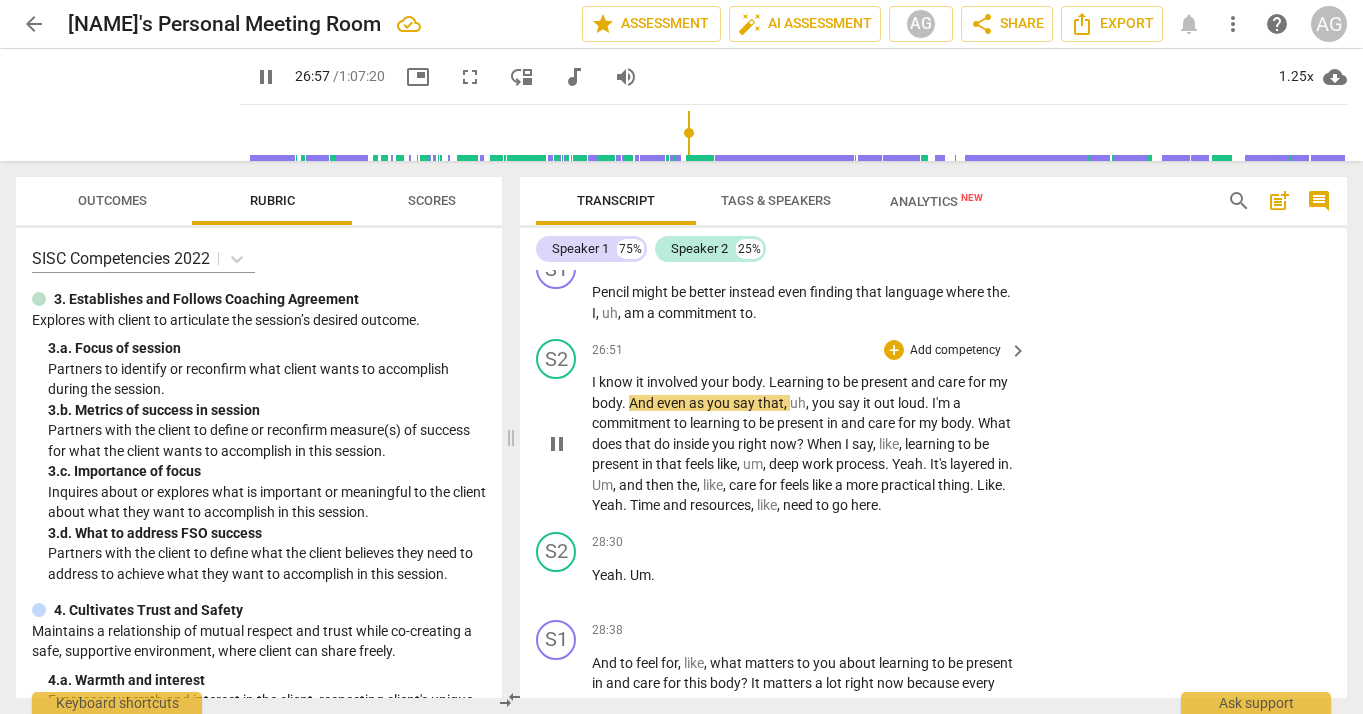 click on "Learning" at bounding box center [798, 382] 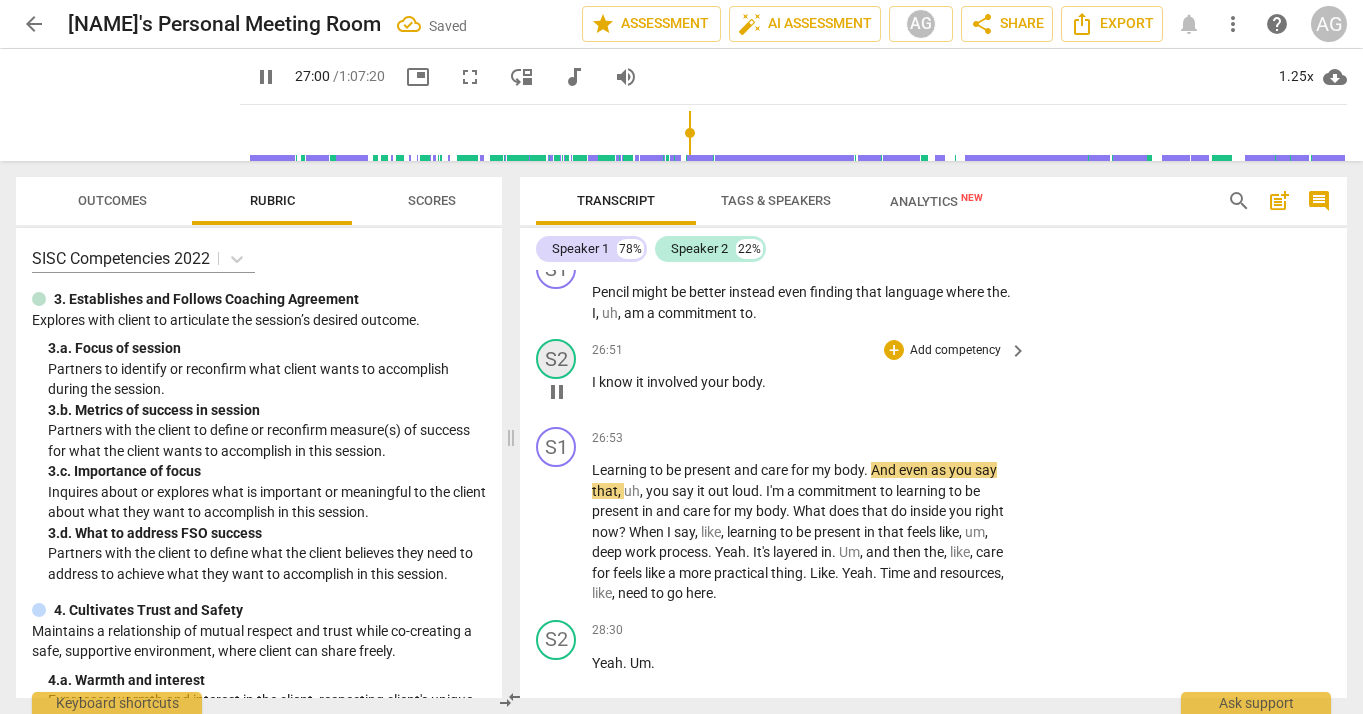 click on "S2" at bounding box center [556, 359] 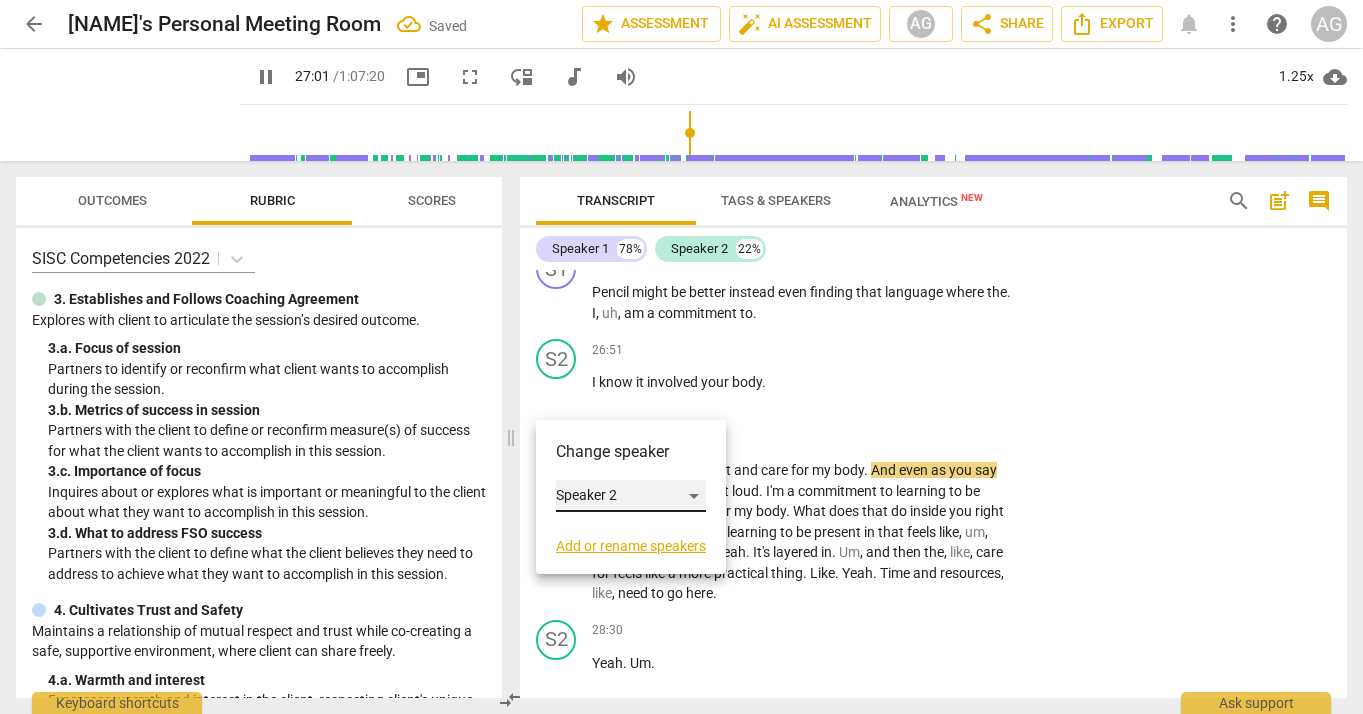 click on "Speaker 2" at bounding box center [631, 496] 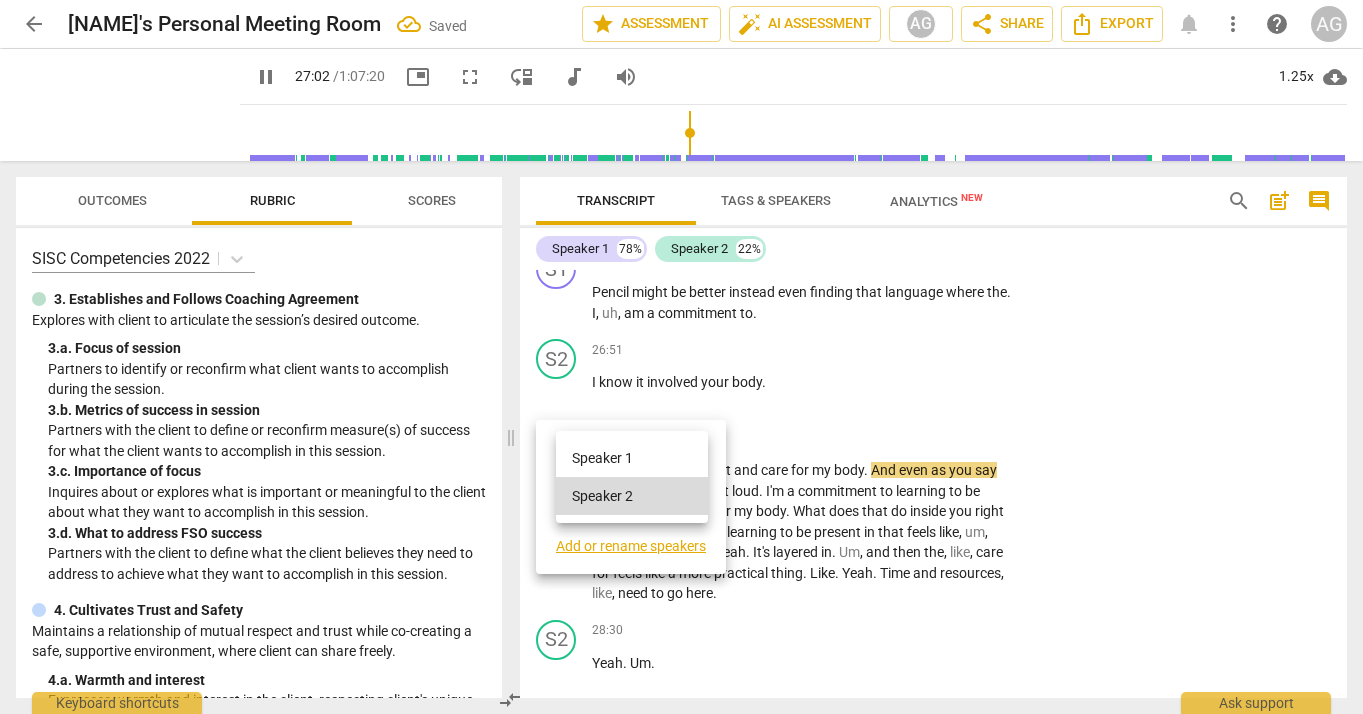 click on "Speaker 1" at bounding box center [632, 458] 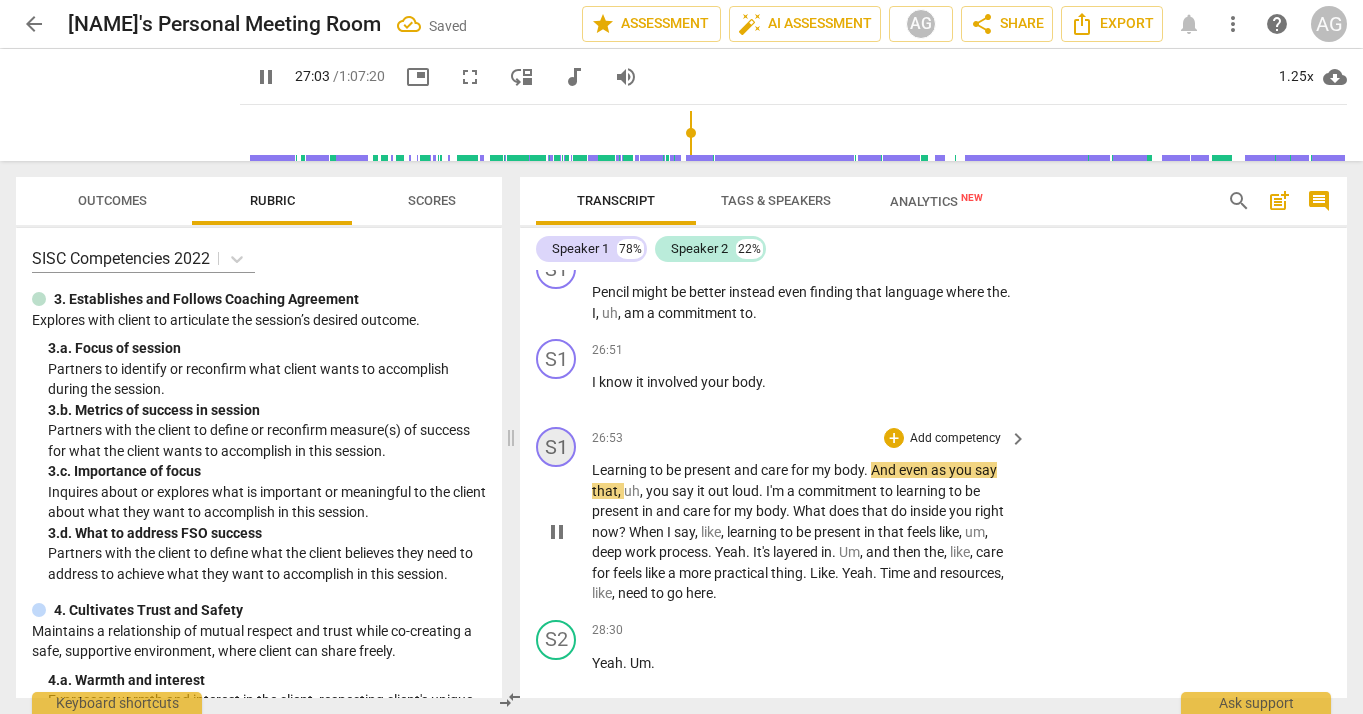 click on "S1" at bounding box center [556, 447] 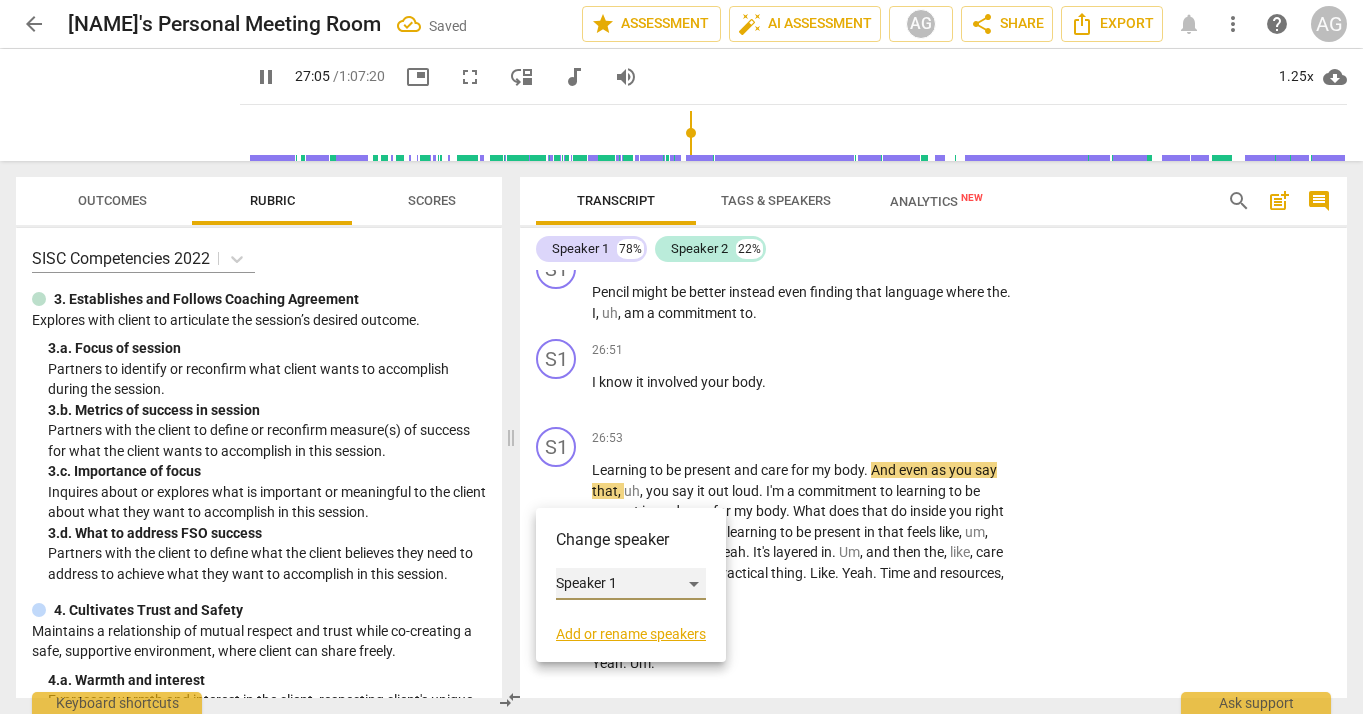 click on "Speaker 1" at bounding box center [631, 584] 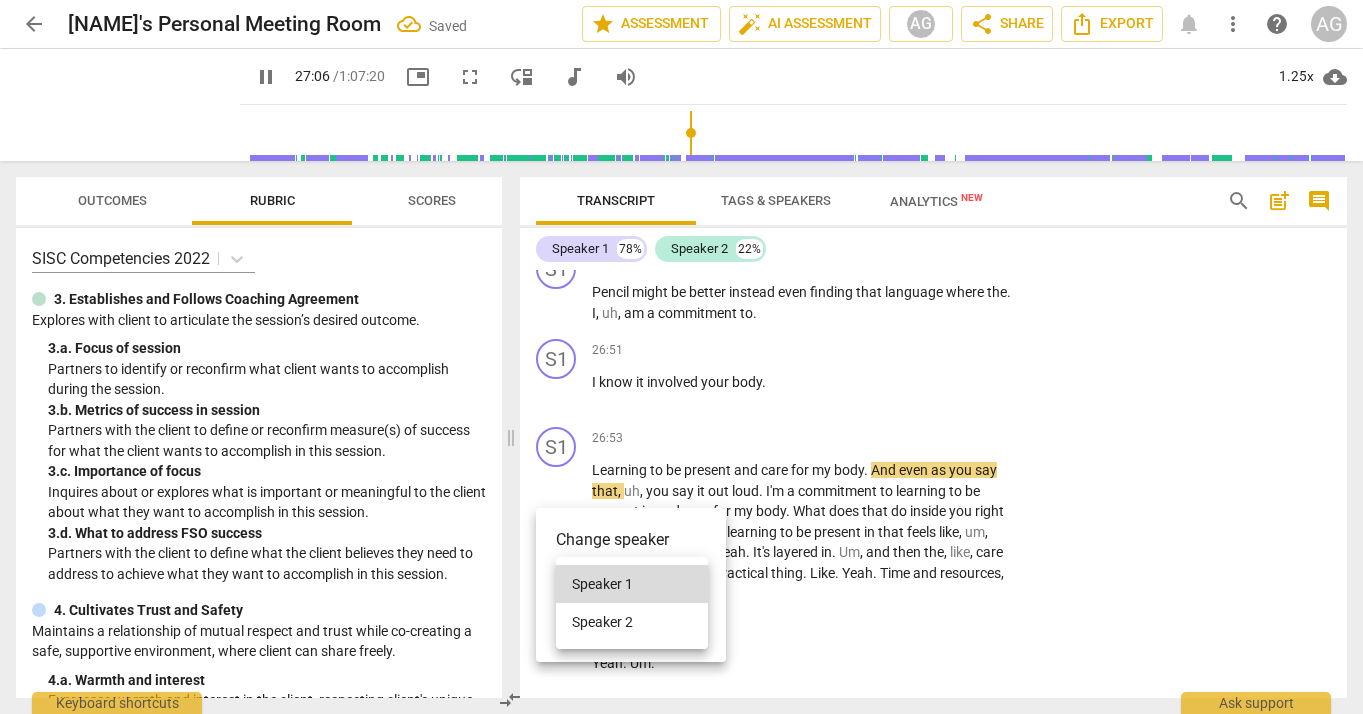 click on "Speaker 2" at bounding box center (632, 622) 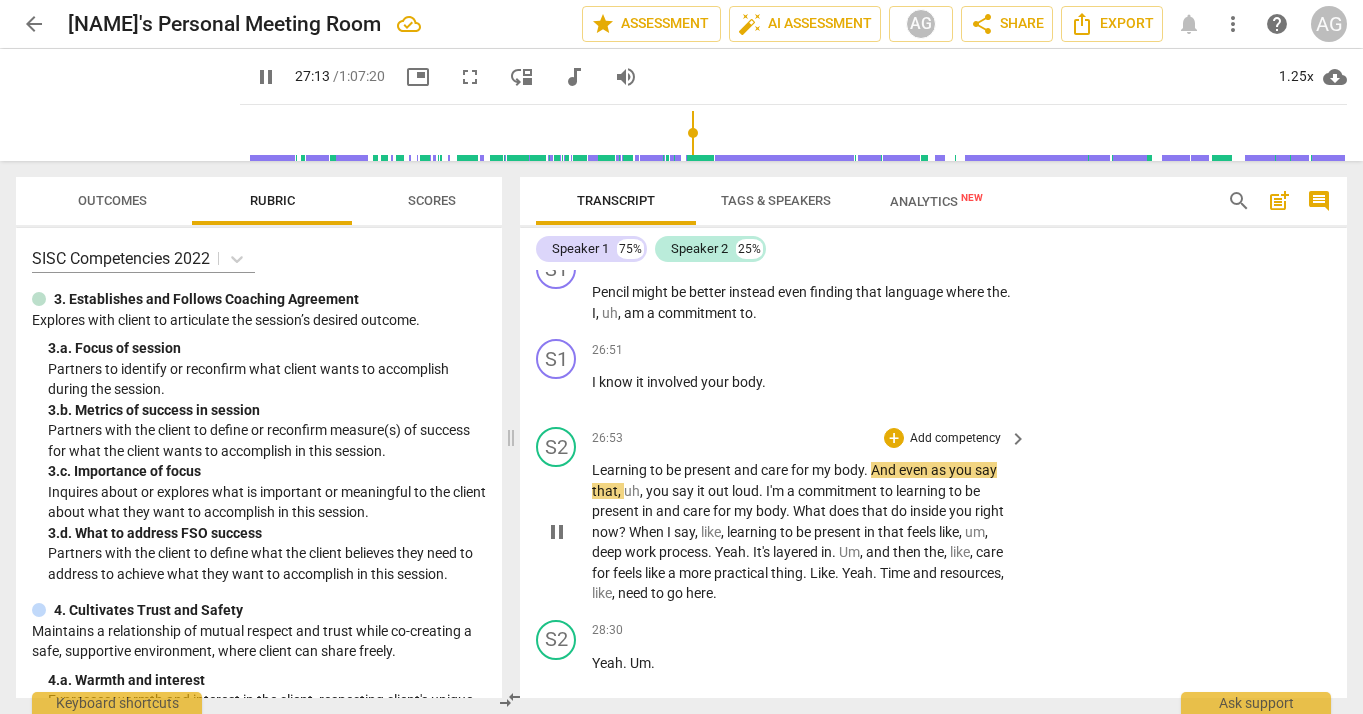 click on "." at bounding box center [867, 470] 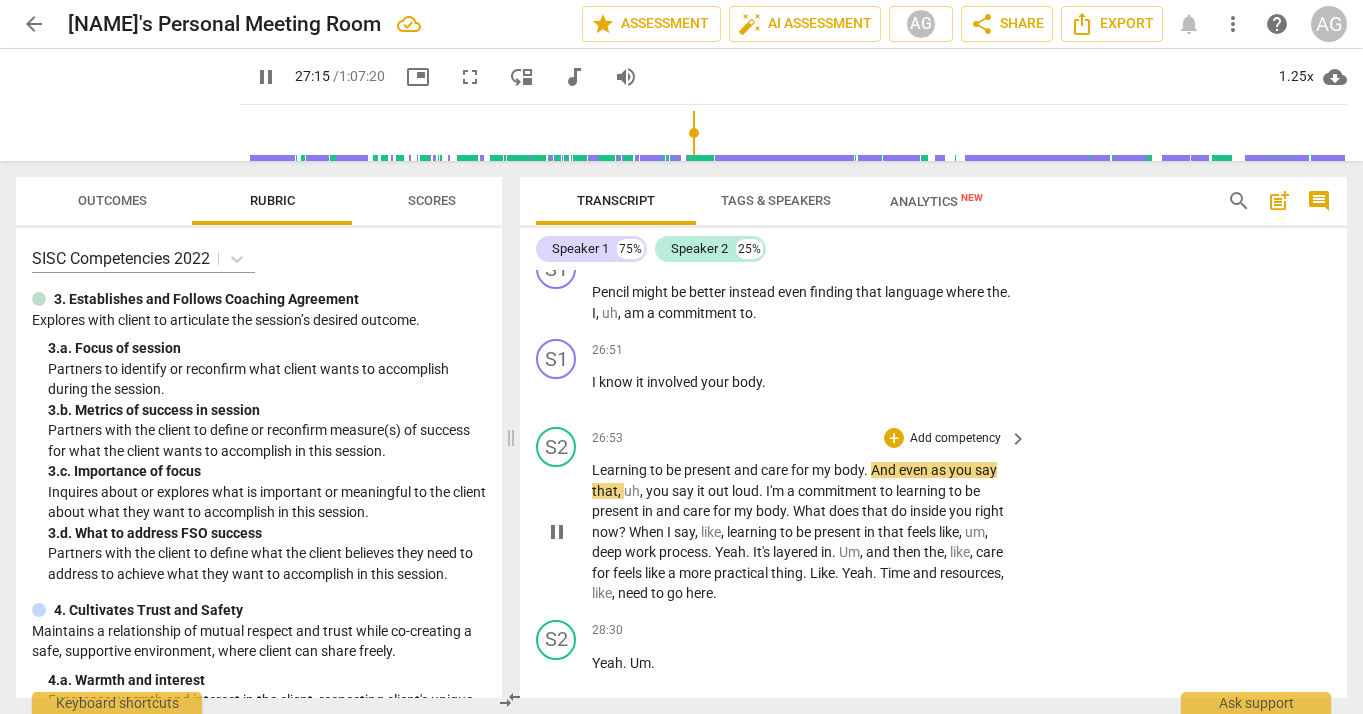 click on "." at bounding box center [867, 470] 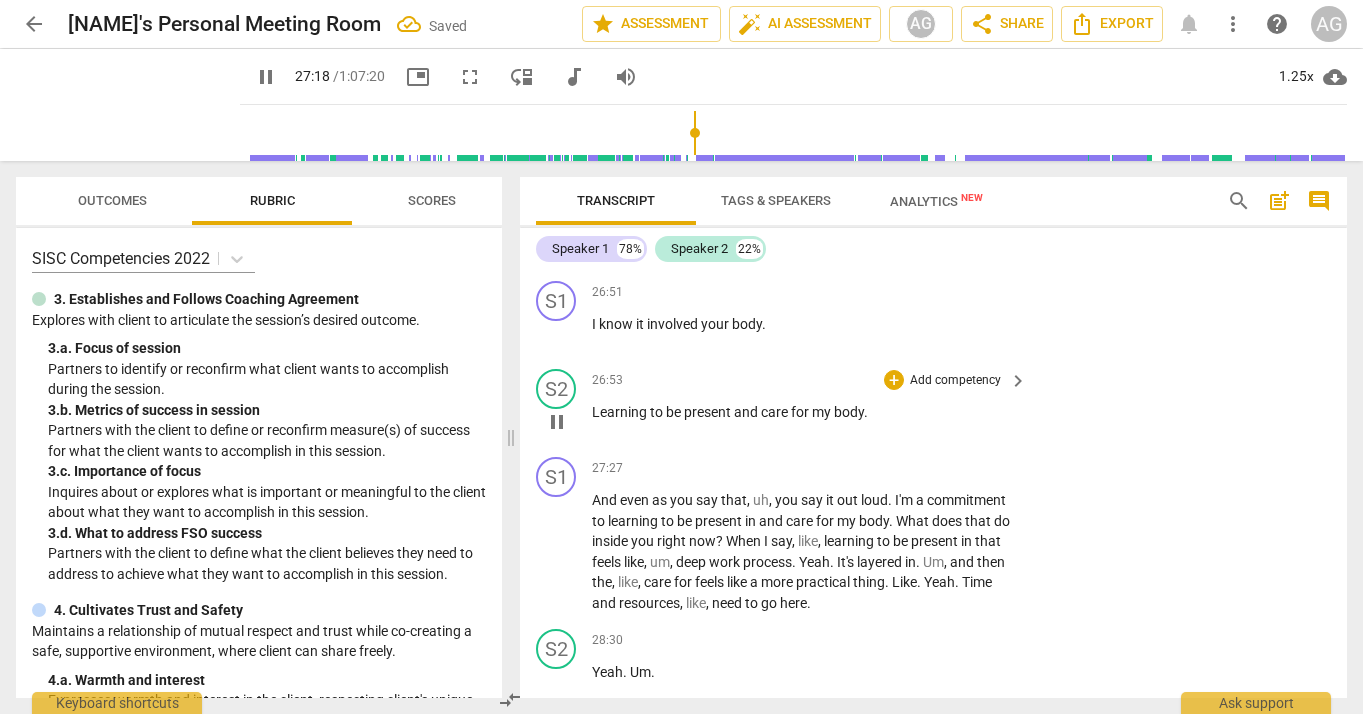 scroll, scrollTop: 6835, scrollLeft: 0, axis: vertical 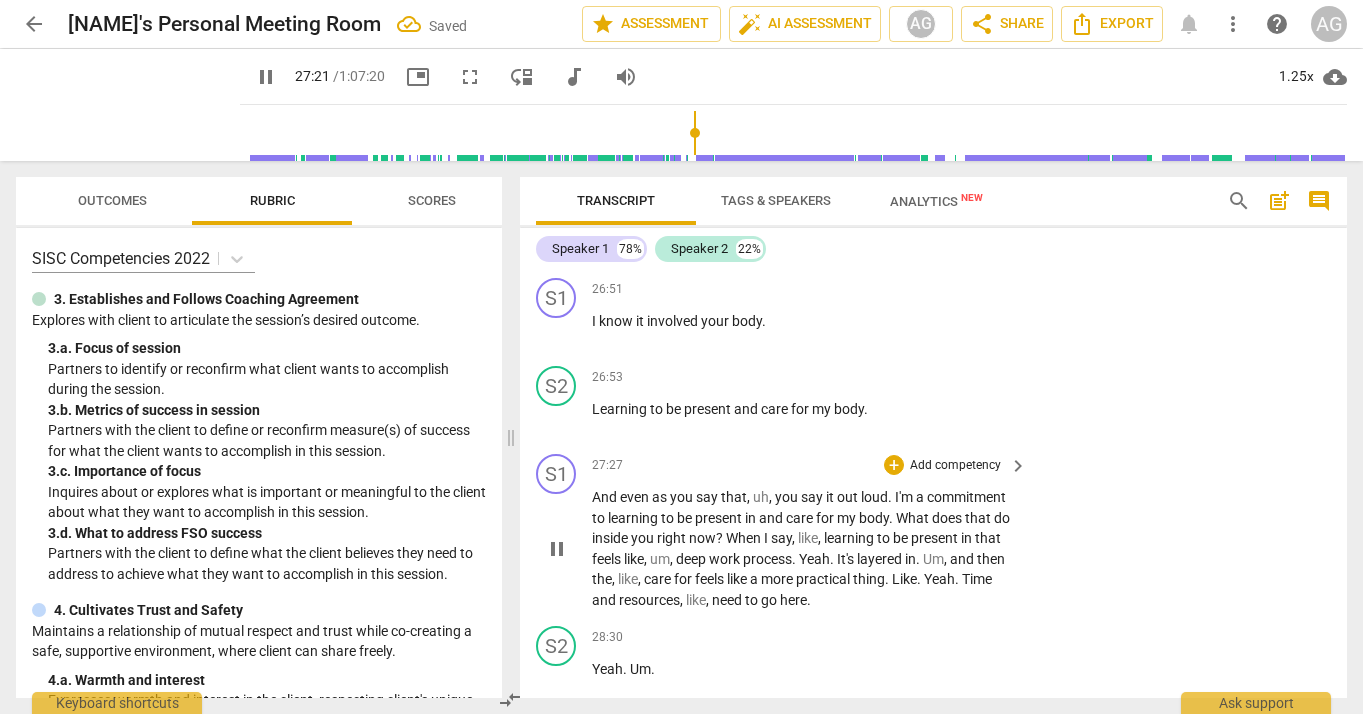 click on "When" at bounding box center [745, 538] 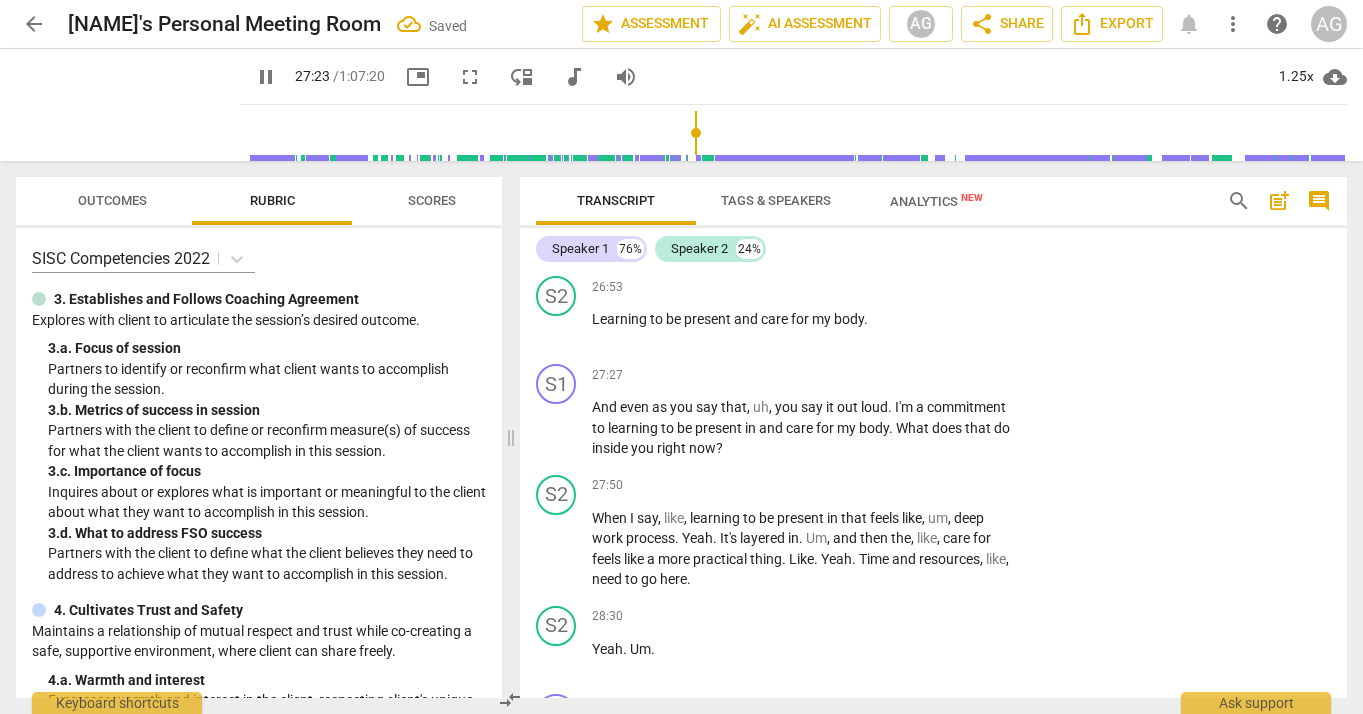 scroll, scrollTop: 6931, scrollLeft: 0, axis: vertical 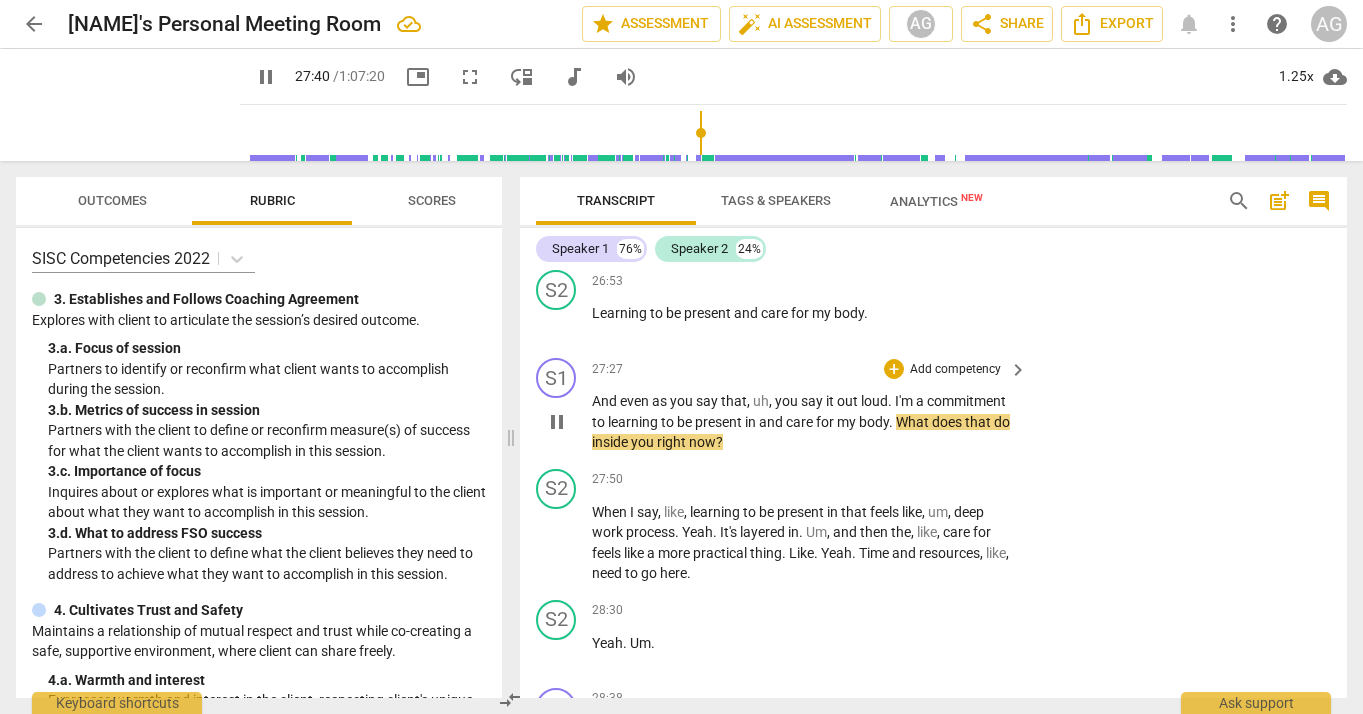 click on "." at bounding box center [891, 401] 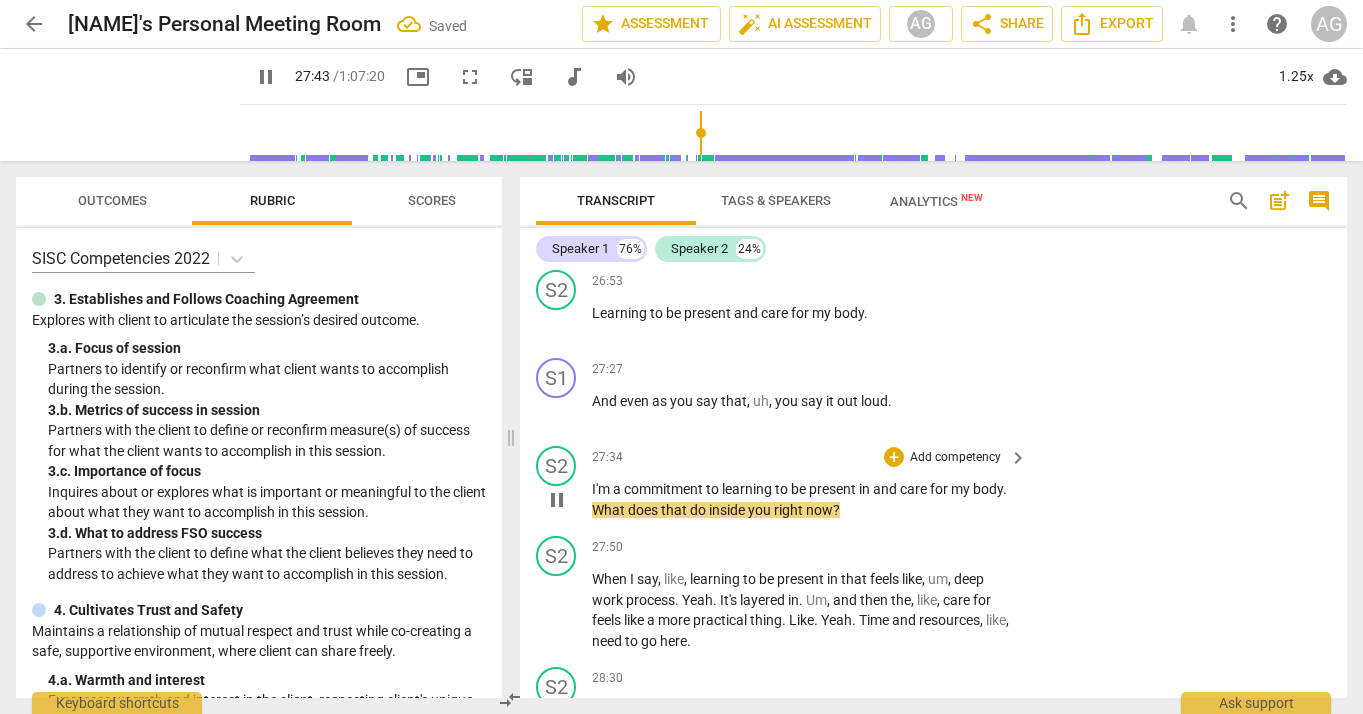 click on "[TIME] + Add competency keyboard_arrow_right I'm   a   commitment   to   learning   to   be   present   in   and   care   for   my   body .   What   does   that   do   inside   you   right   now ?" at bounding box center (810, 483) 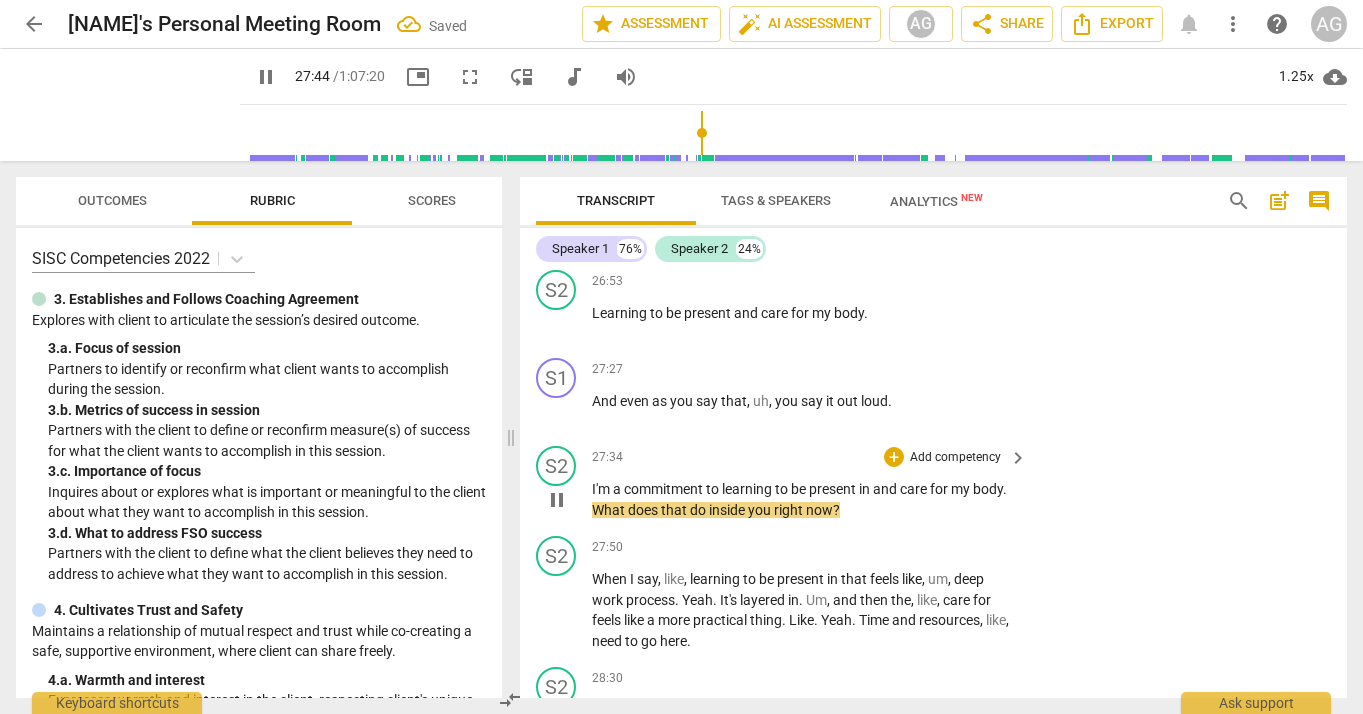 click on "I'm   a   commitment   to   learning   to   be   present   in   and   care   for   my   body .   What   does   that   do   inside   you   right   now ?" at bounding box center [810, 499] 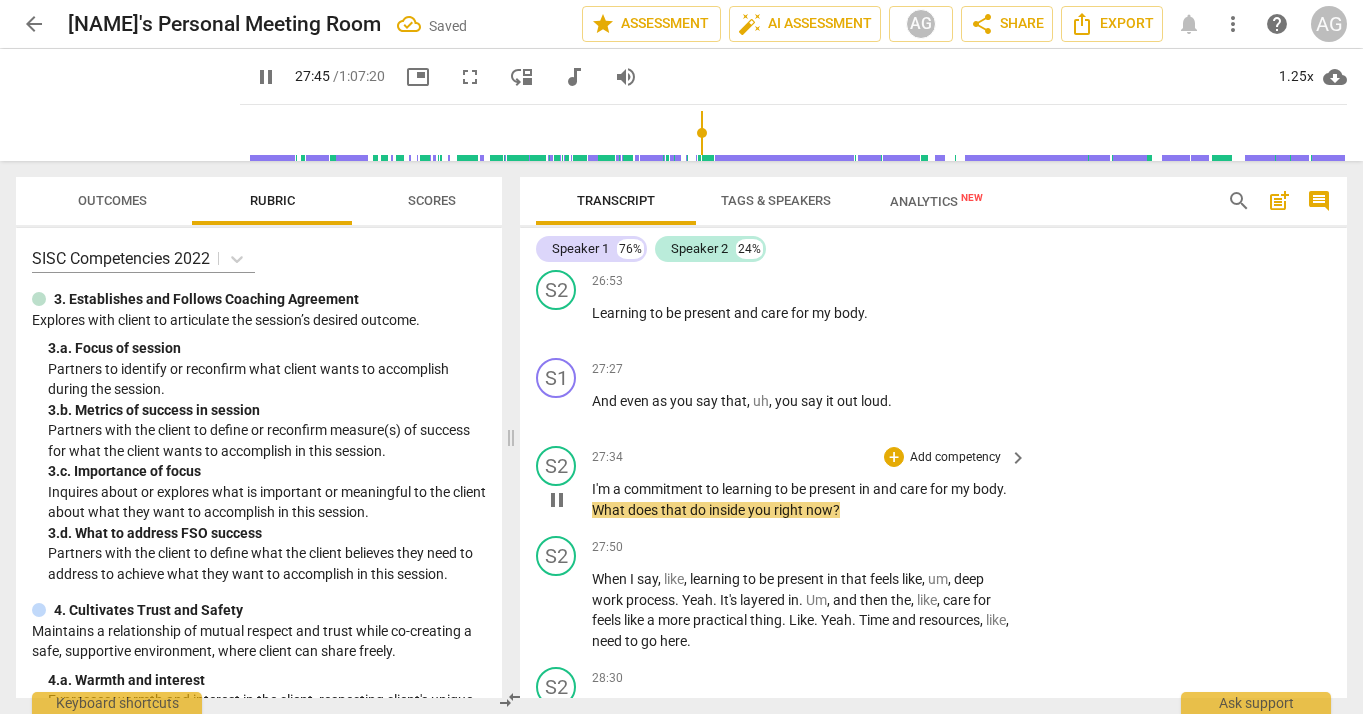 click on "." at bounding box center [1005, 489] 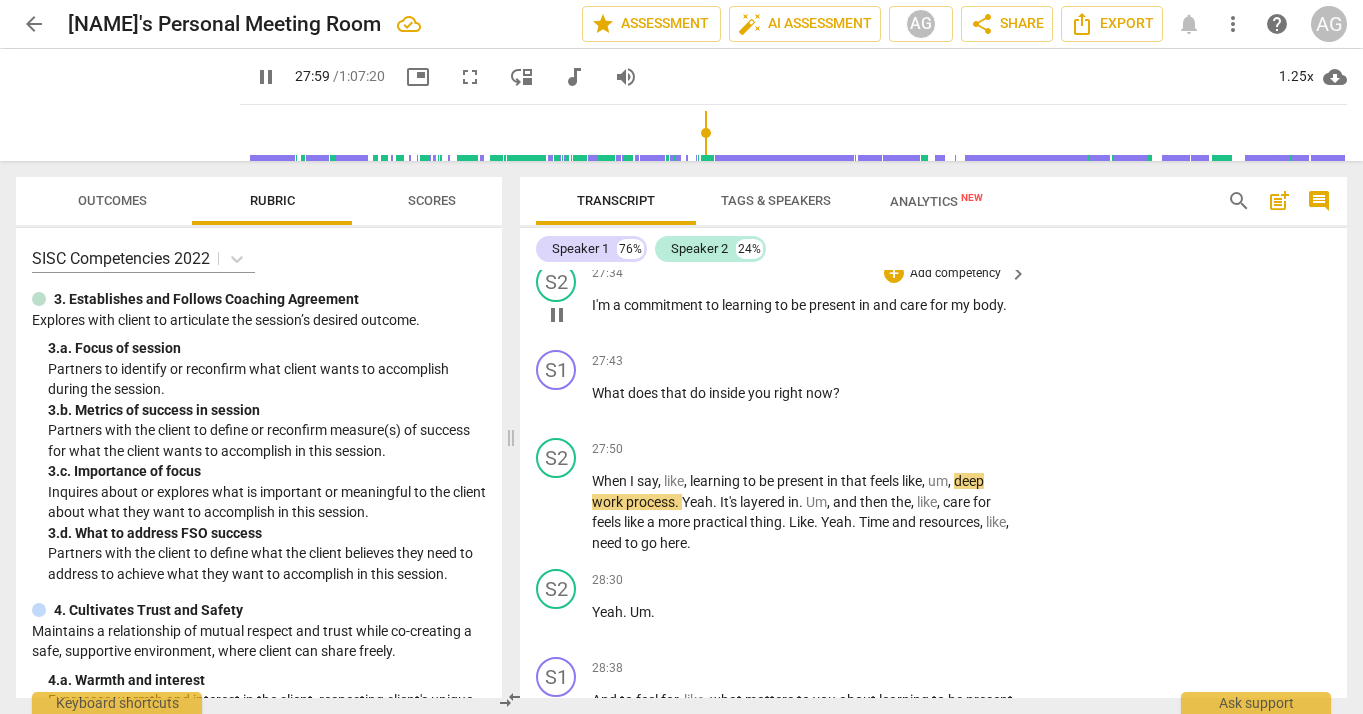 scroll, scrollTop: 7127, scrollLeft: 0, axis: vertical 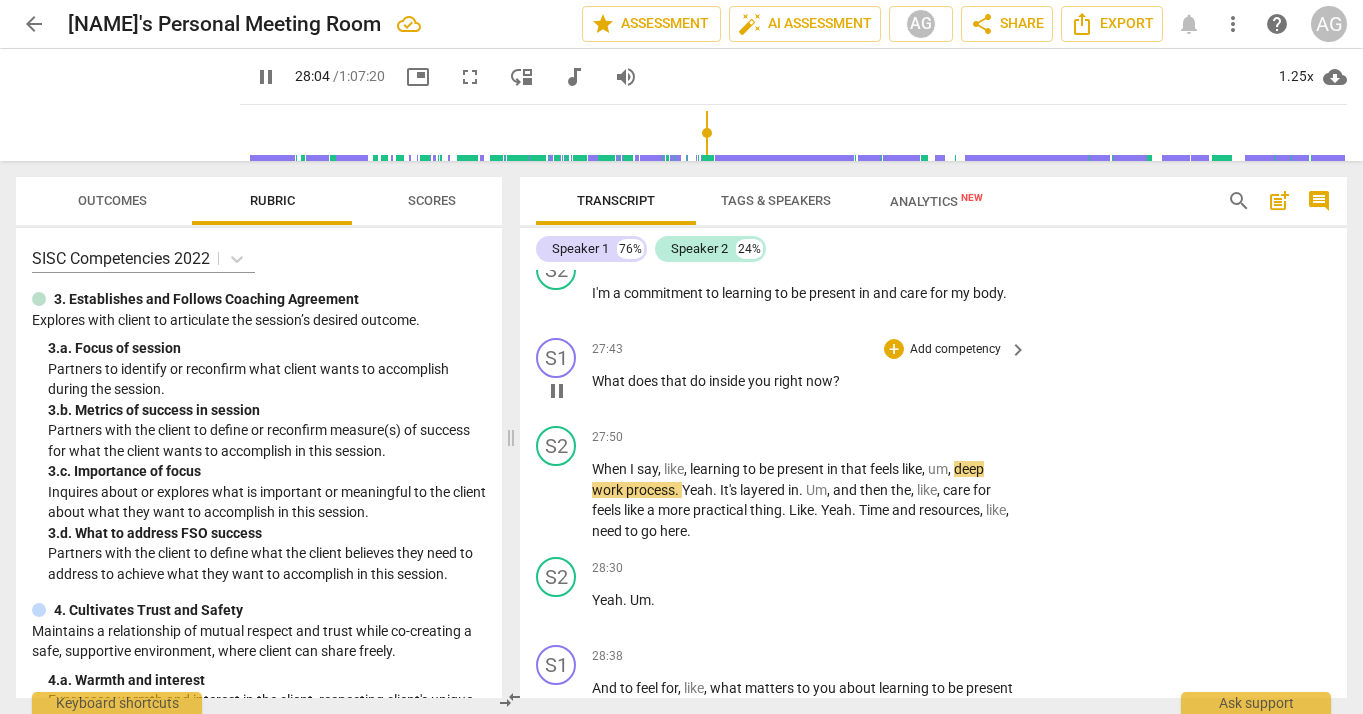 click on "pause" at bounding box center [557, 391] 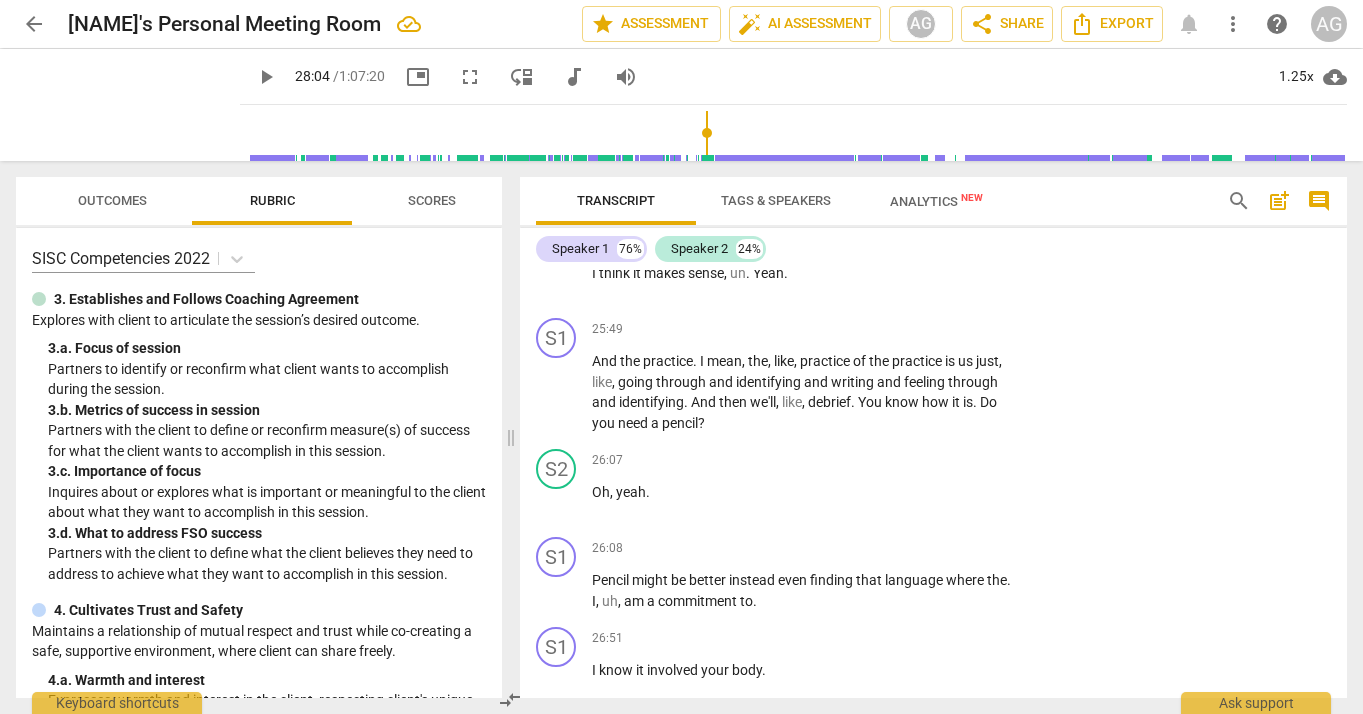 scroll, scrollTop: 6485, scrollLeft: 0, axis: vertical 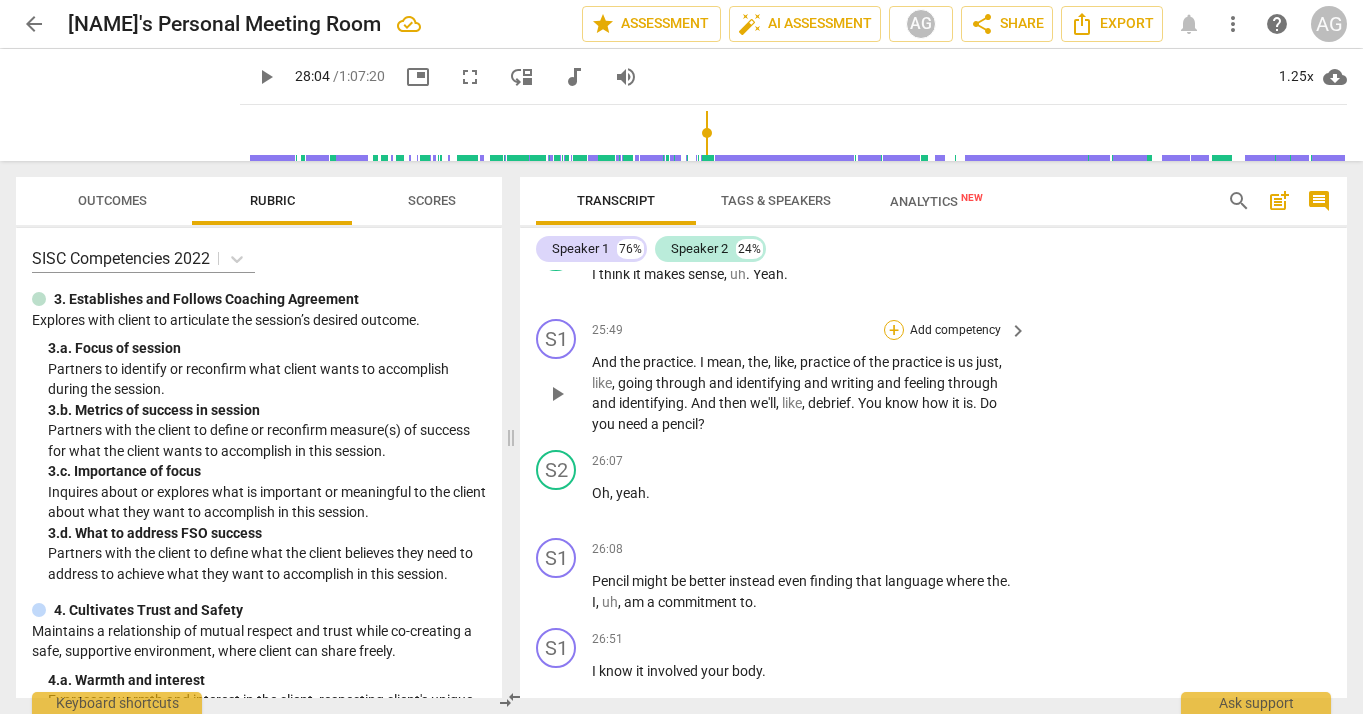 click on "+" at bounding box center (894, 330) 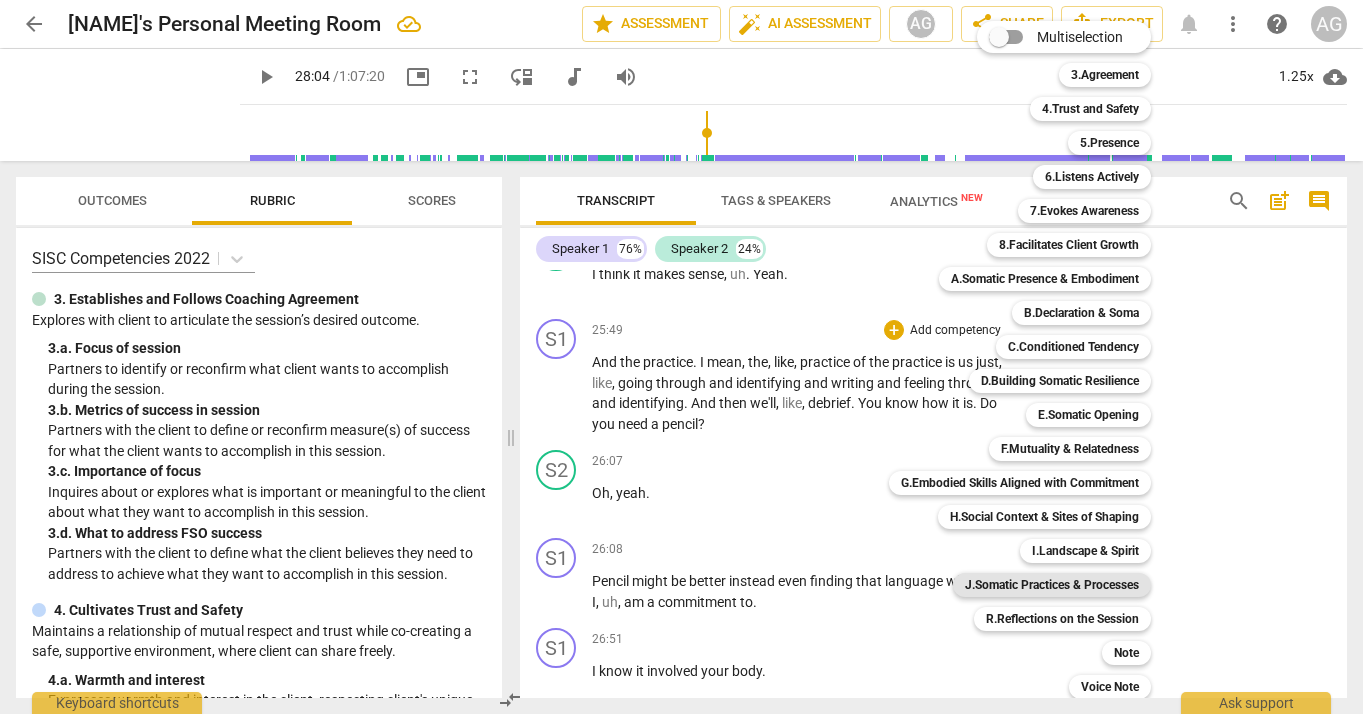 click on "J.Somatic Practices & Processes" at bounding box center [1052, 585] 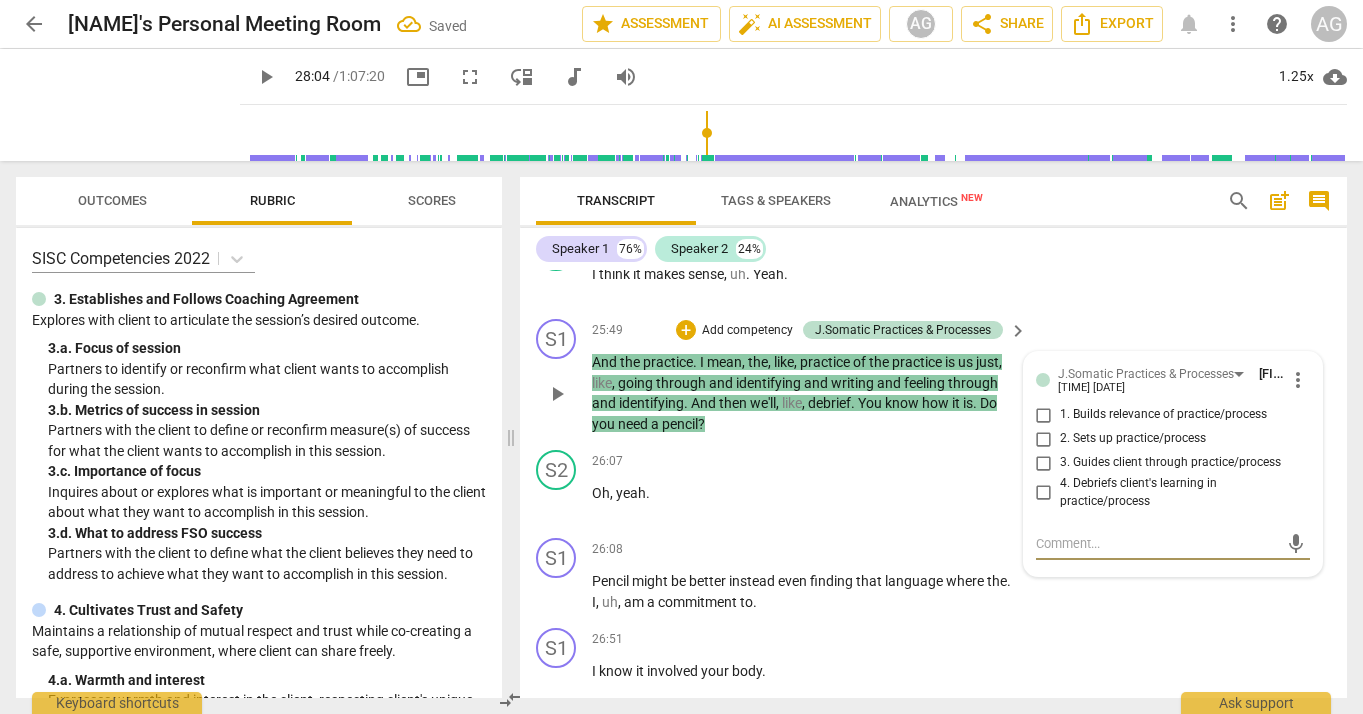 click on "2. Sets up practice/process" at bounding box center [1044, 439] 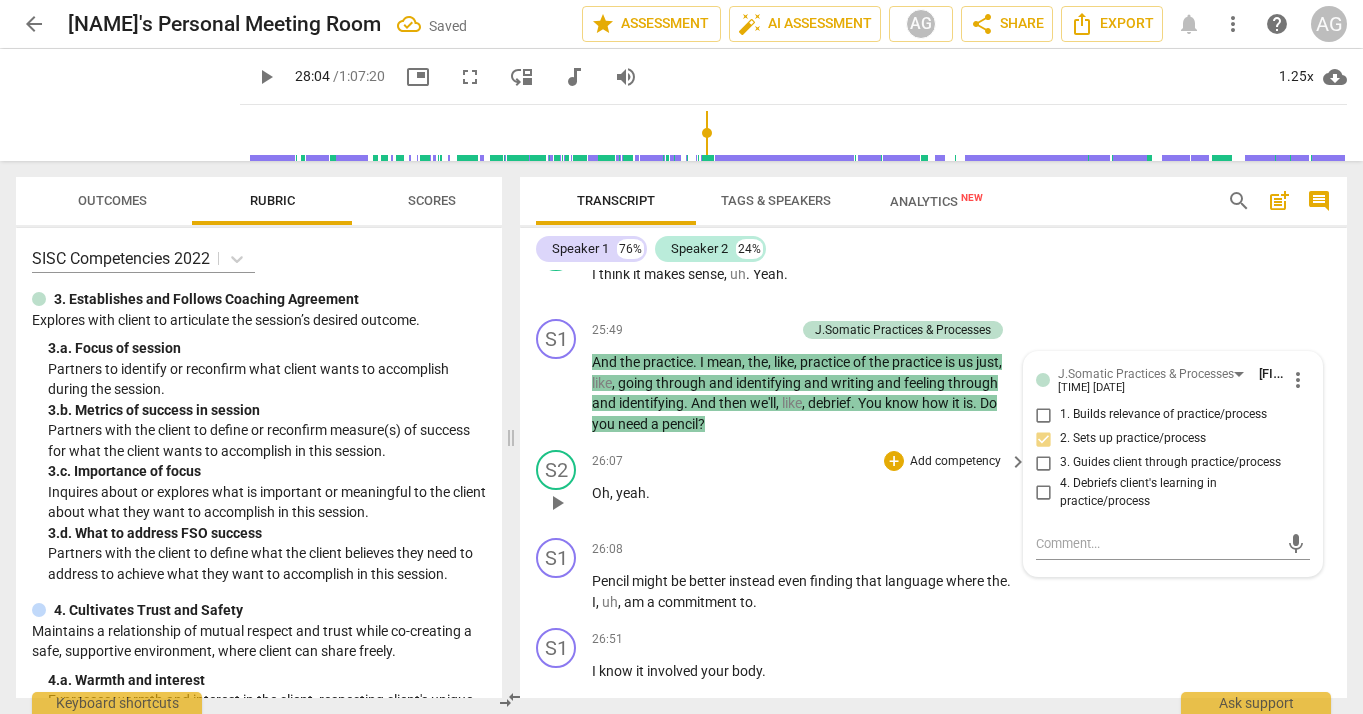 click on "+ Add competency keyboard_arrow_right" at bounding box center (954, 461) 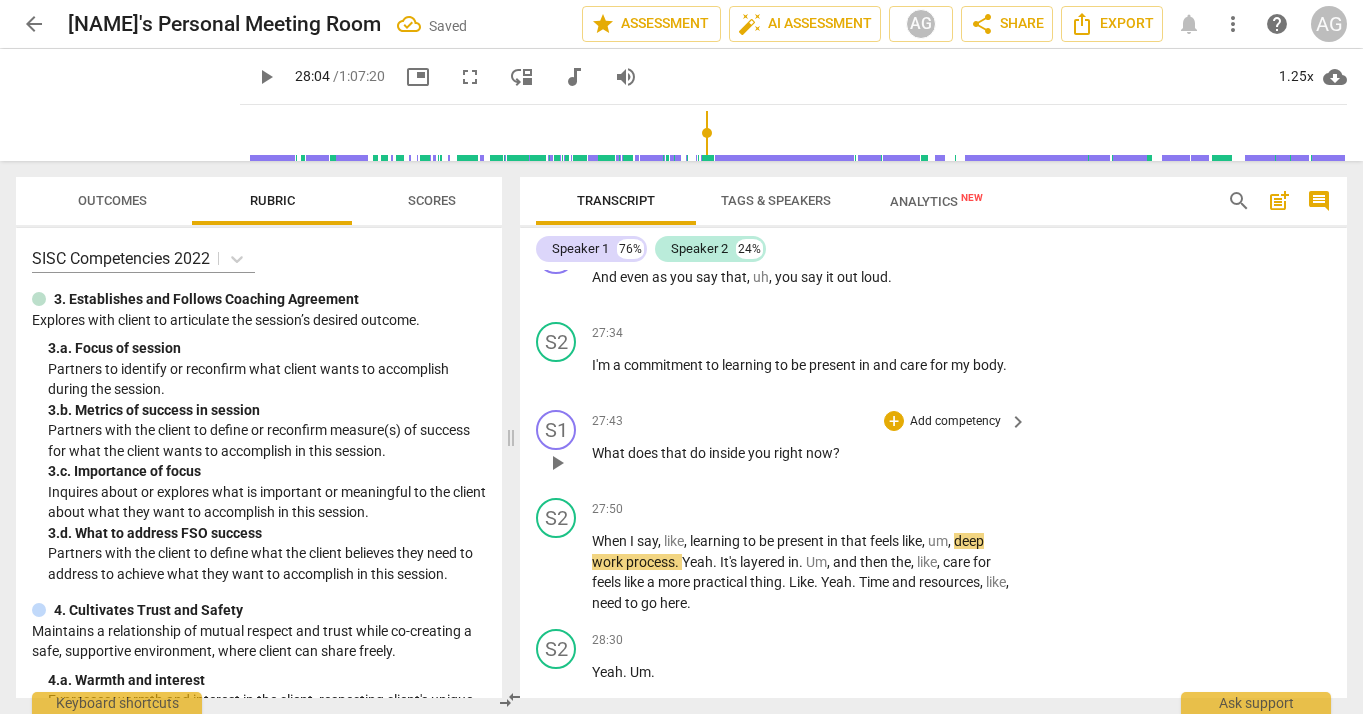 scroll, scrollTop: 7060, scrollLeft: 0, axis: vertical 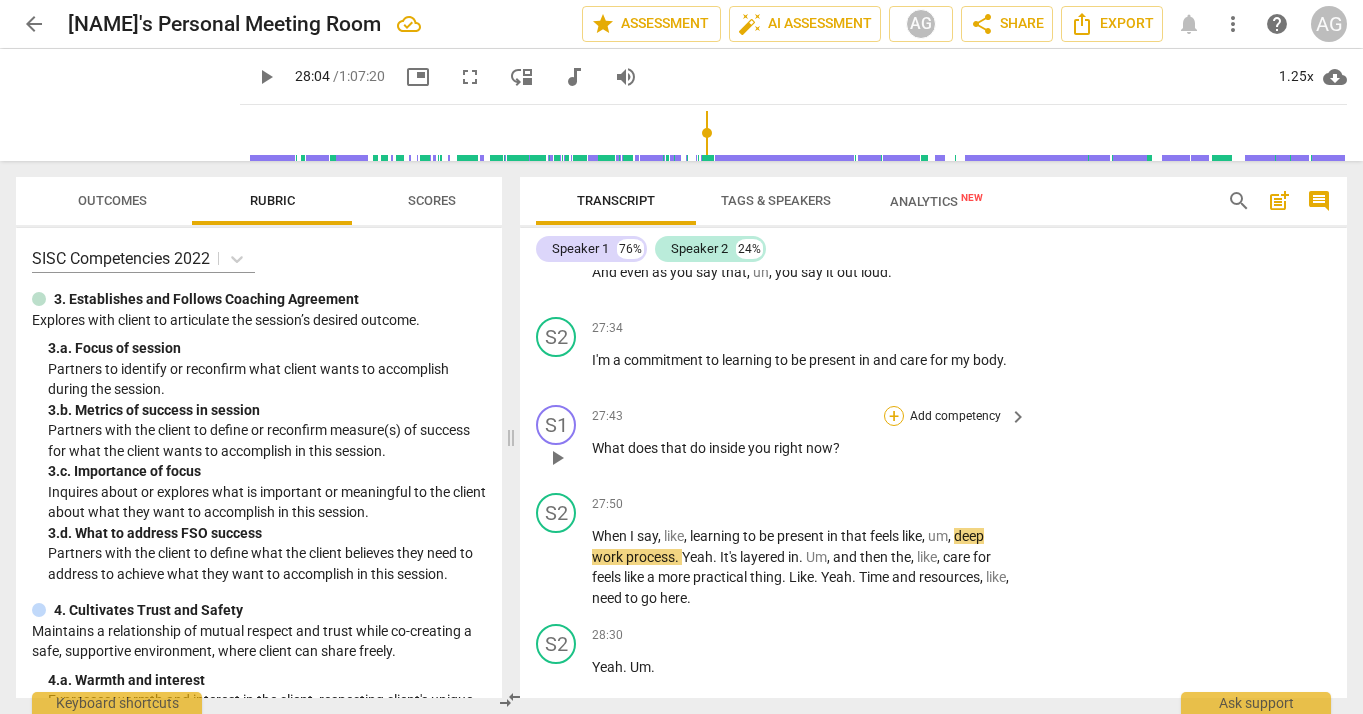 click on "+" at bounding box center [894, 416] 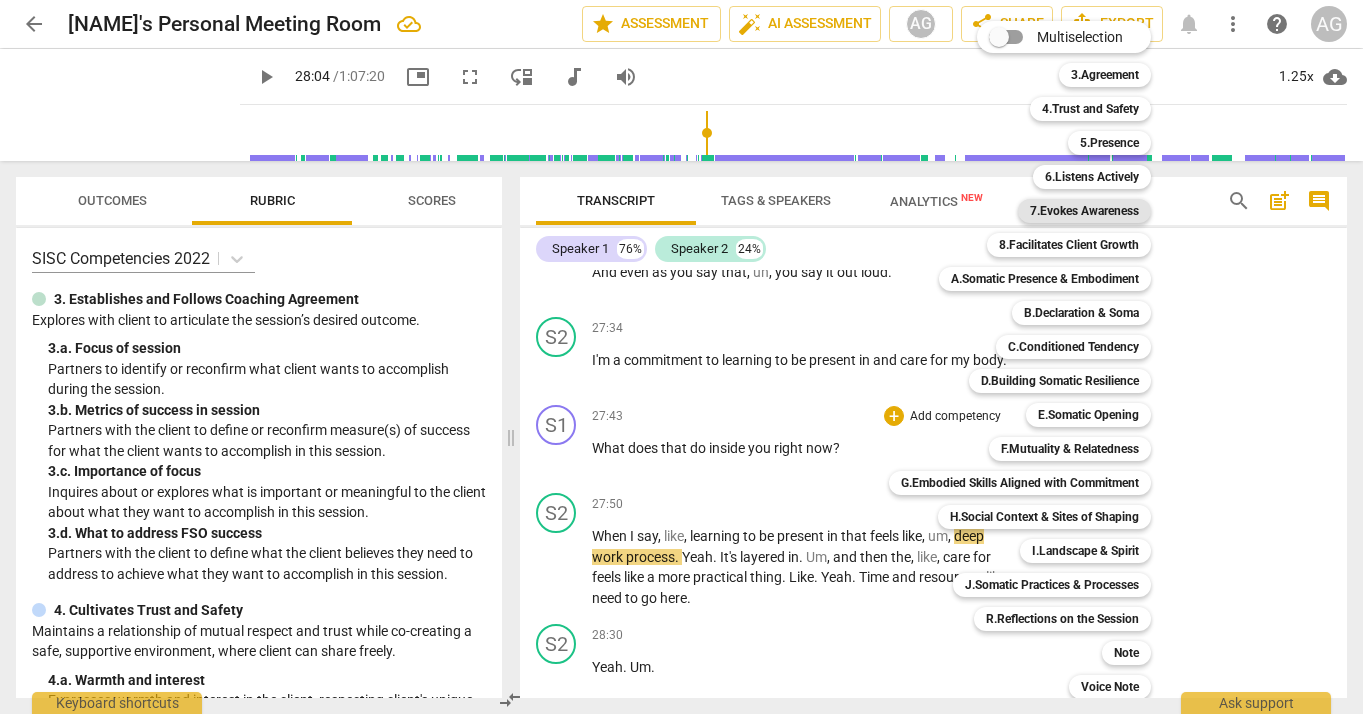 click on "7.Evokes Awareness" at bounding box center (1084, 211) 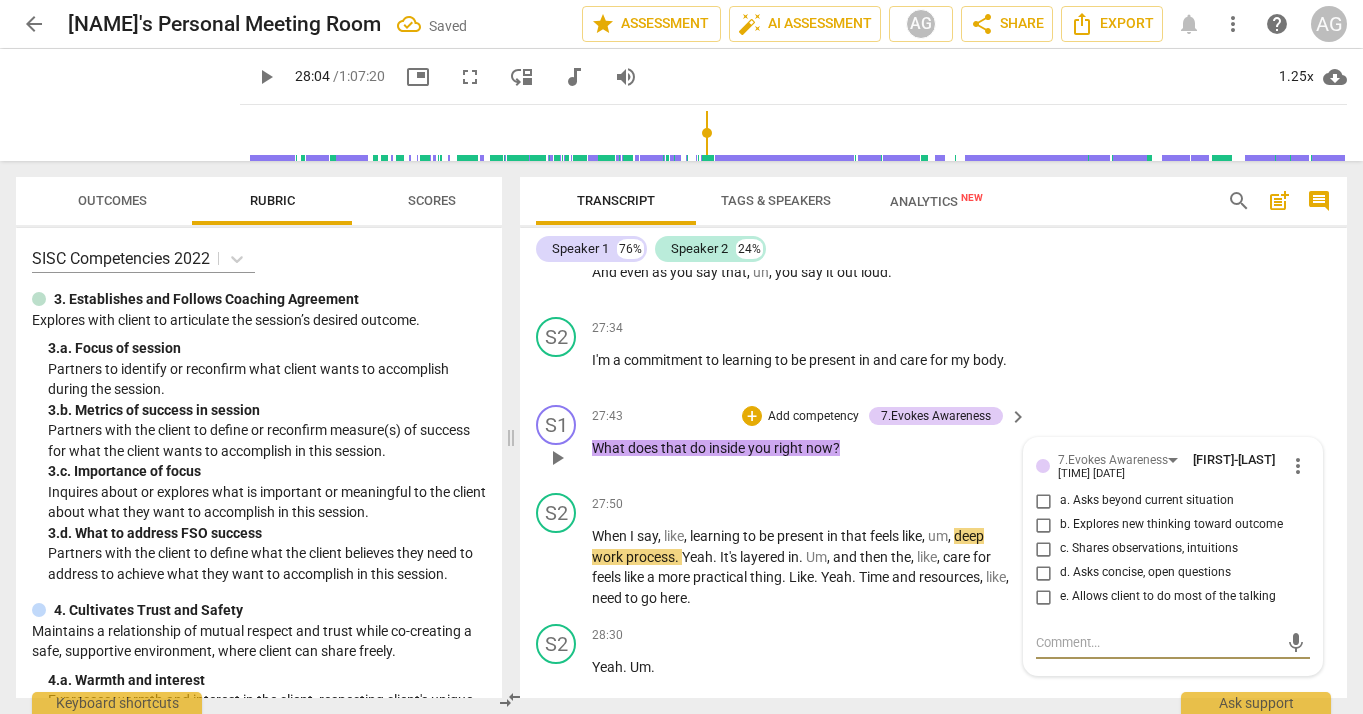 click on "d. Asks concise, open questions" at bounding box center [1044, 573] 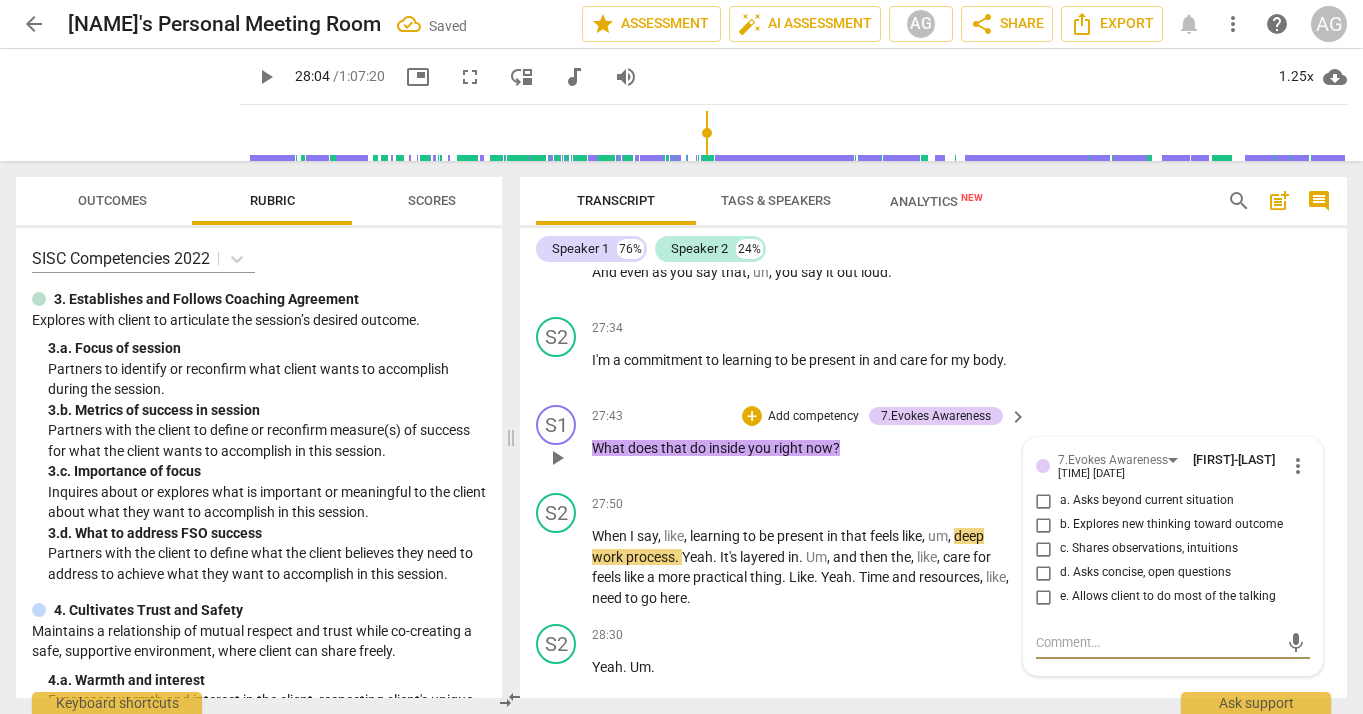 checkbox on "true" 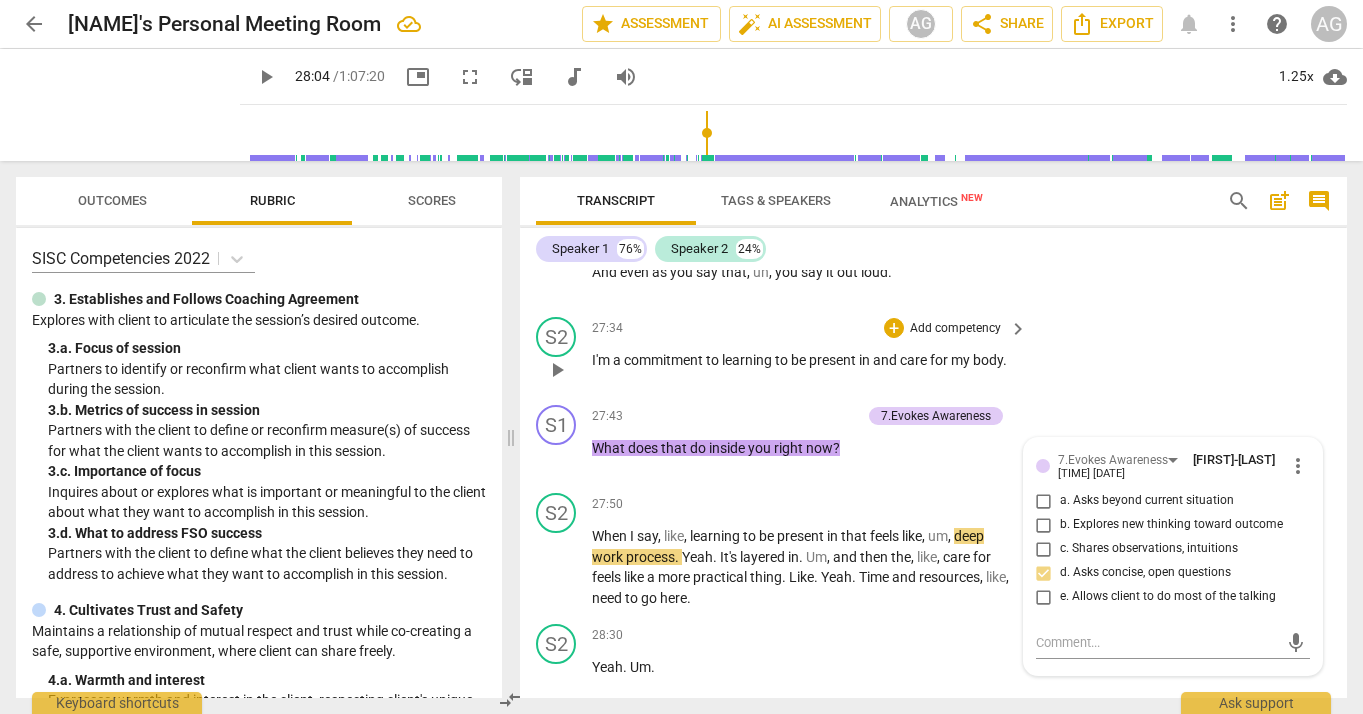 click on "S2 play_arrow pause [TIME] + Add competency keyboard_arrow_right I'm   a   commitment   to   learning   to   be   present   in   and   care   for   my   body ." at bounding box center (933, 353) 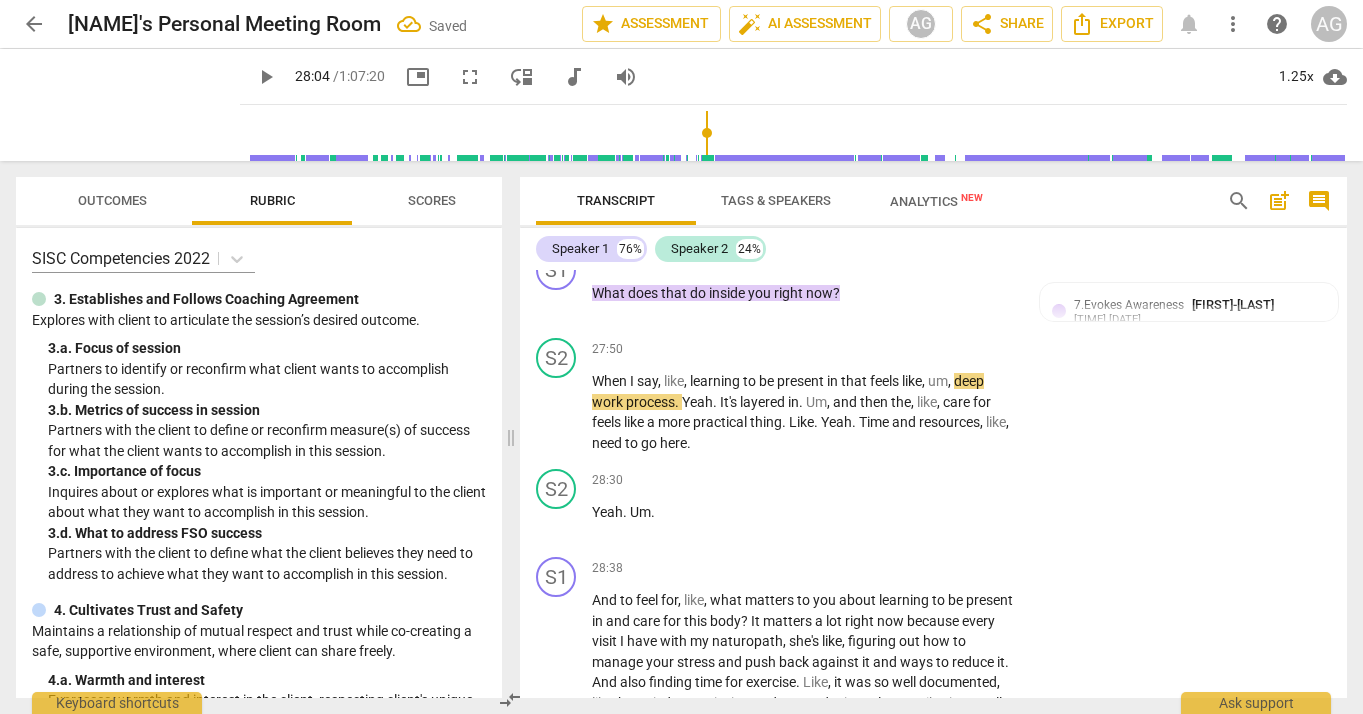 scroll, scrollTop: 7216, scrollLeft: 0, axis: vertical 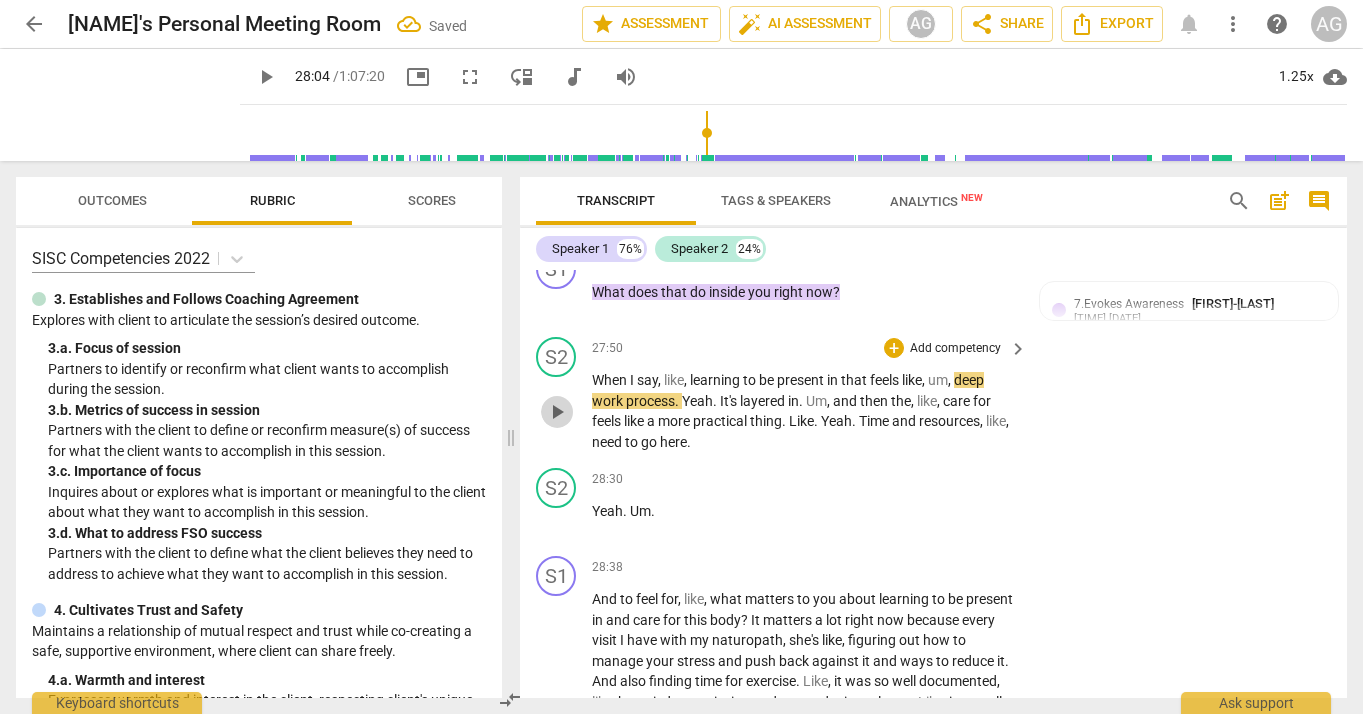 click on "play_arrow" at bounding box center [557, 412] 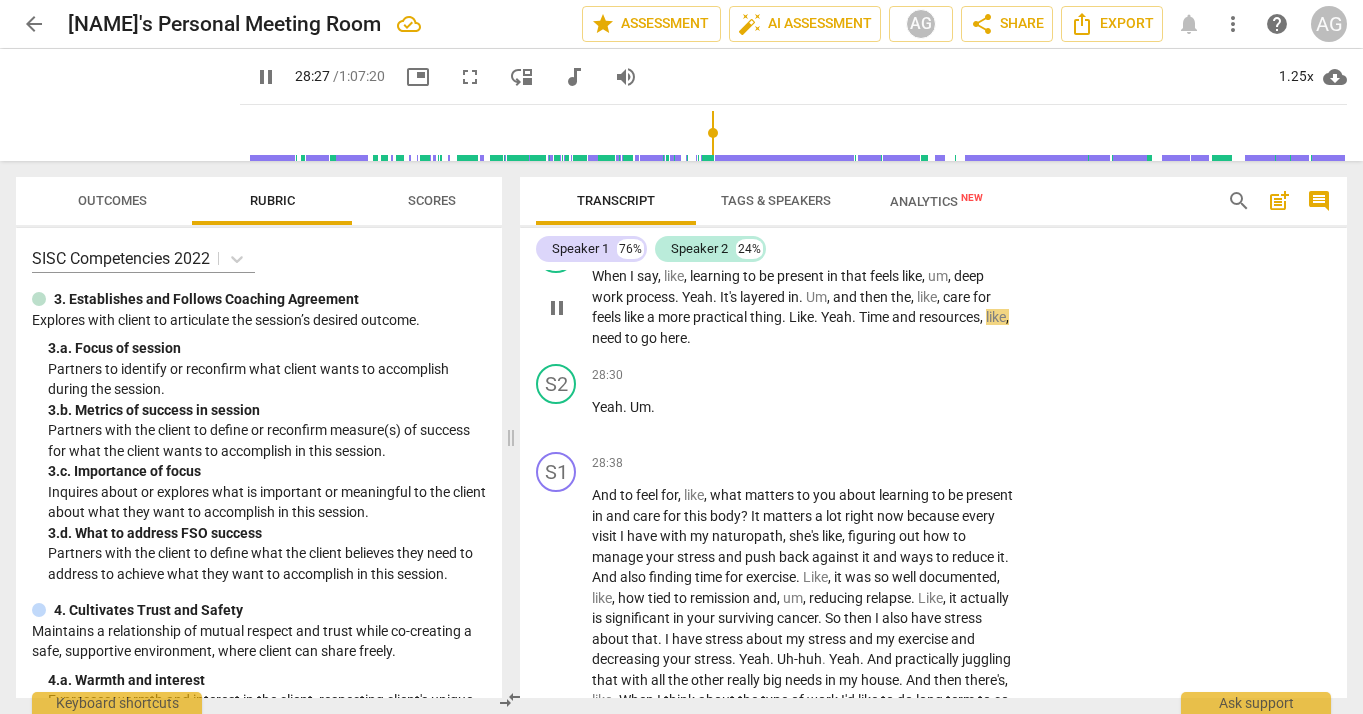 scroll, scrollTop: 7364, scrollLeft: 0, axis: vertical 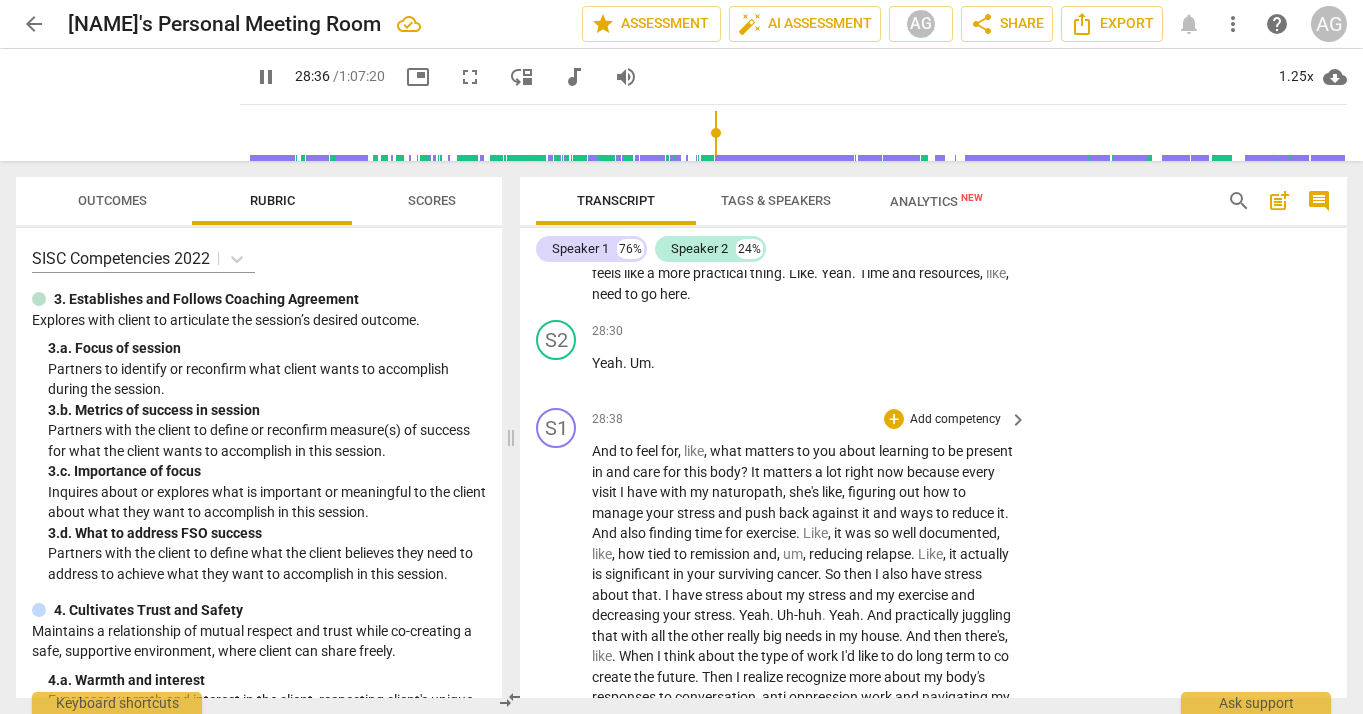 click on "?" at bounding box center (746, 472) 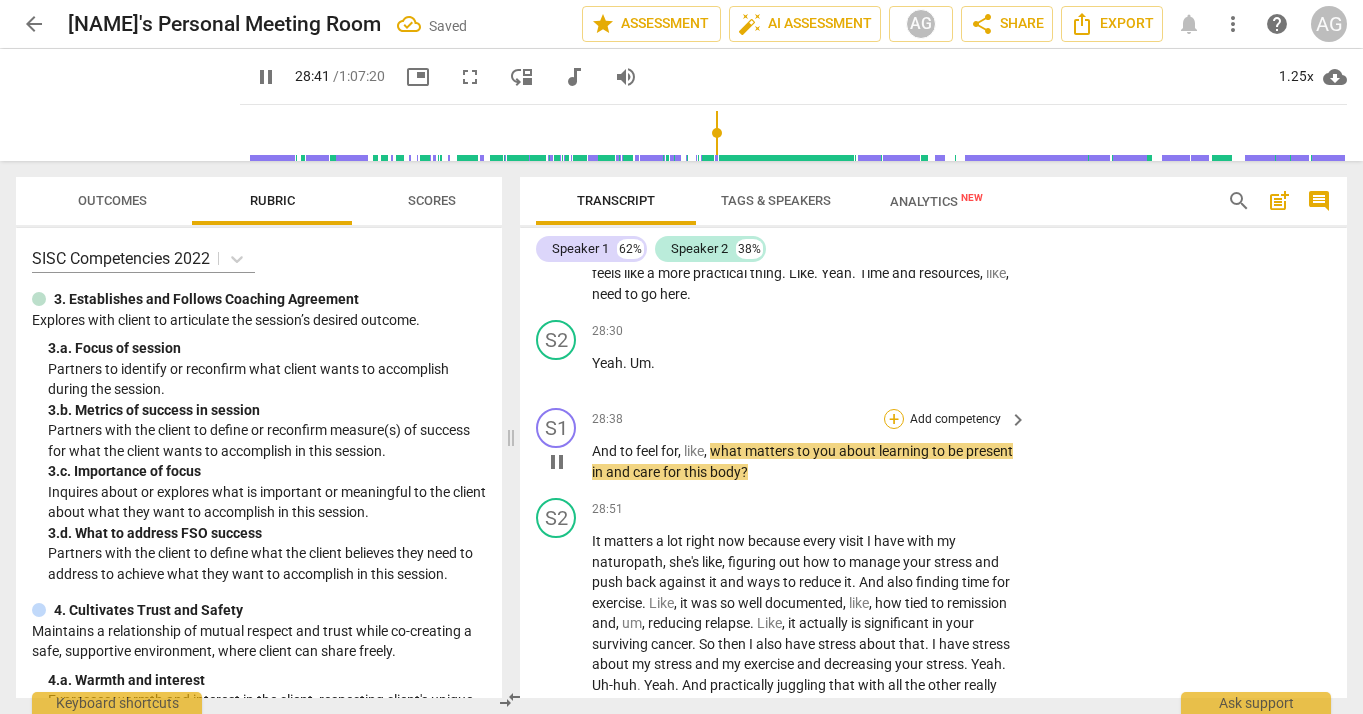 click on "+" at bounding box center (894, 419) 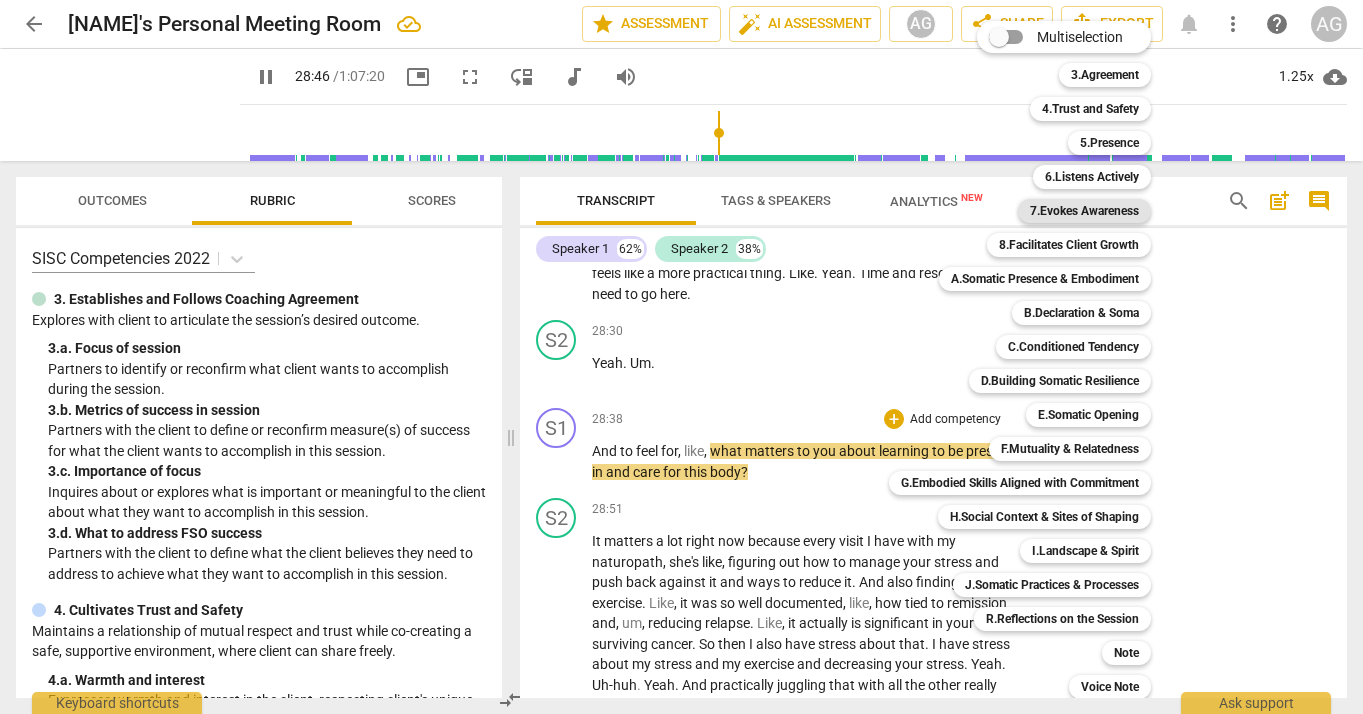 click on "7.Evokes Awareness" at bounding box center [1084, 211] 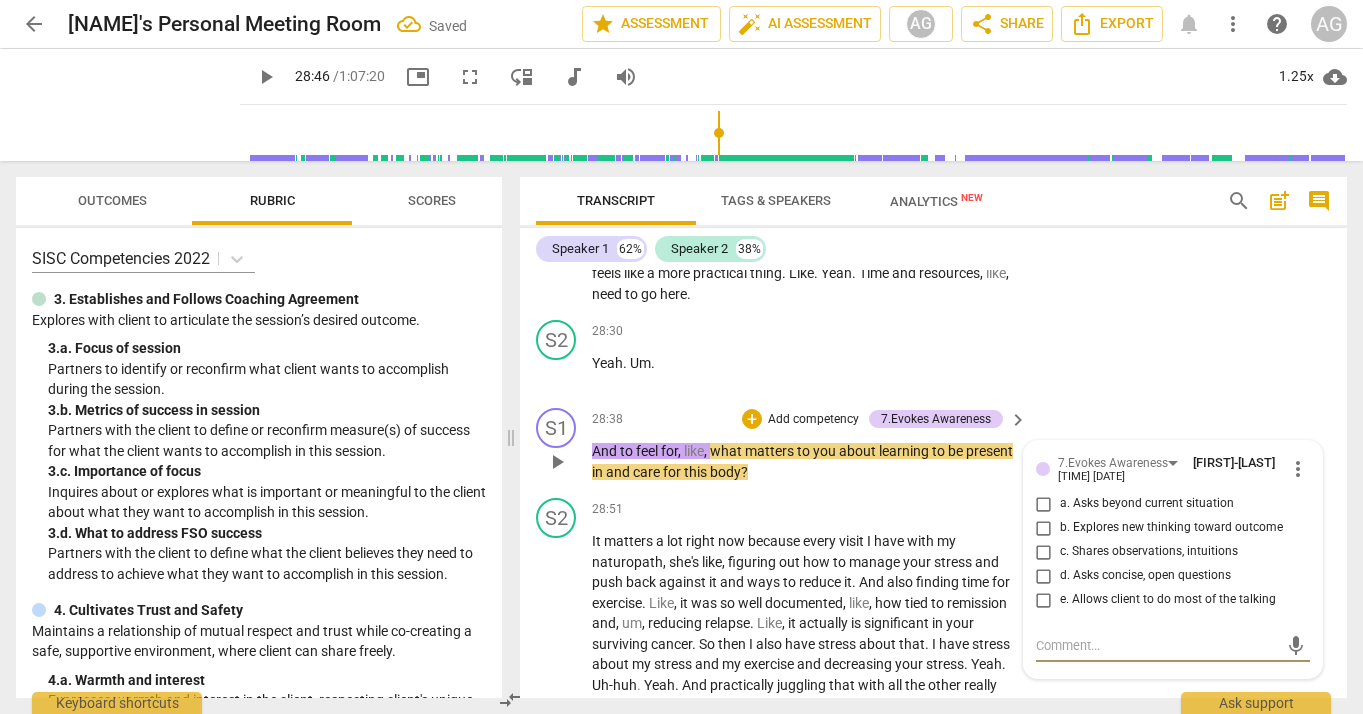 click on "d. Asks concise, open questions" at bounding box center [1044, 576] 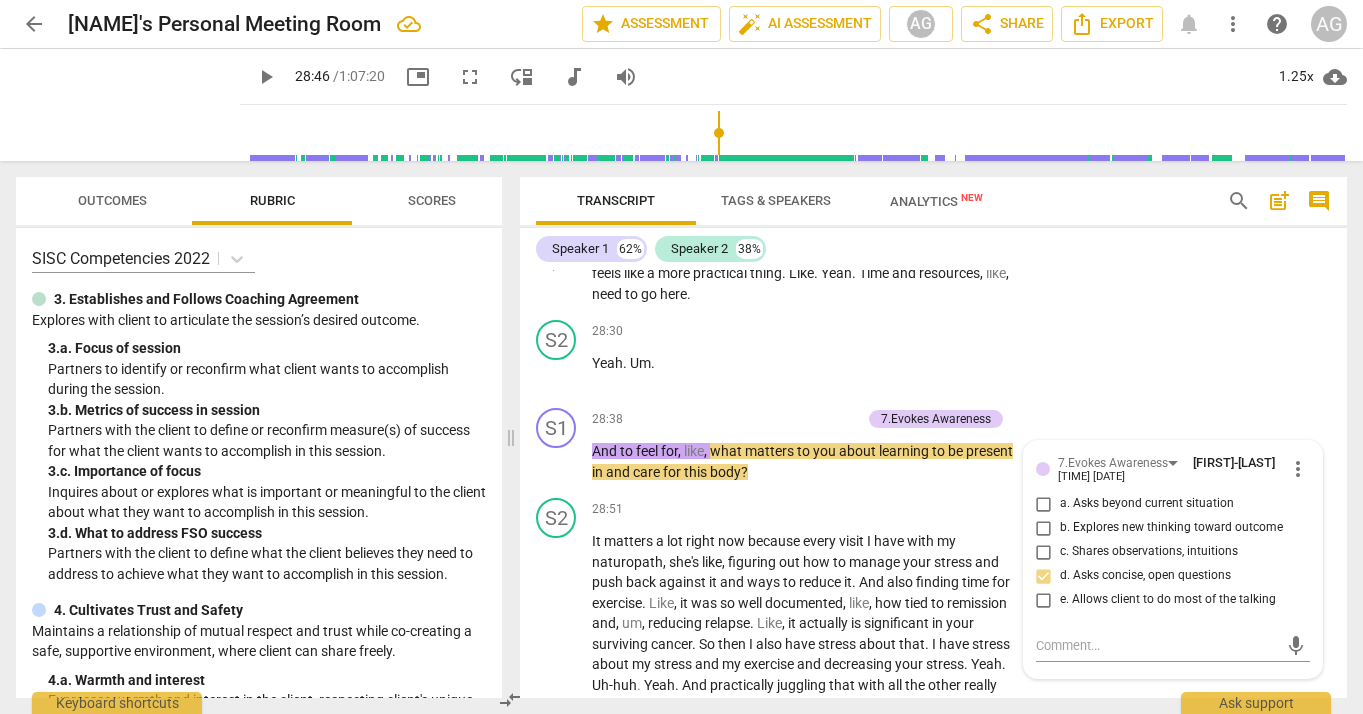 click on "When I say , like , learning to be present in that feels like , um , deep work process . Yeah . It's layered in . Um , and then the , like , care for feels like a more practical thing . Like . Yeah . Time and resources , like , need to go here ." at bounding box center (933, 246) 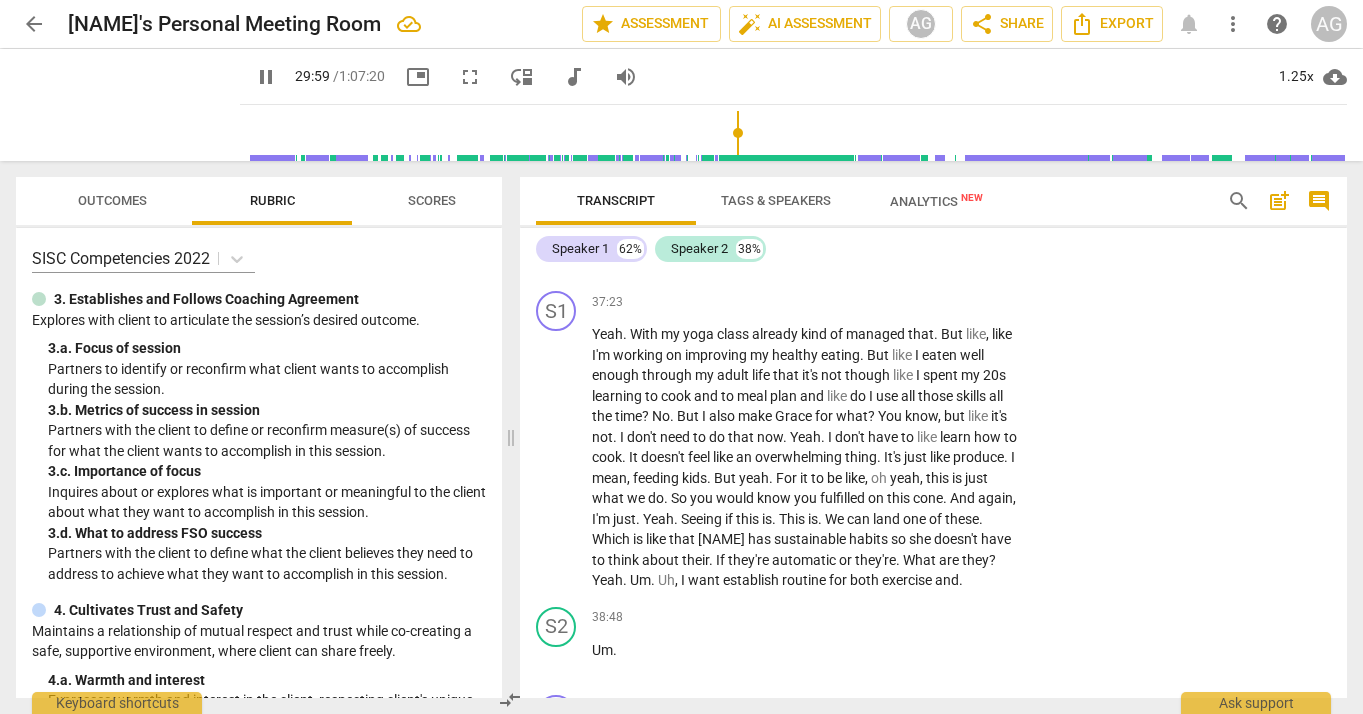 scroll, scrollTop: 9102, scrollLeft: 0, axis: vertical 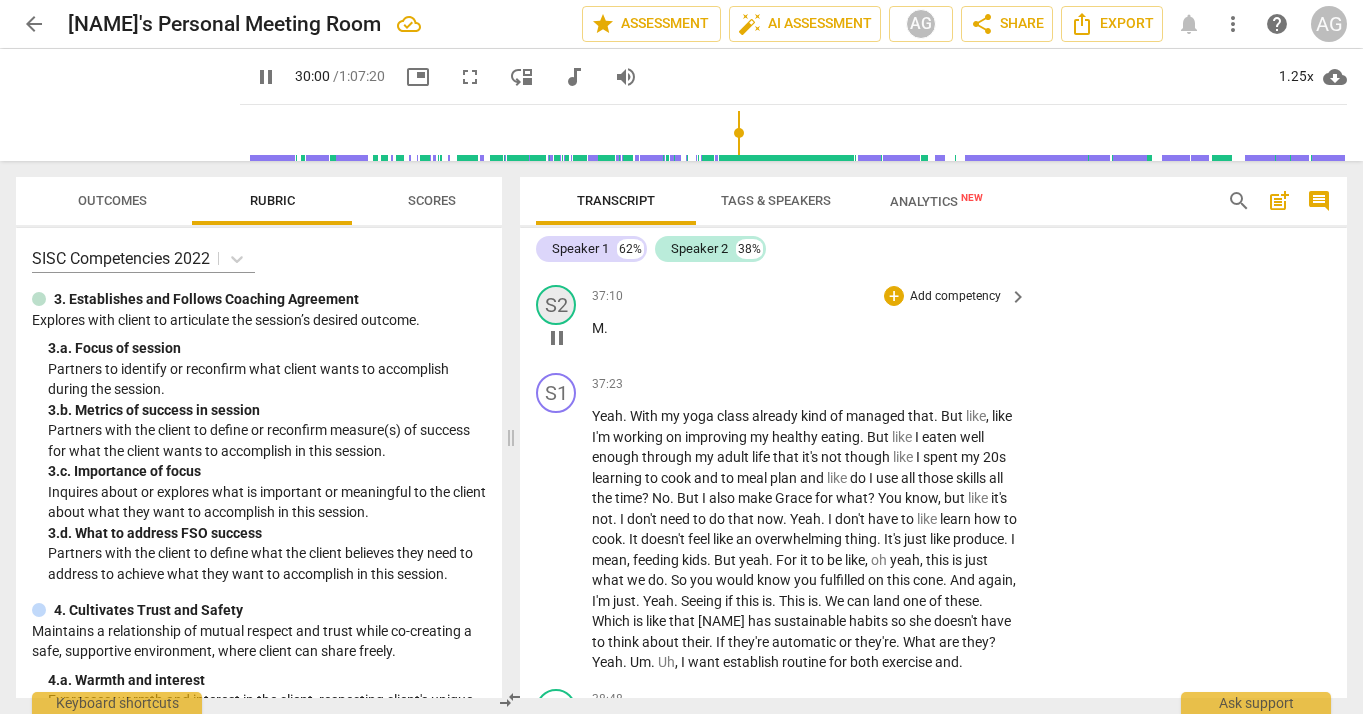 click on "S2" at bounding box center [556, 305] 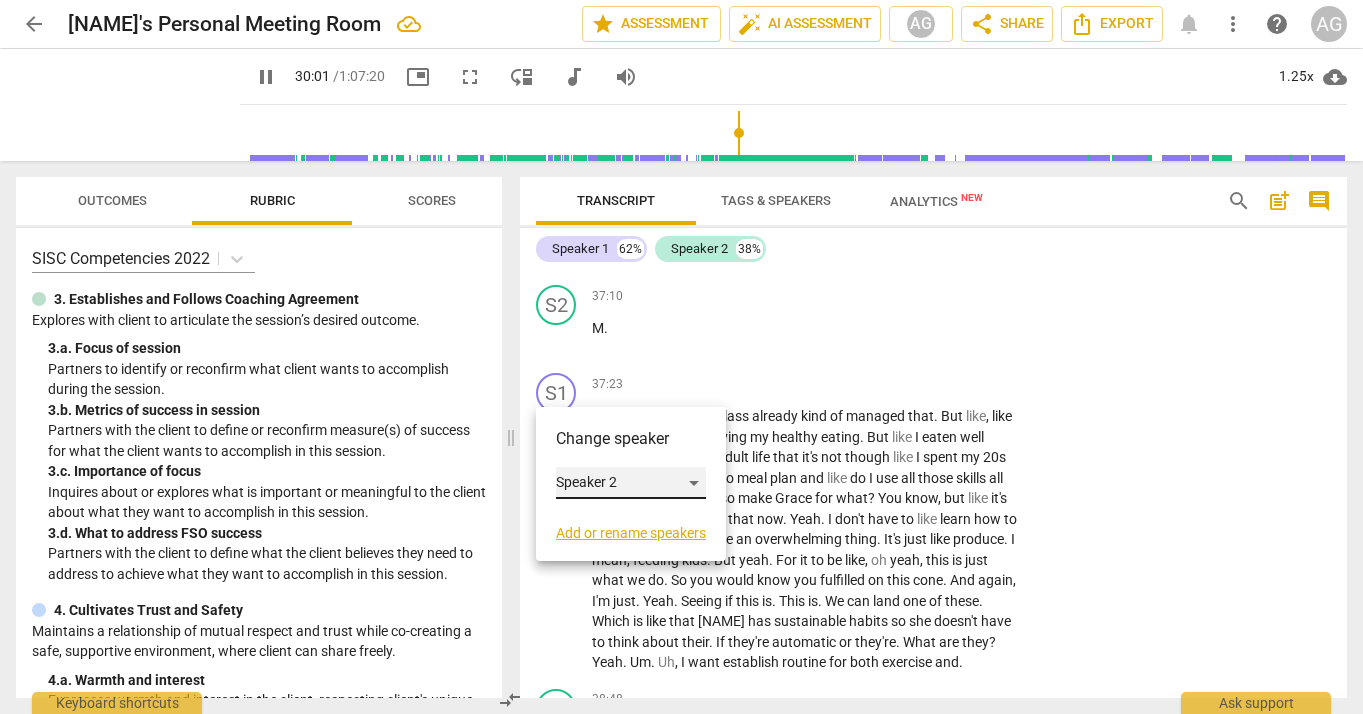 click on "Speaker 2" at bounding box center (631, 483) 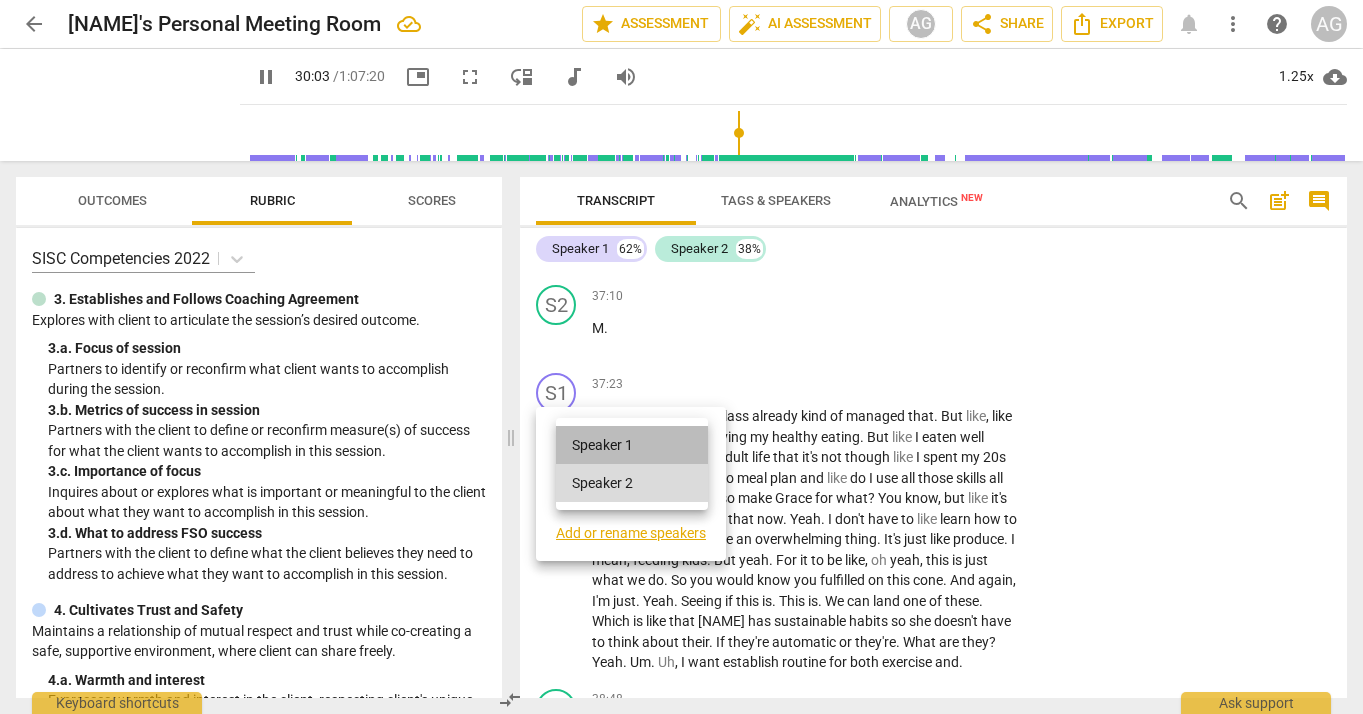click on "Speaker 1" at bounding box center (632, 445) 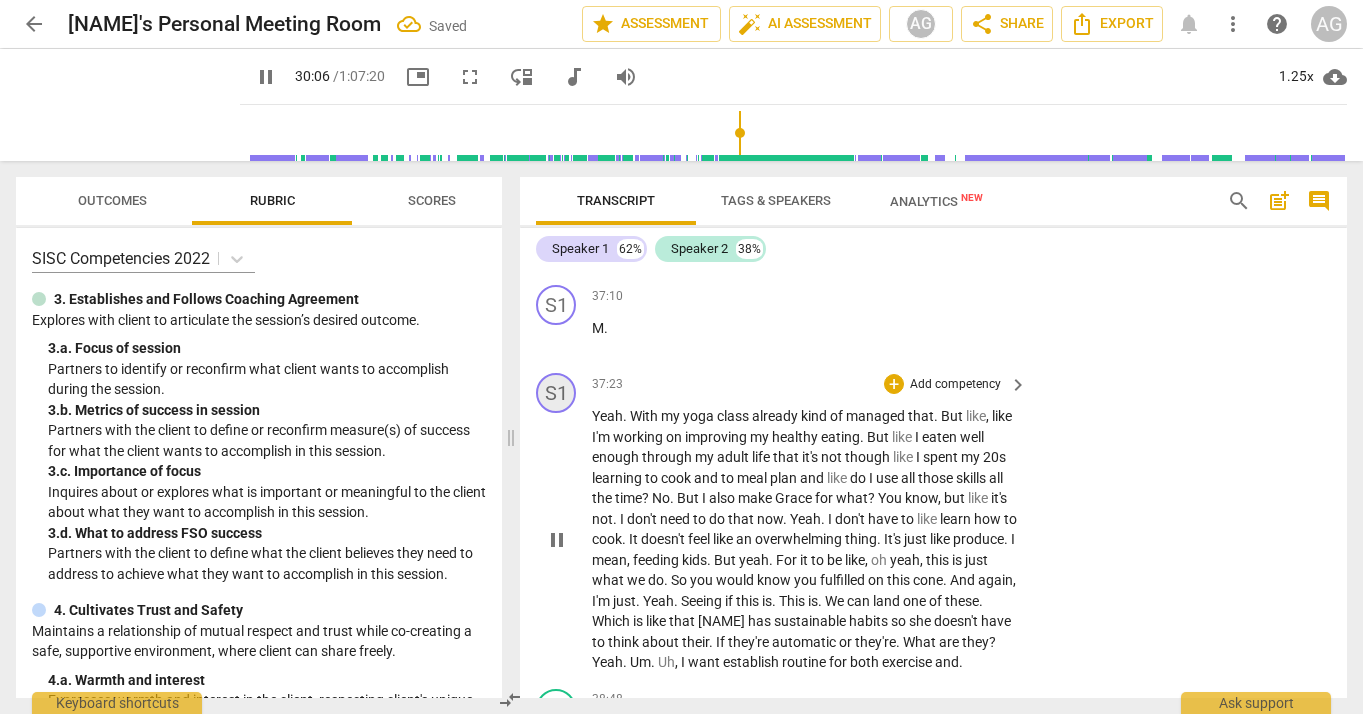 click on "S1" at bounding box center (556, 393) 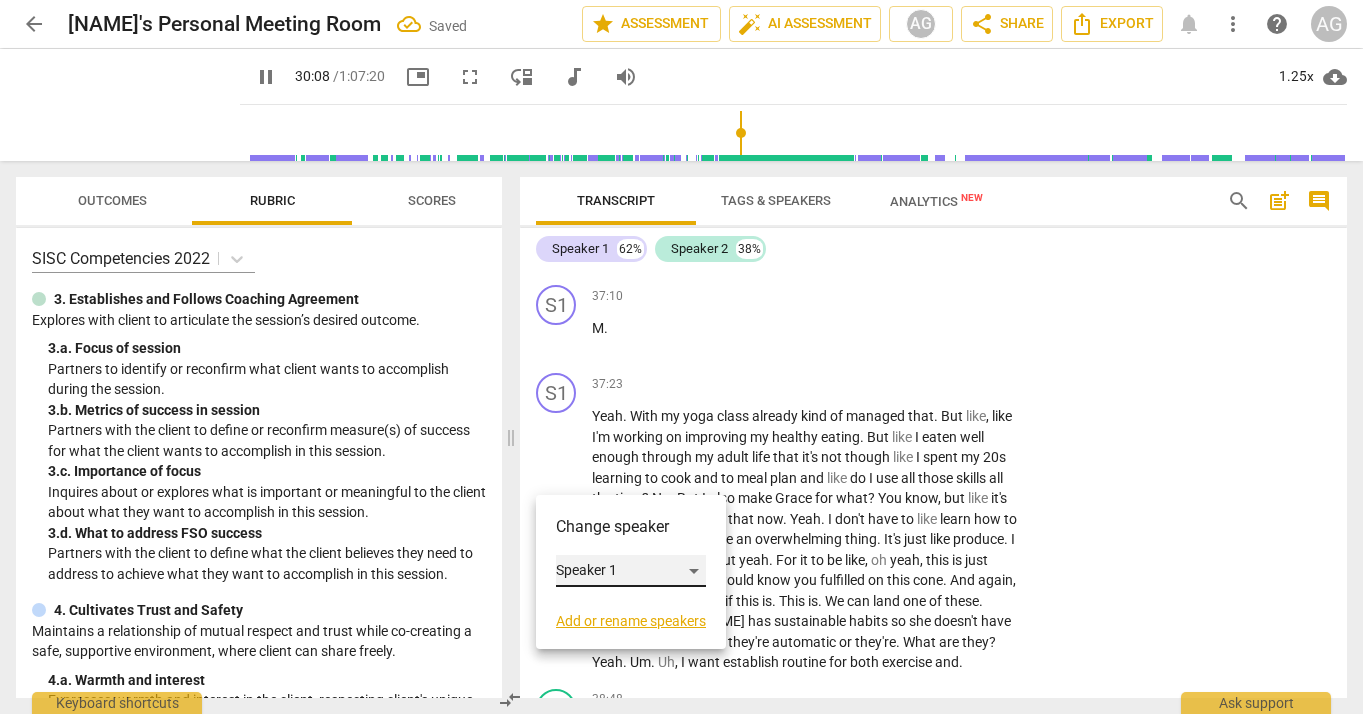 click on "Speaker 1" at bounding box center (631, 571) 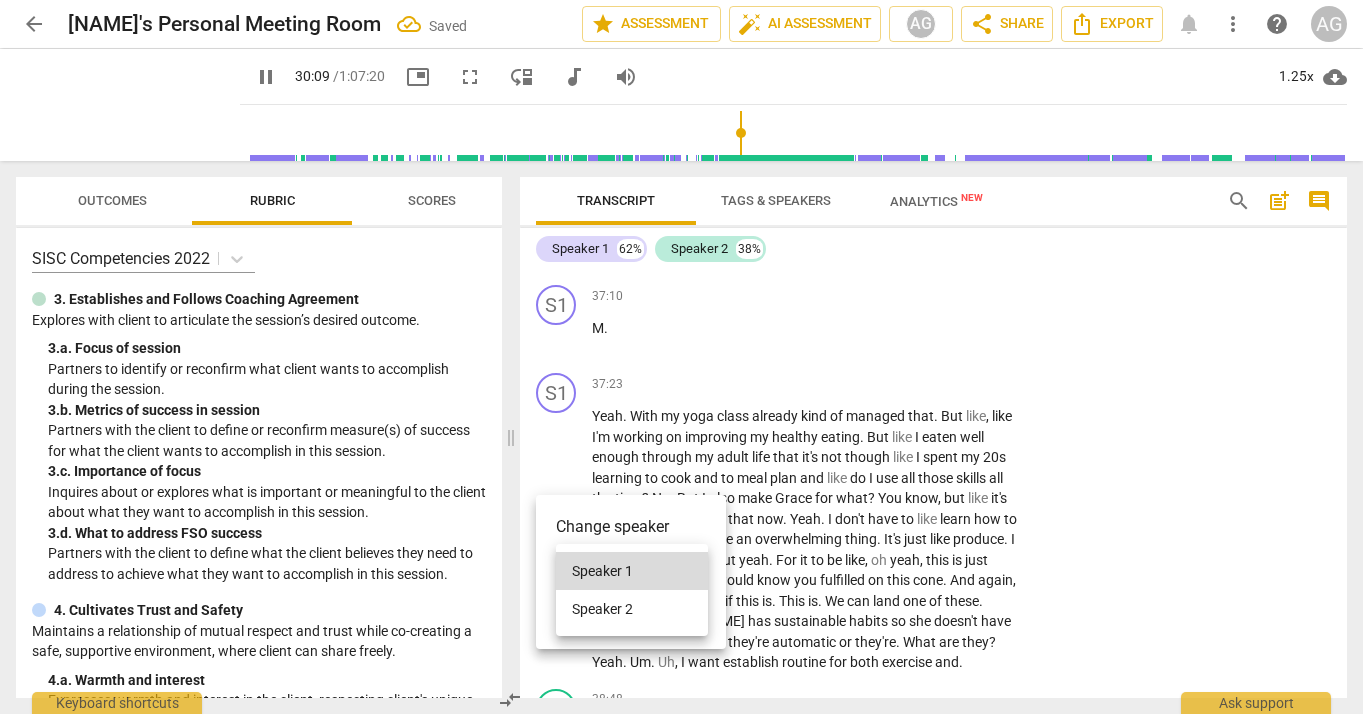 click on "Speaker 2" at bounding box center (632, 609) 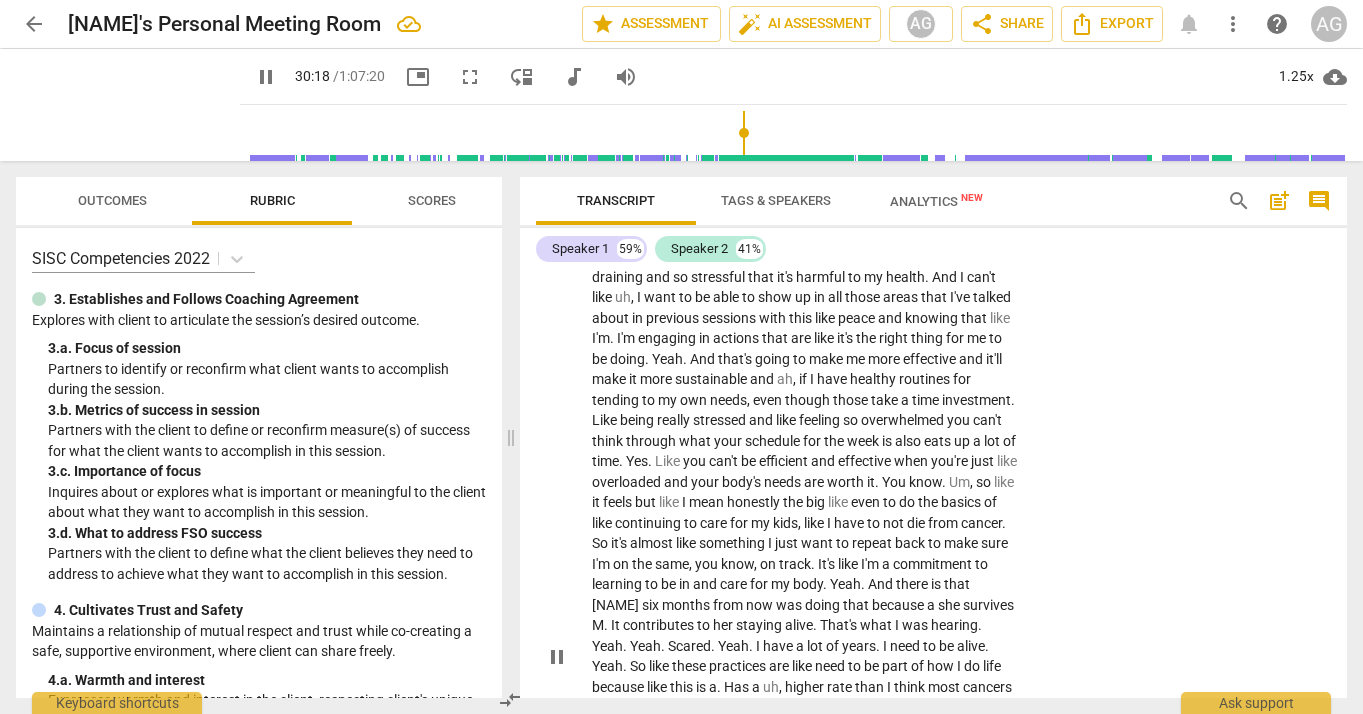 scroll, scrollTop: 7822, scrollLeft: 0, axis: vertical 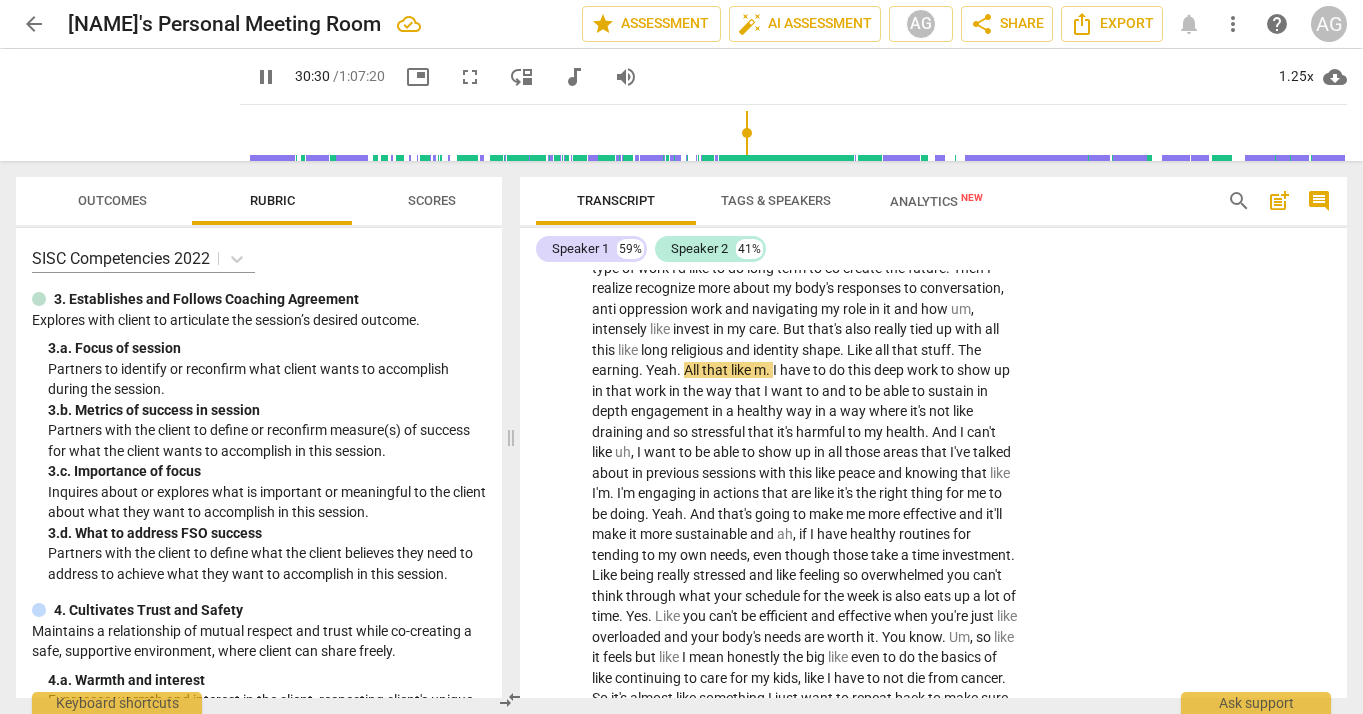 click on "." at bounding box center [954, 350] 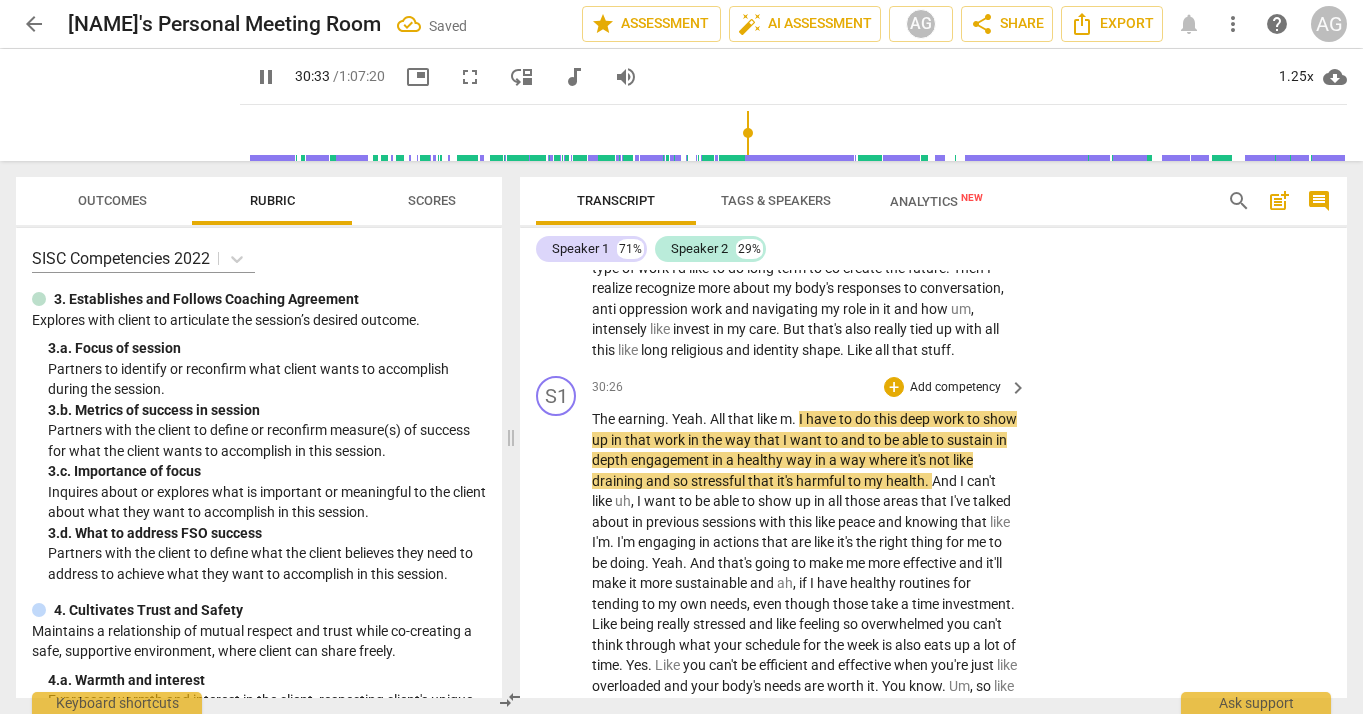 click on "Yeah" at bounding box center [687, 419] 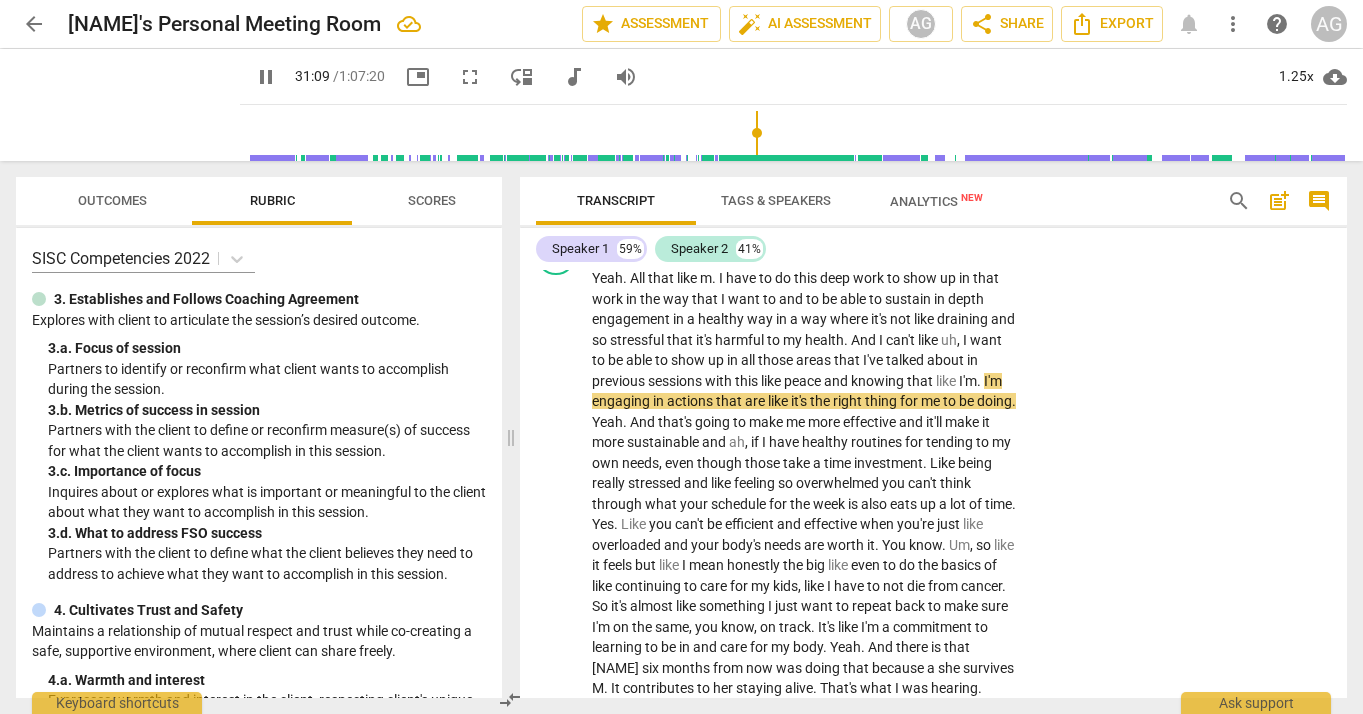 scroll, scrollTop: 8055, scrollLeft: 0, axis: vertical 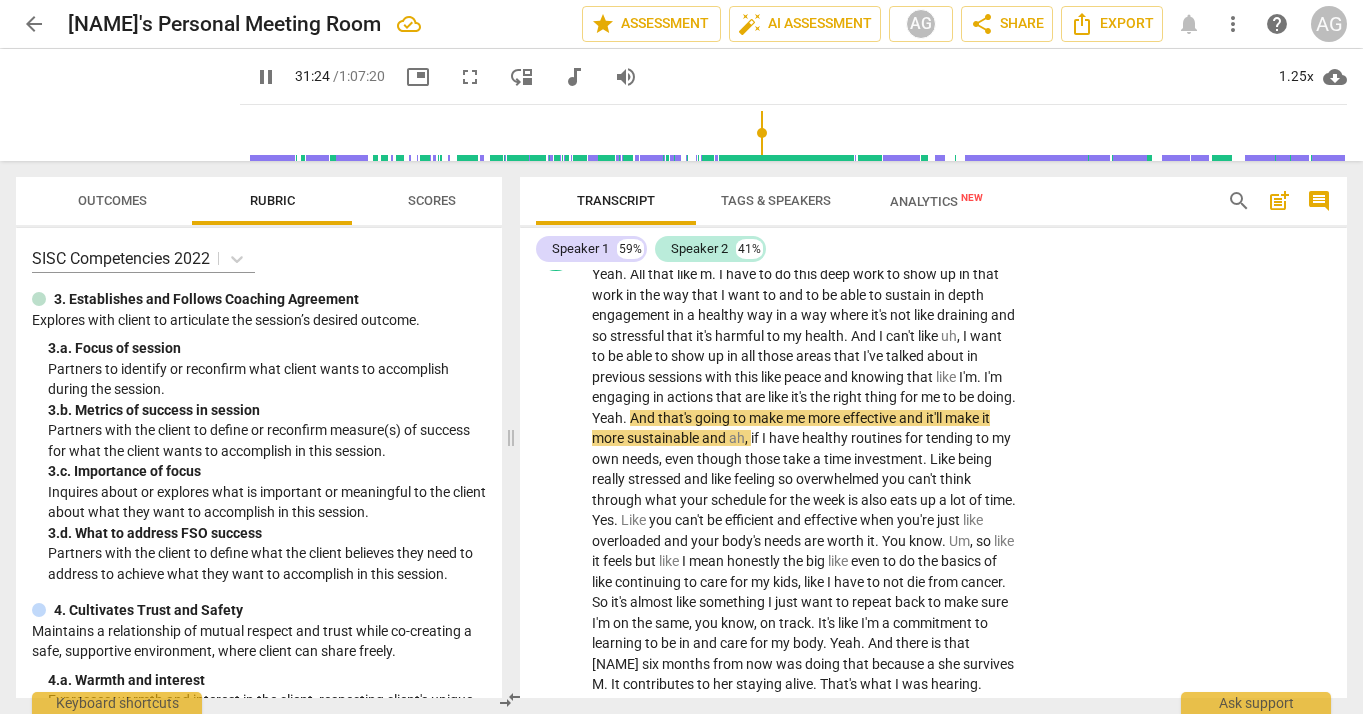 click on "sustainable" at bounding box center [664, 438] 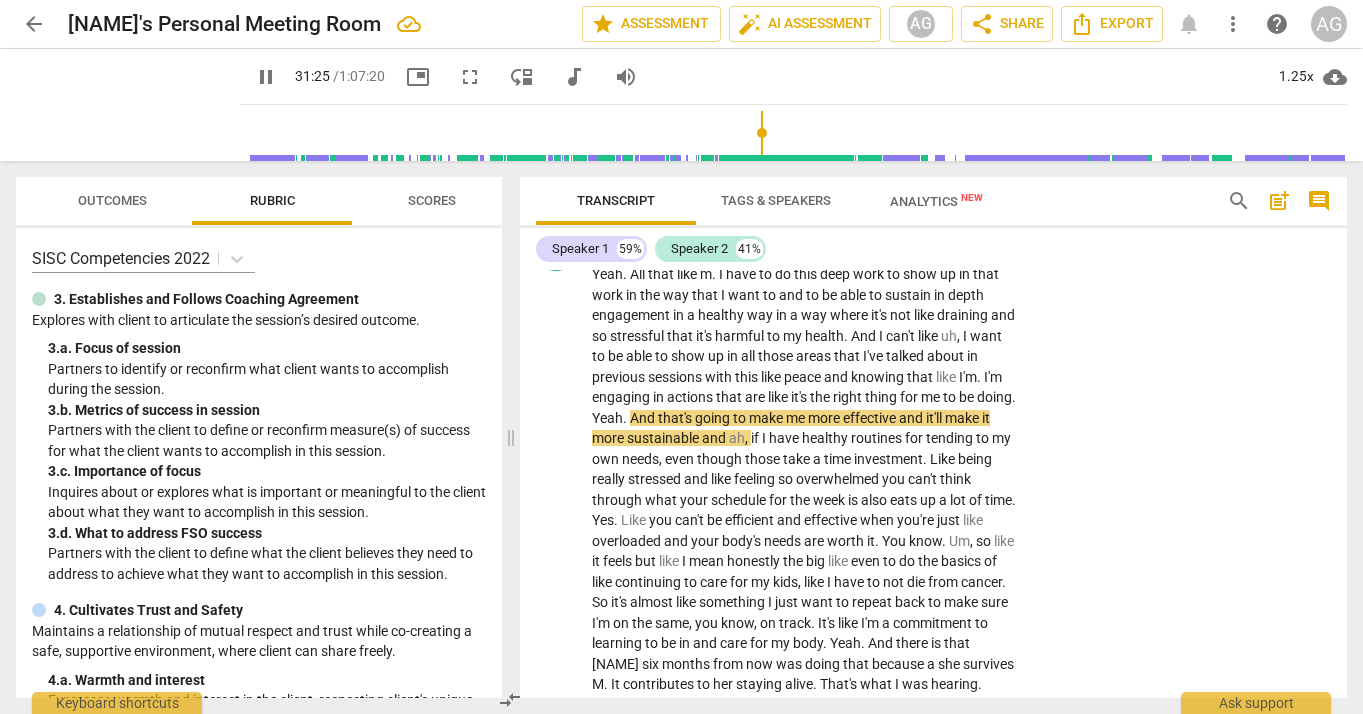 type on "1885" 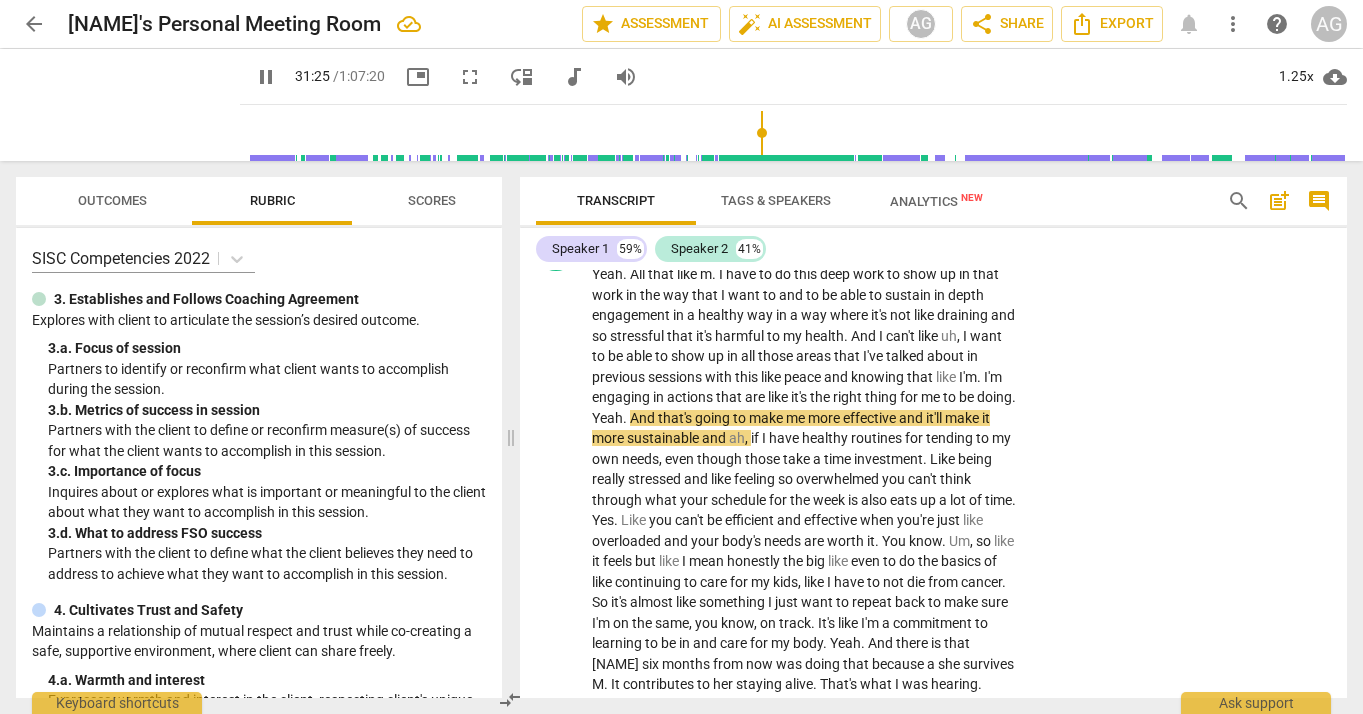 type 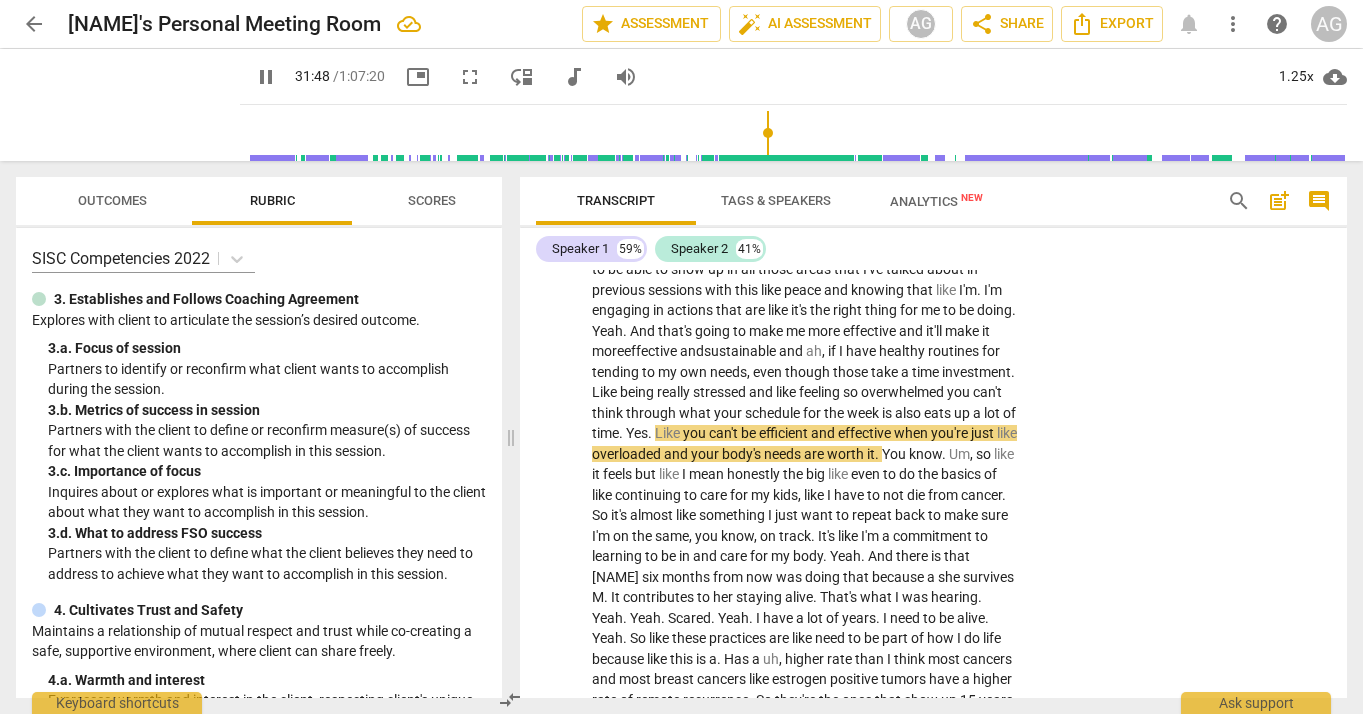 scroll, scrollTop: 8150, scrollLeft: 0, axis: vertical 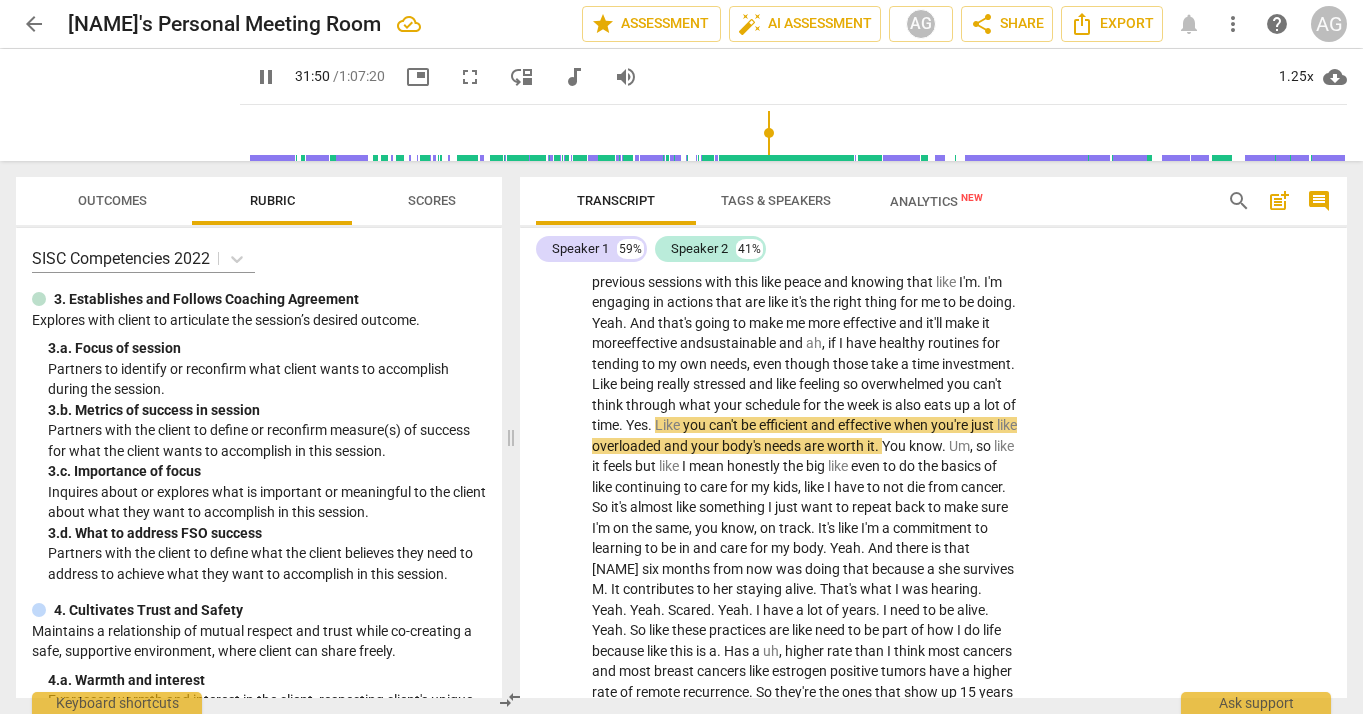 click on "Yes" at bounding box center [637, 425] 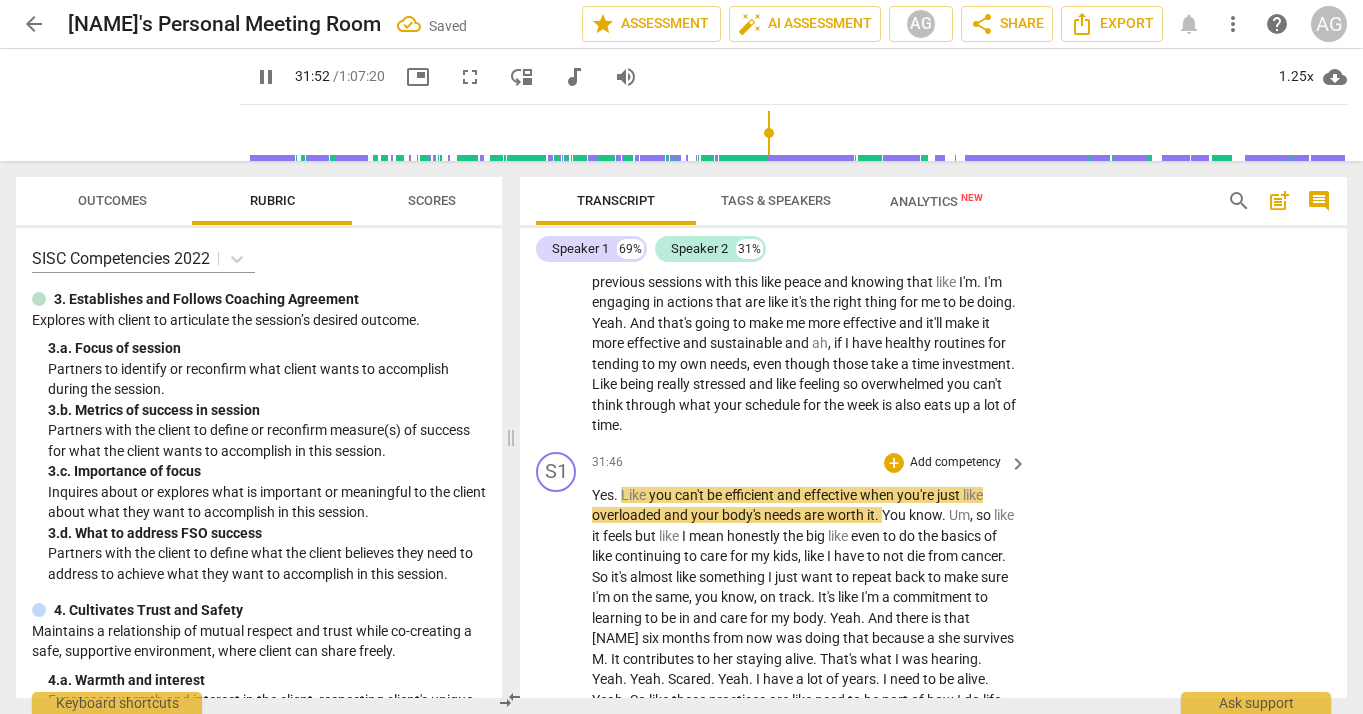 click on "Like" at bounding box center [635, 495] 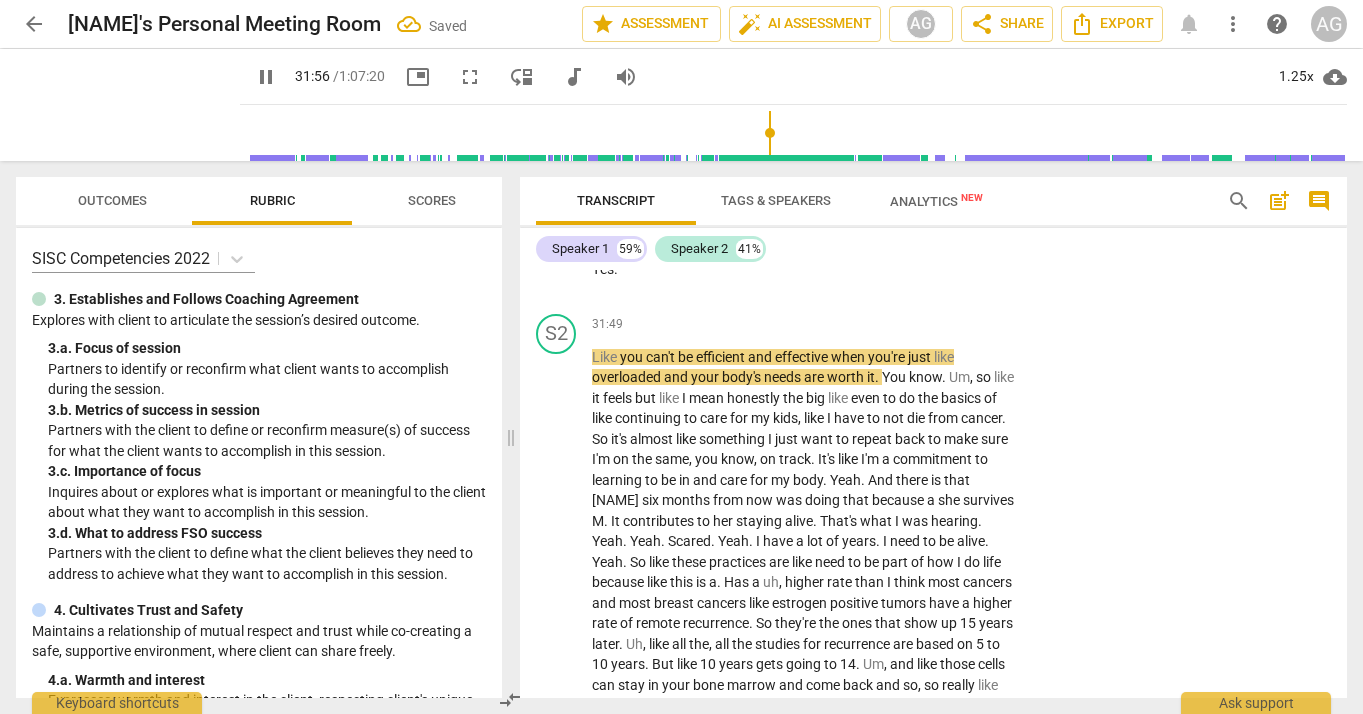 scroll, scrollTop: 8385, scrollLeft: 0, axis: vertical 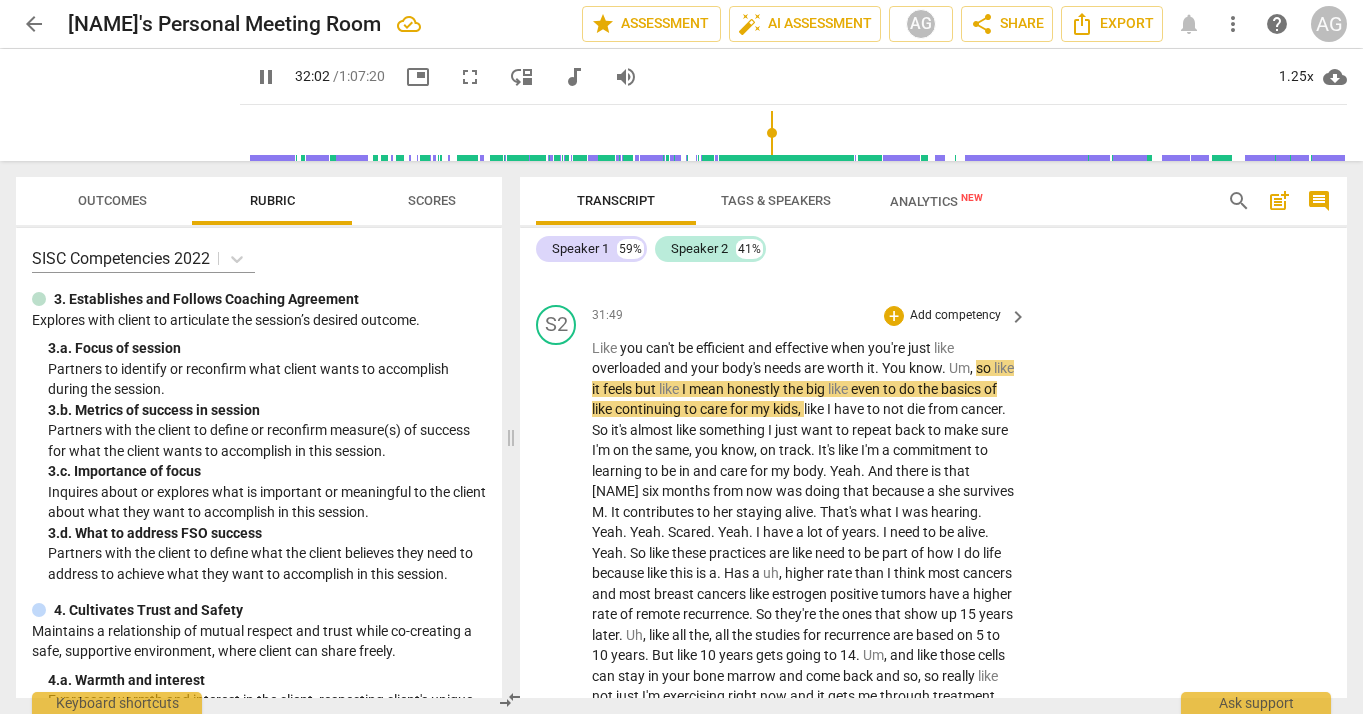 click on "are" at bounding box center (815, 368) 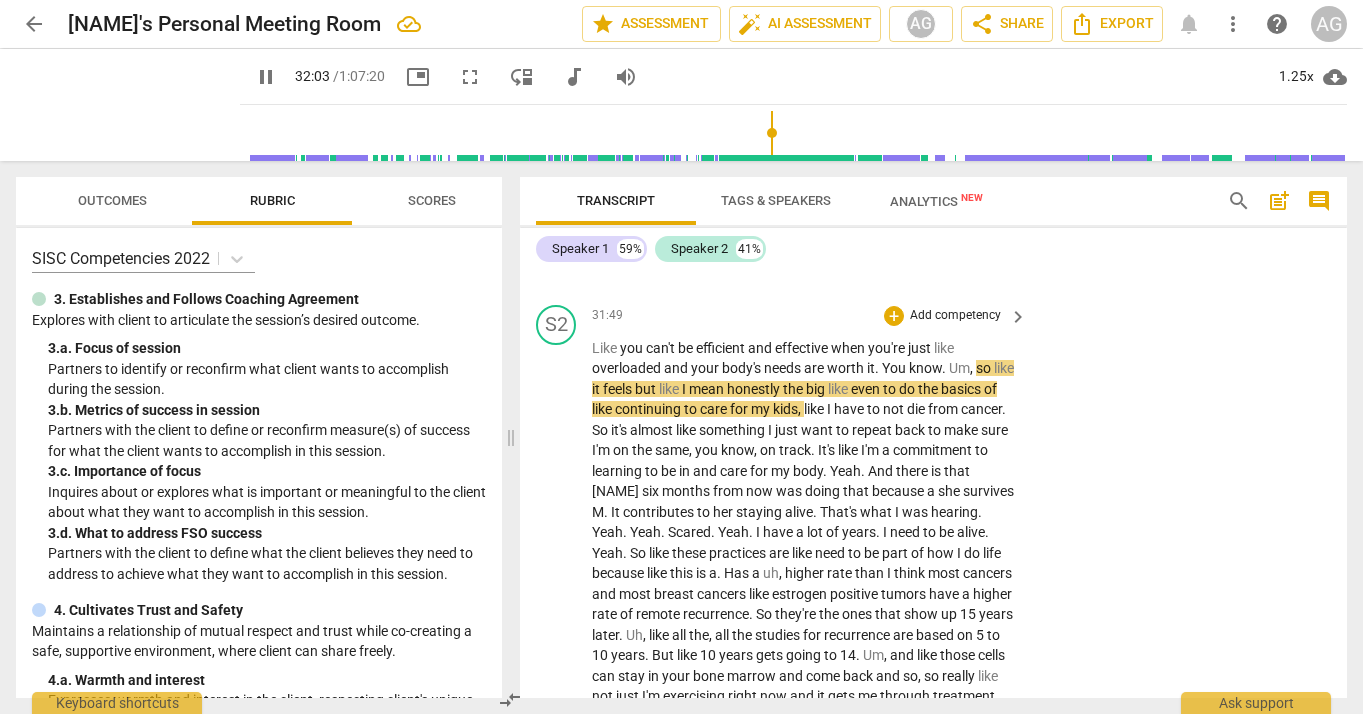 type on "1924" 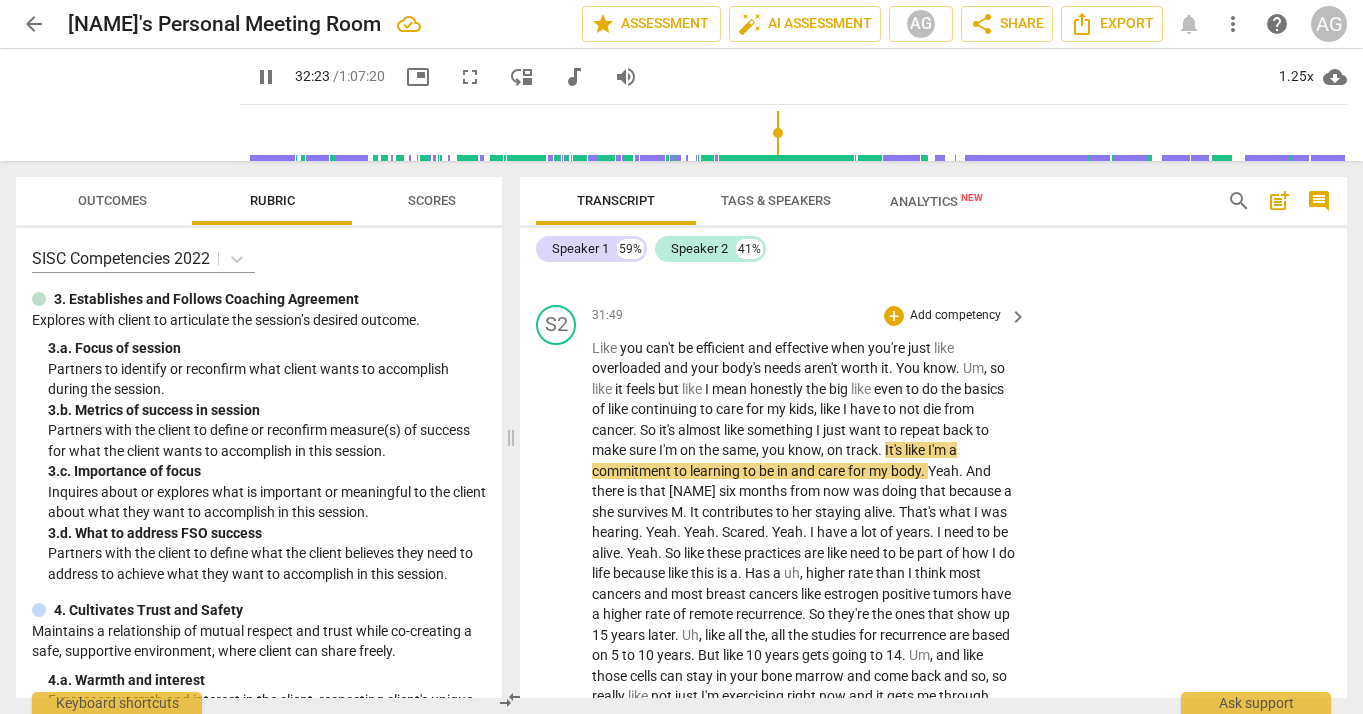 click on "So" at bounding box center [649, 430] 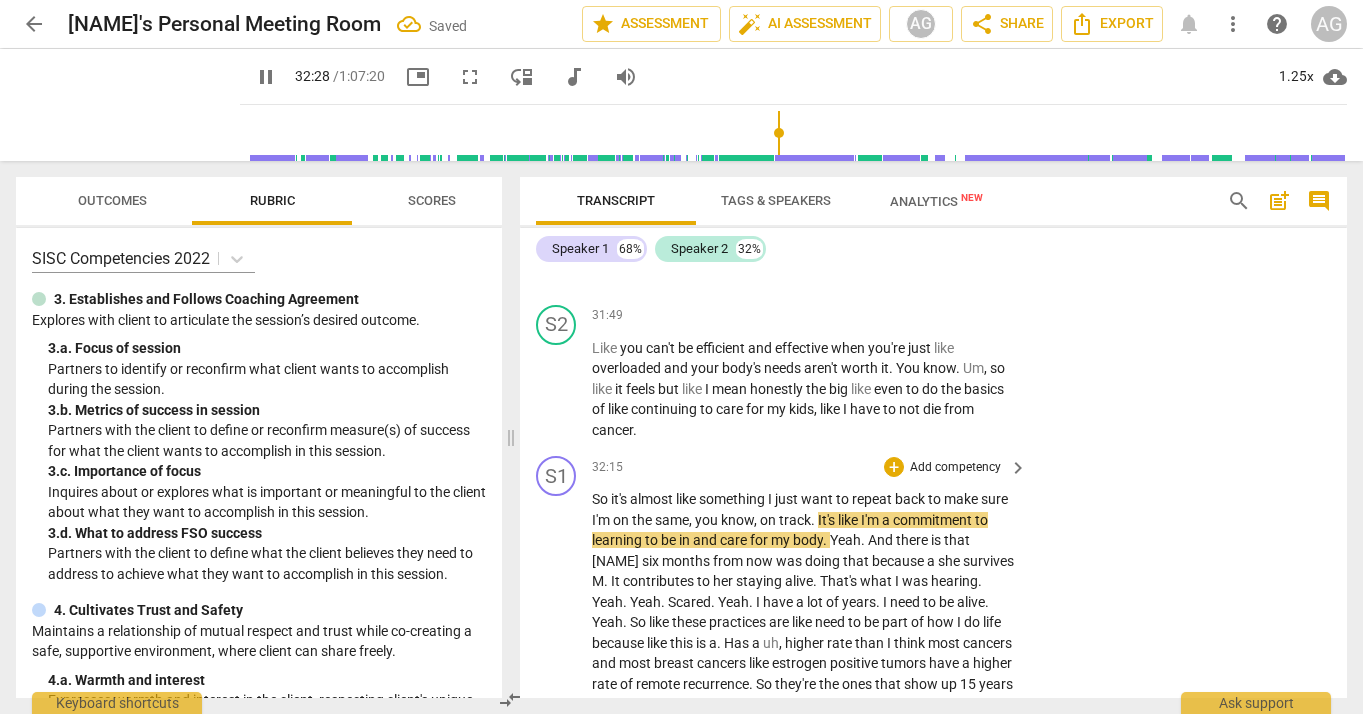 click on "Yeah" at bounding box center [845, 540] 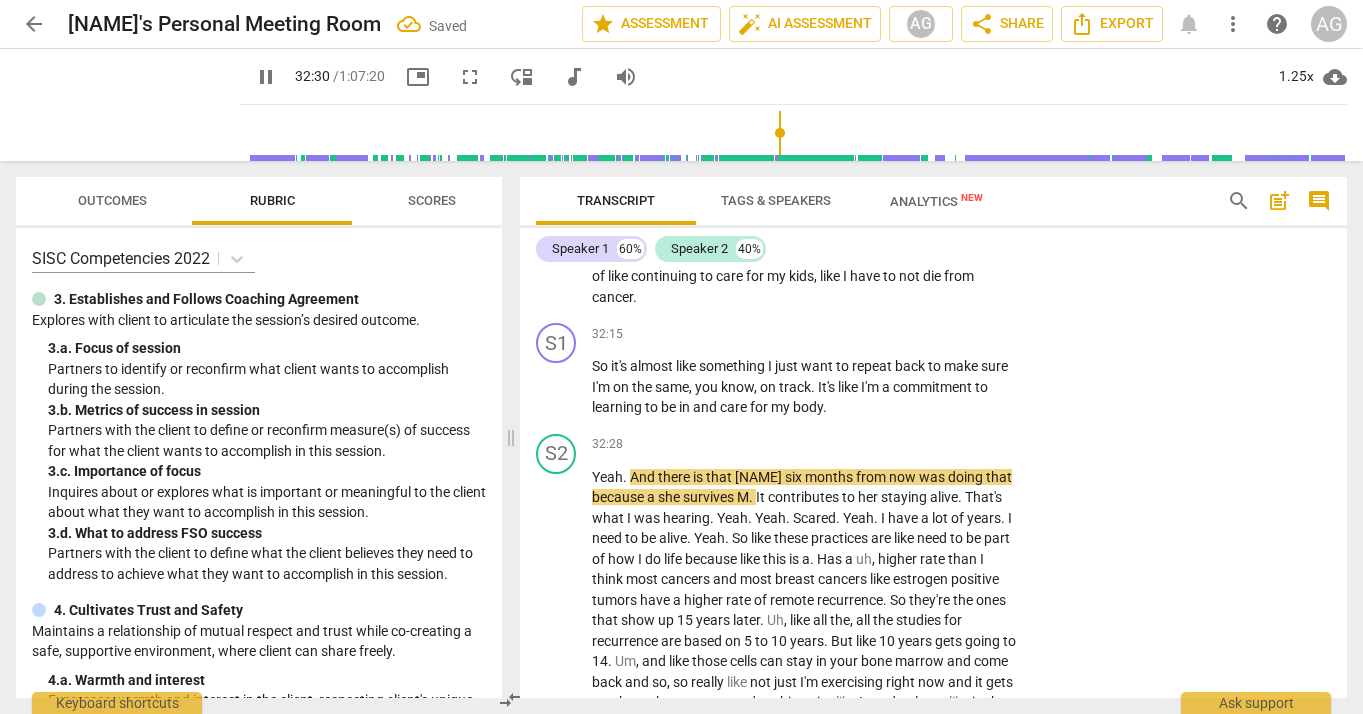 scroll, scrollTop: 8571, scrollLeft: 0, axis: vertical 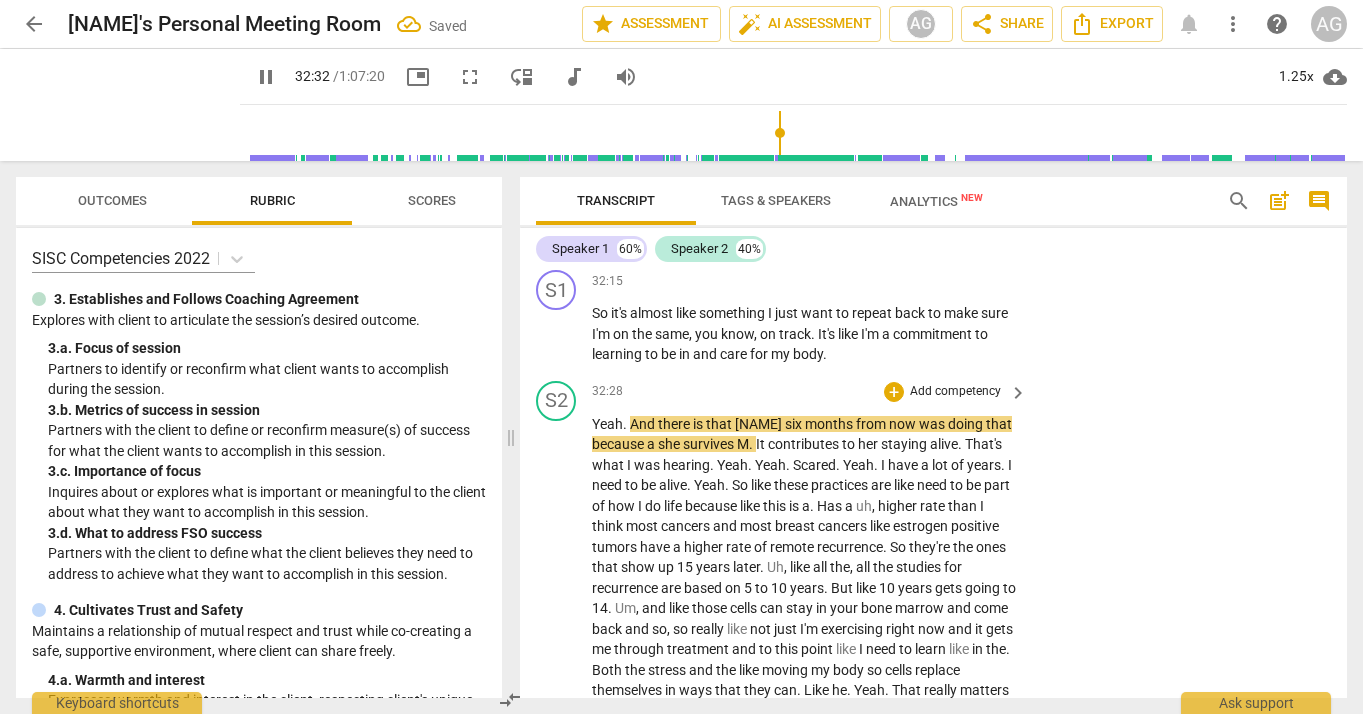 click on "." at bounding box center [626, 424] 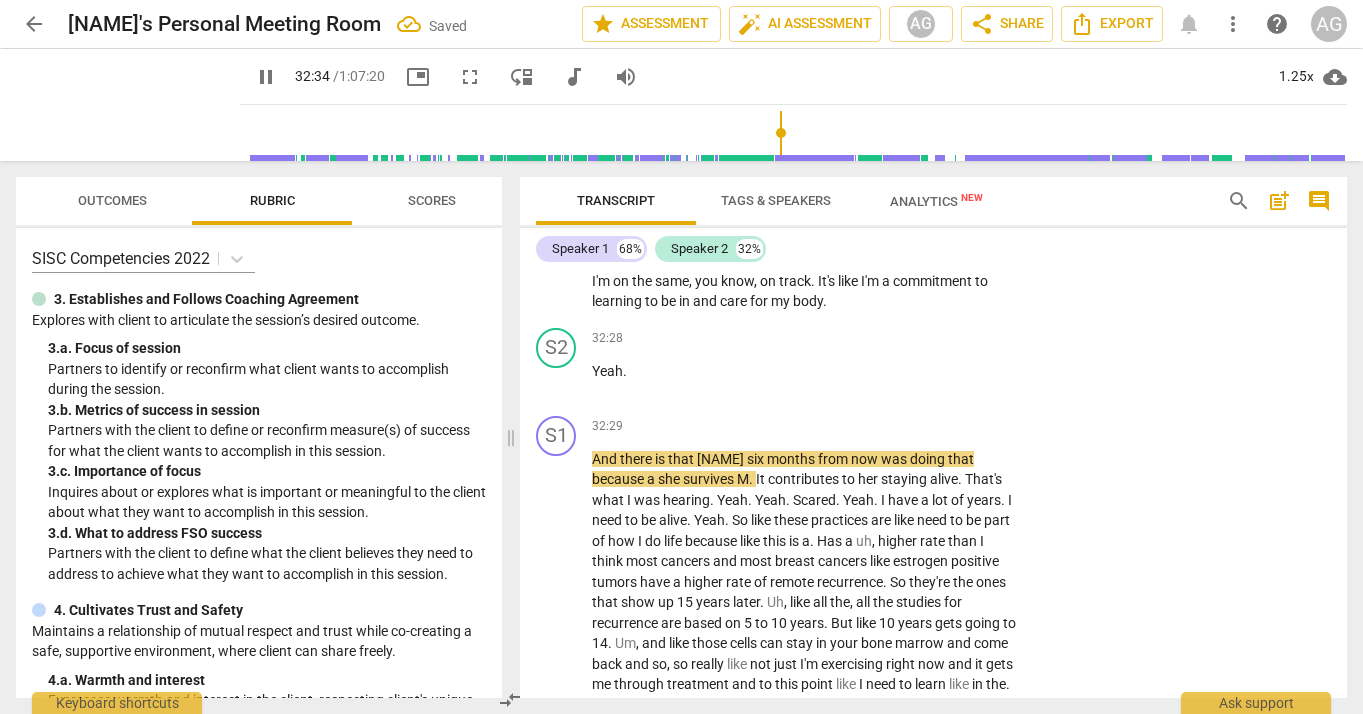 scroll, scrollTop: 8626, scrollLeft: 0, axis: vertical 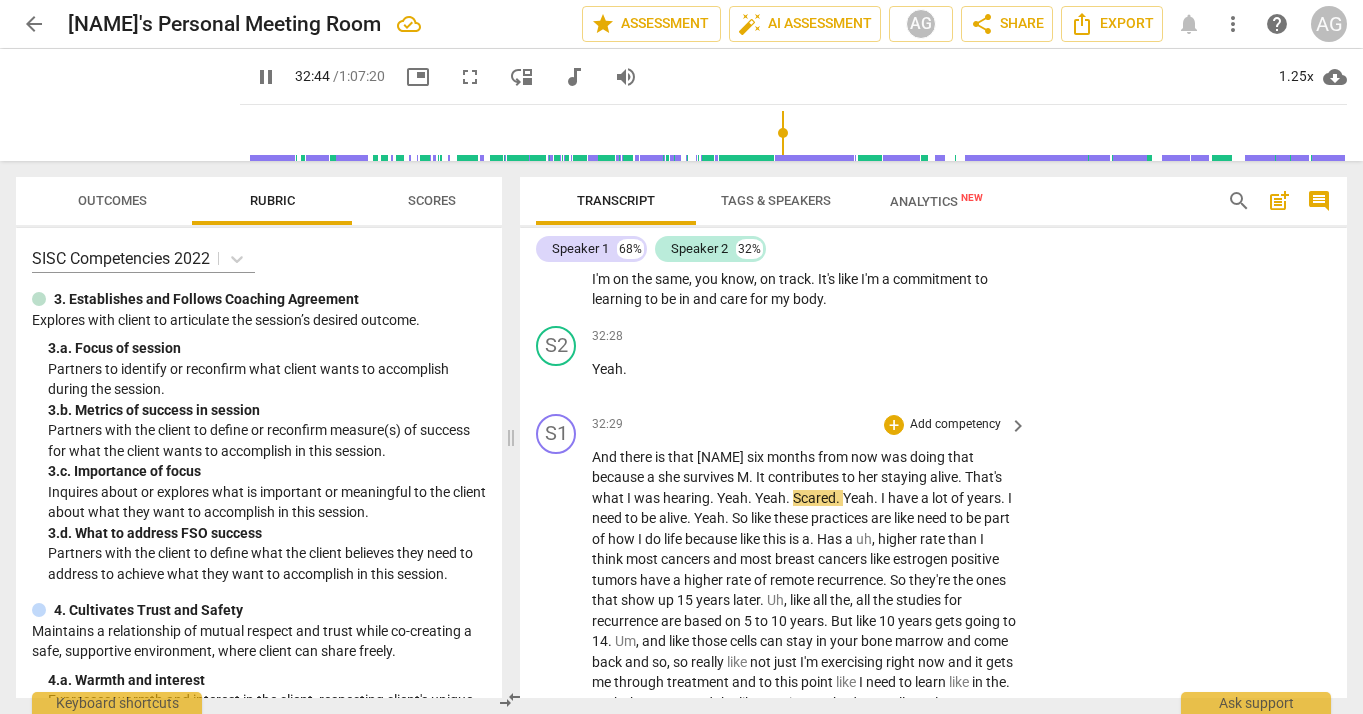 click on "Yeah" at bounding box center (732, 498) 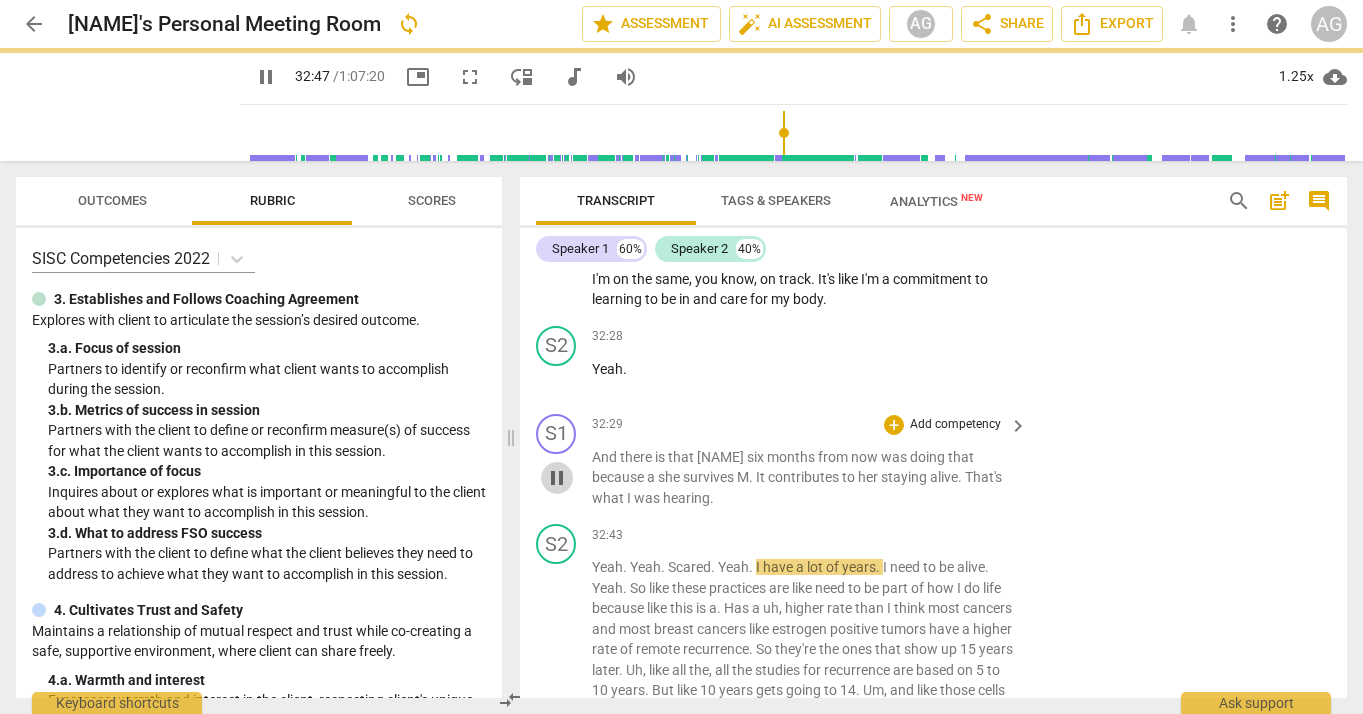click on "pause" at bounding box center (557, 478) 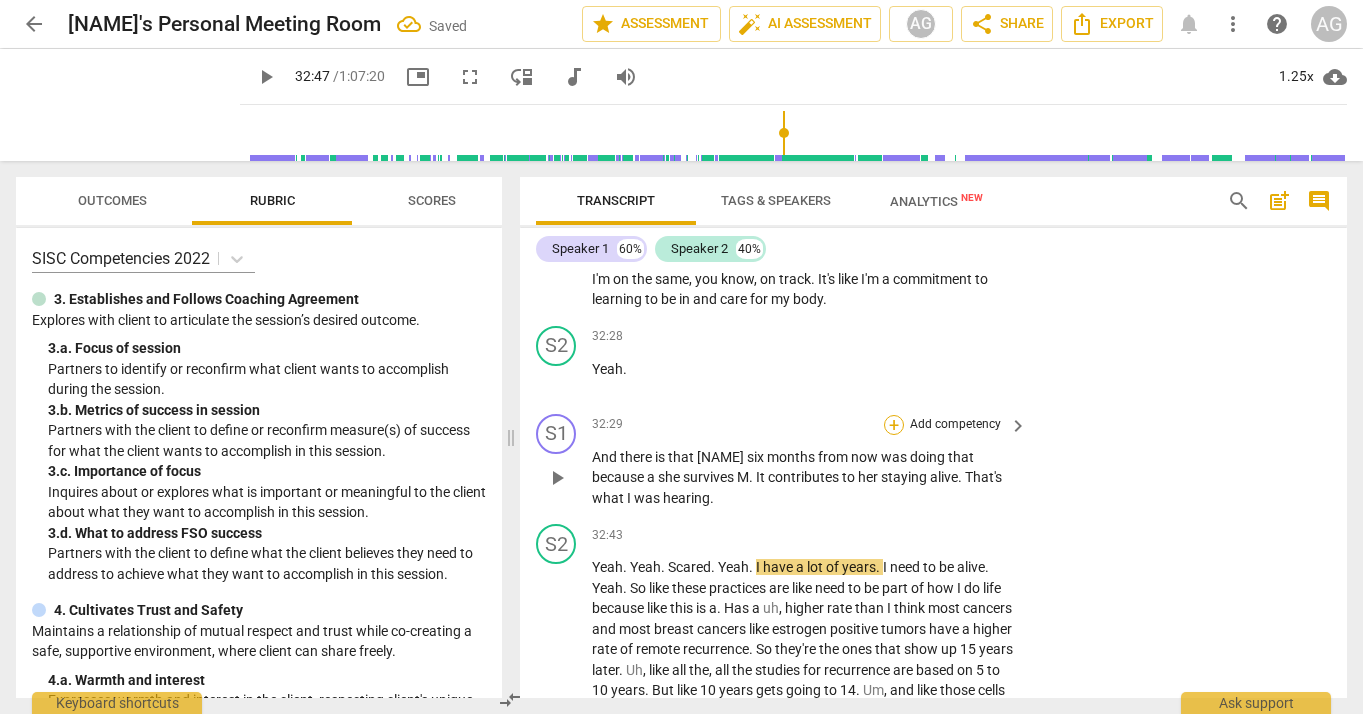 click on "+" at bounding box center (894, 425) 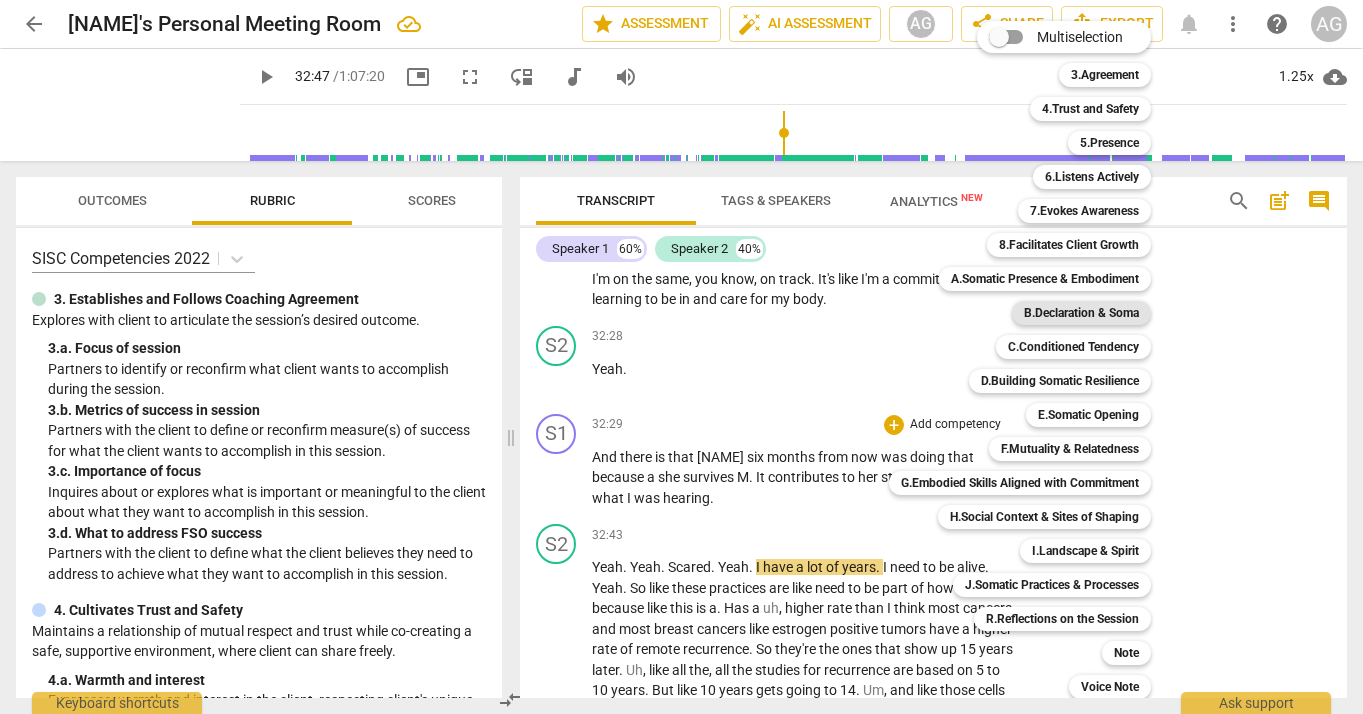 click on "B.Declaration & Soma" at bounding box center (1081, 313) 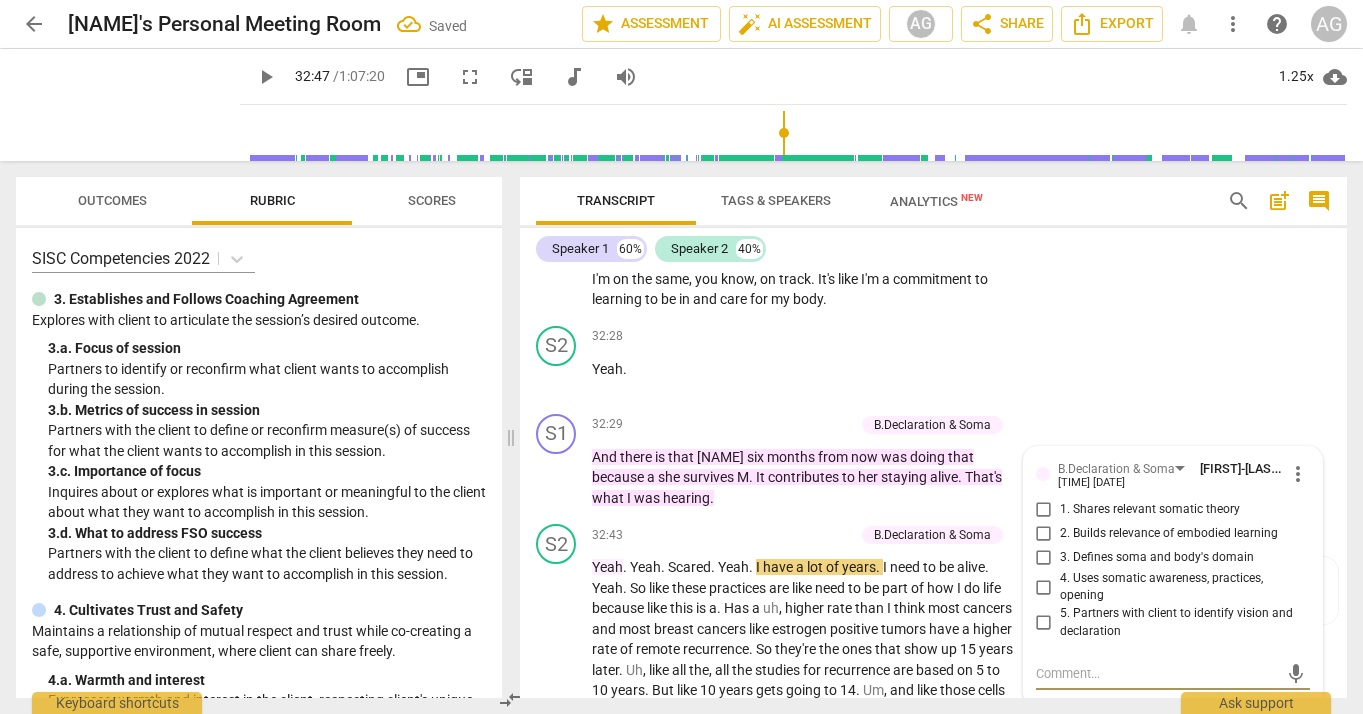 scroll, scrollTop: 8877, scrollLeft: 0, axis: vertical 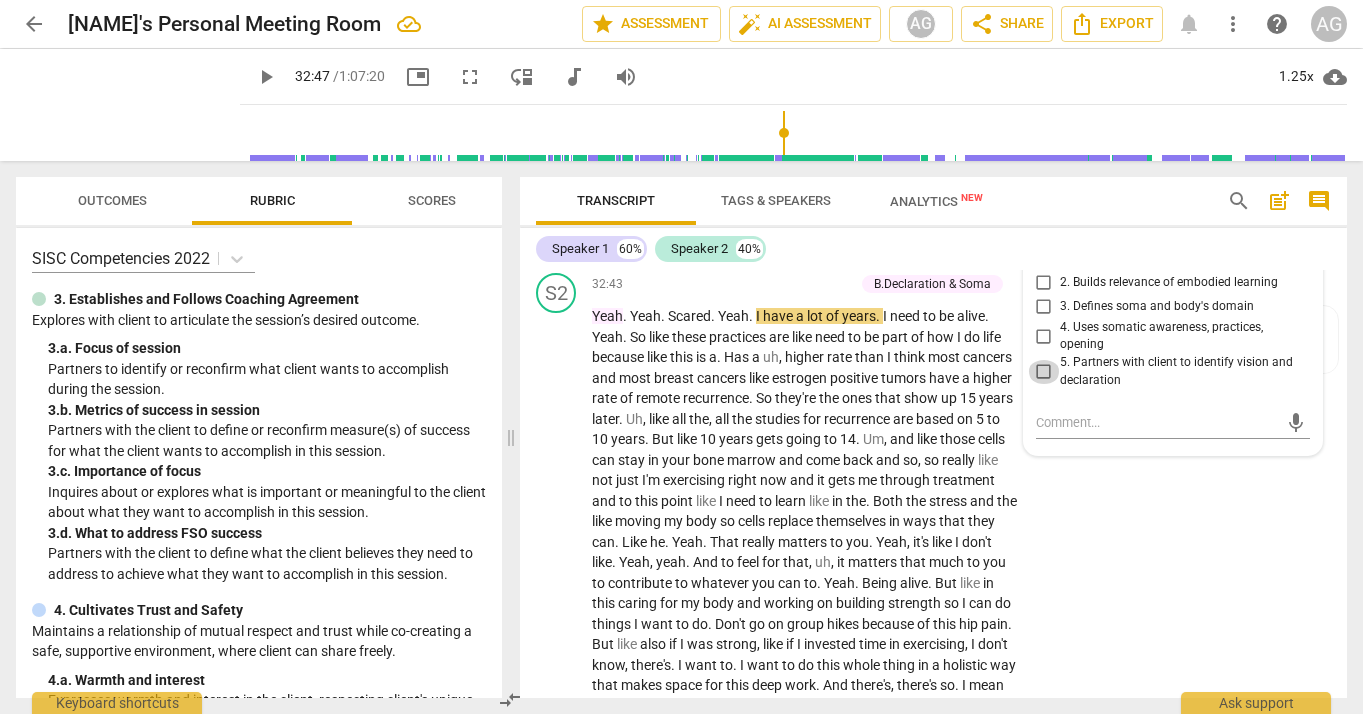 click on "5. Partners with client to identify vision and declaration" at bounding box center (1044, 372) 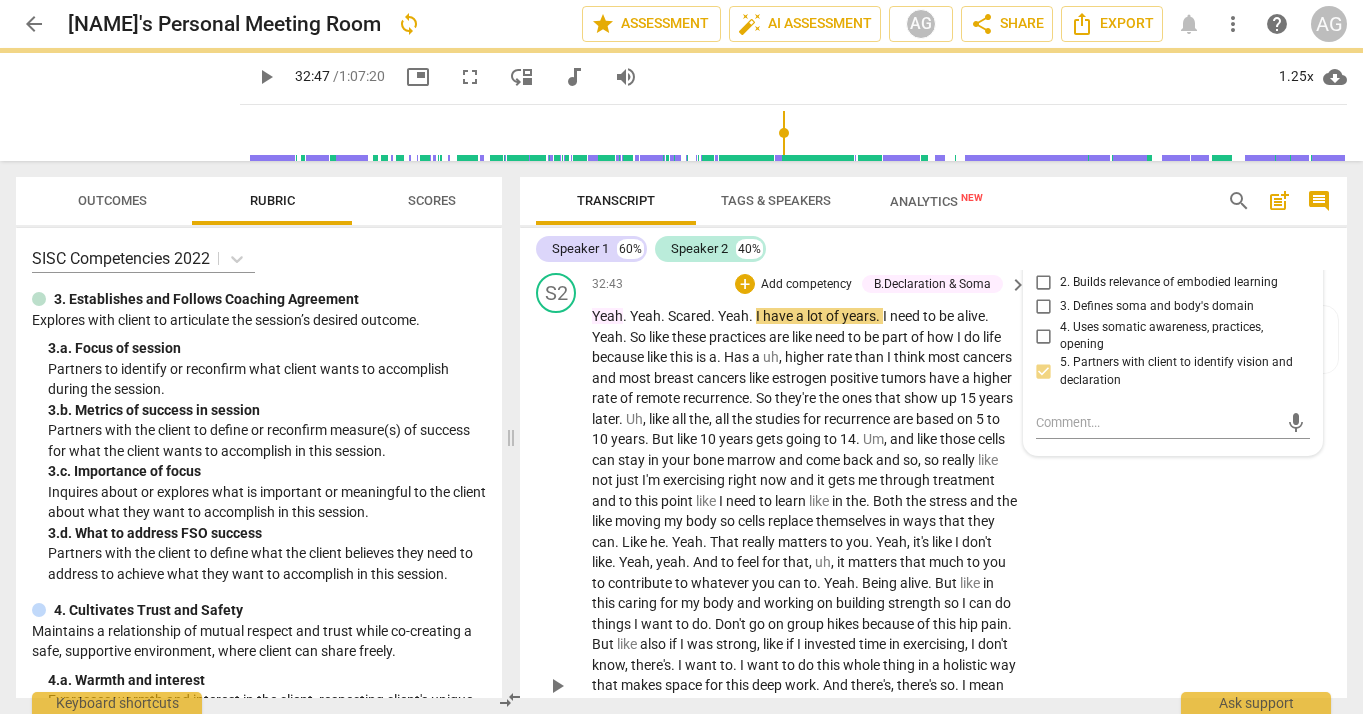 click on "S2 play_arrow pause 32:43 + Add competency B.Declaration & Soma keyboard_arrow_right Yeah .   Yeah .   Scared .   Yeah .   I   have   a   lot   of   years .   I   need   to   be   alive .   Yeah .   So   like   these   practices   are   like   need   to   be   part   of   how   I   do   life   because   like   this   is   a .   Has   a   uh ,   higher   rate   than   I   think   most   cancers   and   most   breast   cancers   like   estrogen   positive   tumors   have   a   higher   rate   of   remote   recurrence .   So   they're   the   ones   that   show   up   15   years   later .   Uh ,   like   all   the ,   all   the   studies   for   recurrence   are   based   on   5   to   10   years .   But   like   10   years   gets   going   to   14 .   Um ,   and   like   those   cells   can   stay   in   your   bone   marrow   and   come   back   and   so ,   so   really   like   not   just   I'm   exercising   right   now   and   it   gets   me   through   treatment   and   to   this   point   like   I   need" at bounding box center (933, 669) 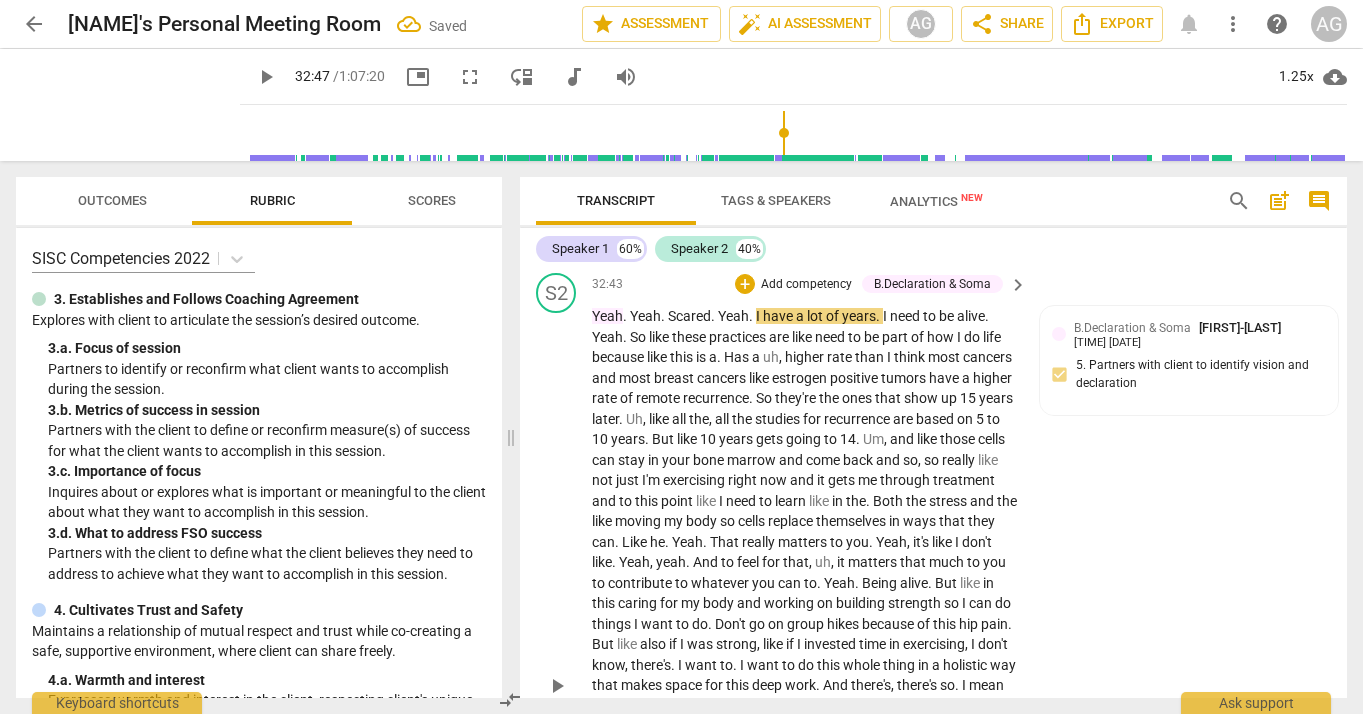 scroll, scrollTop: 8821, scrollLeft: 0, axis: vertical 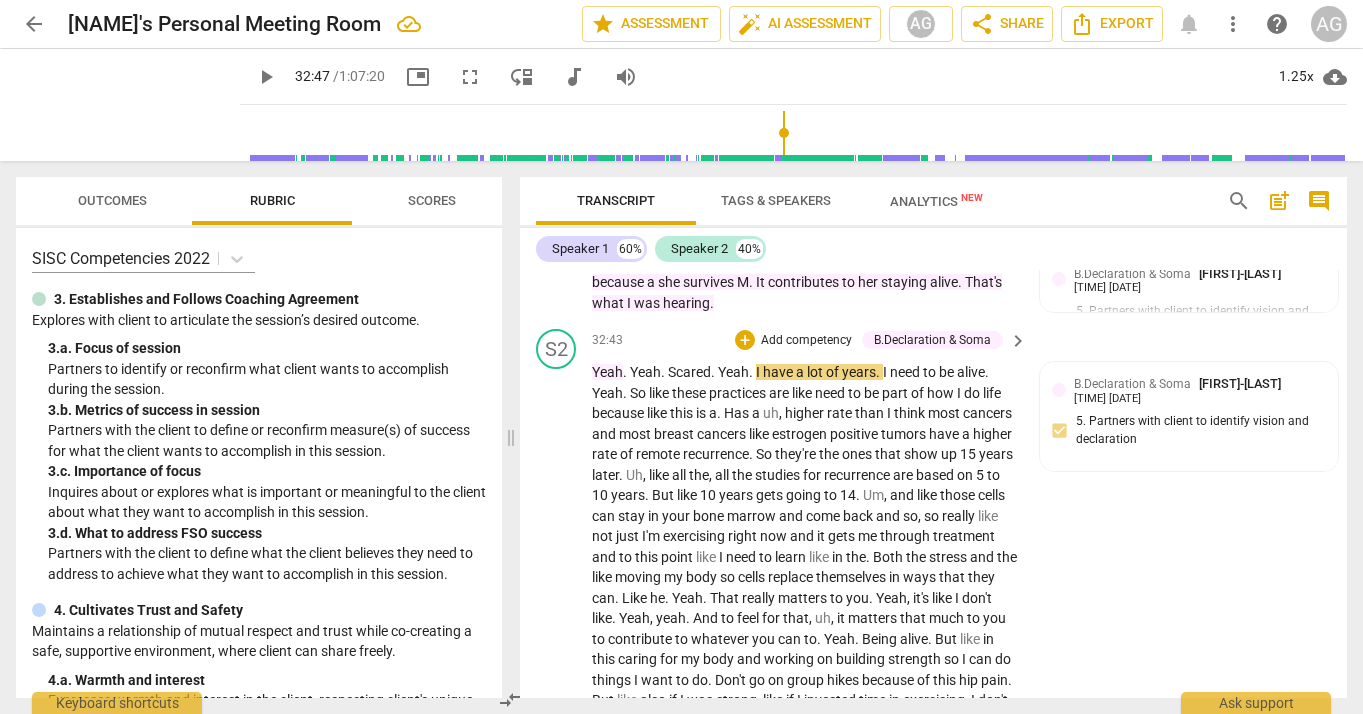 click on "+ Add competency" at bounding box center [794, 340] 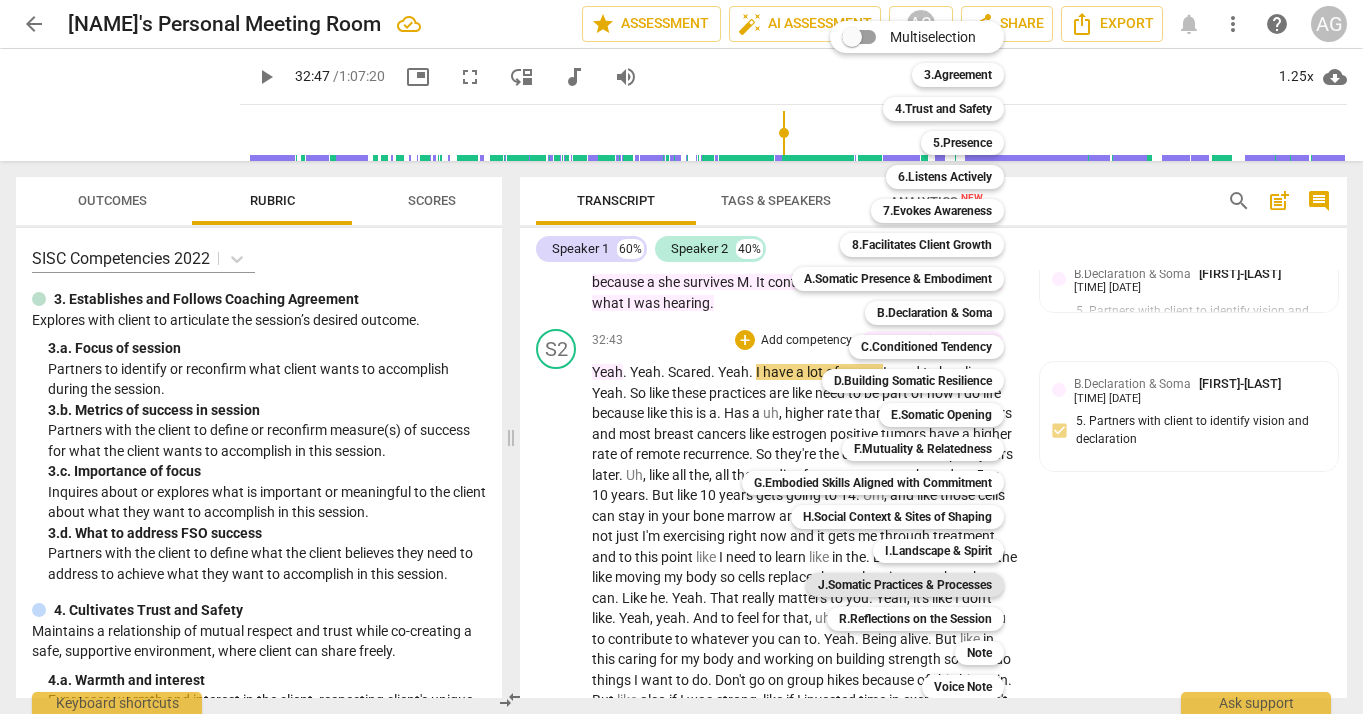 click on "J.Somatic Practices & Processes" at bounding box center (905, 585) 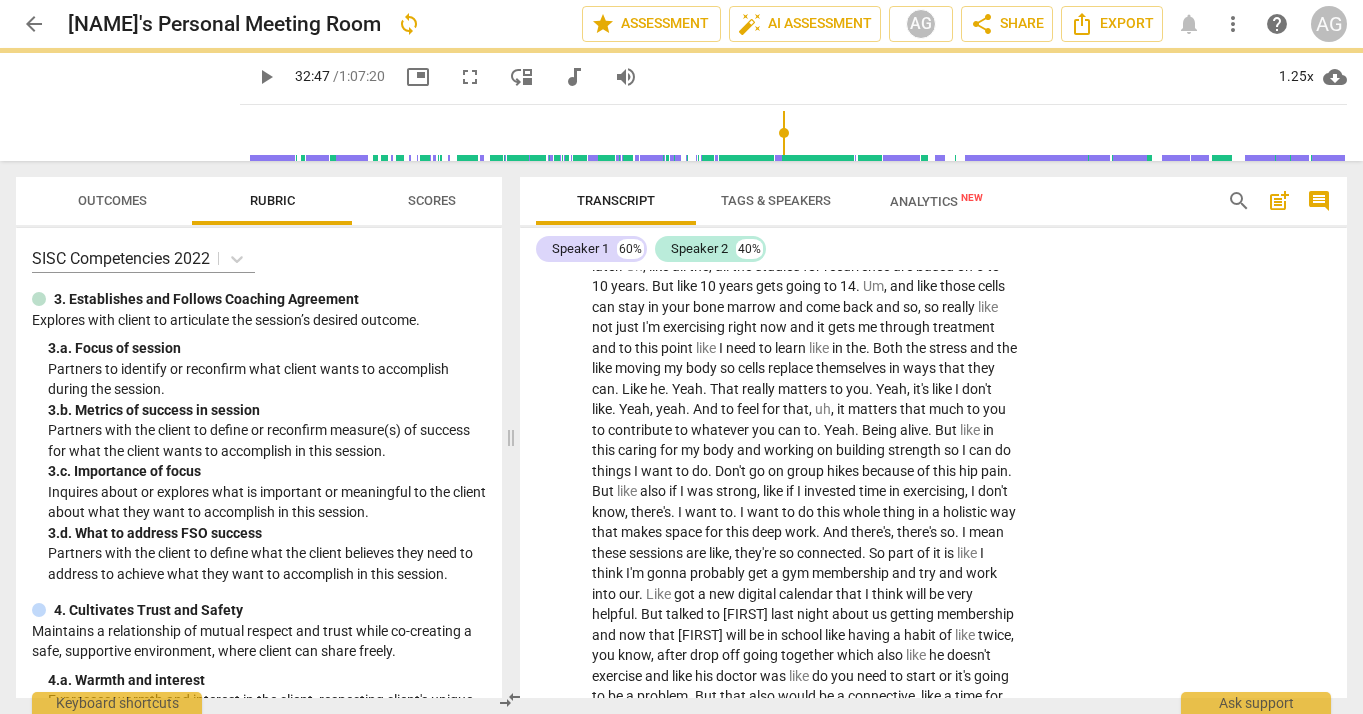 scroll, scrollTop: 9135, scrollLeft: 0, axis: vertical 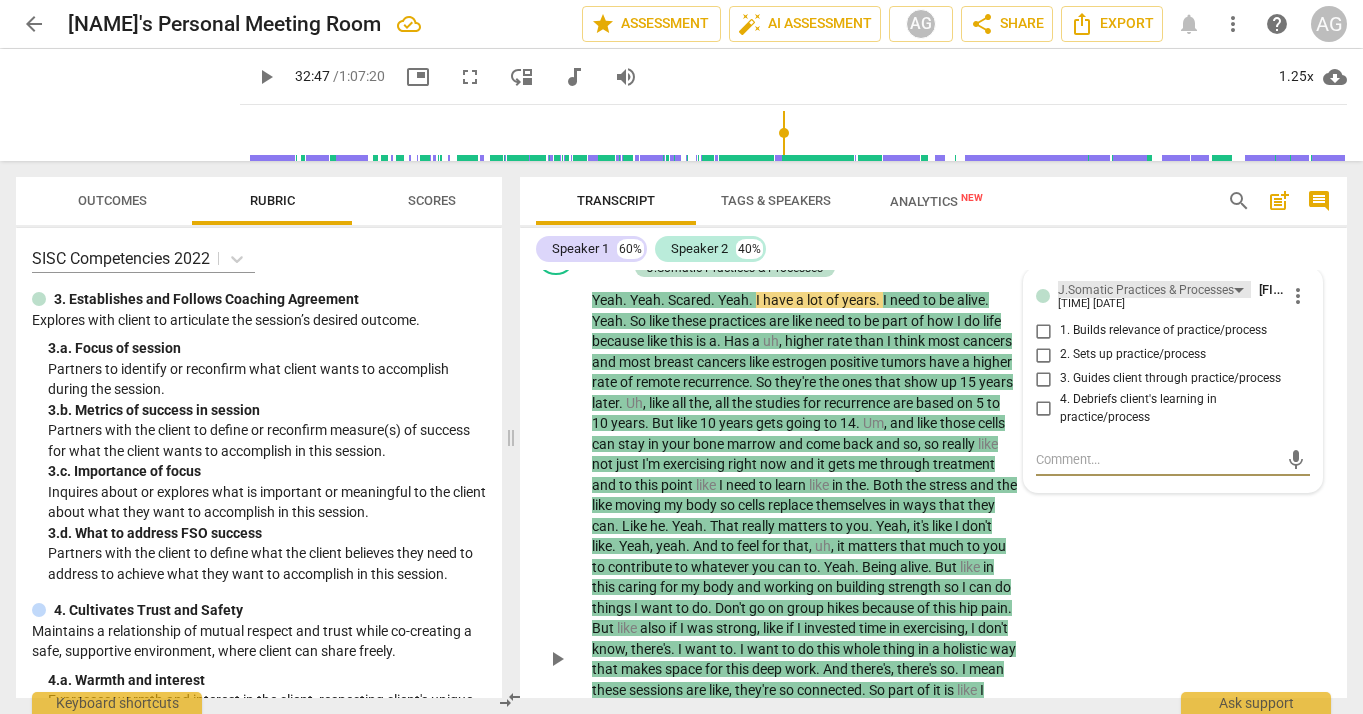 click on "J.Somatic Practices & Processes" at bounding box center (1154, 289) 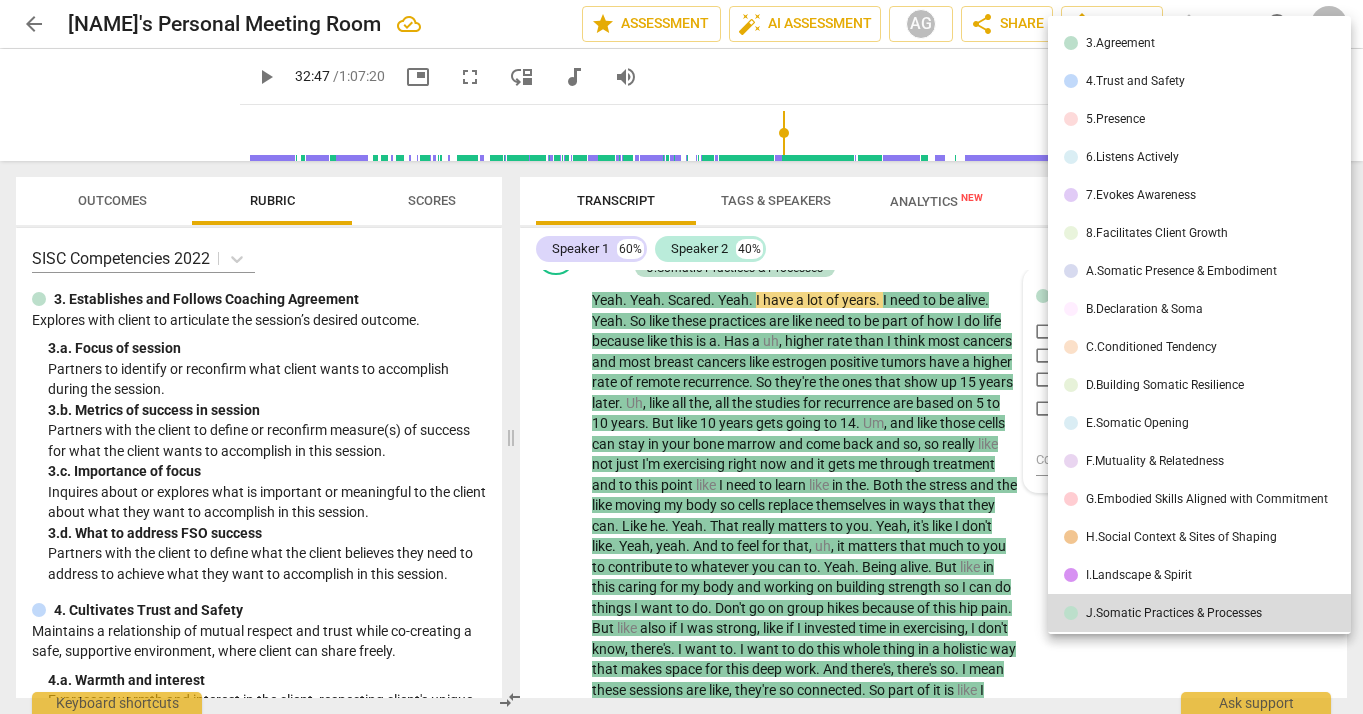 click on "A.Somatic Presence & Embodiment" at bounding box center [1203, 271] 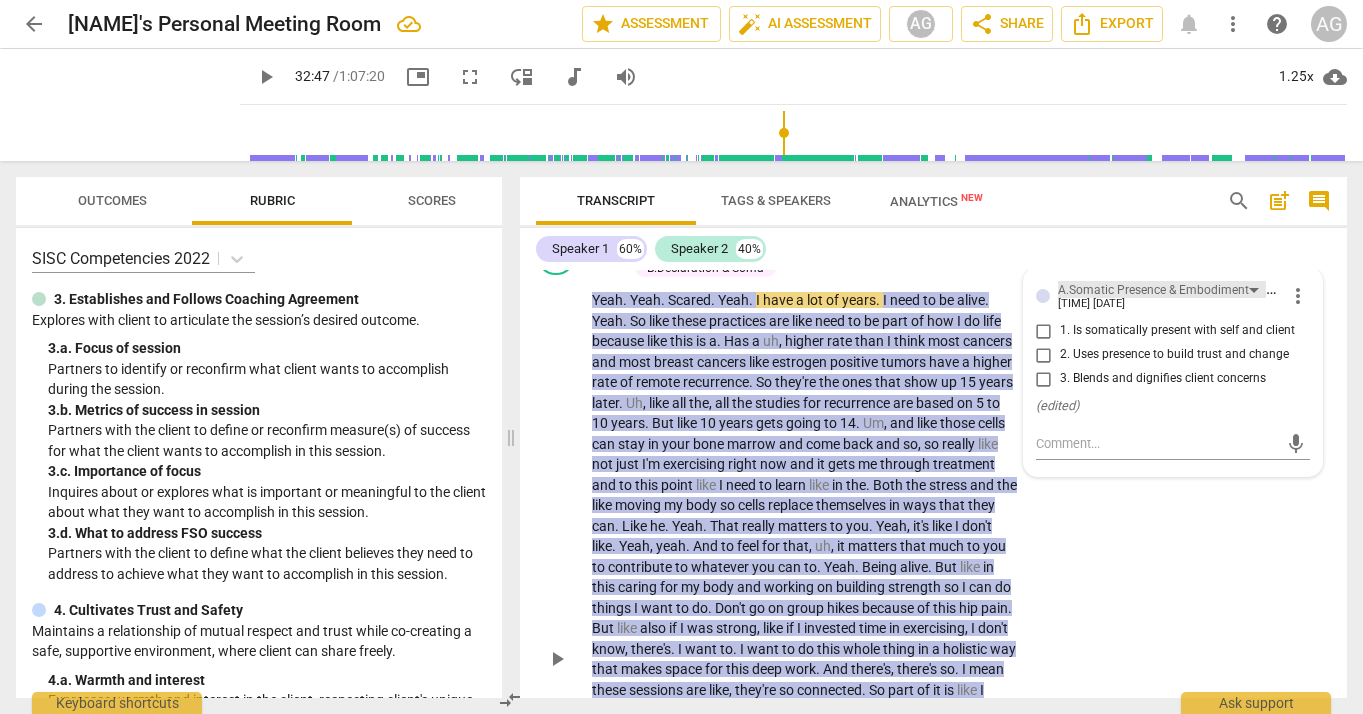 click on "A.Somatic Presence & Embodiment" at bounding box center (1162, 289) 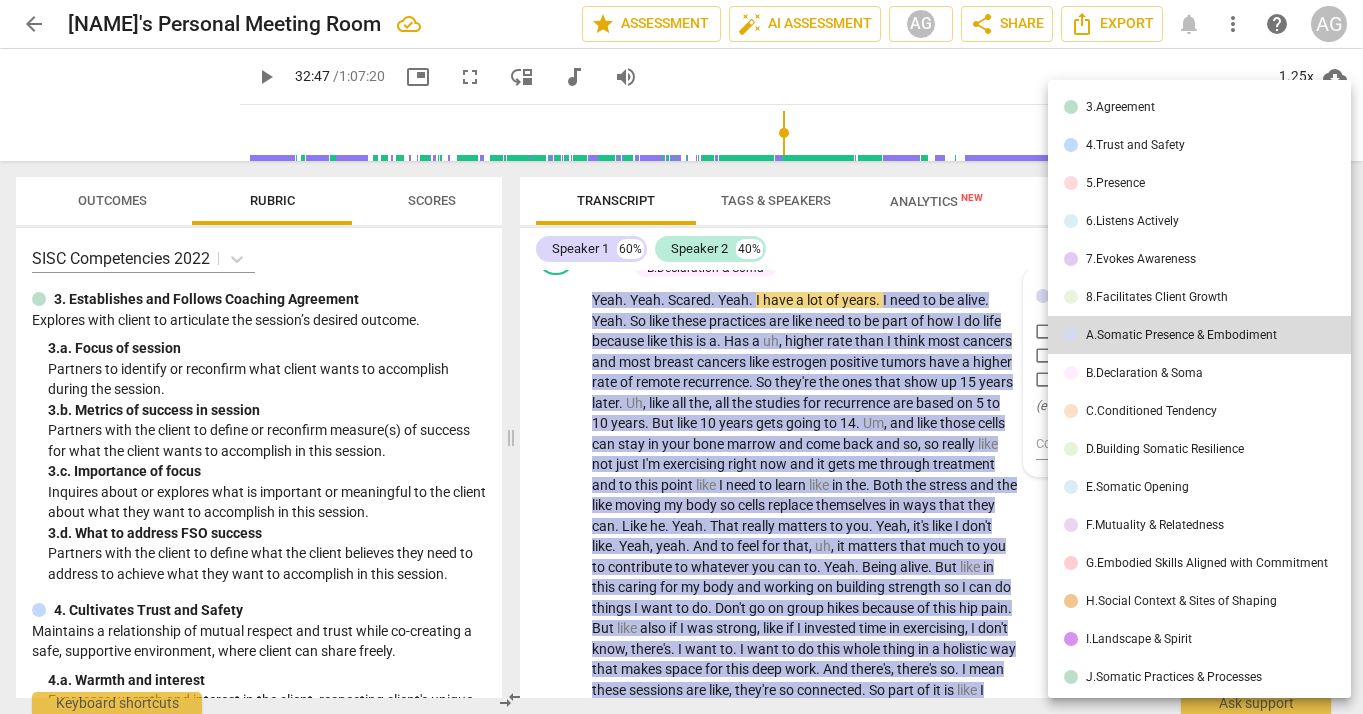 click at bounding box center (681, 357) 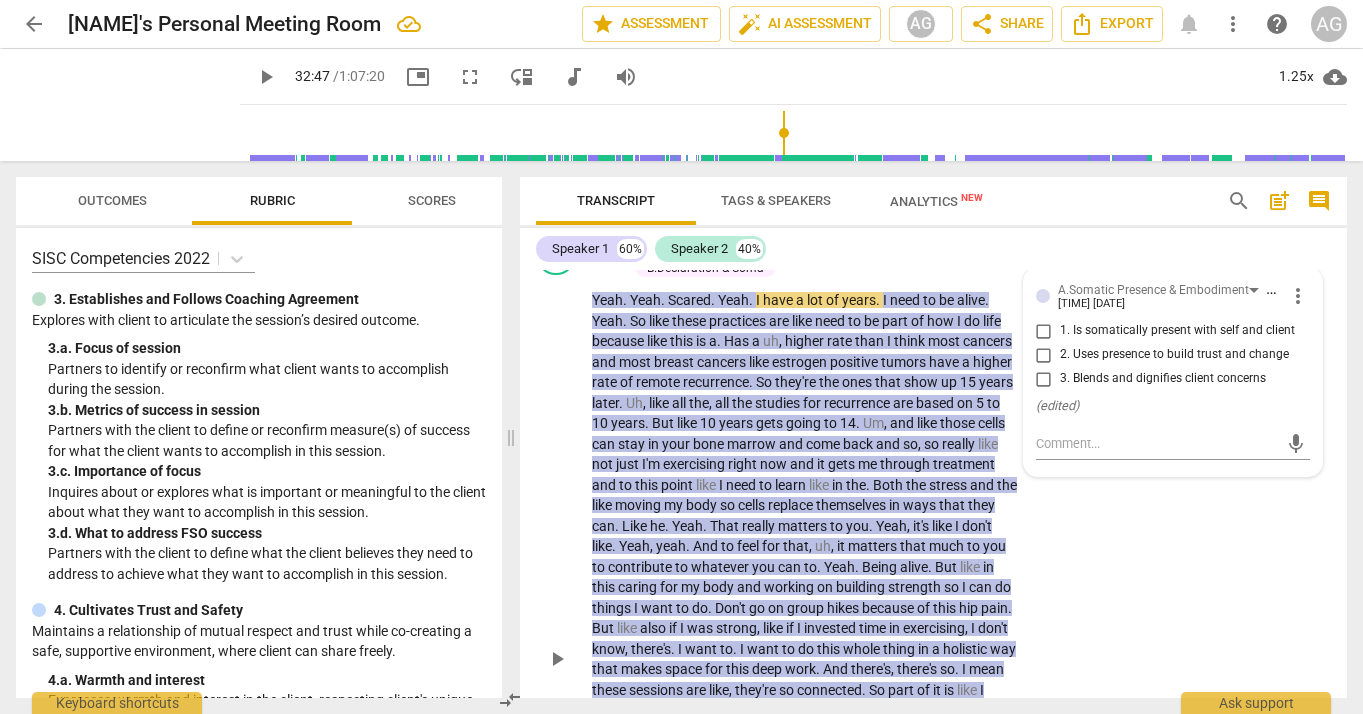 click on "3. Blends and dignifies client concerns" at bounding box center (1044, 379) 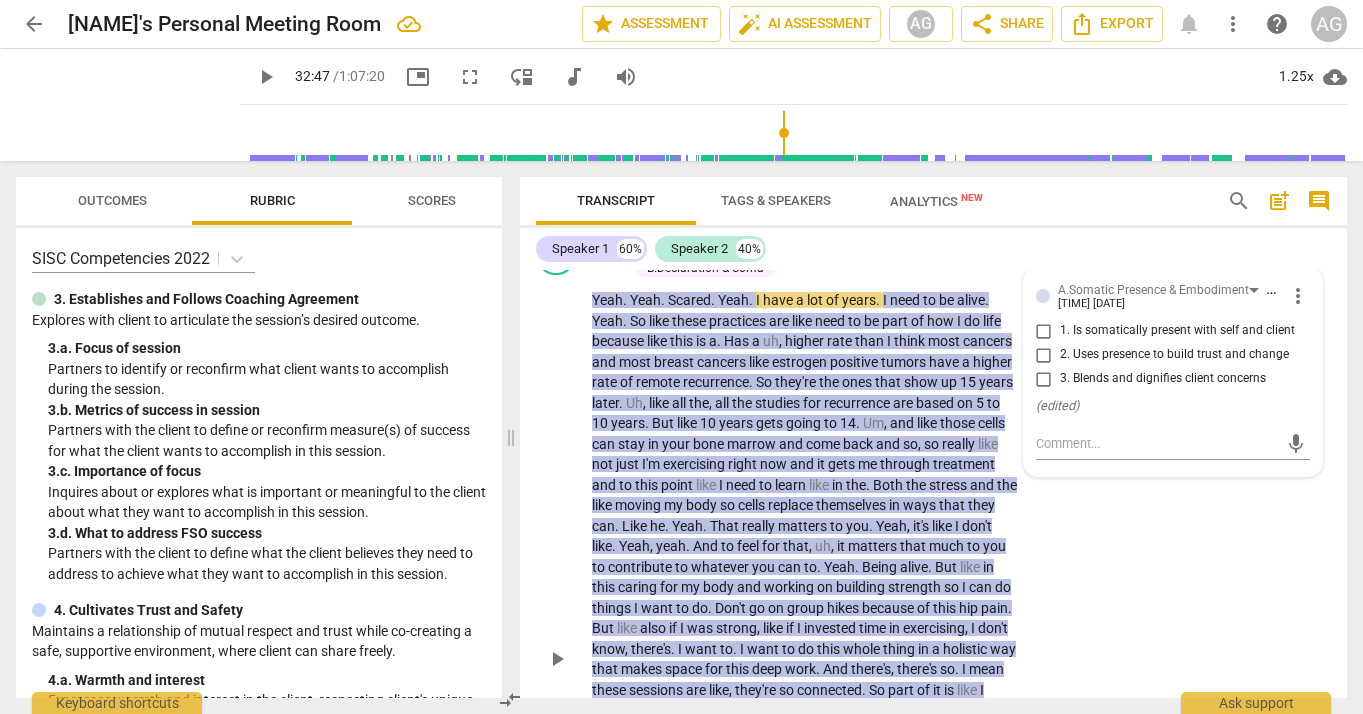 checkbox on "true" 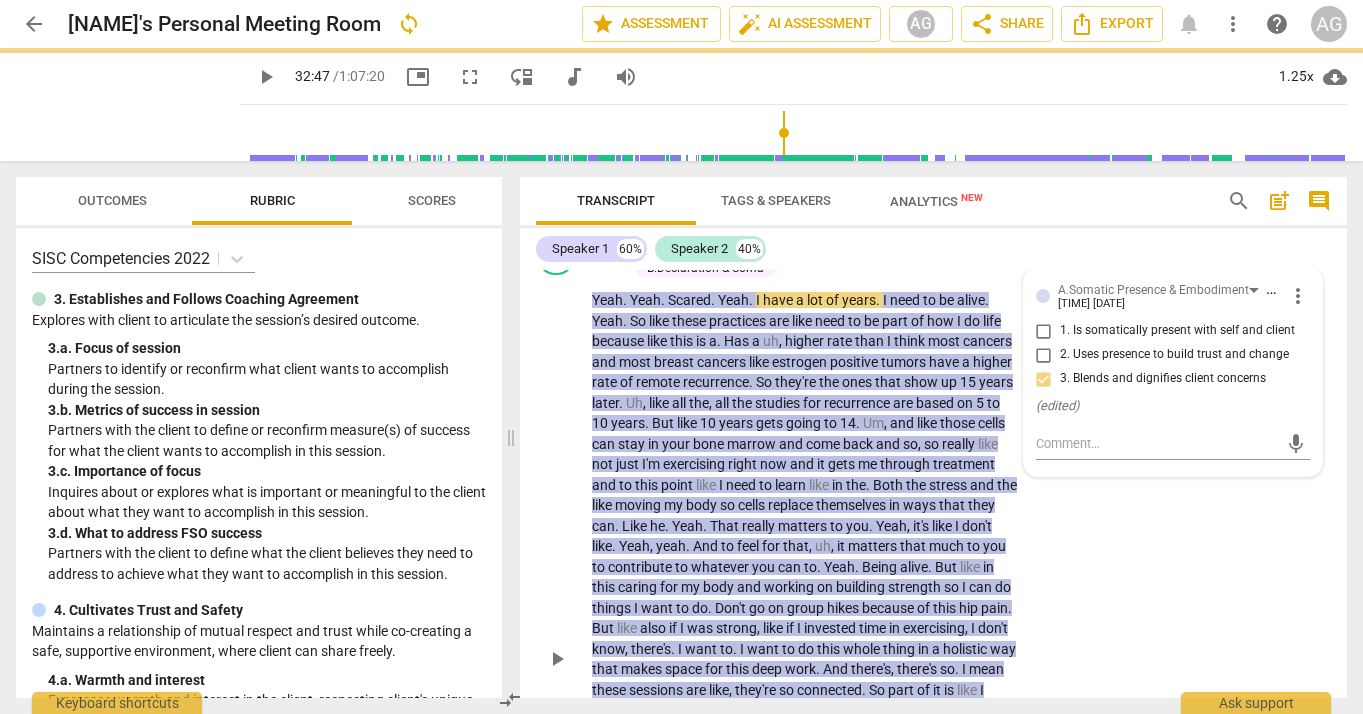 click on "+ Add competency A.Somatic Presence & Embodiment B.Declaration & Soma" at bounding box center [815, 257] 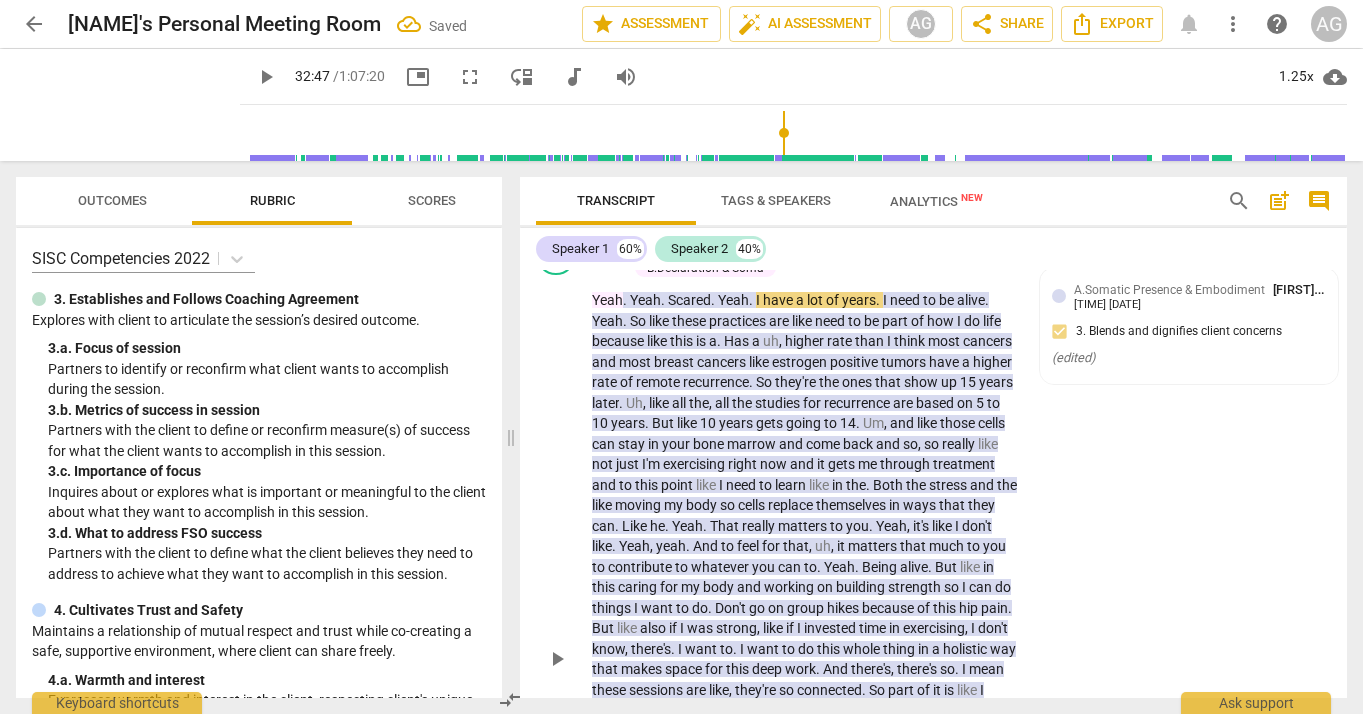 scroll, scrollTop: 8781, scrollLeft: 0, axis: vertical 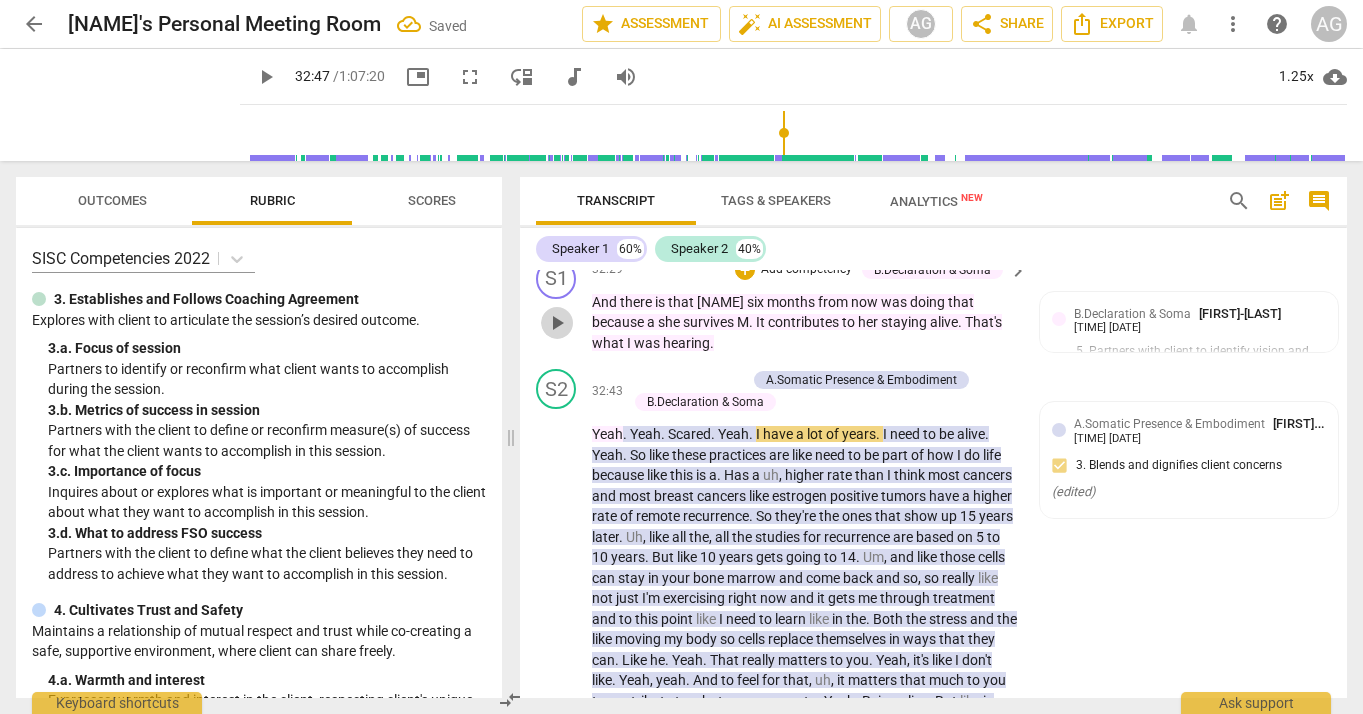 click on "play_arrow" at bounding box center [557, 323] 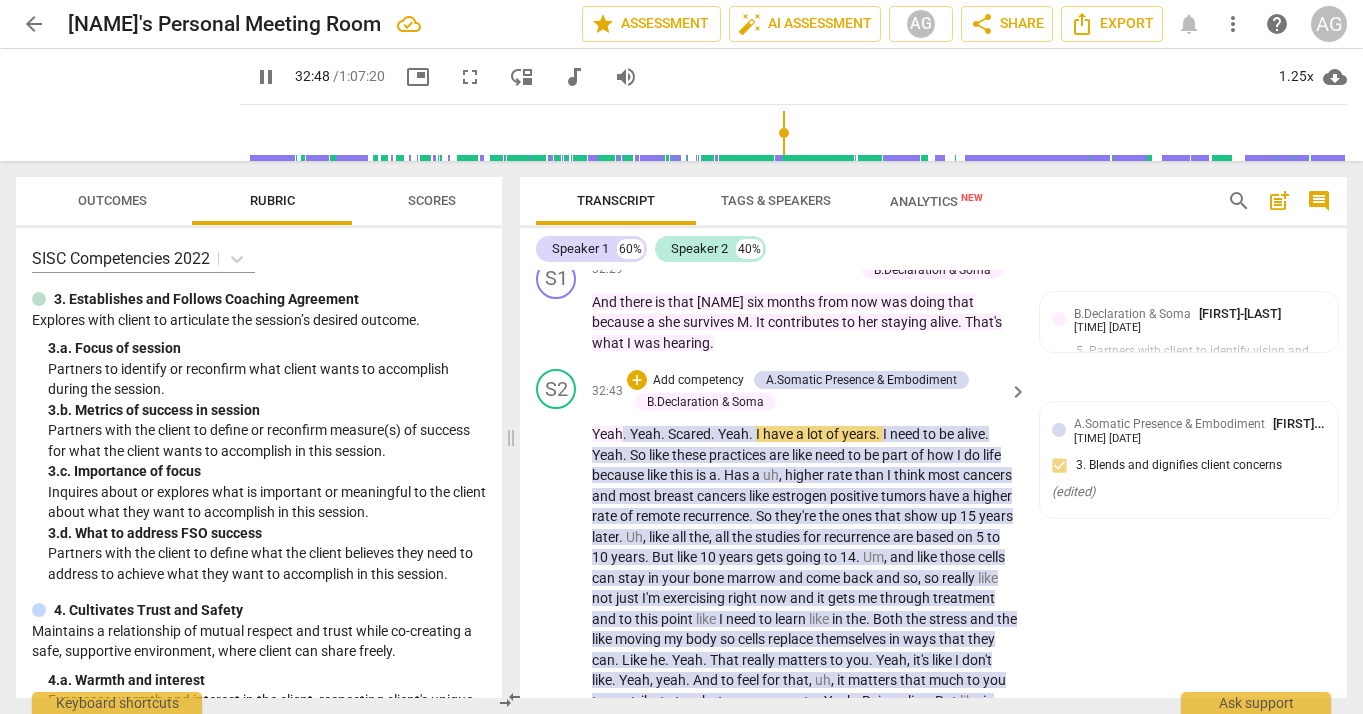 click on "Scared" at bounding box center (689, 434) 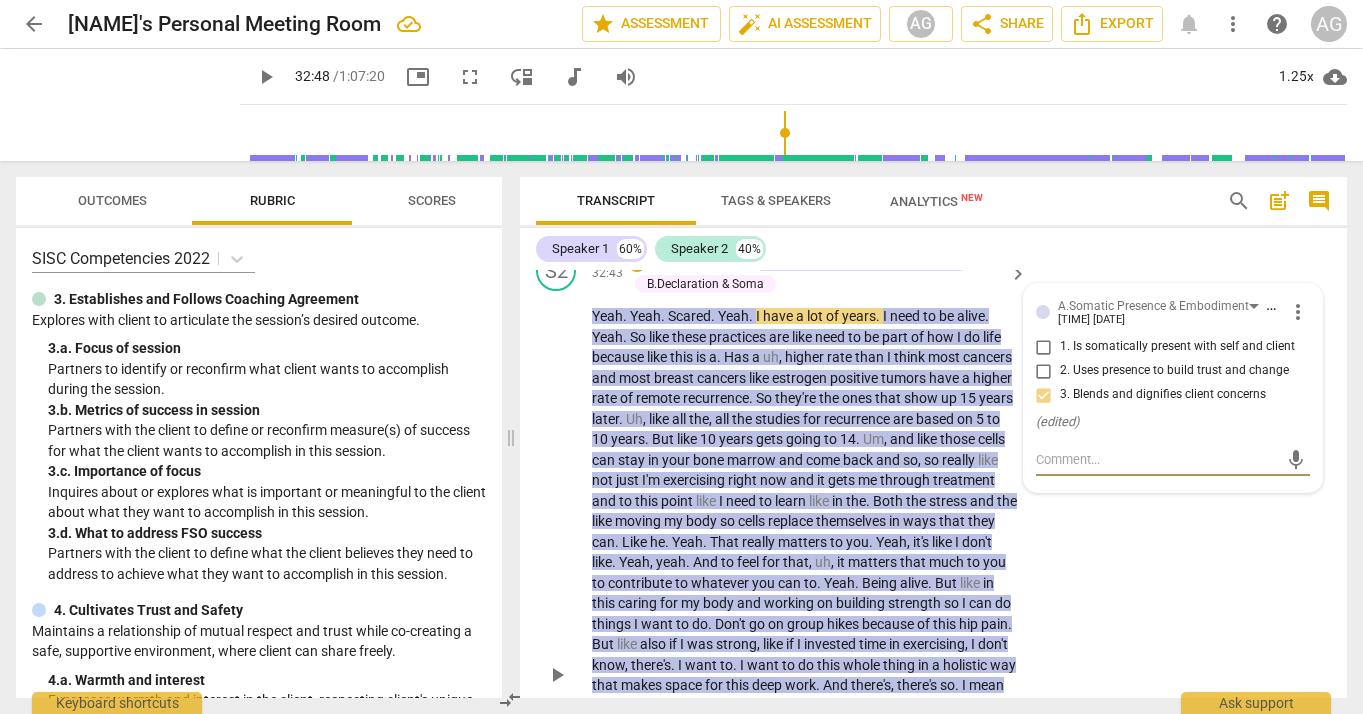 scroll, scrollTop: 8881, scrollLeft: 0, axis: vertical 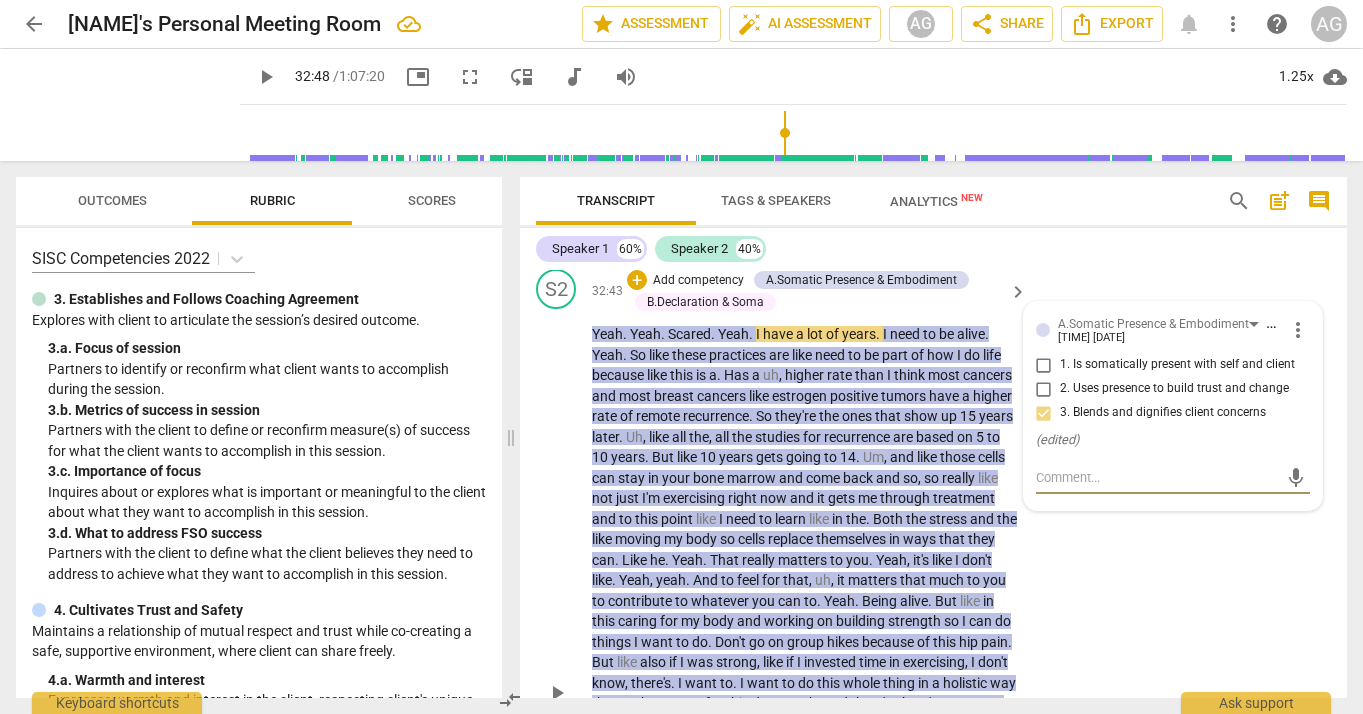 click on "Scared" at bounding box center [689, 334] 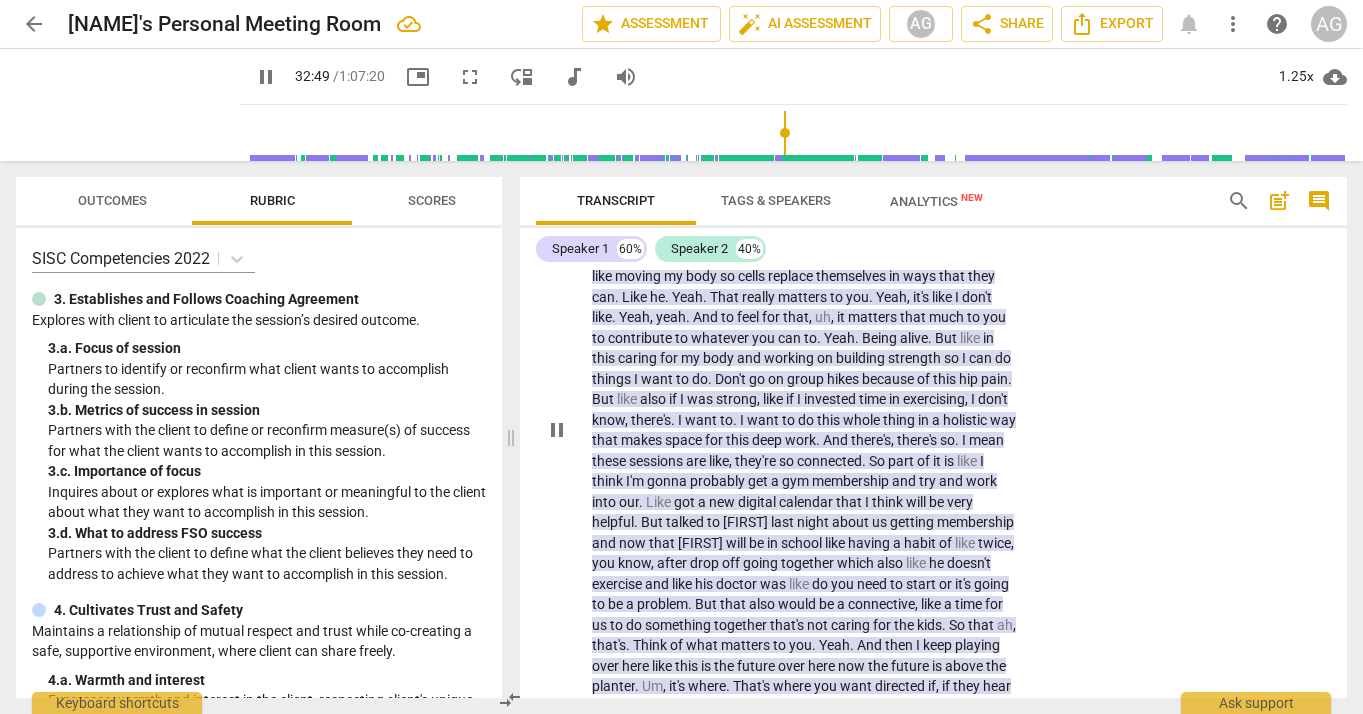 scroll, scrollTop: 8793, scrollLeft: 0, axis: vertical 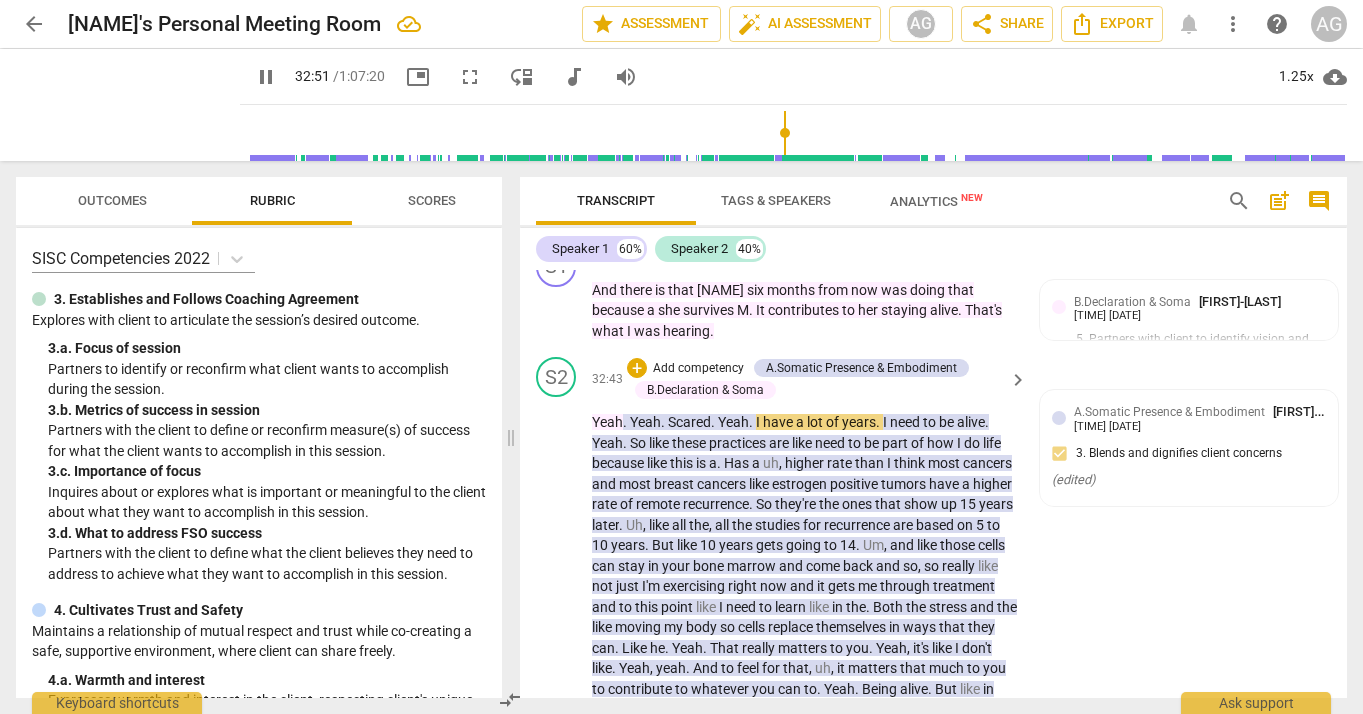 type on "1972" 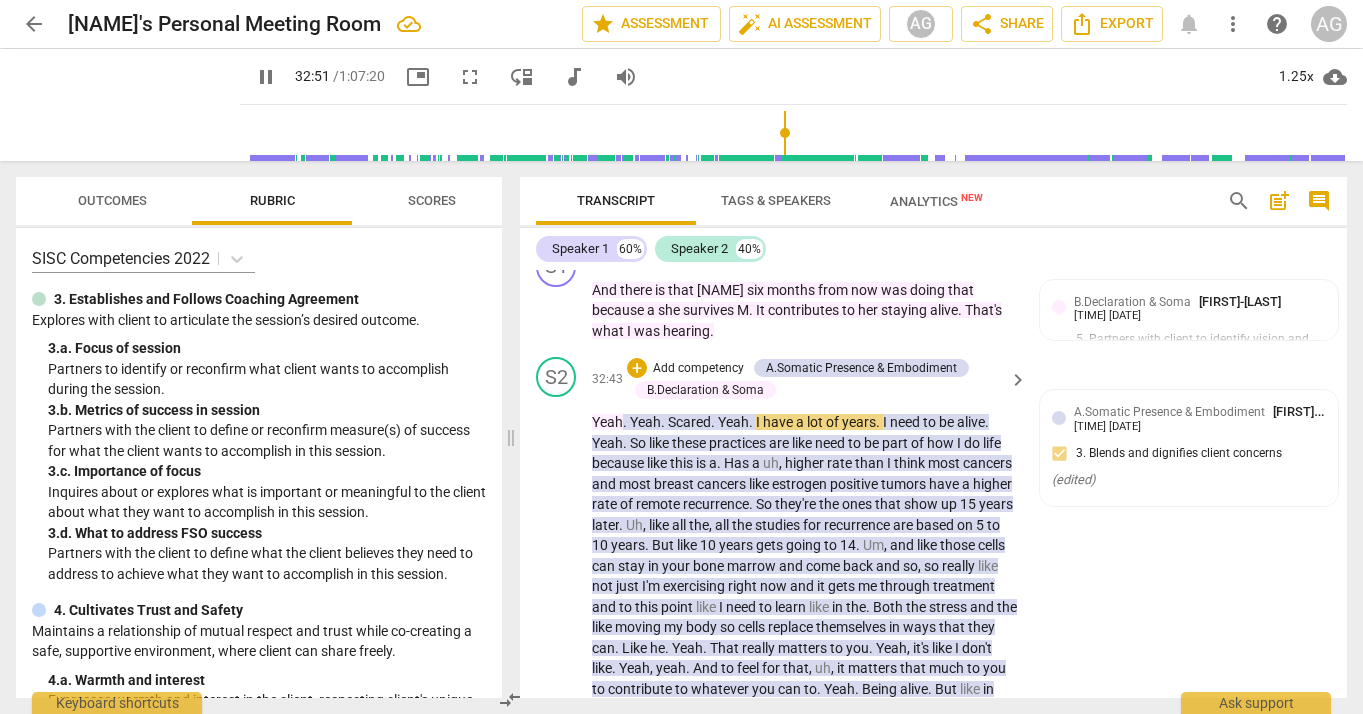 type 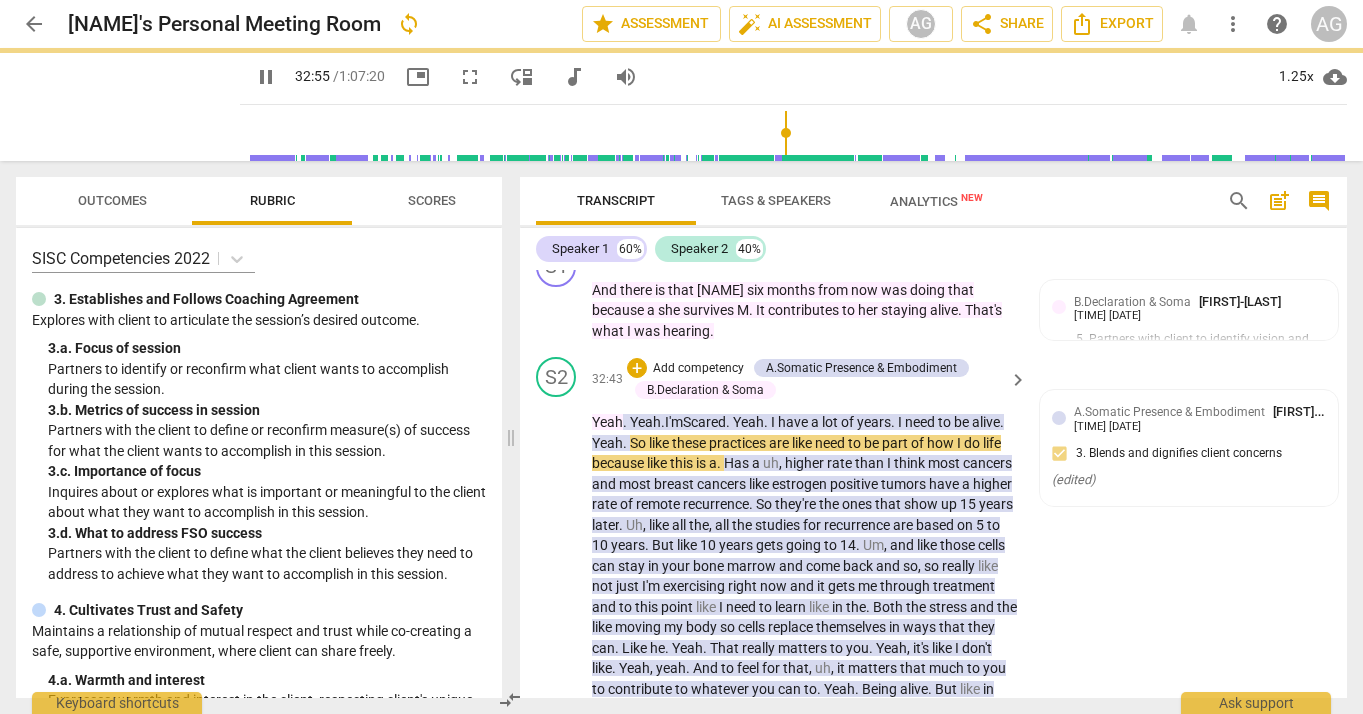 click on "Yeah" at bounding box center (748, 422) 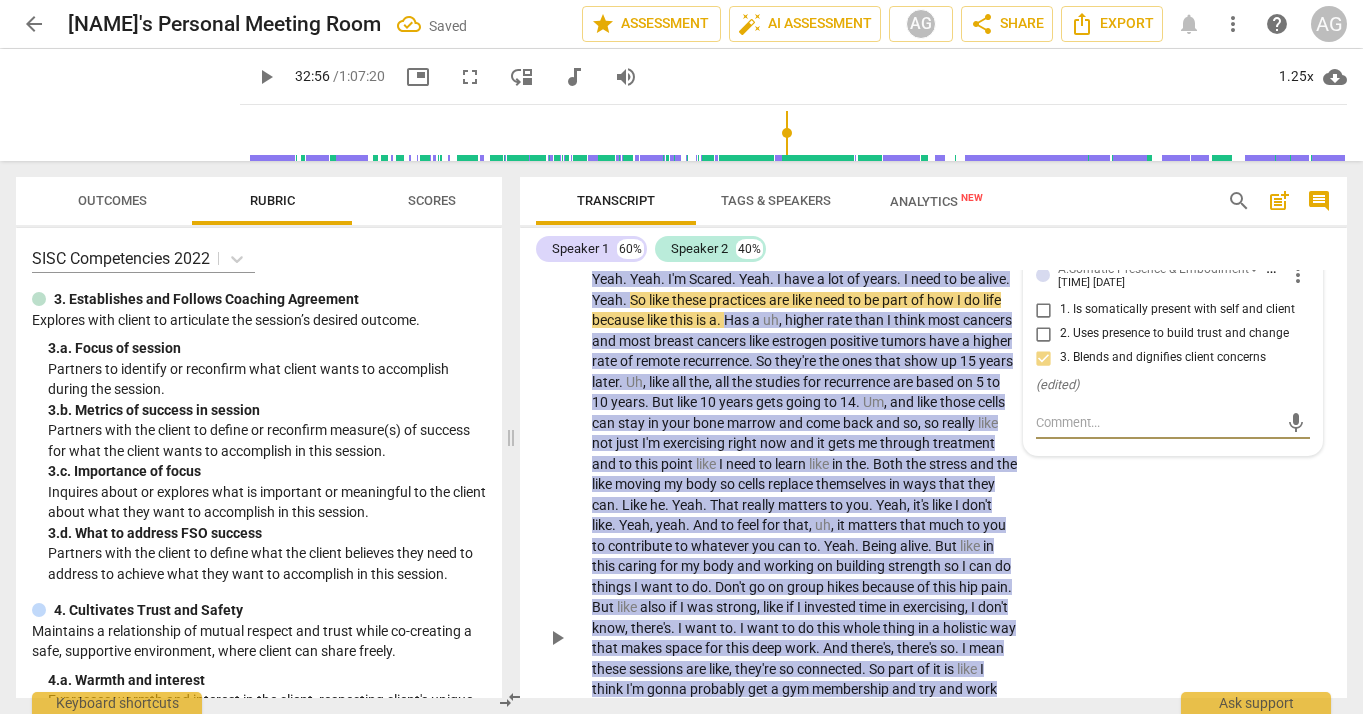 scroll, scrollTop: 8934, scrollLeft: 0, axis: vertical 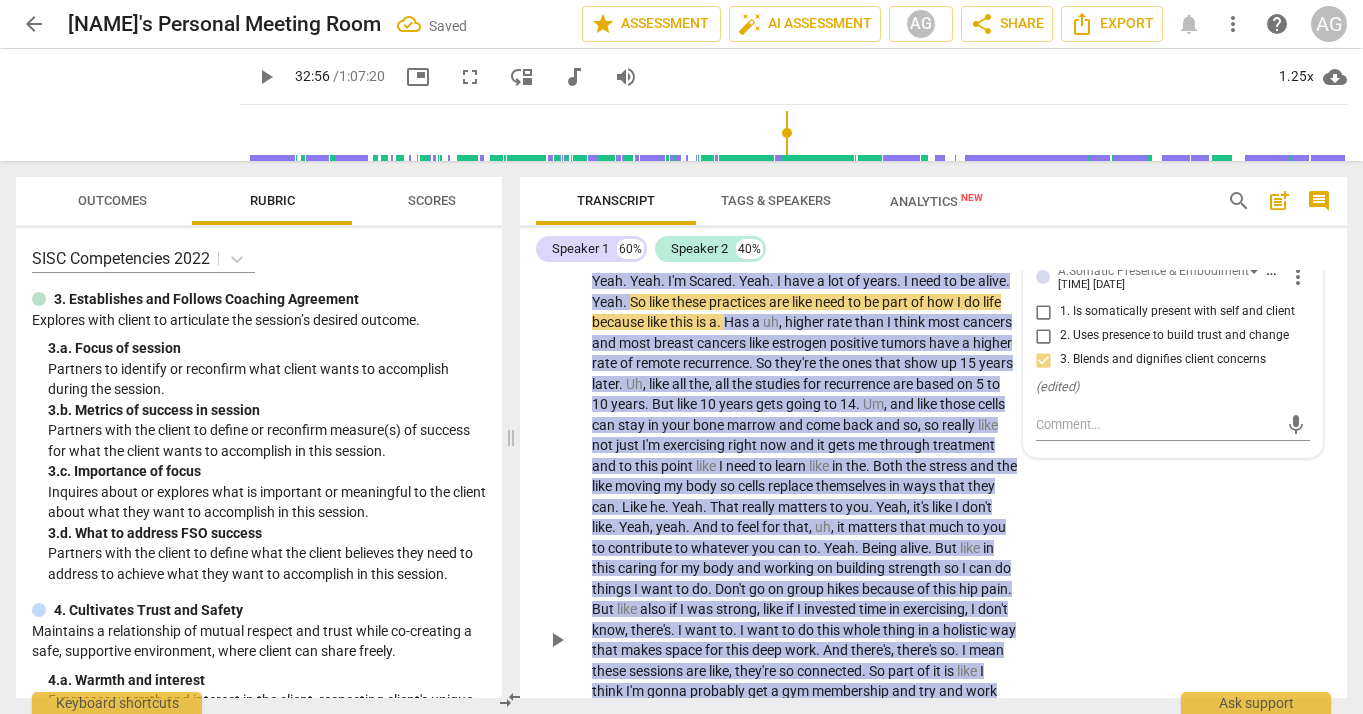 click on "." at bounding box center (773, 281) 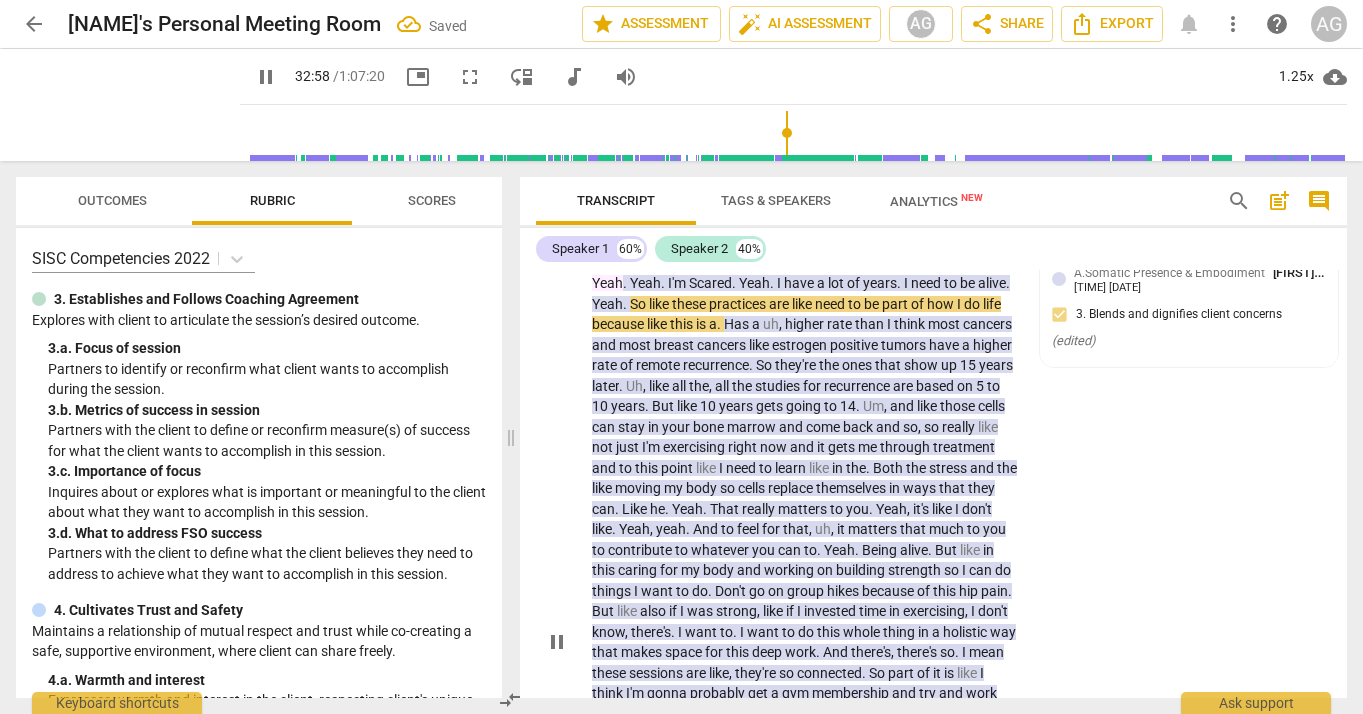 scroll, scrollTop: 8915, scrollLeft: 0, axis: vertical 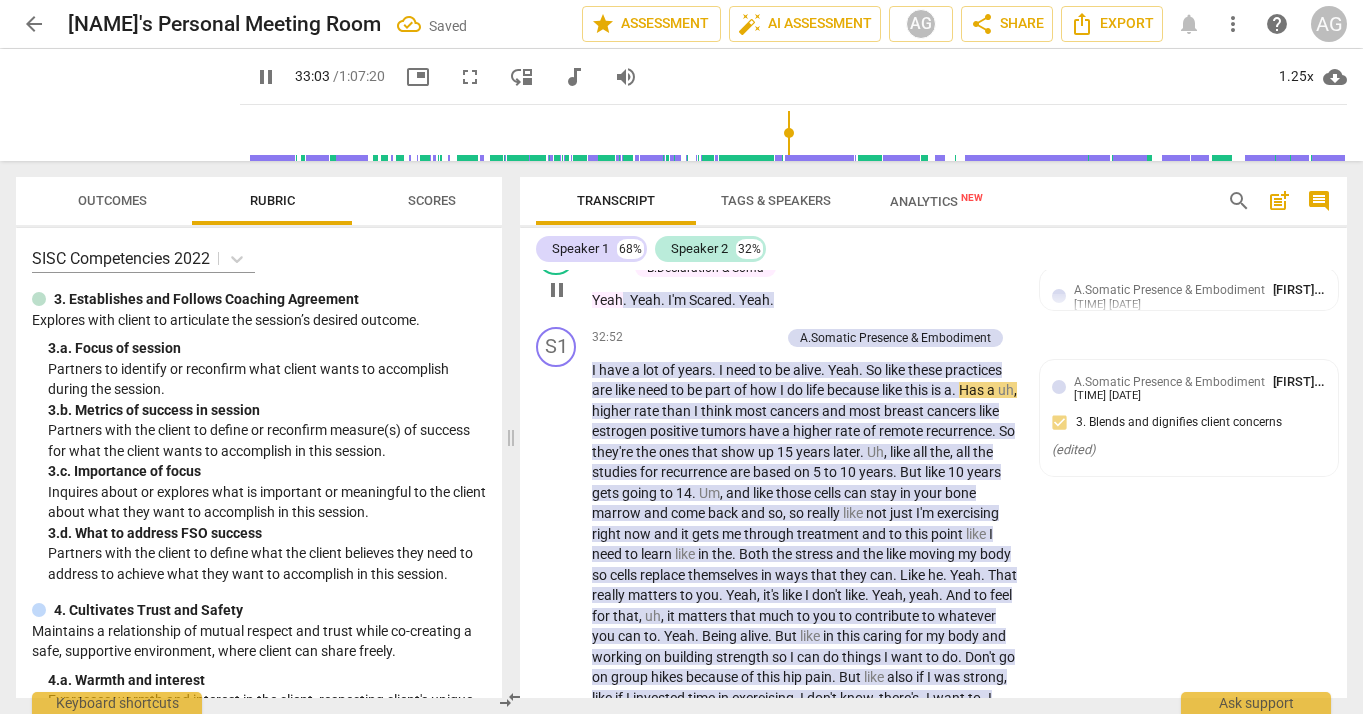 click on "Yeah" at bounding box center [754, 300] 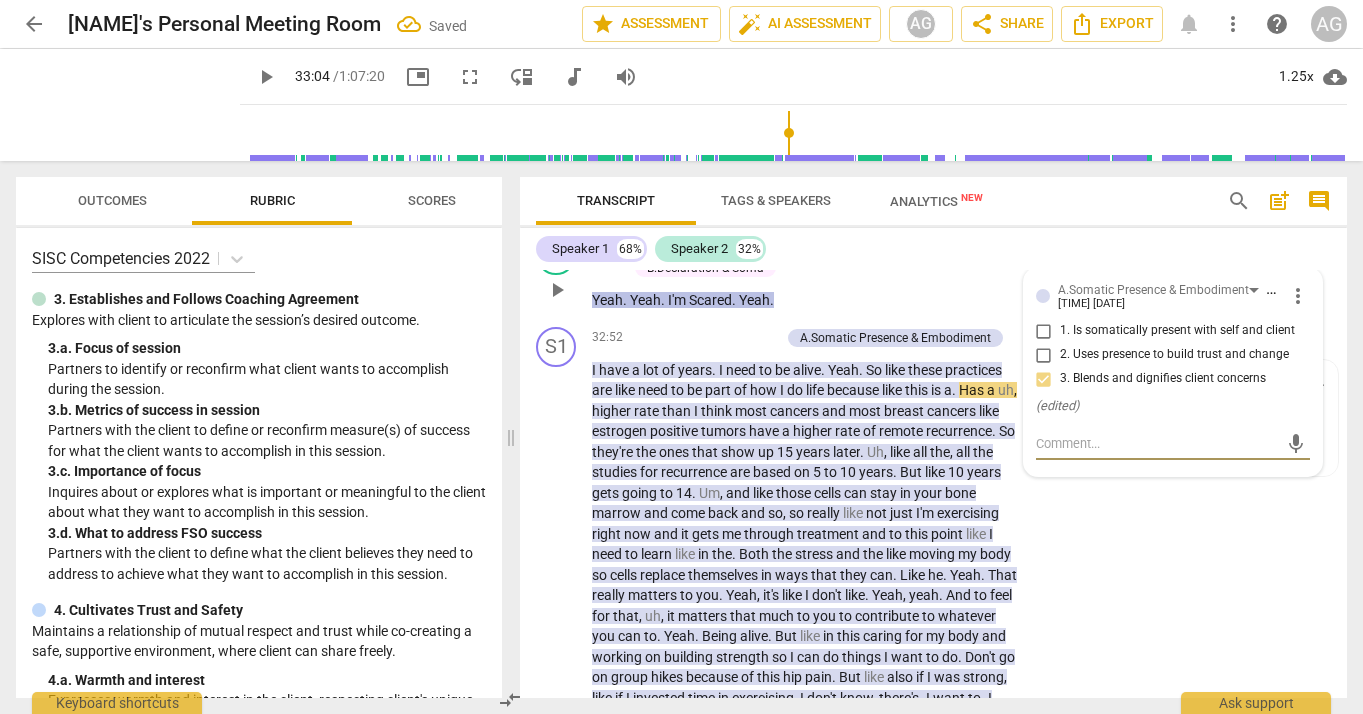 click on "Yeah .   Yeah .   I'm   Scared .   Yeah ." at bounding box center (804, 300) 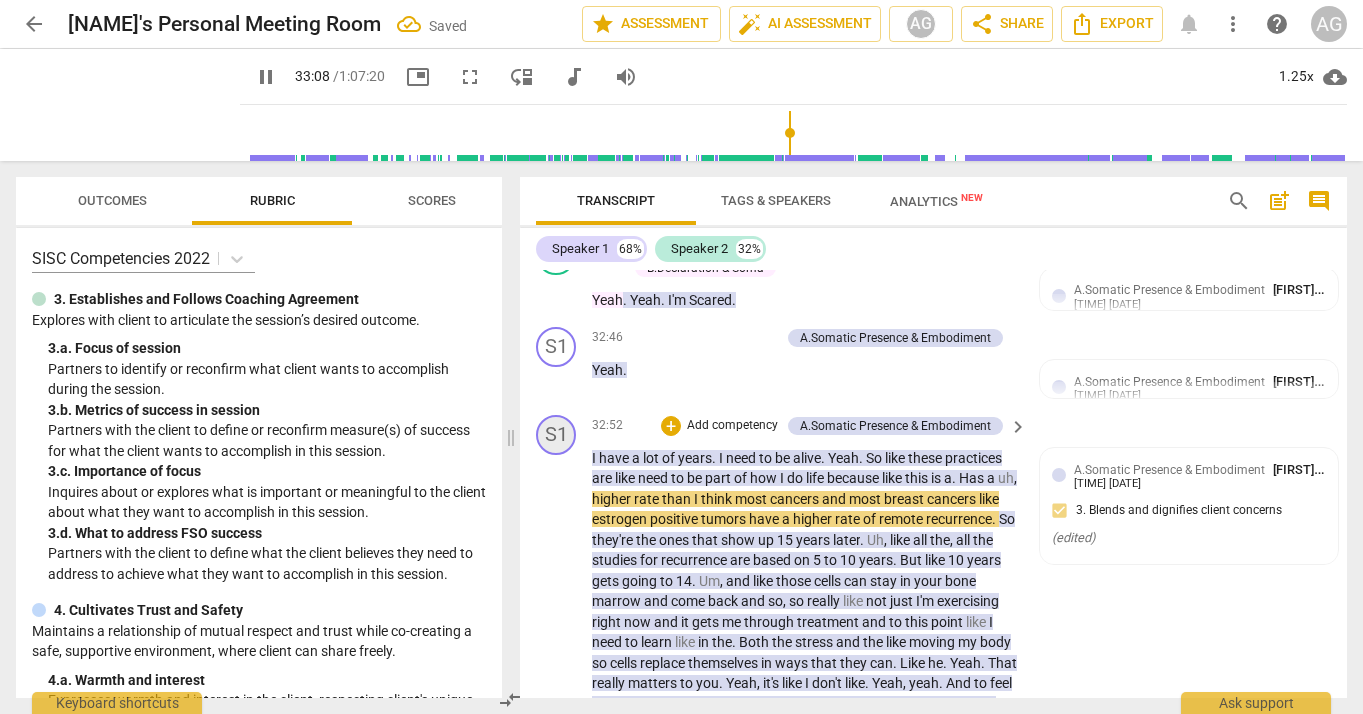 click on "S1" at bounding box center (556, 435) 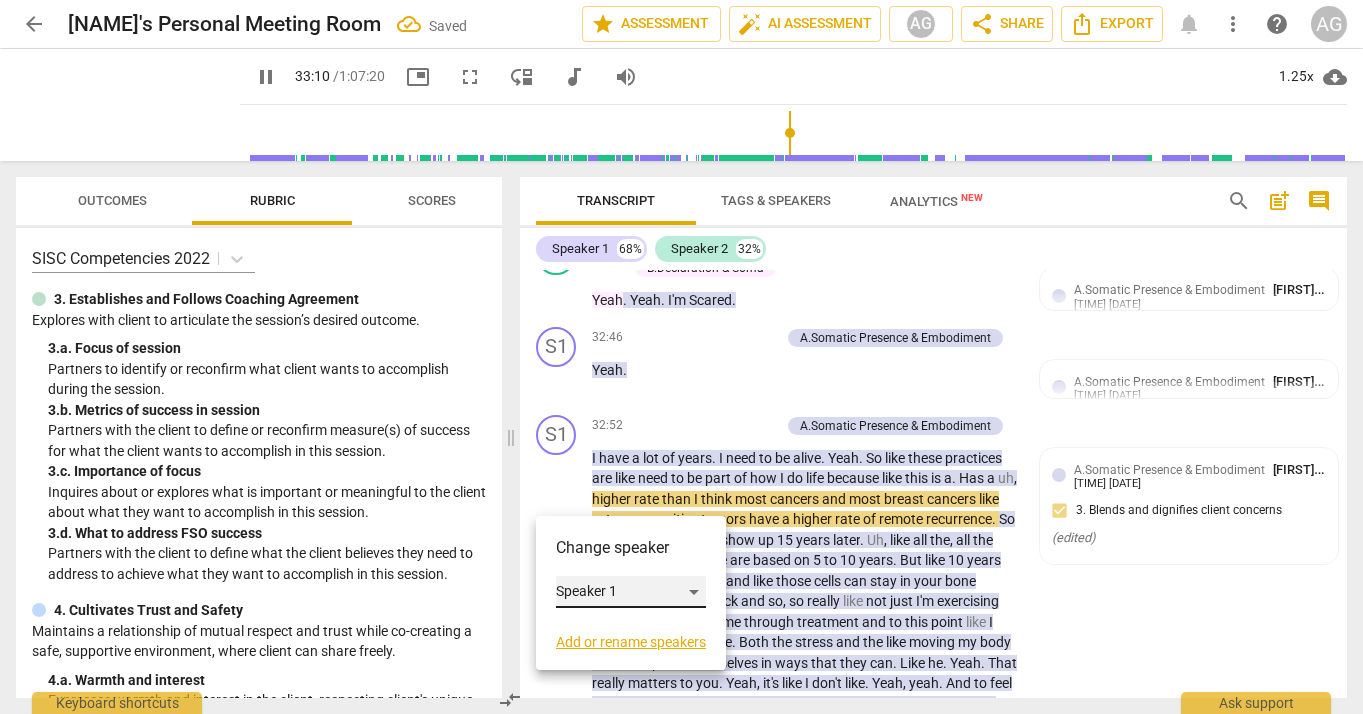 click on "Speaker 1" at bounding box center (631, 592) 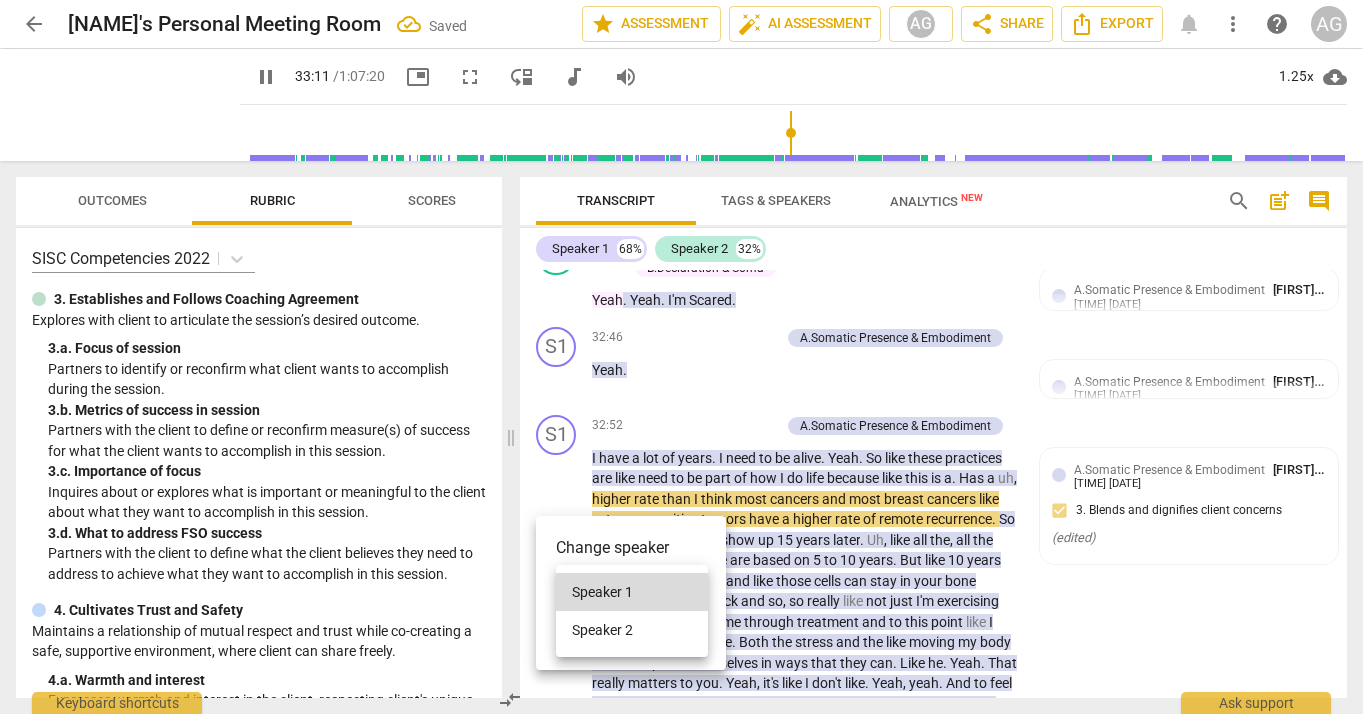 click on "Speaker 2" at bounding box center [632, 630] 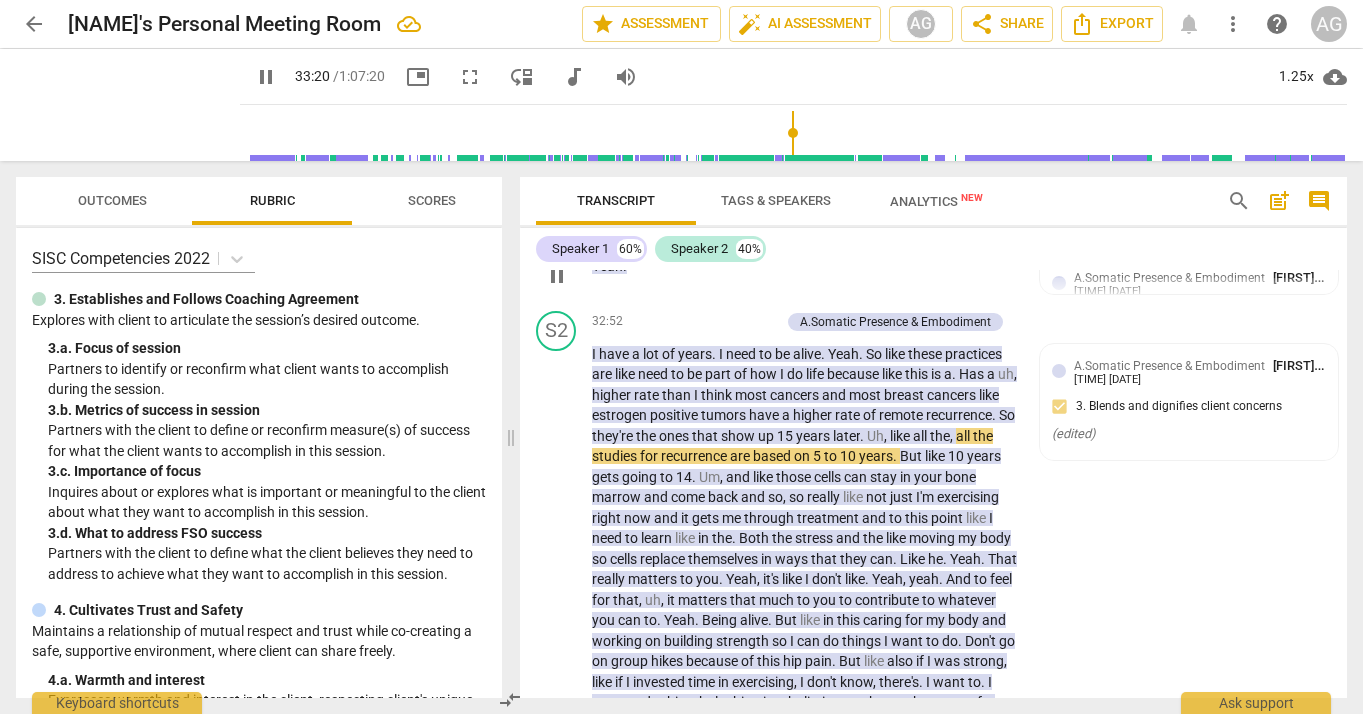 scroll, scrollTop: 9032, scrollLeft: 0, axis: vertical 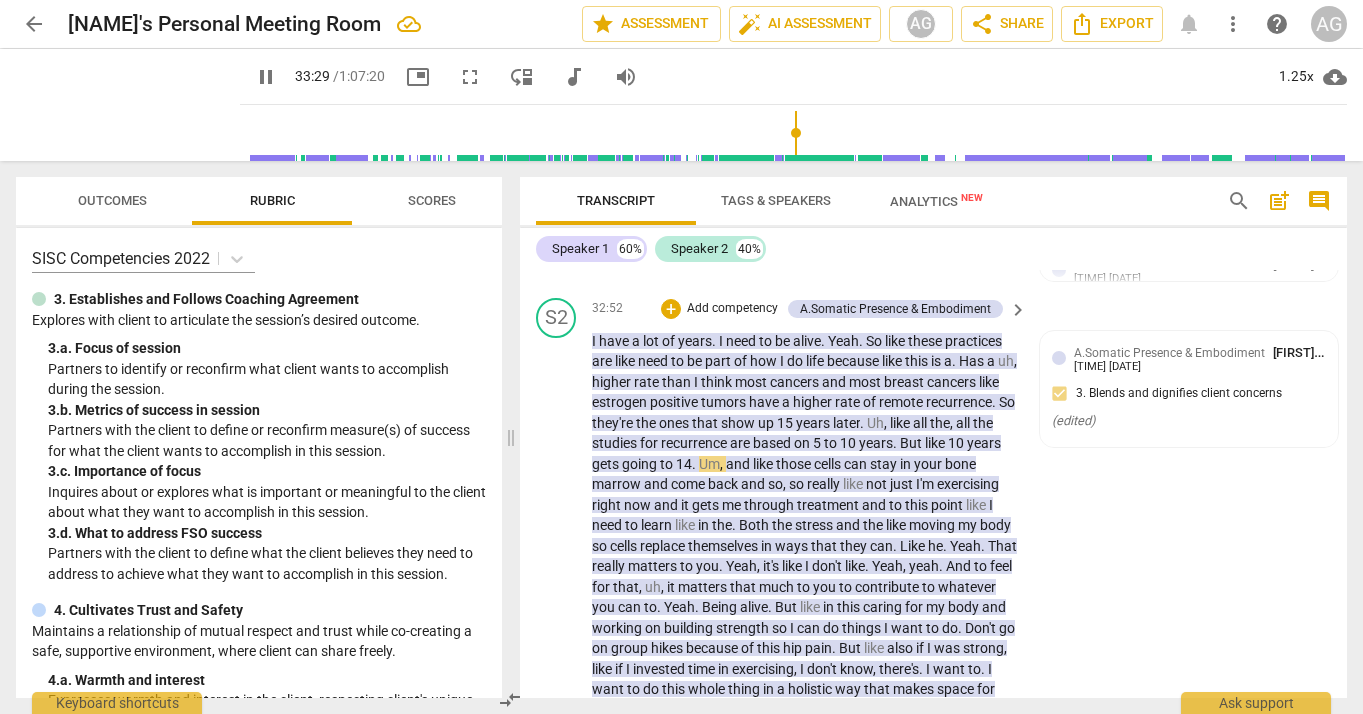click on "gets" at bounding box center [607, 464] 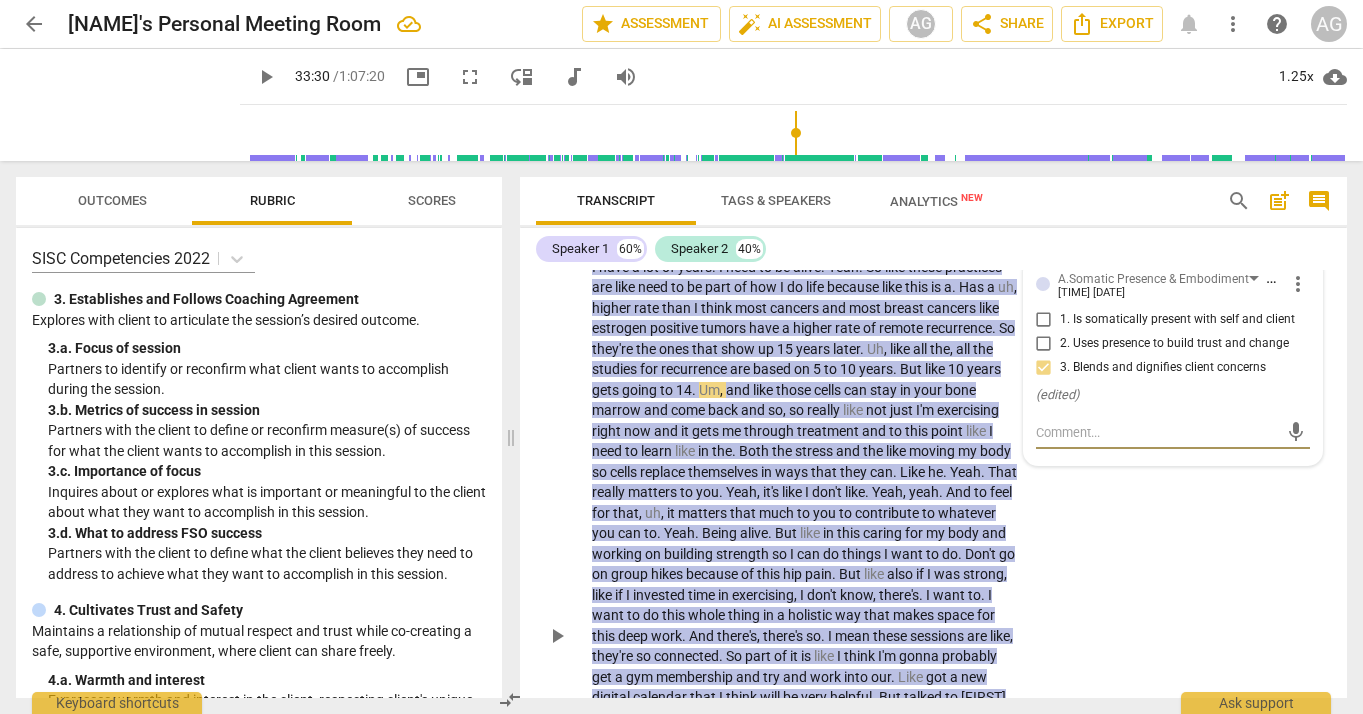 scroll, scrollTop: 9103, scrollLeft: 0, axis: vertical 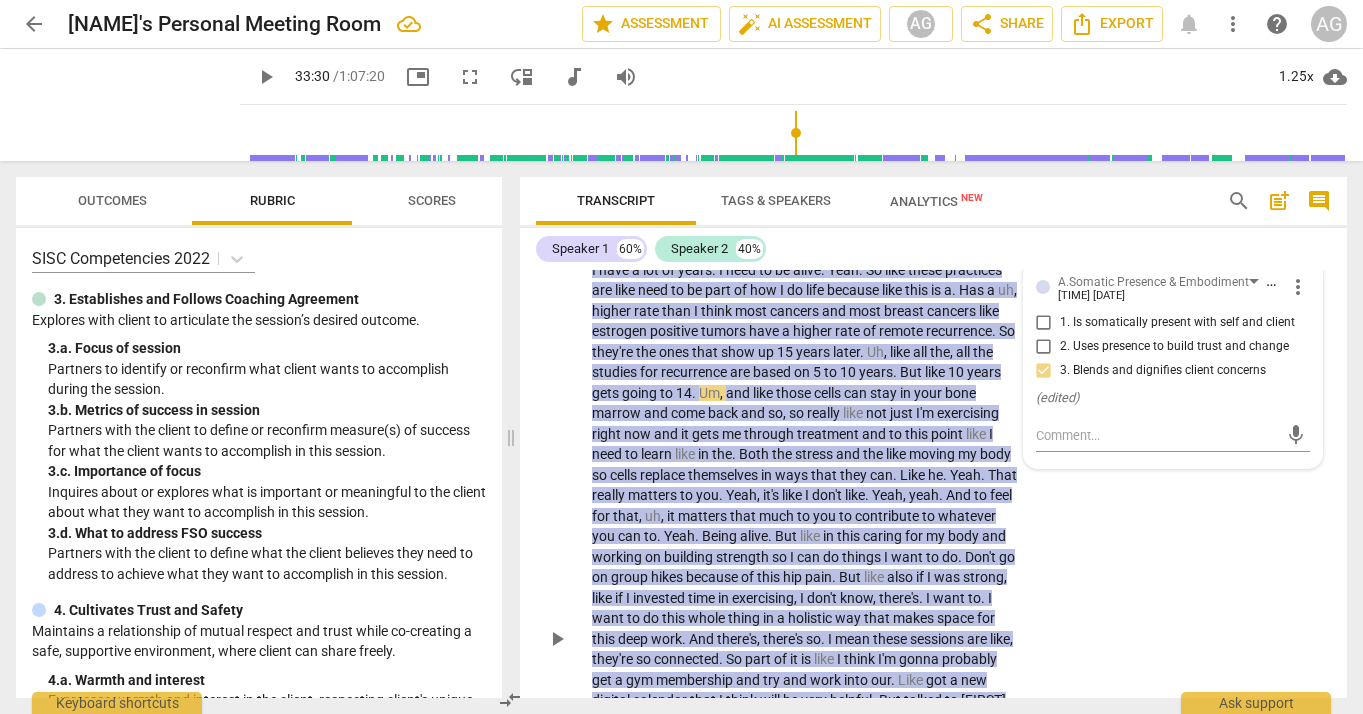 click on "going" at bounding box center [641, 393] 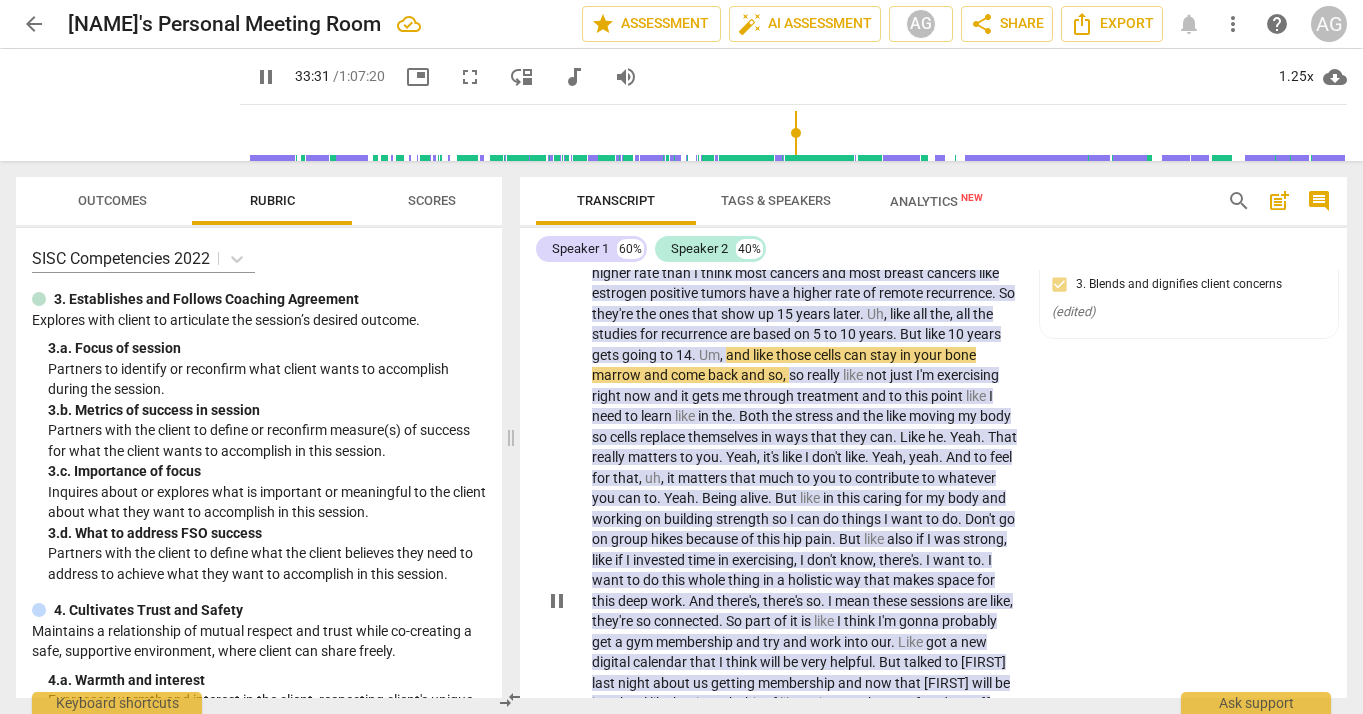 scroll, scrollTop: 9124, scrollLeft: 0, axis: vertical 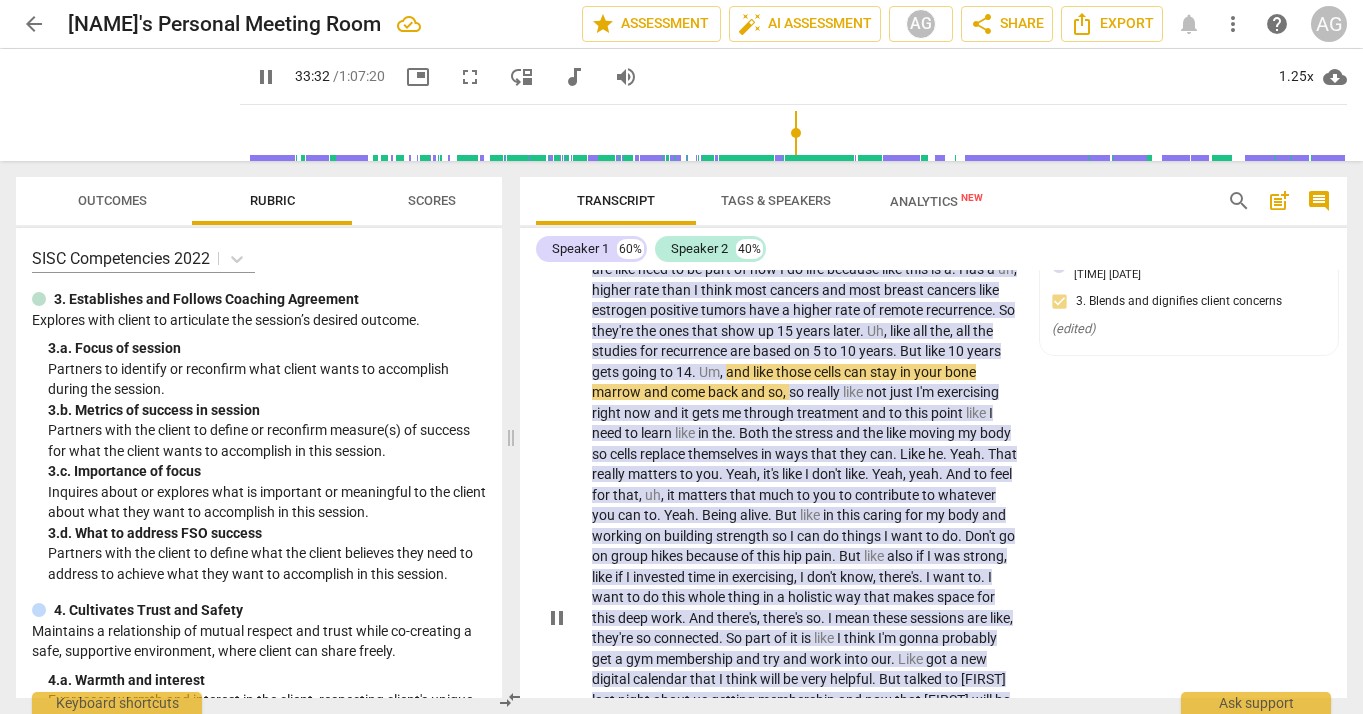 click on "pause" at bounding box center [557, 618] 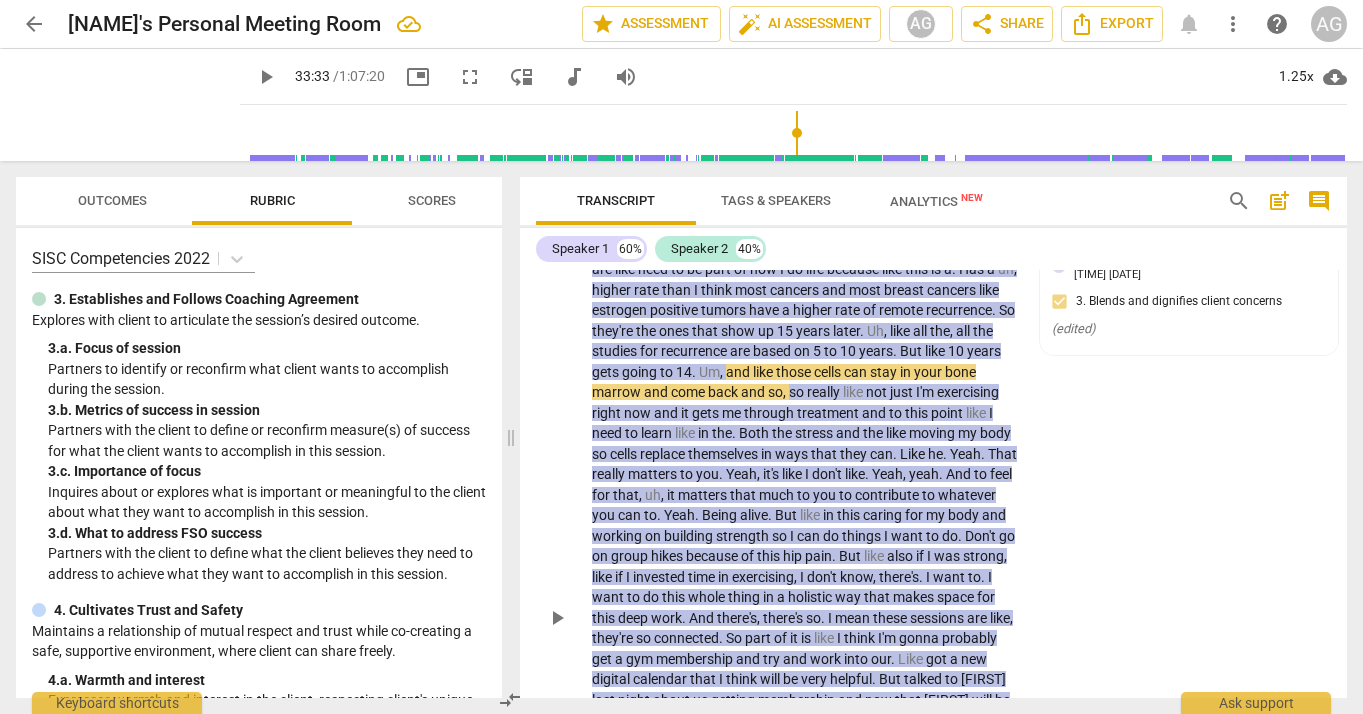 click on "A.Somatic Presence & Embodiment" at bounding box center (895, 217) 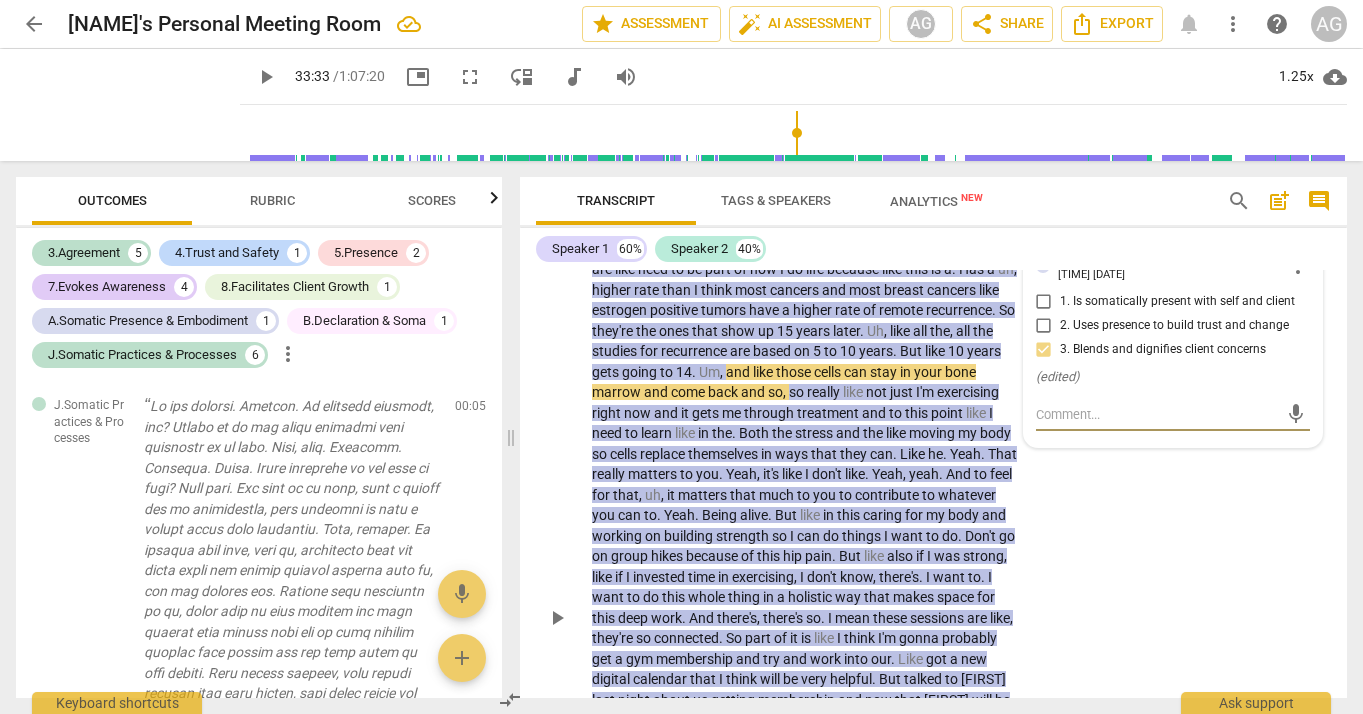 scroll, scrollTop: 277, scrollLeft: 0, axis: vertical 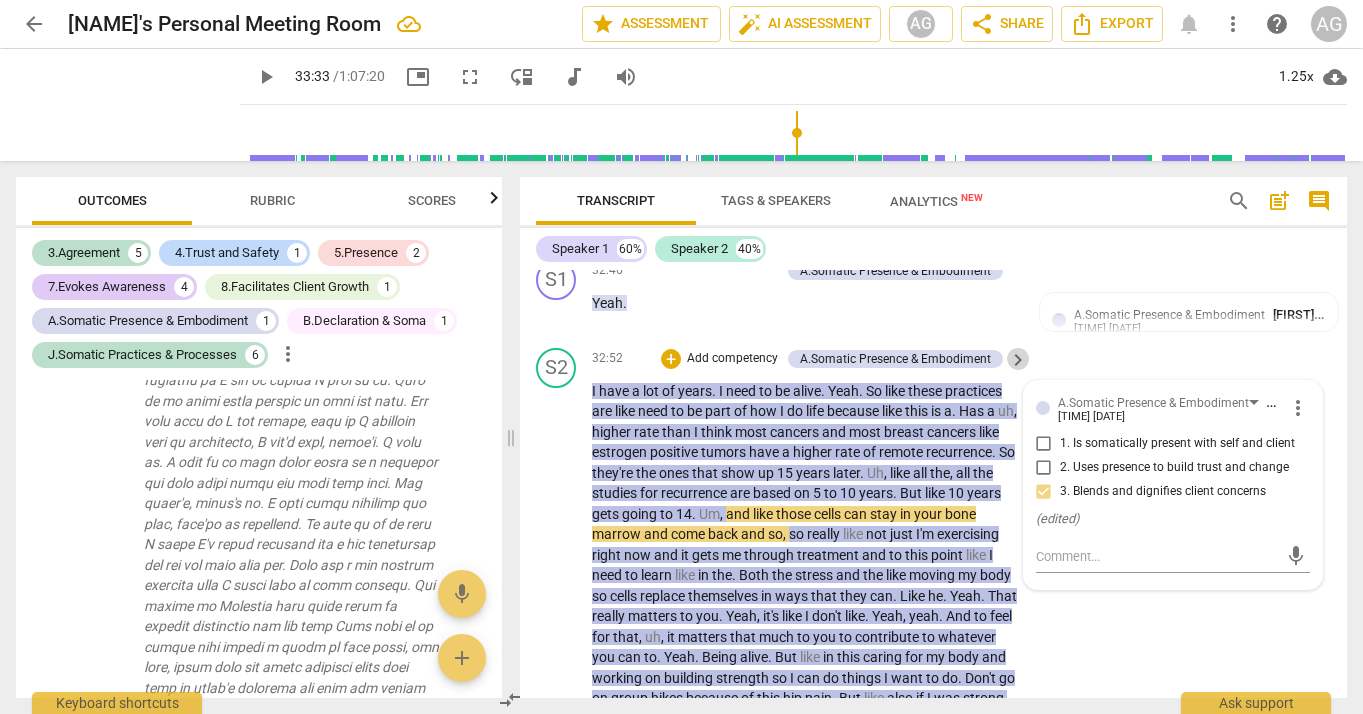 click on "keyboard_arrow_right" at bounding box center [1018, 360] 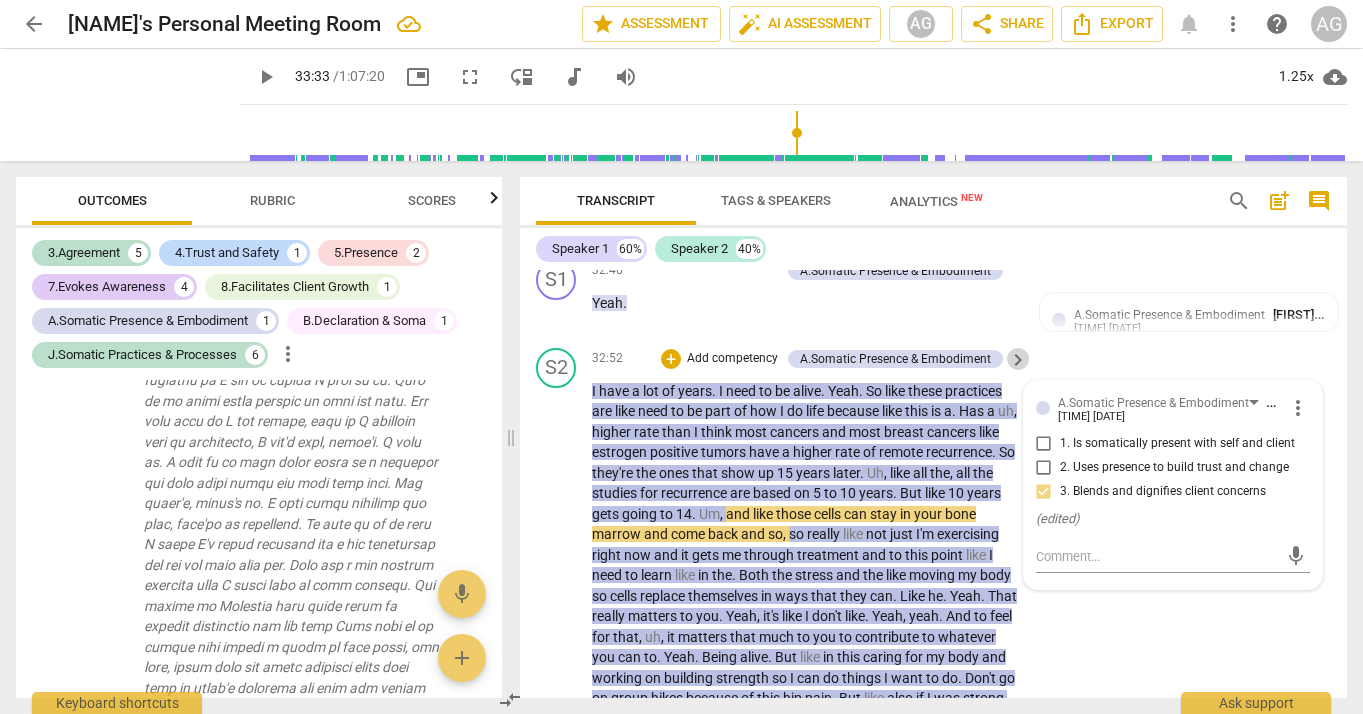 scroll, scrollTop: 8136, scrollLeft: 0, axis: vertical 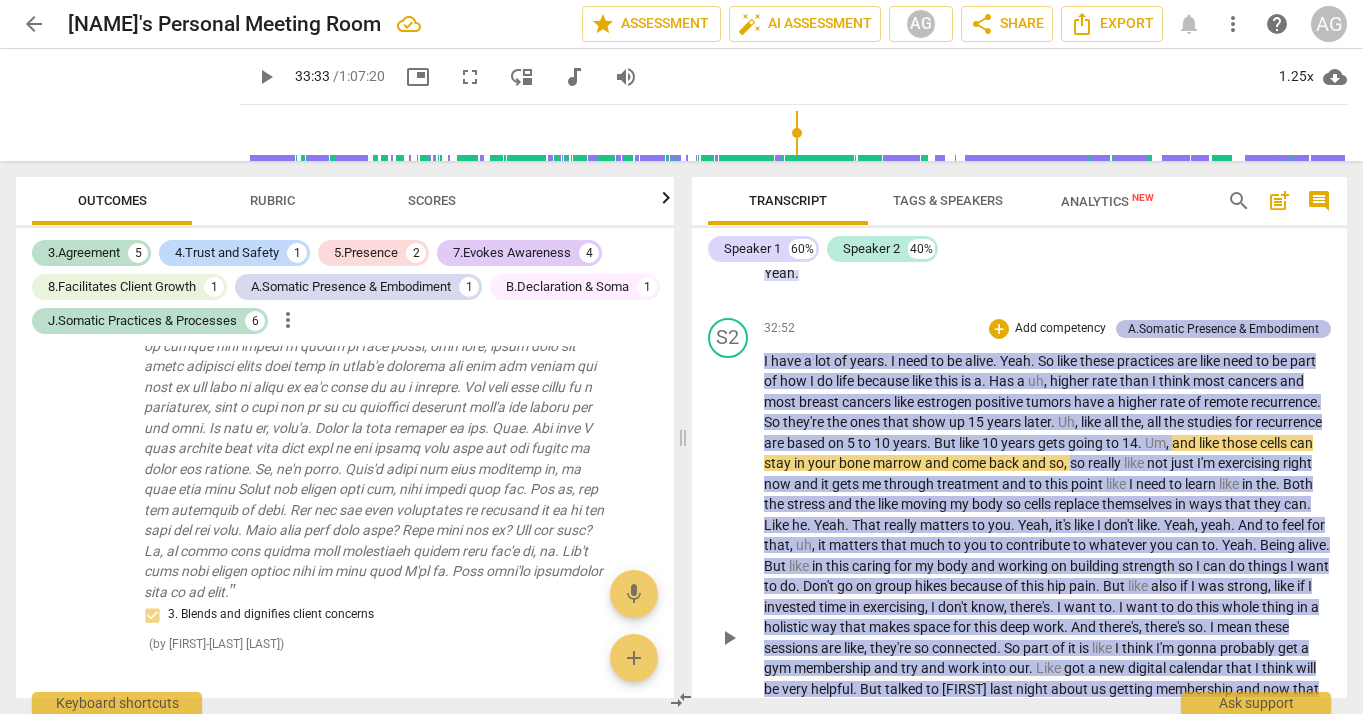 click on "A.Somatic Presence & Embodiment" at bounding box center [1223, 329] 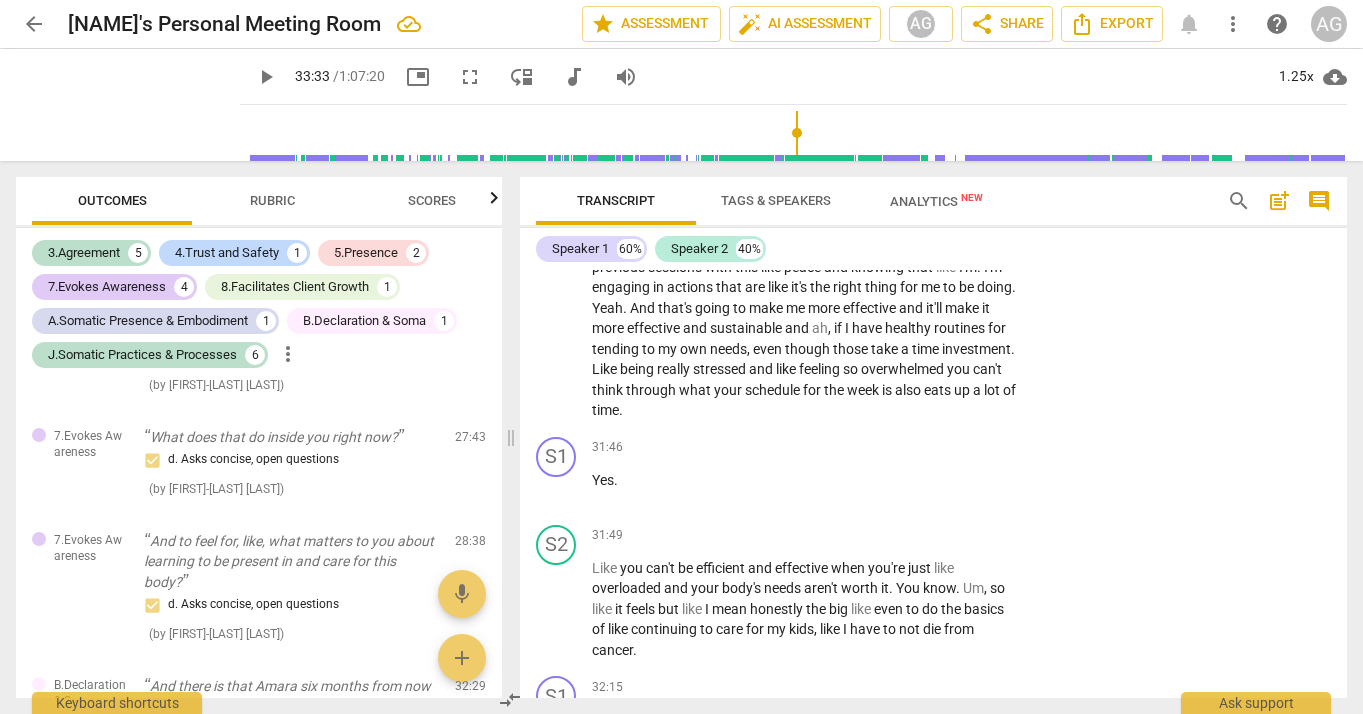 scroll, scrollTop: 9011, scrollLeft: 0, axis: vertical 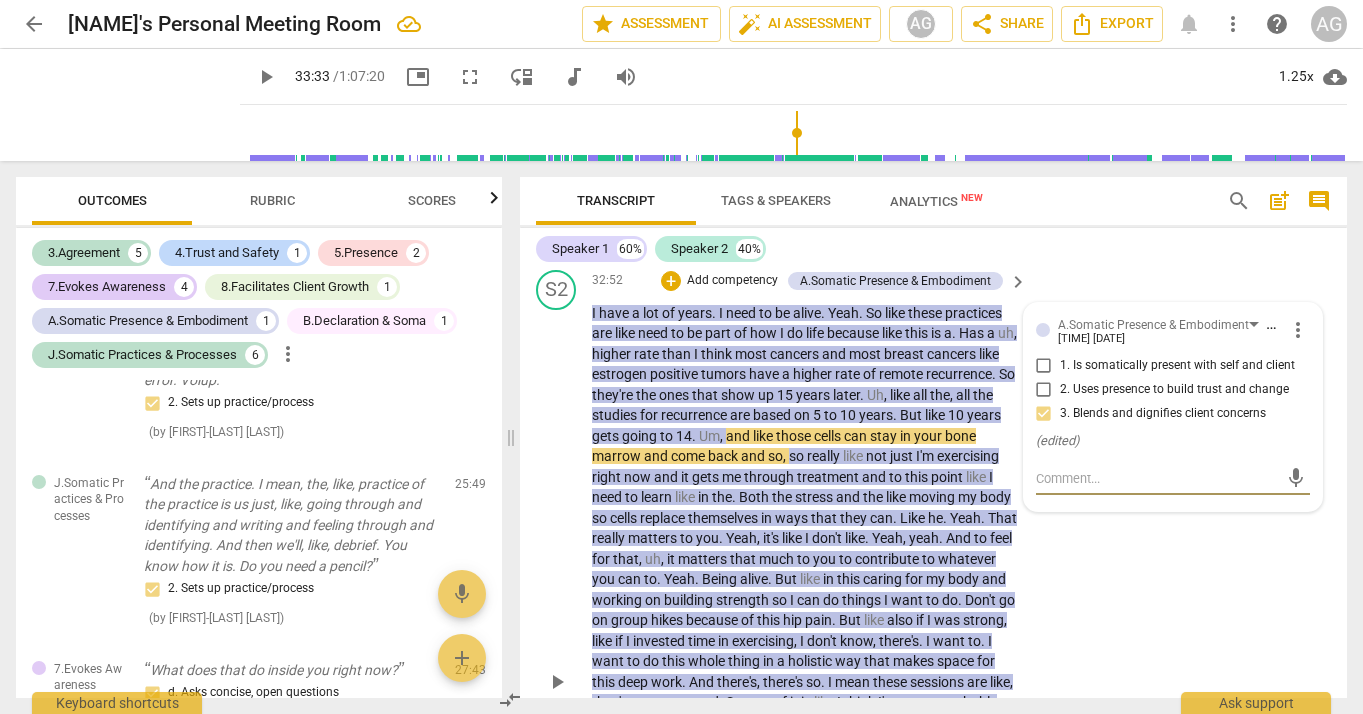 click on "more_vert" at bounding box center [1298, 330] 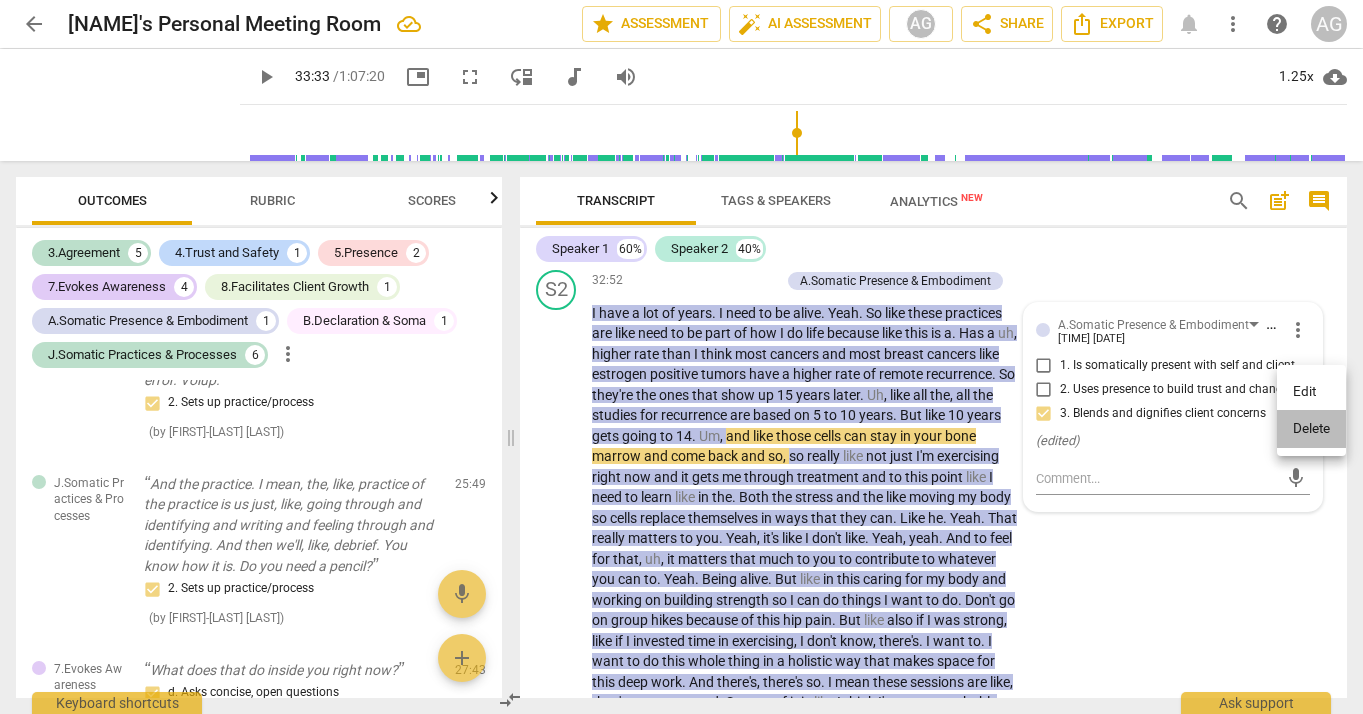 click on "Delete" at bounding box center (1311, 429) 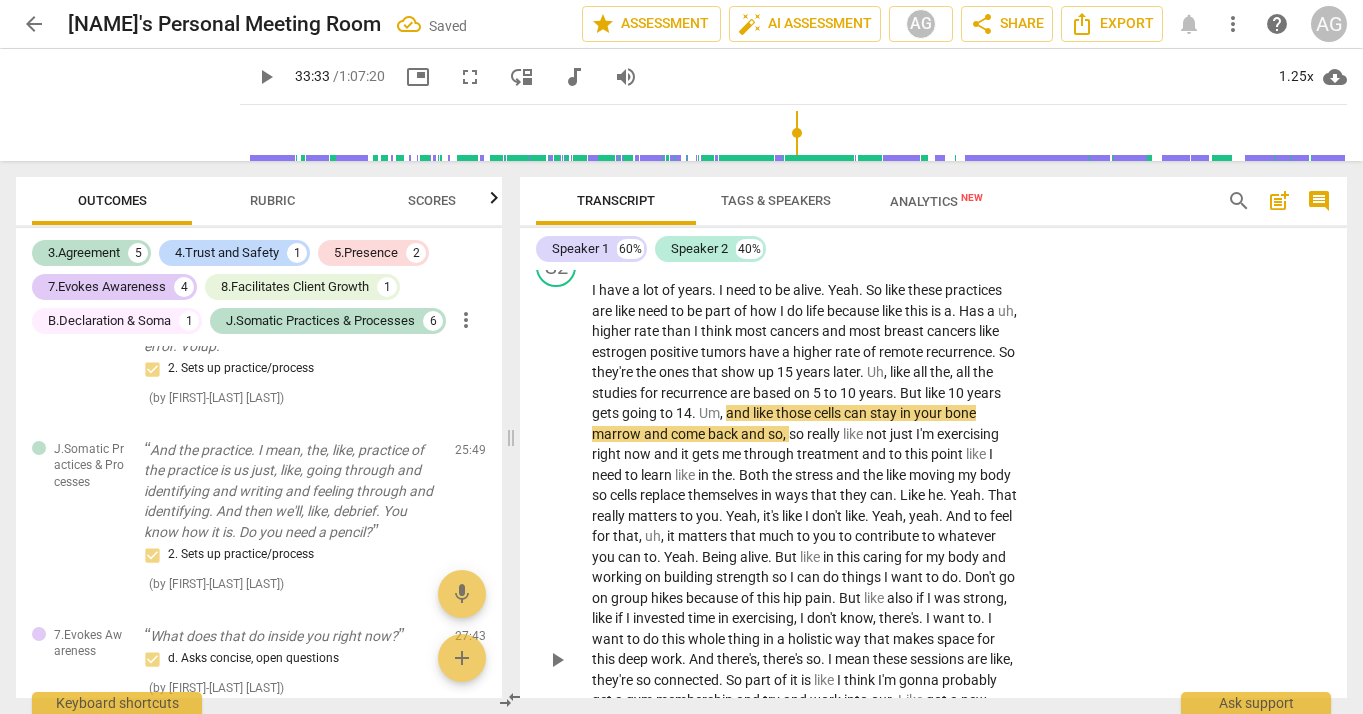 scroll, scrollTop: 9080, scrollLeft: 0, axis: vertical 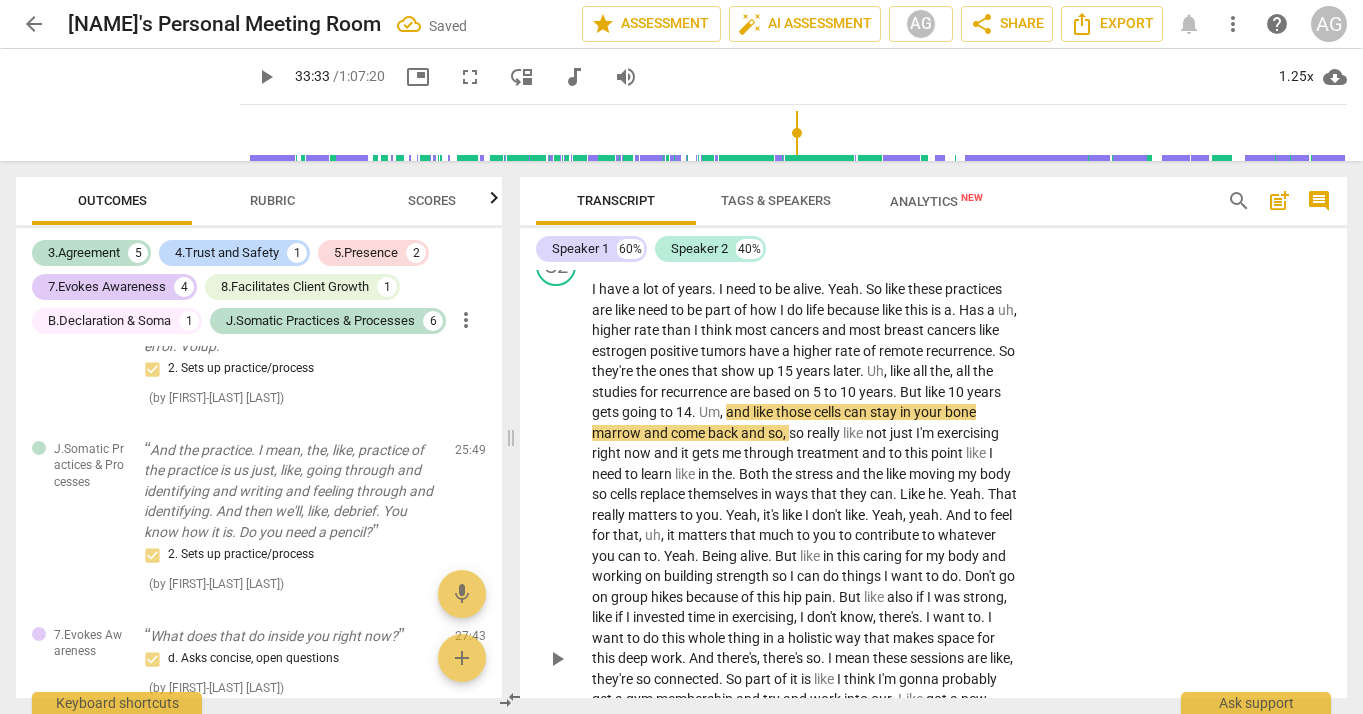 click on "play_arrow pause" at bounding box center (566, 659) 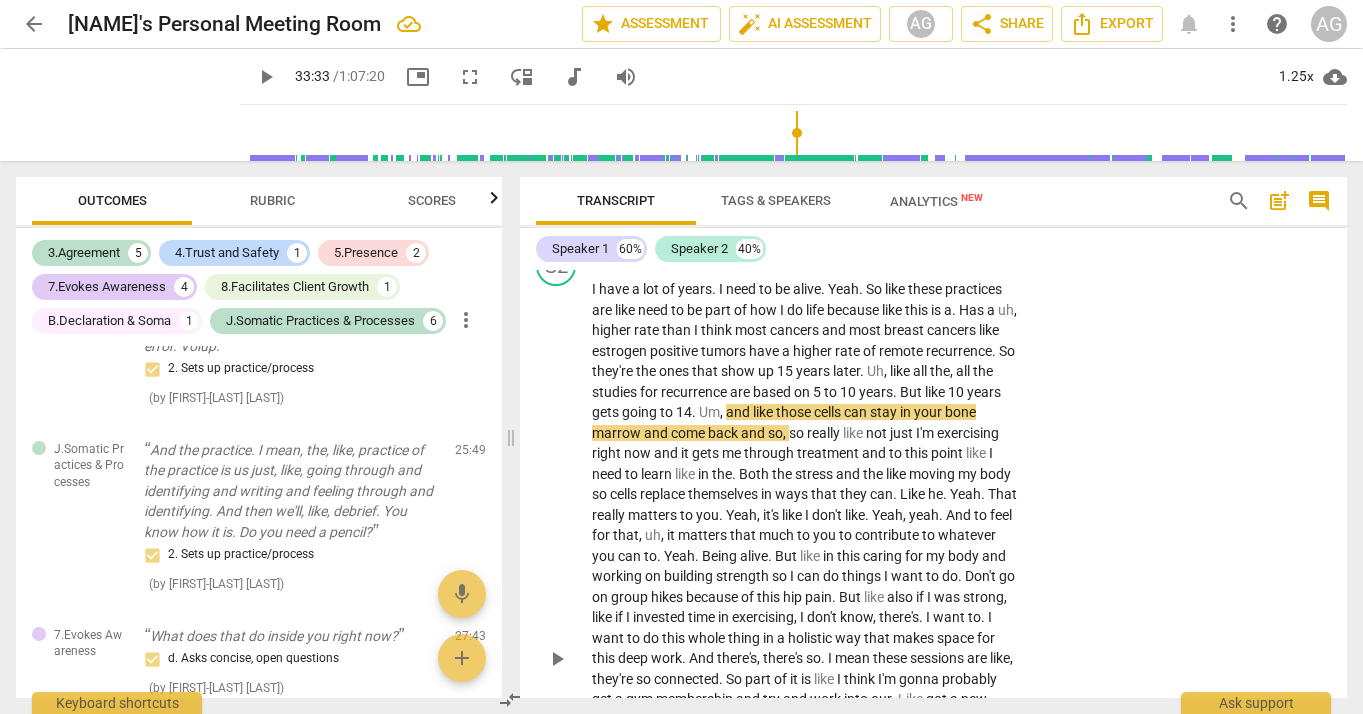 scroll, scrollTop: 8925, scrollLeft: 0, axis: vertical 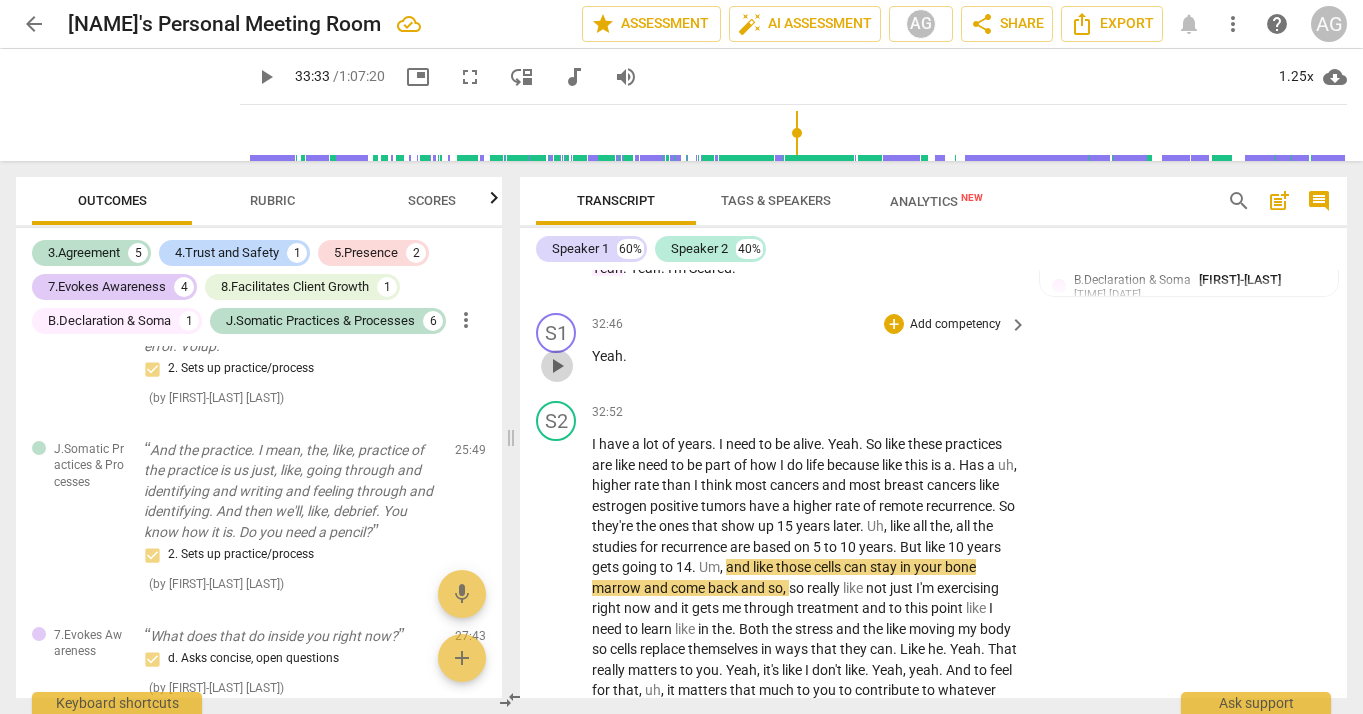 click on "play_arrow" at bounding box center (557, 366) 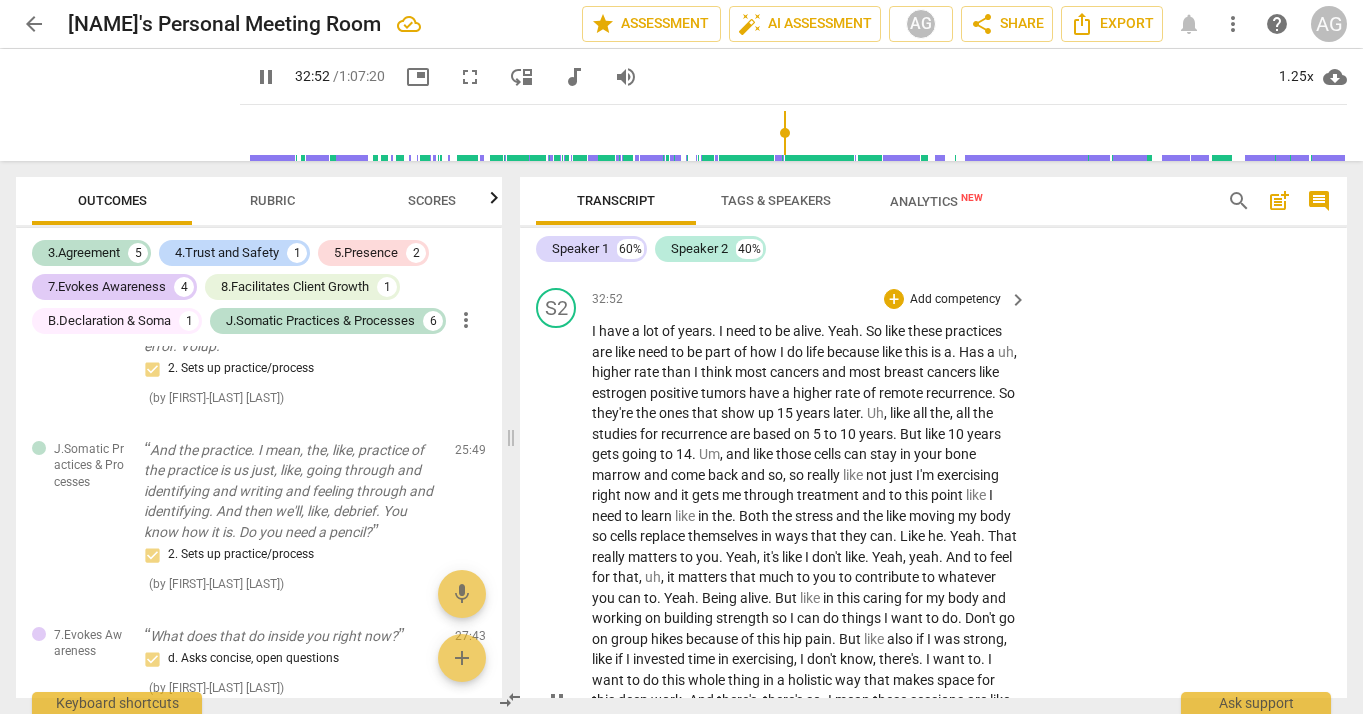 scroll, scrollTop: 9041, scrollLeft: 0, axis: vertical 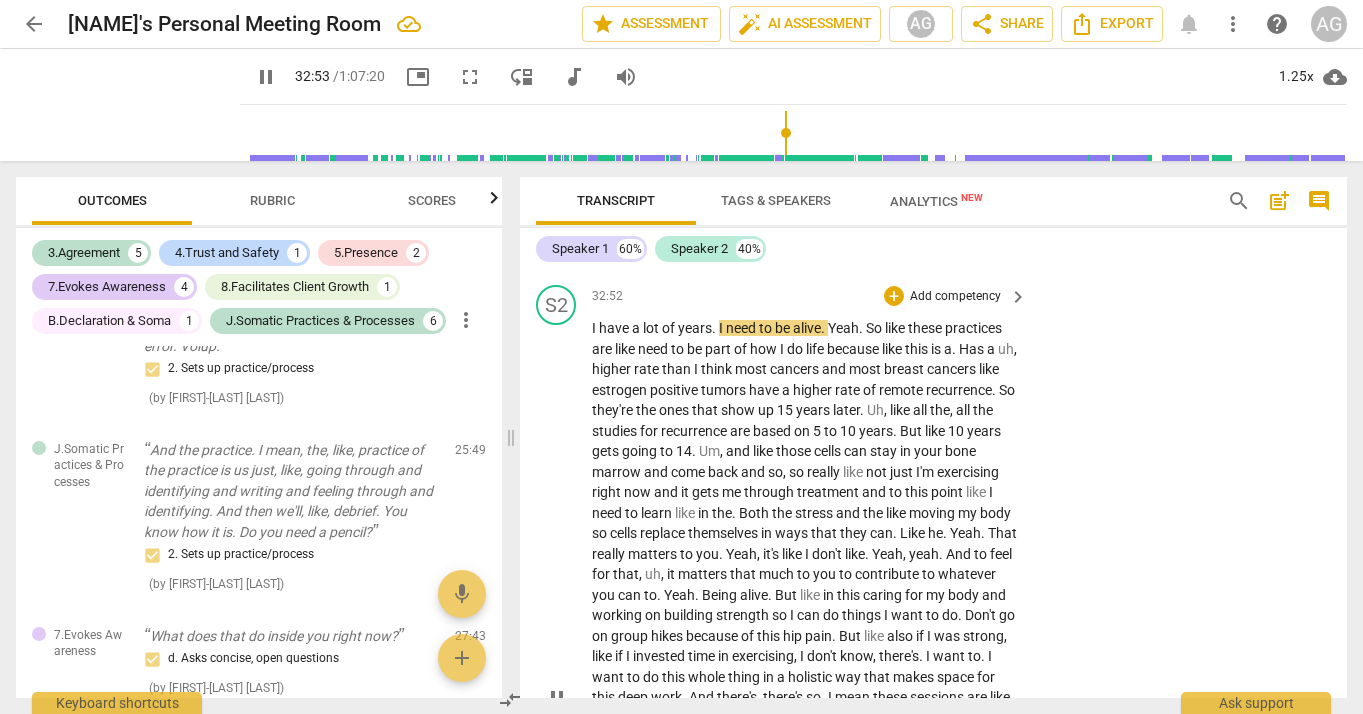 click on "gets" at bounding box center [607, 451] 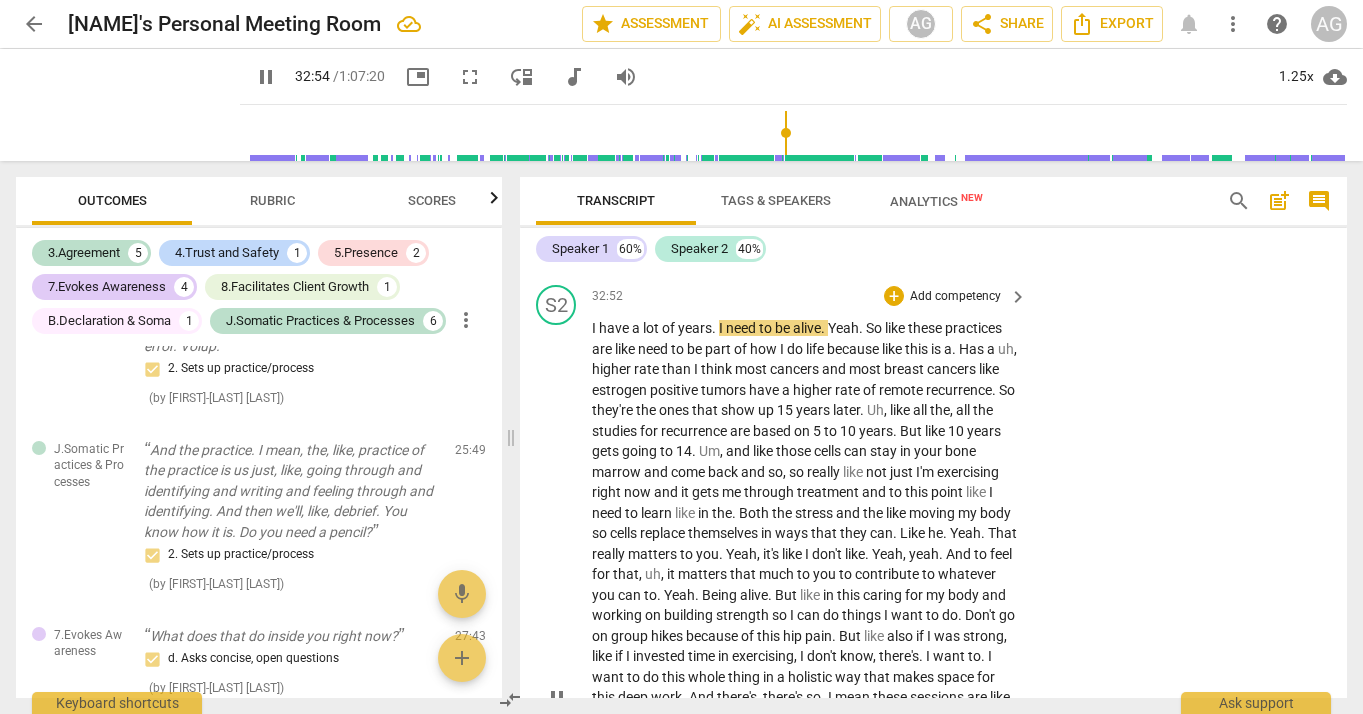 type on "1975" 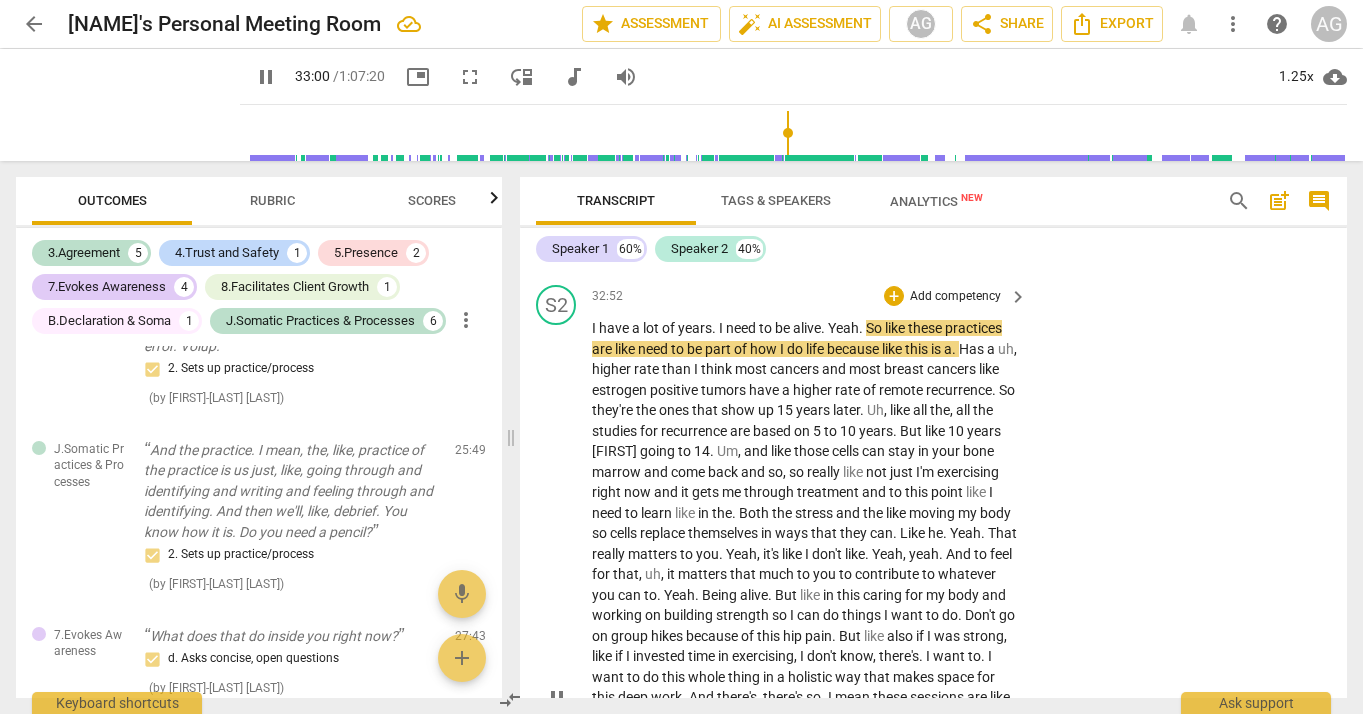 click on "going" at bounding box center [659, 451] 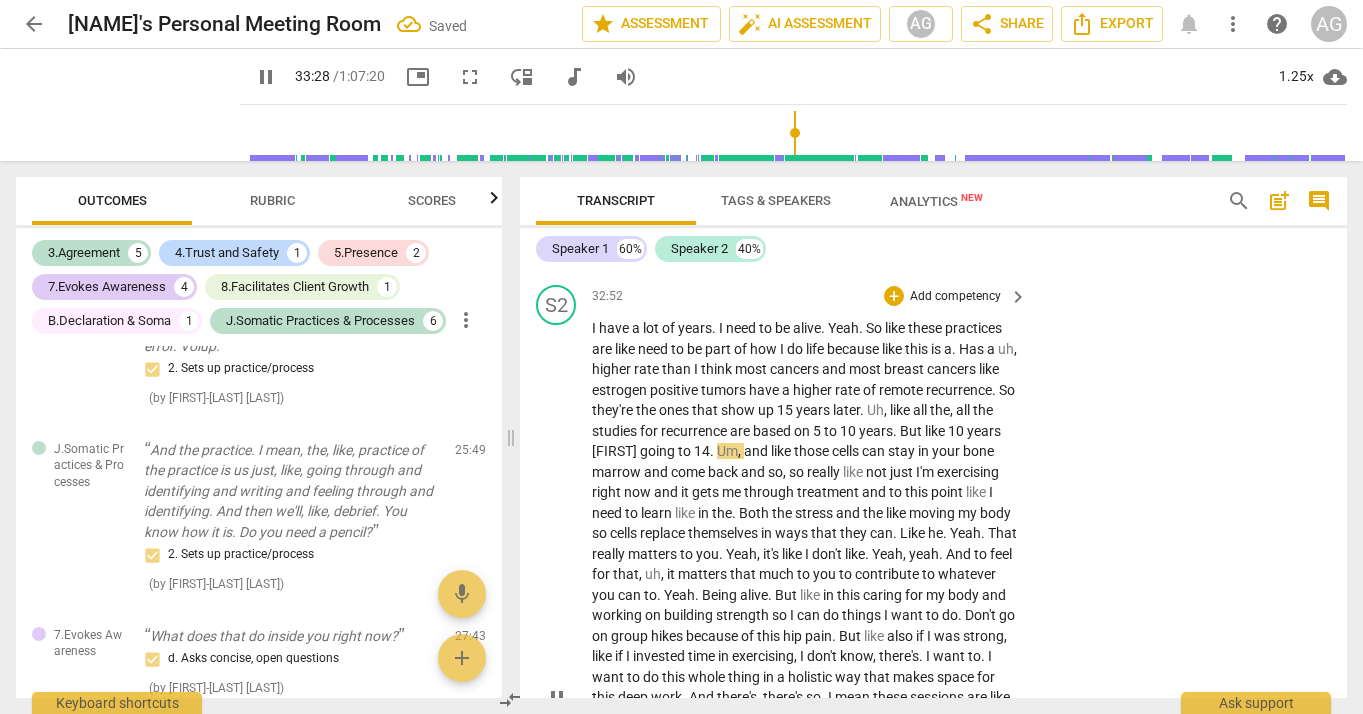 click on "going" at bounding box center (659, 451) 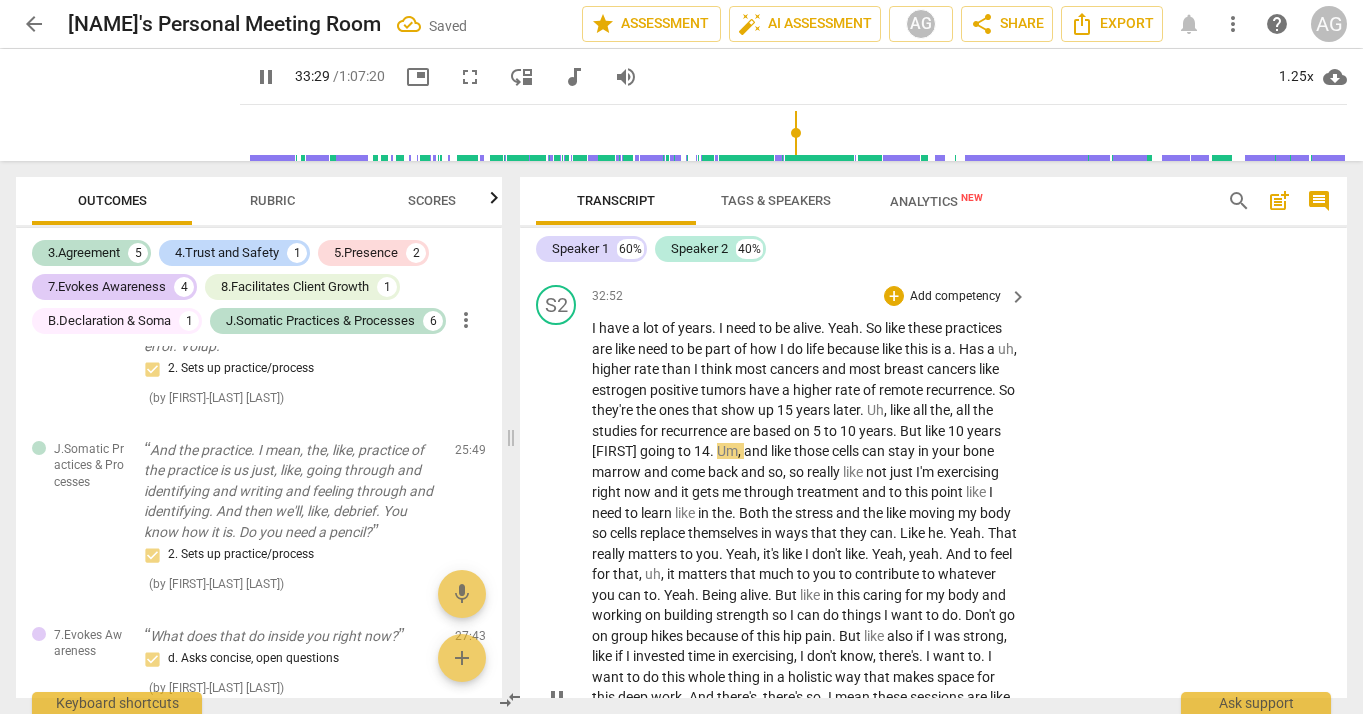 click on "10 years gets [NAME] going to 14 ." at bounding box center (804, 697) 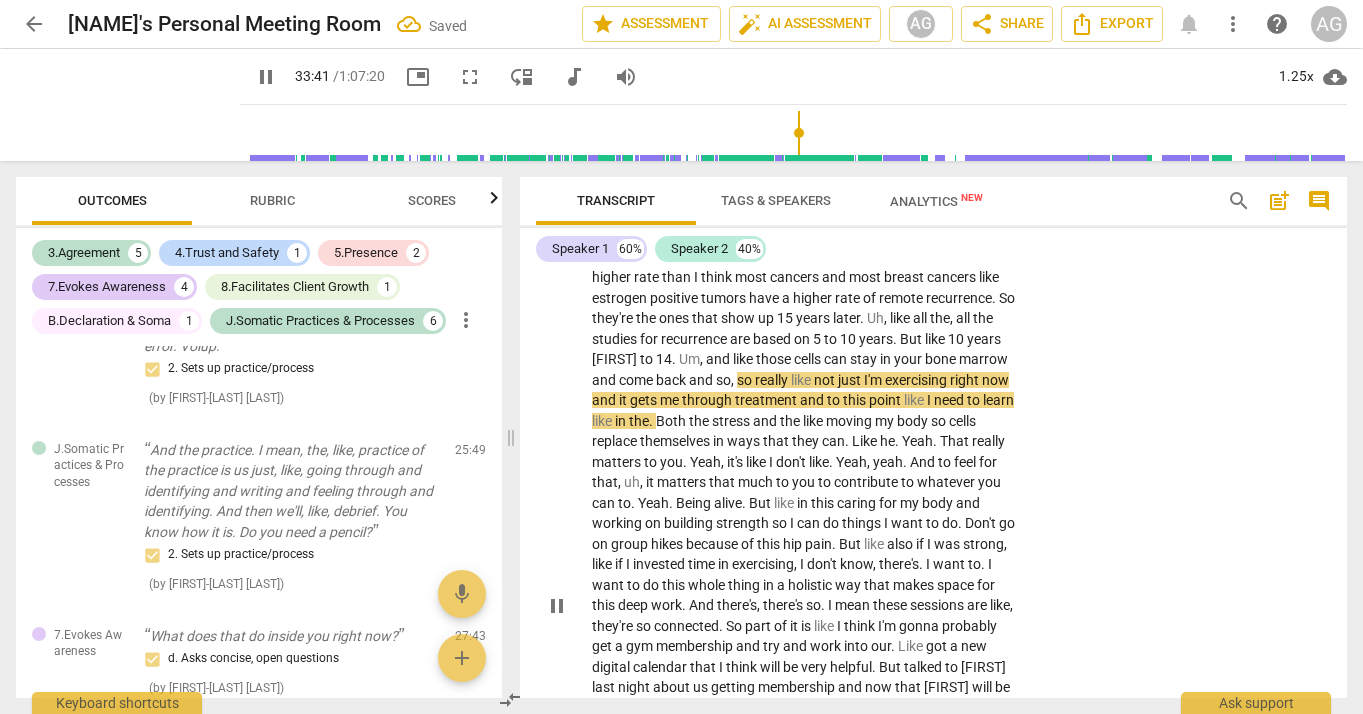 scroll, scrollTop: 9140, scrollLeft: 0, axis: vertical 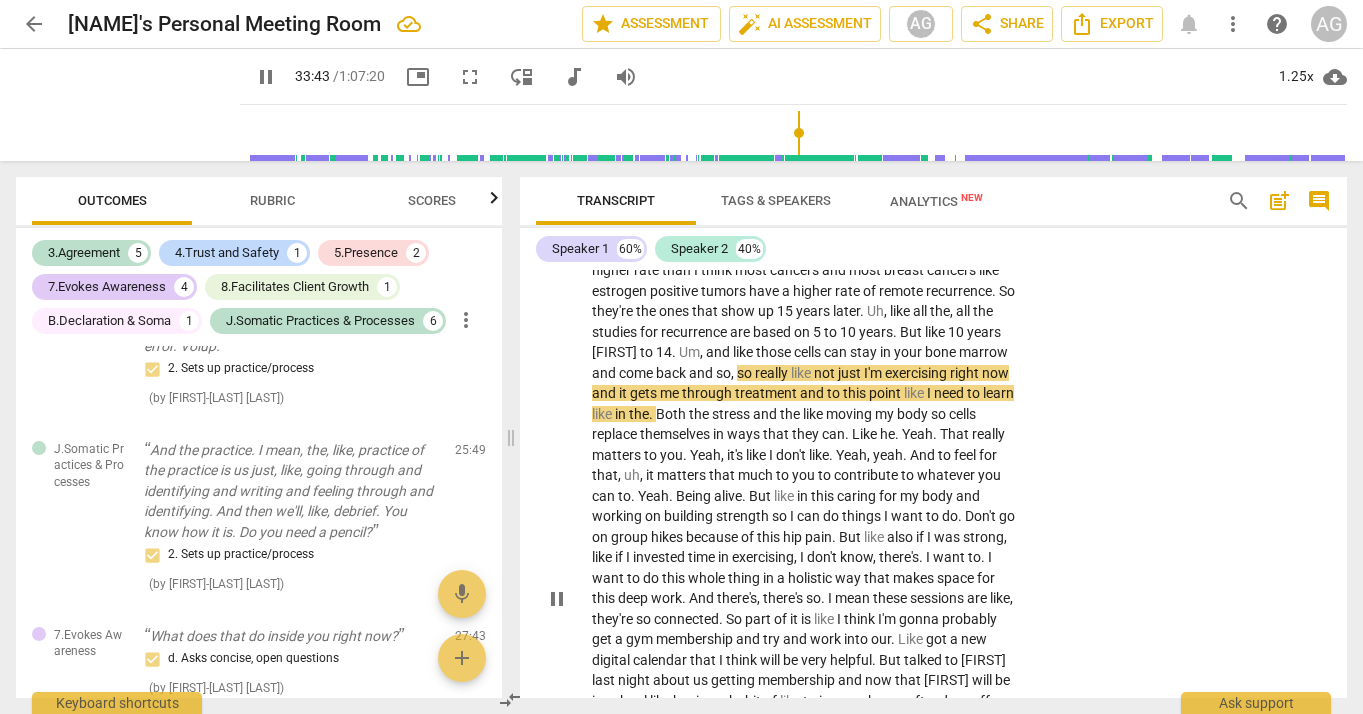 click on "That" at bounding box center (956, 434) 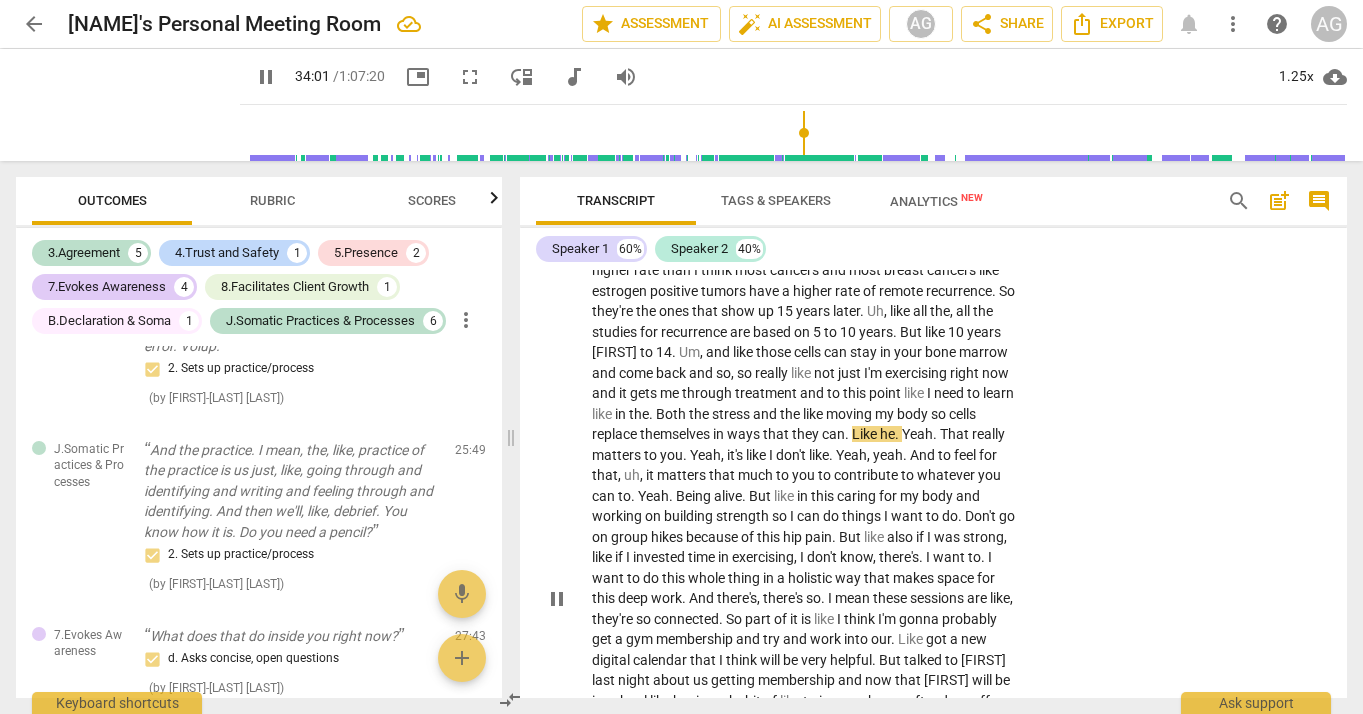 click on "That" at bounding box center (956, 434) 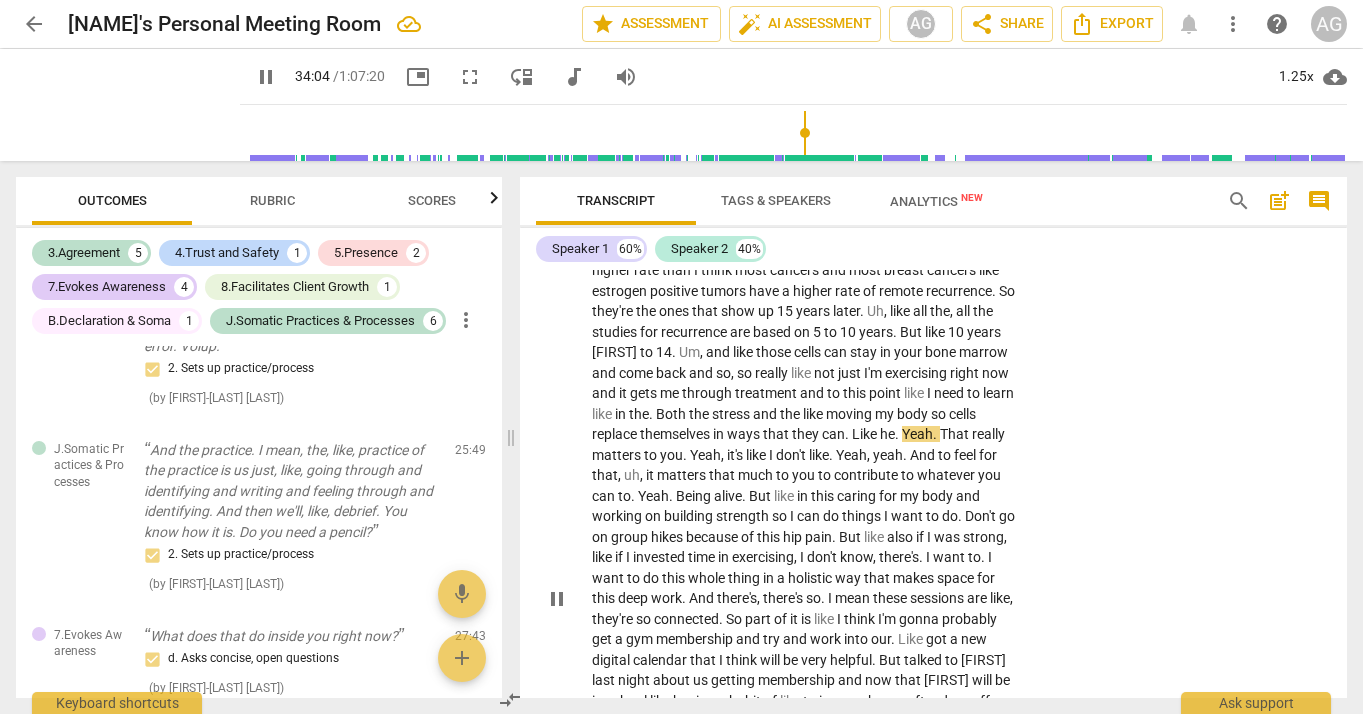click on "he" at bounding box center [887, 434] 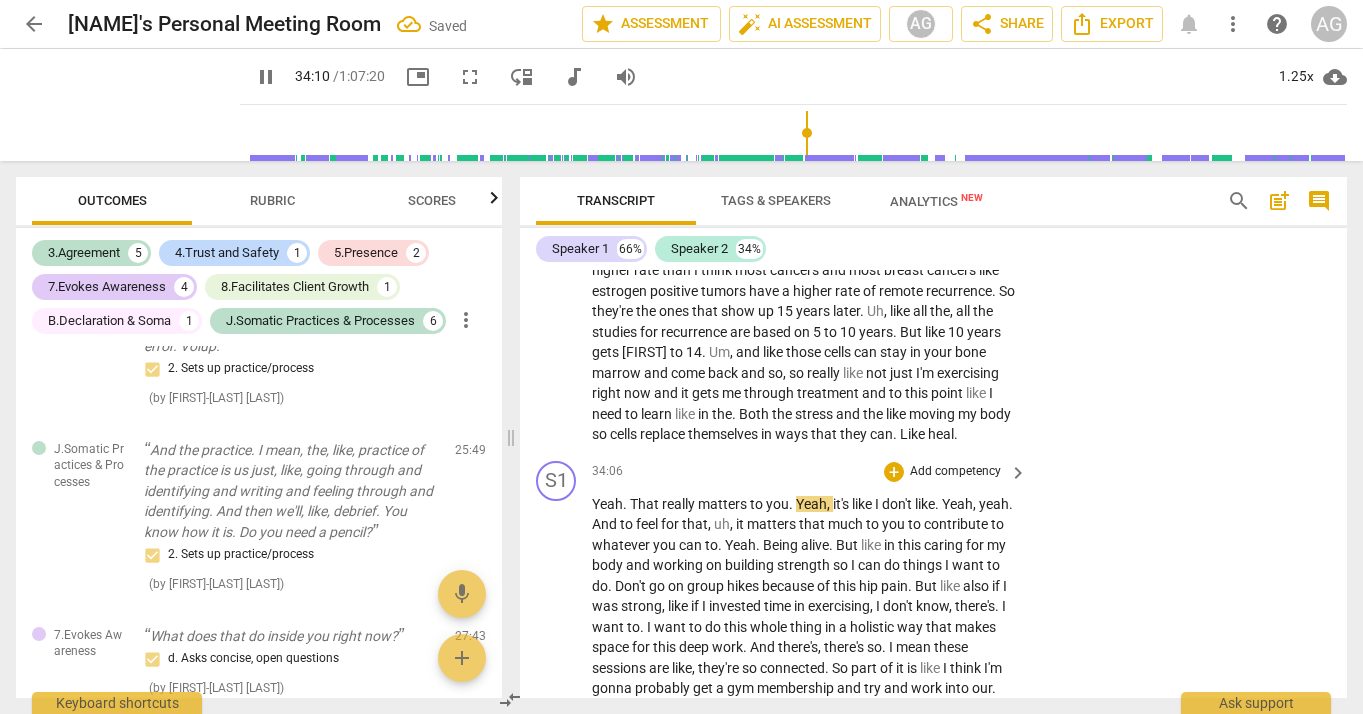 click on "." at bounding box center [792, 504] 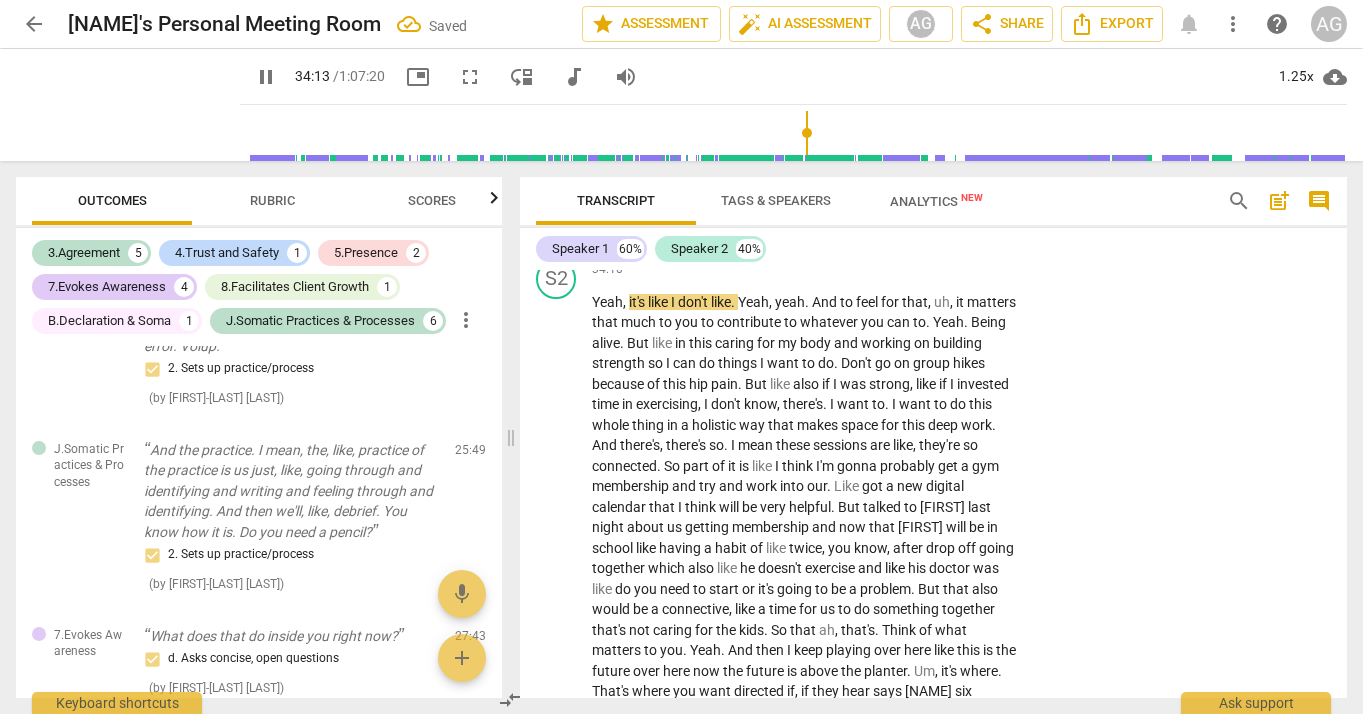 scroll, scrollTop: 9431, scrollLeft: 0, axis: vertical 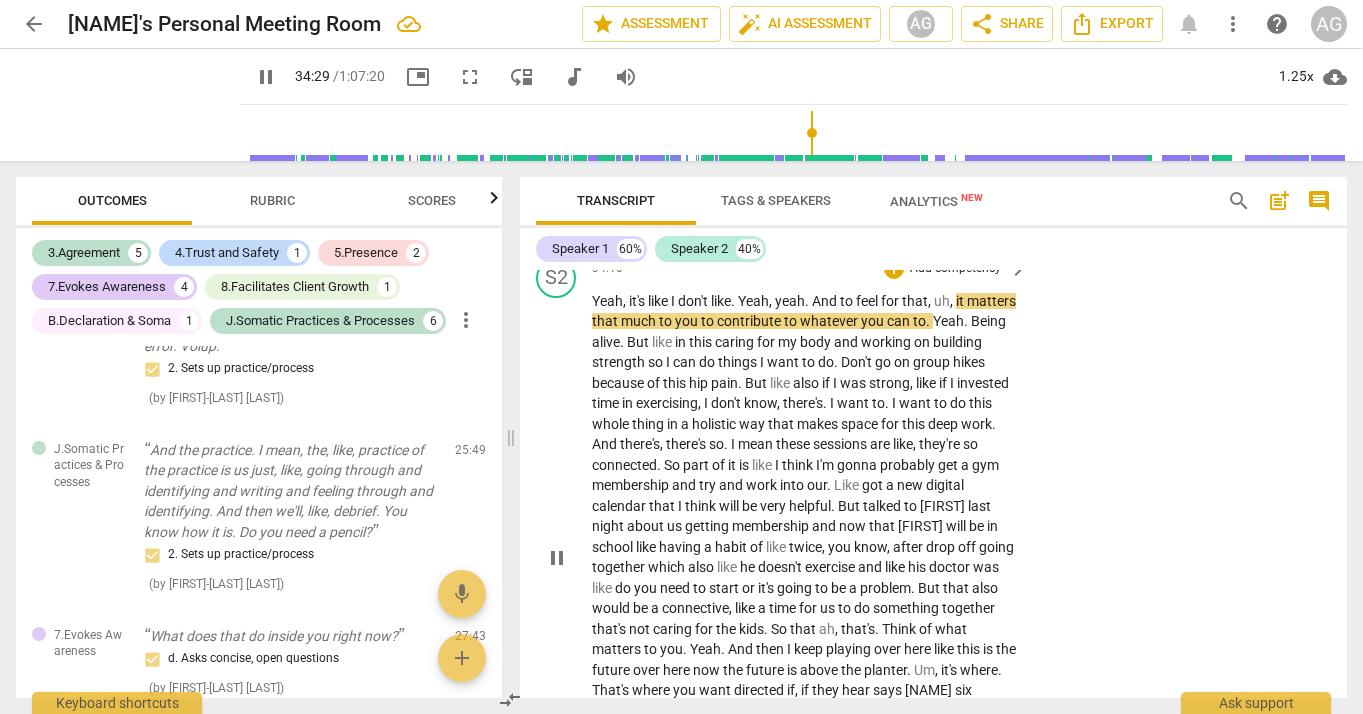 click on "And" at bounding box center (826, 301) 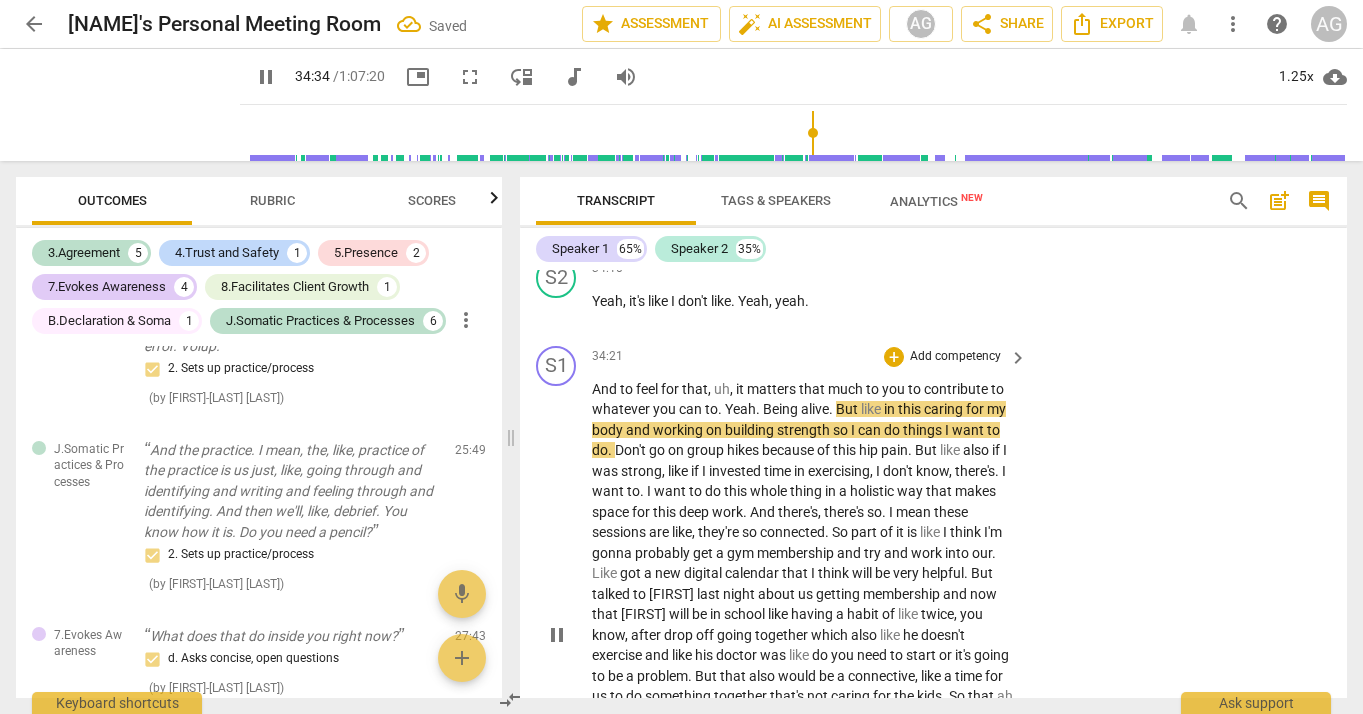click on "Being" at bounding box center [782, 409] 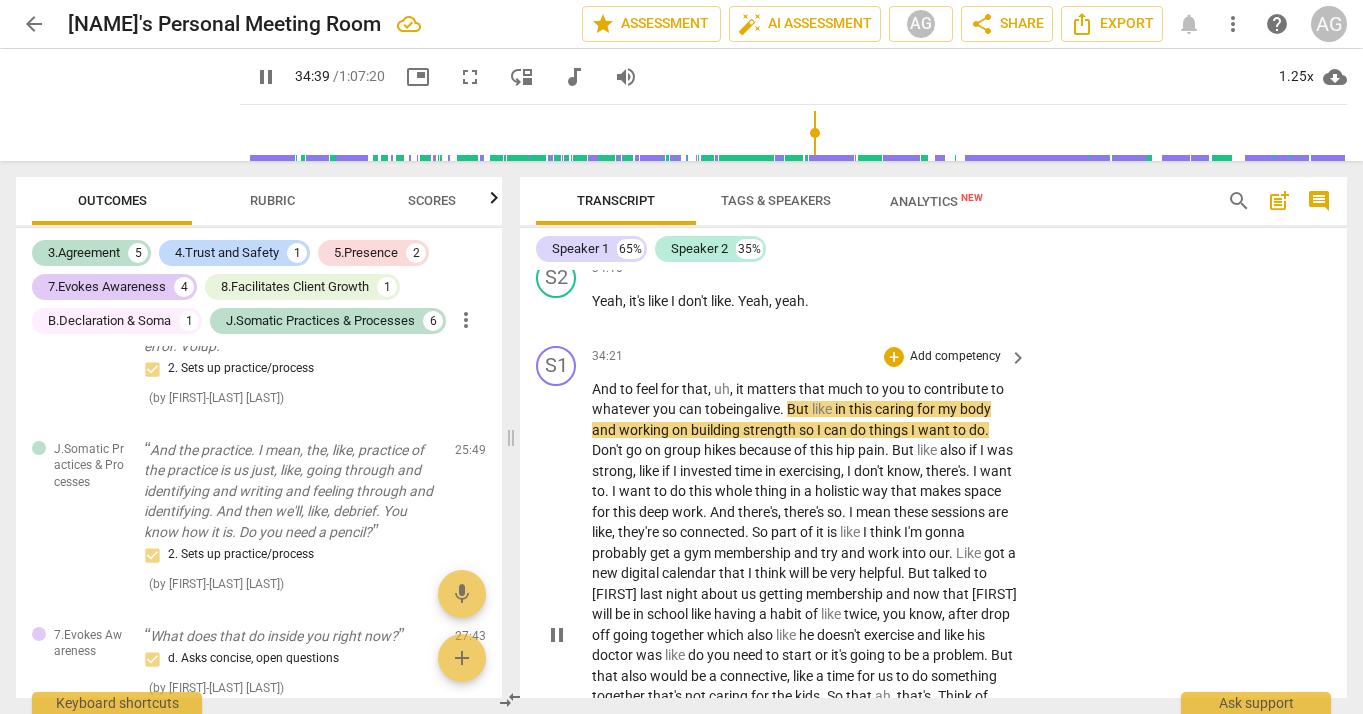 click on "." at bounding box center [783, 409] 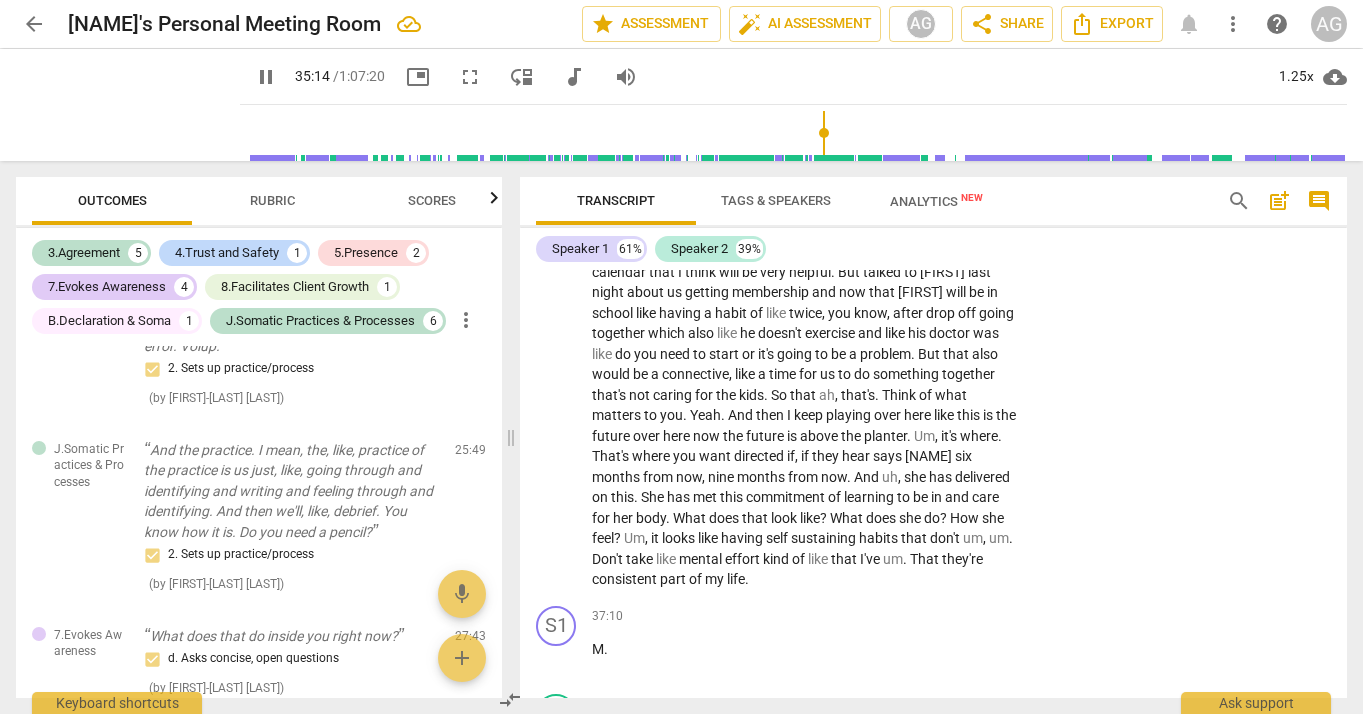 scroll, scrollTop: 9808, scrollLeft: 0, axis: vertical 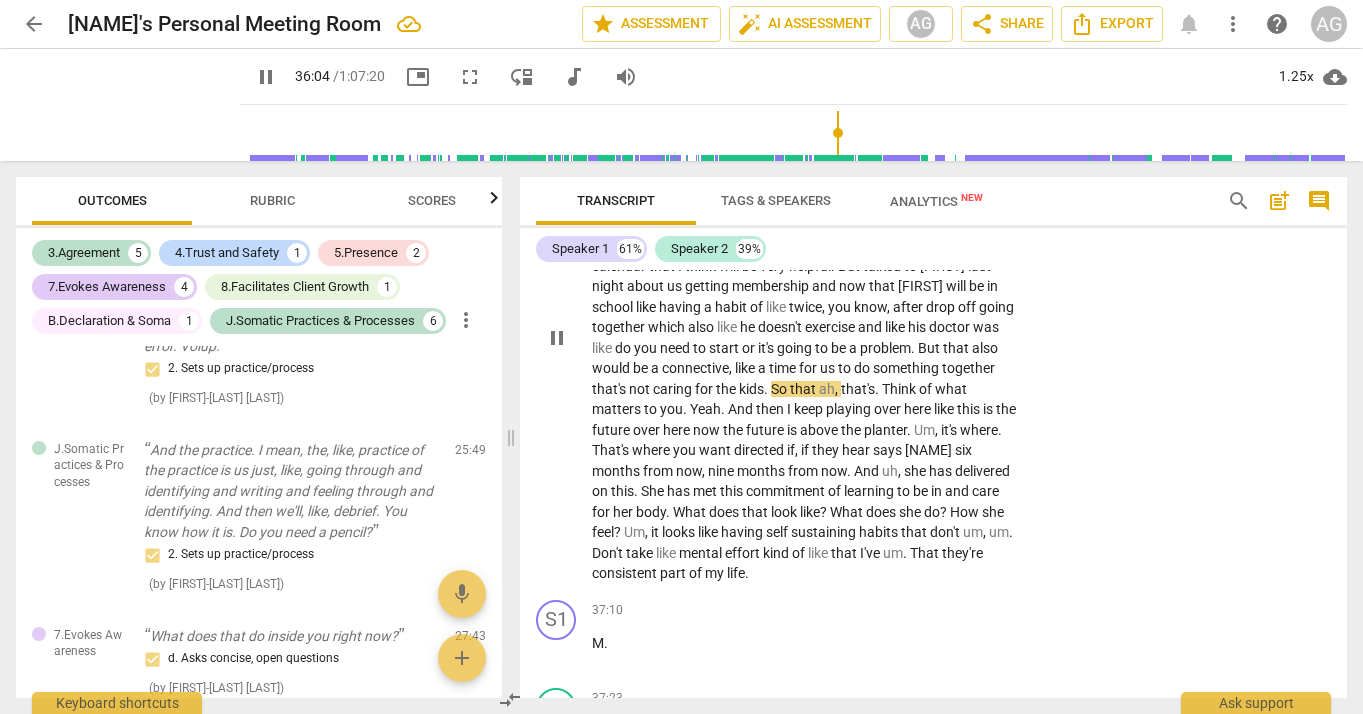 click on "So" at bounding box center (780, 389) 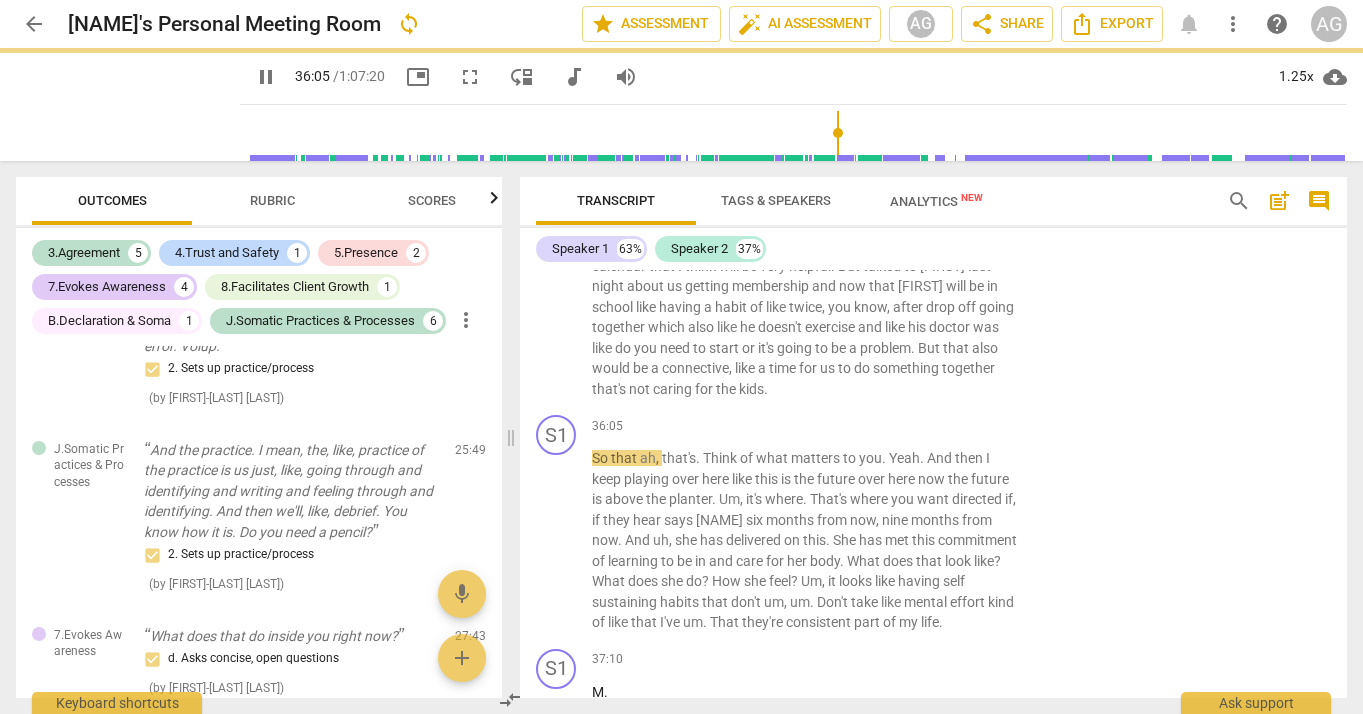 scroll, scrollTop: 9878, scrollLeft: 0, axis: vertical 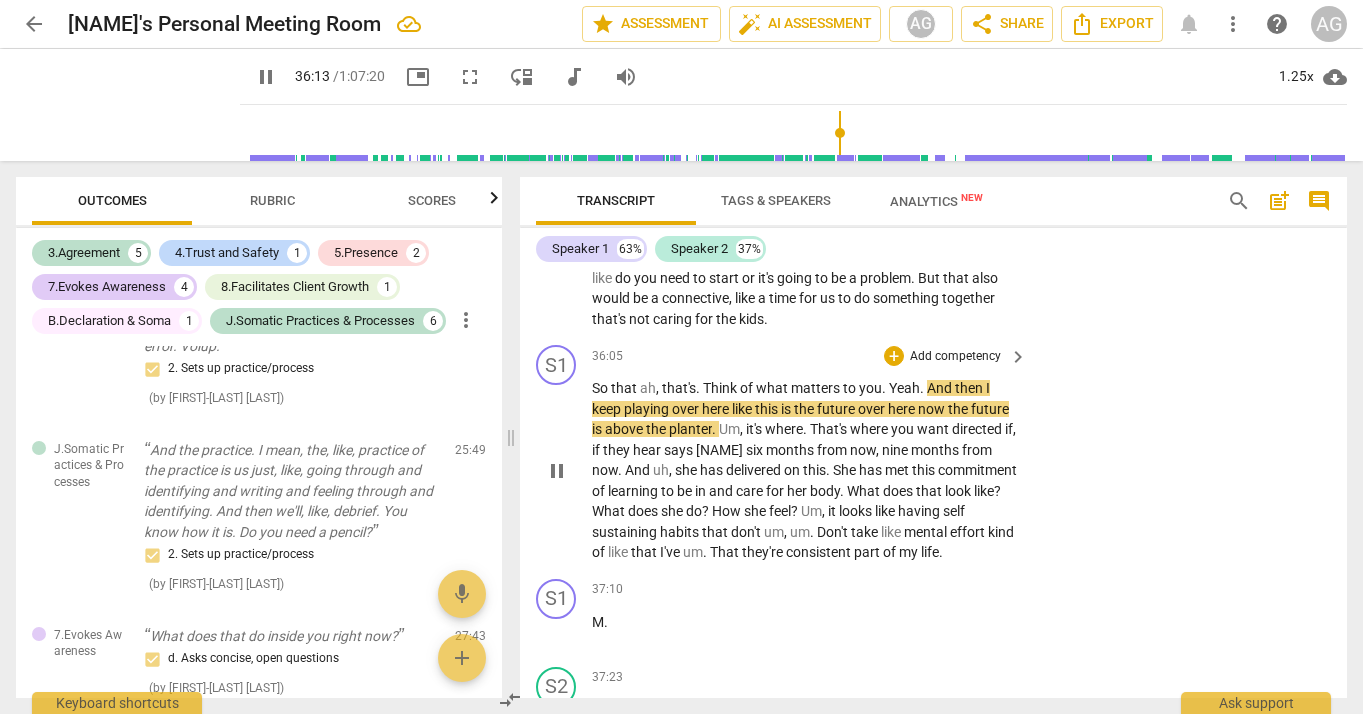 click on "Yeah" at bounding box center [904, 388] 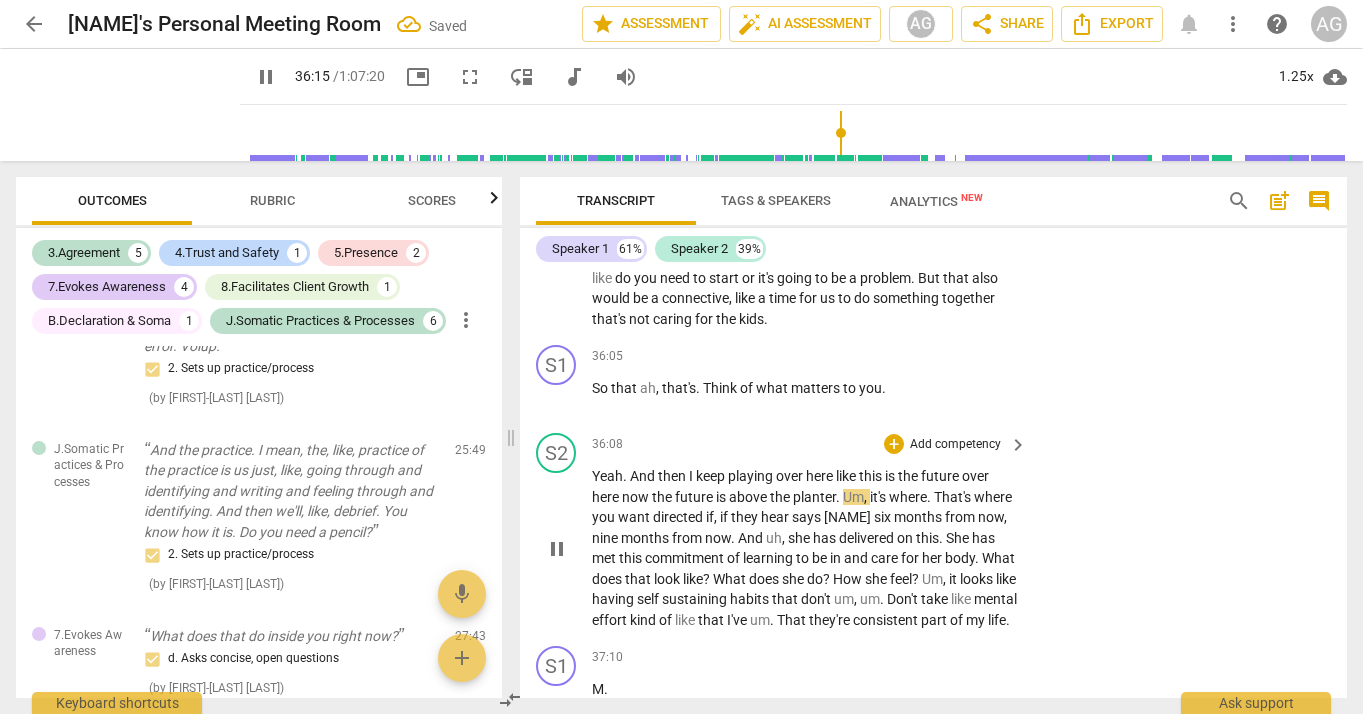 click on "And" at bounding box center [644, 476] 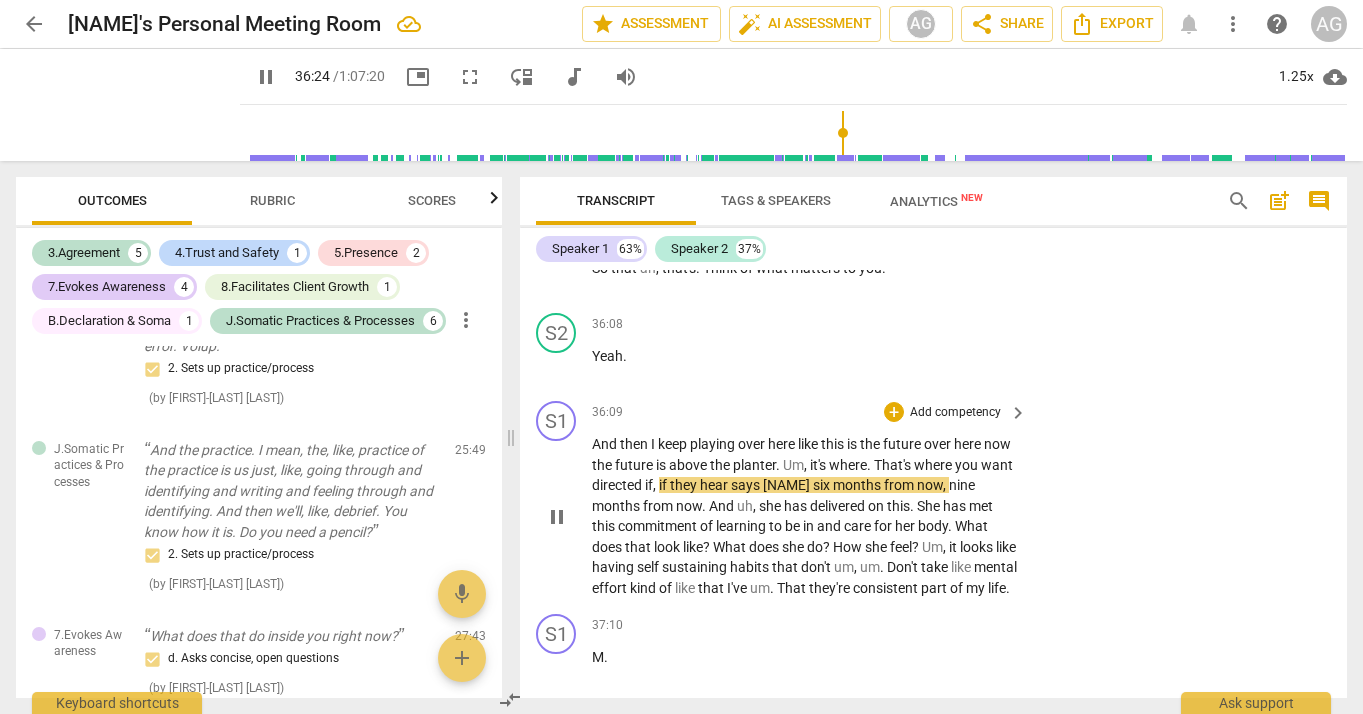 scroll, scrollTop: 10046, scrollLeft: 0, axis: vertical 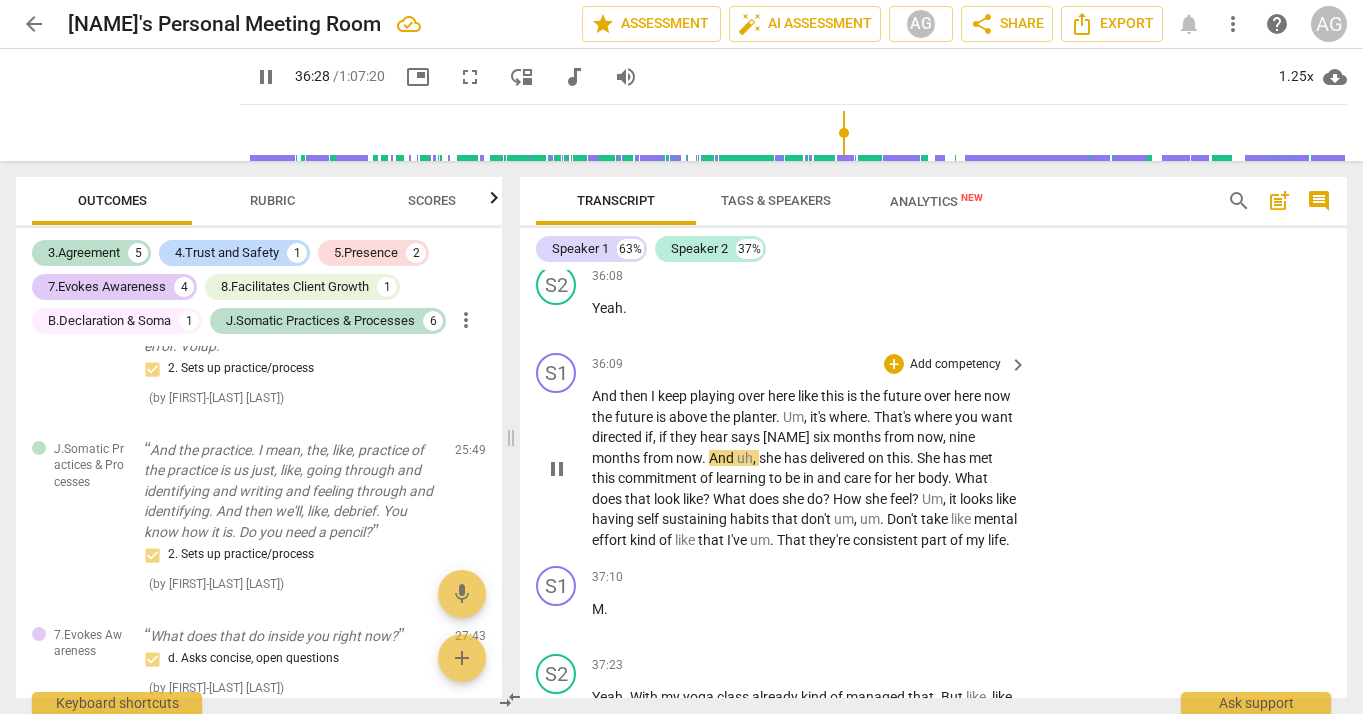 click on "says" at bounding box center (747, 437) 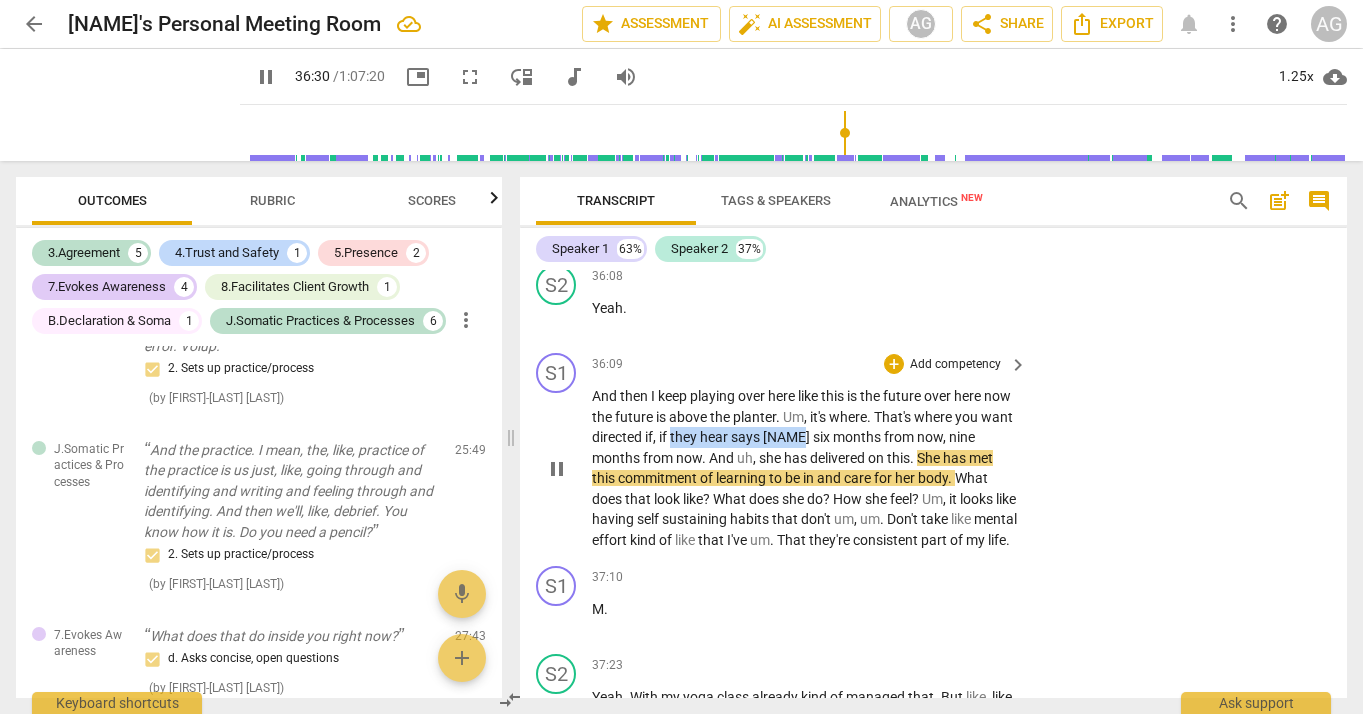 drag, startPoint x: 797, startPoint y: 521, endPoint x: 714, endPoint y: 521, distance: 83 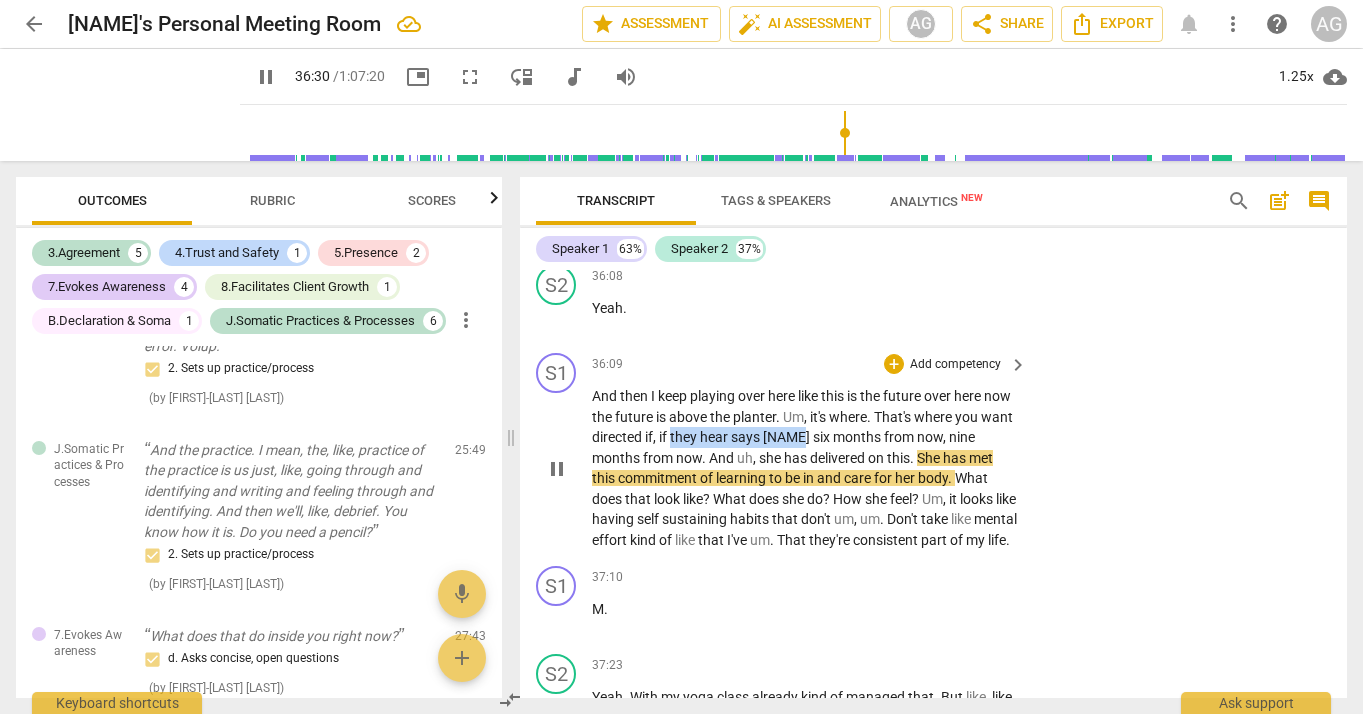 click on "And then I keep playing over here like this is the future over here now the future is above the planter . Um , it's where . That's where you want directed if , if they hear says Amara six months from now , nine months from now . And uh , she has delivered on this . She has met this commitment of learning to be in and care for her body . What does that look like ? What does she do ? How she feel ? Um , it looks like having self sustaining habits that don't um , um . Don't take like mental effort kind of like that I've um . That they're consistent part of my life ." at bounding box center [804, 468] 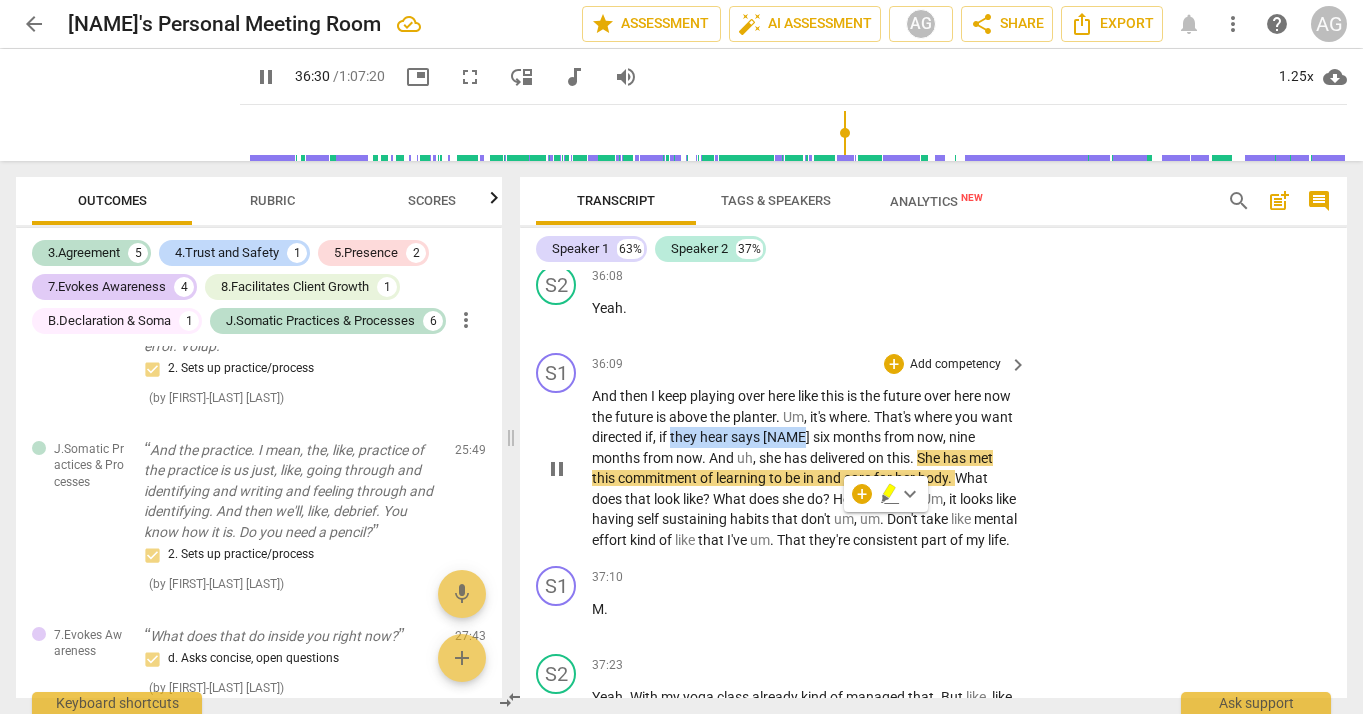 type on "2191" 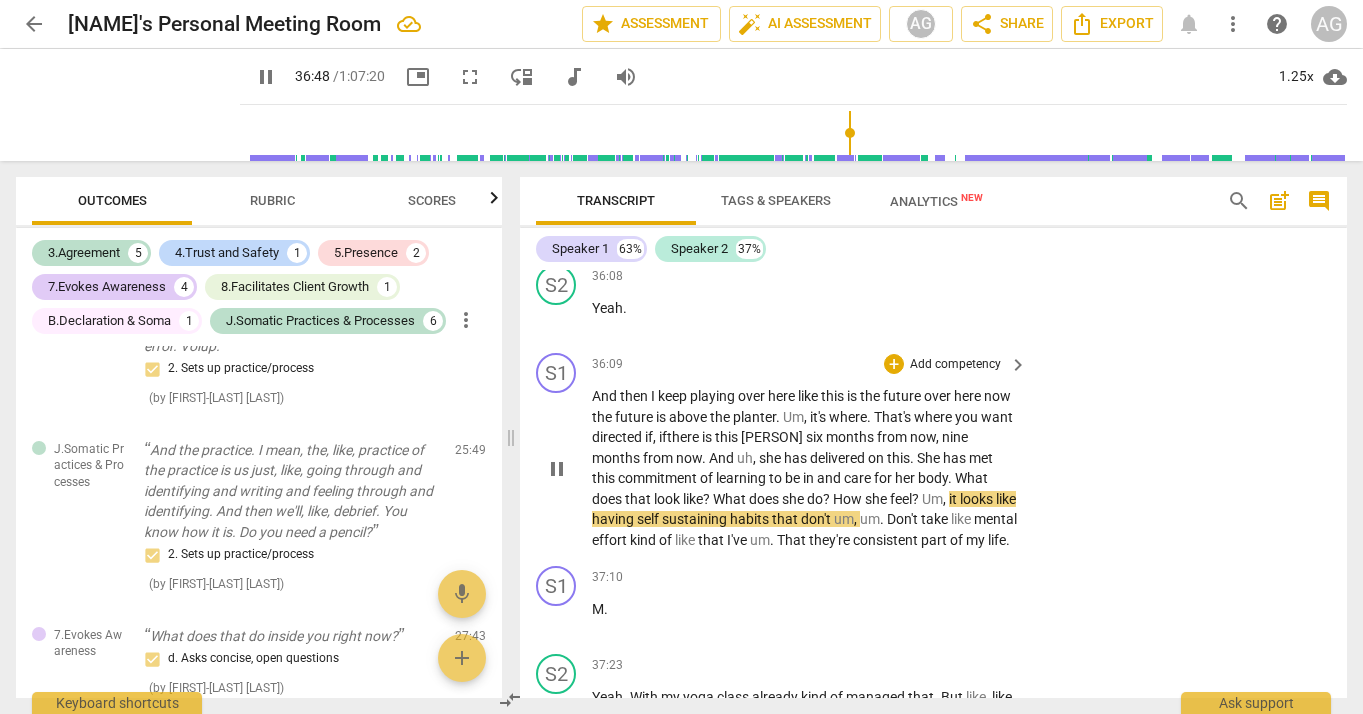 click on "Um" at bounding box center (932, 499) 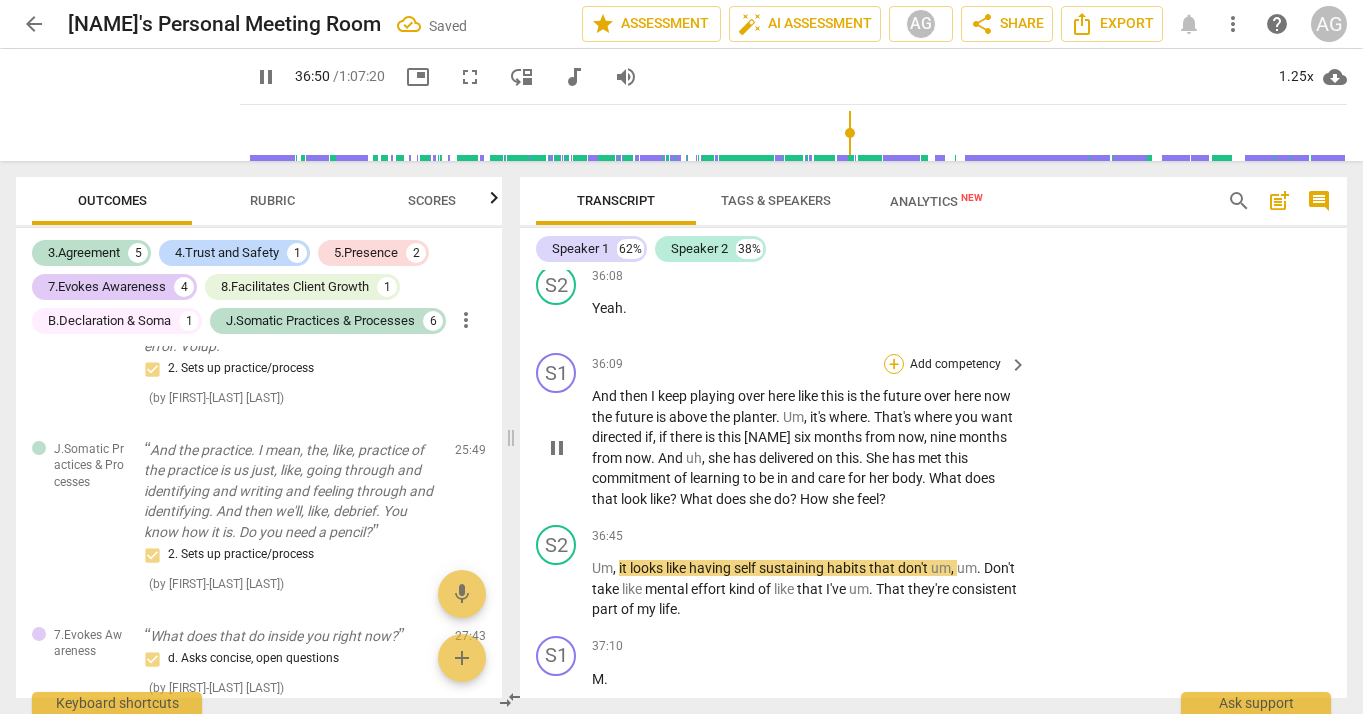 click on "+" at bounding box center [894, 364] 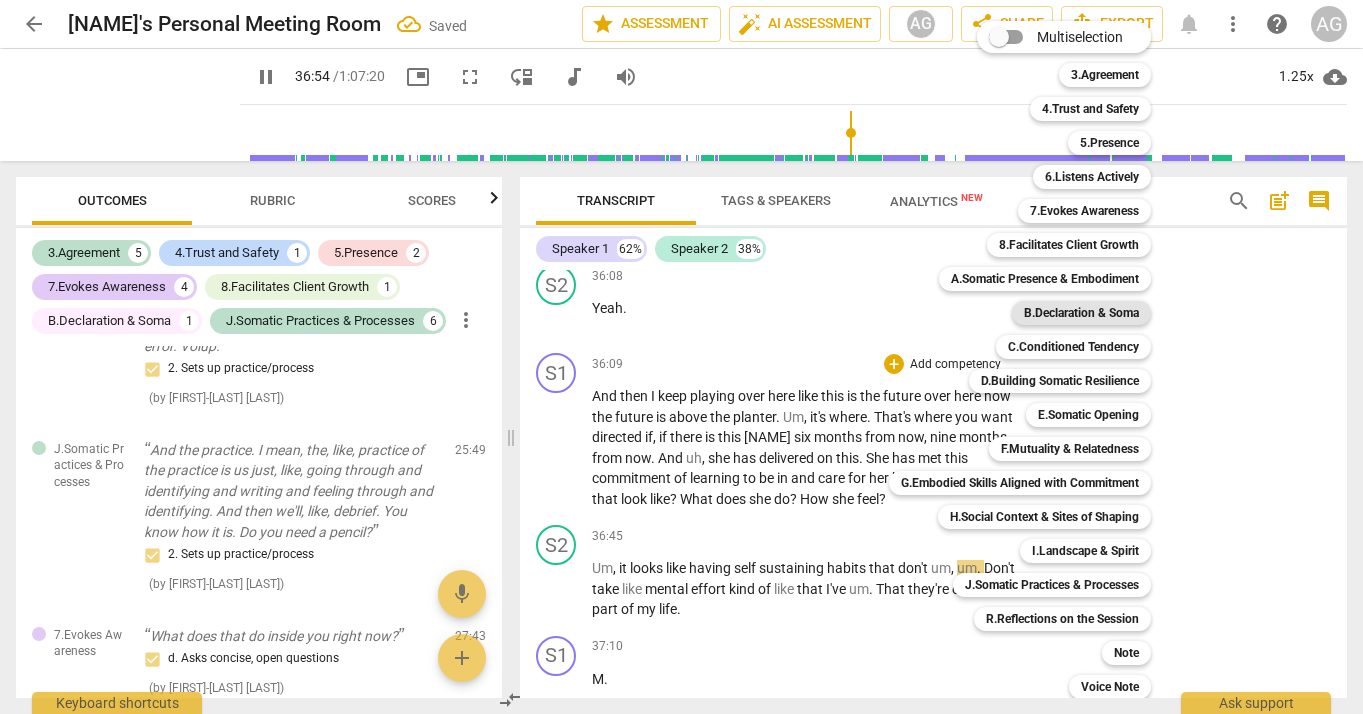 click on "B.Declaration & Soma" at bounding box center [1081, 313] 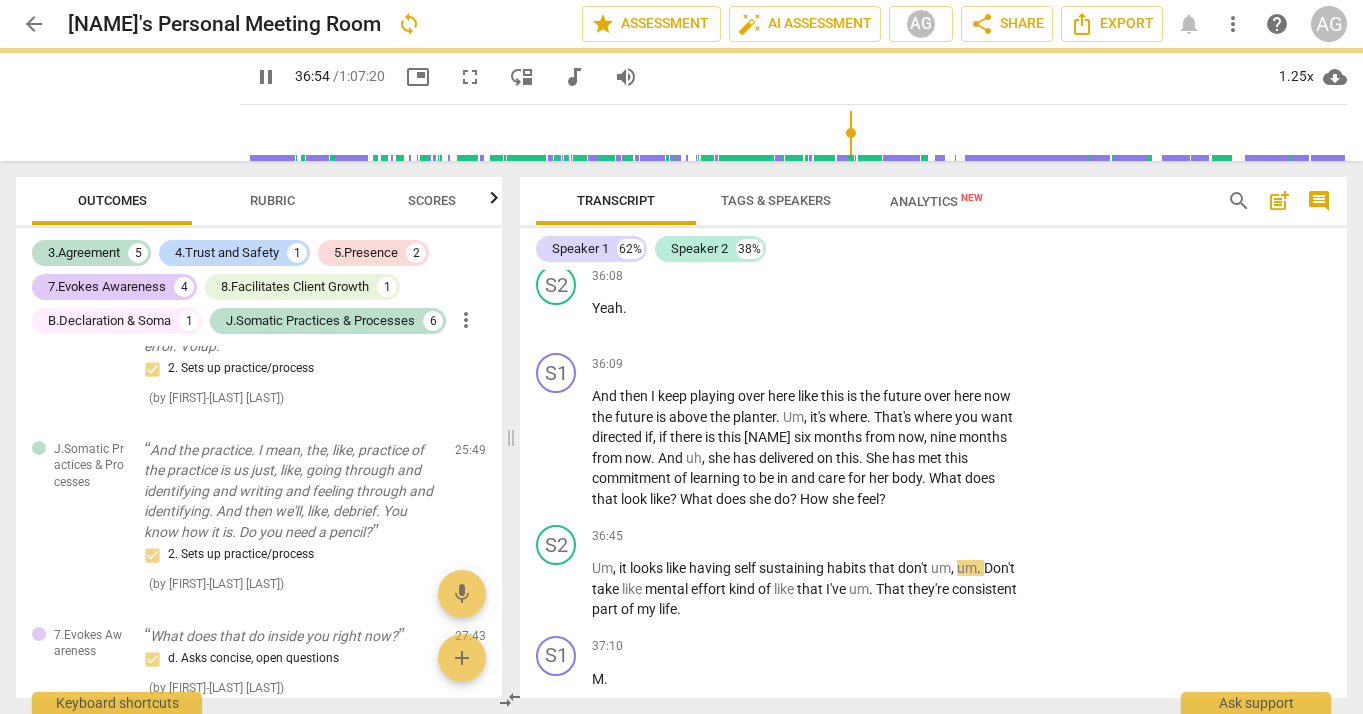 type on "2215" 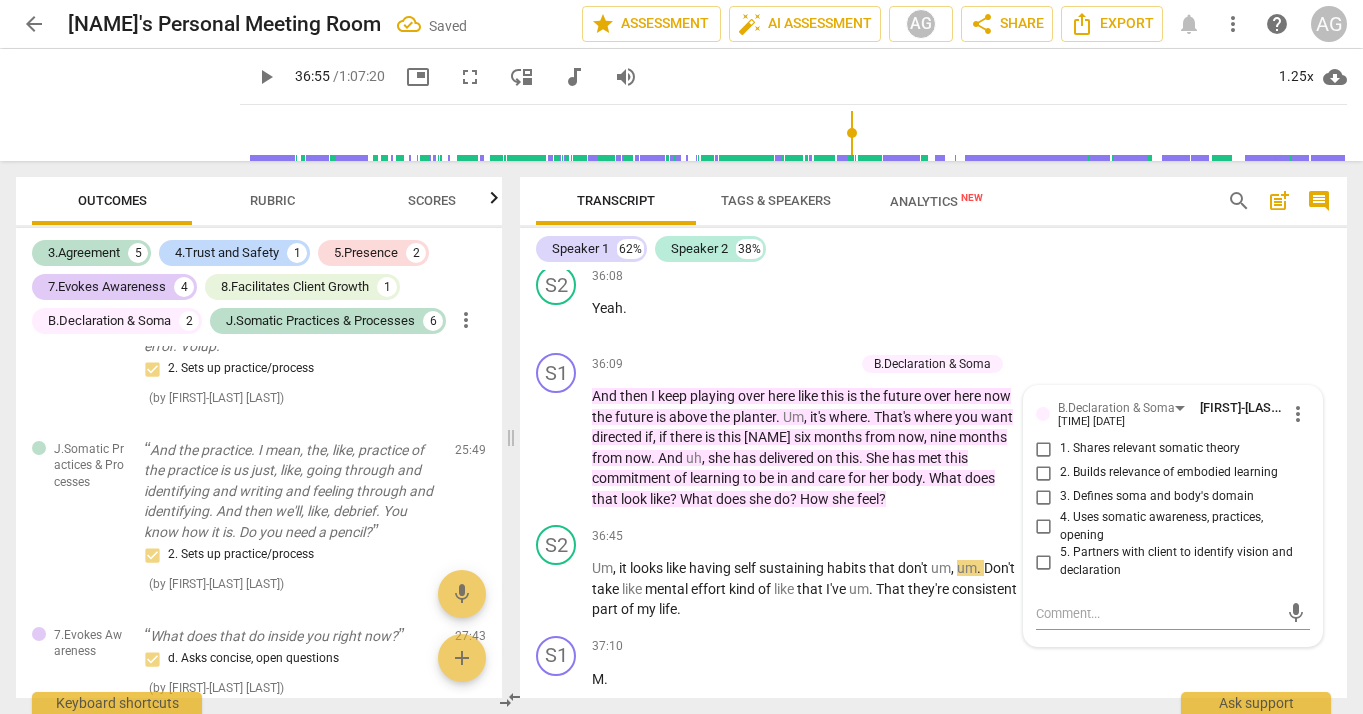 scroll, scrollTop: 10051, scrollLeft: 0, axis: vertical 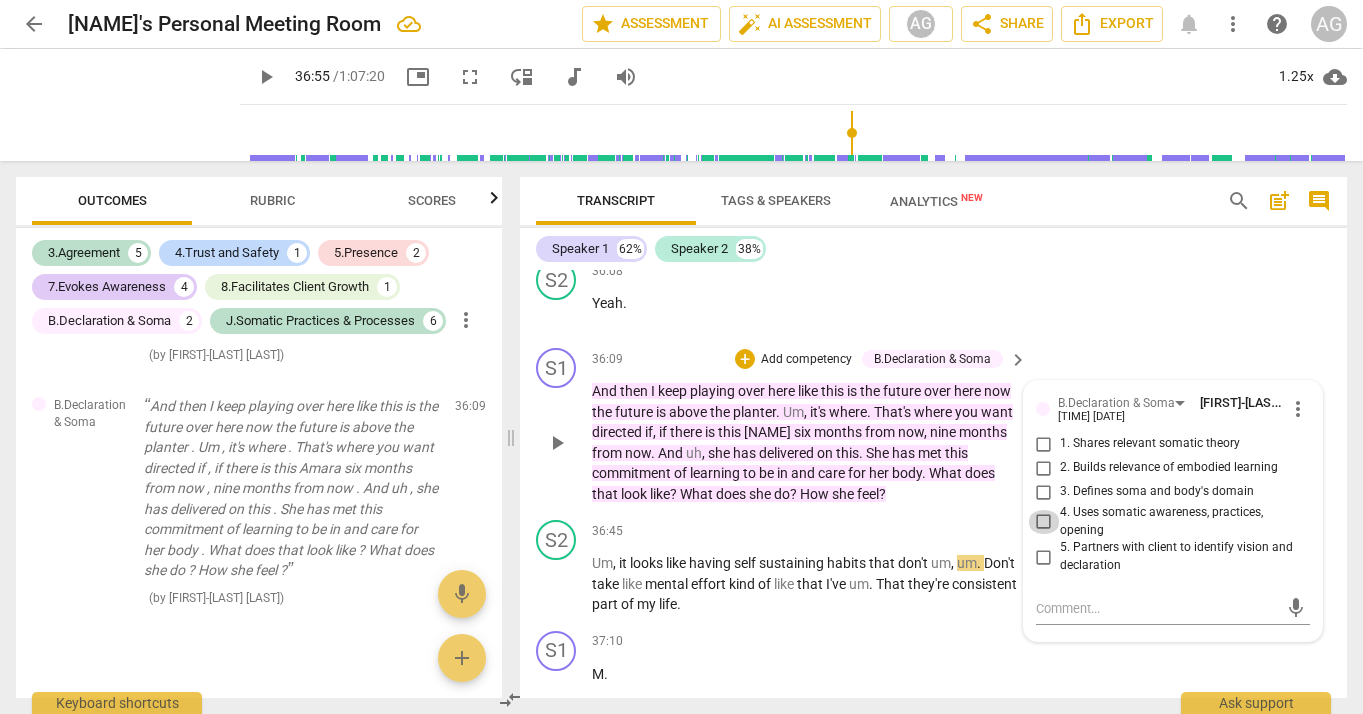 click on "4. Uses somatic awareness, practices, opening" at bounding box center [1044, 522] 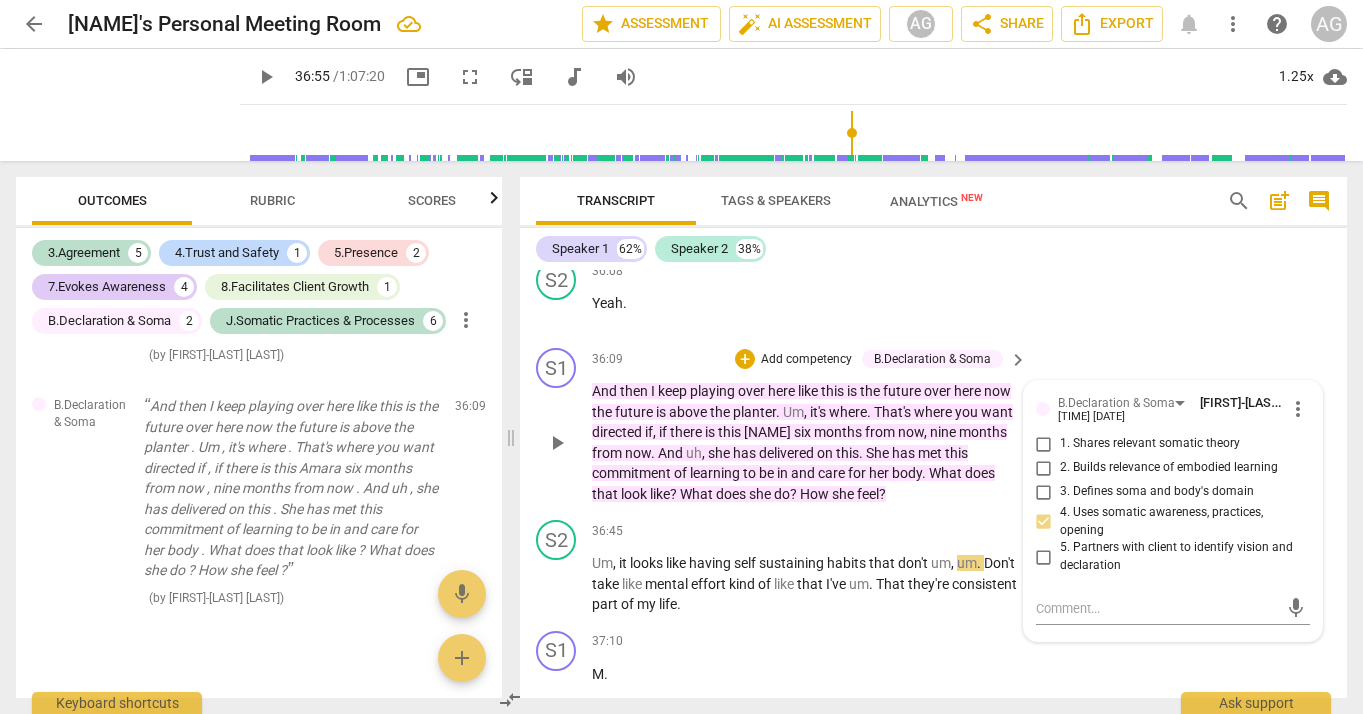 click on "4. Uses somatic awareness, practices, opening" at bounding box center [1044, 522] 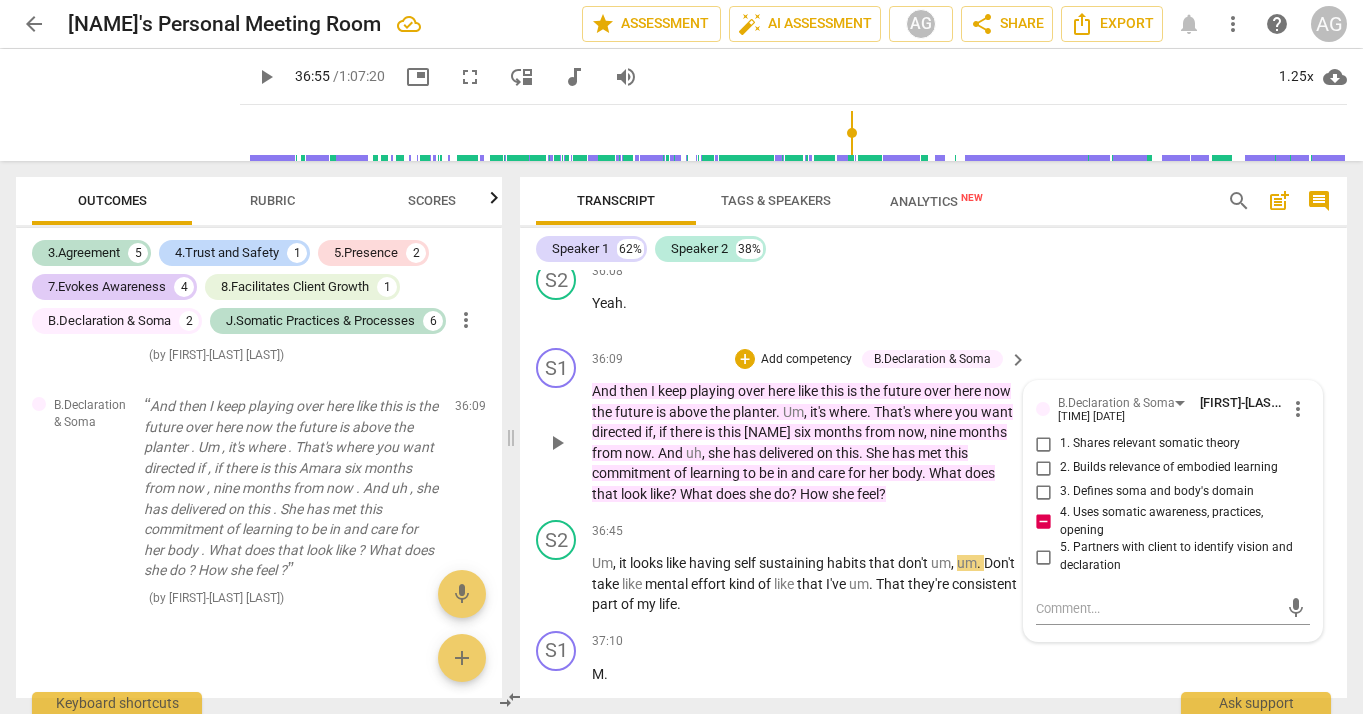 click on "5. Partners with client to identify vision and declaration" at bounding box center (1044, 557) 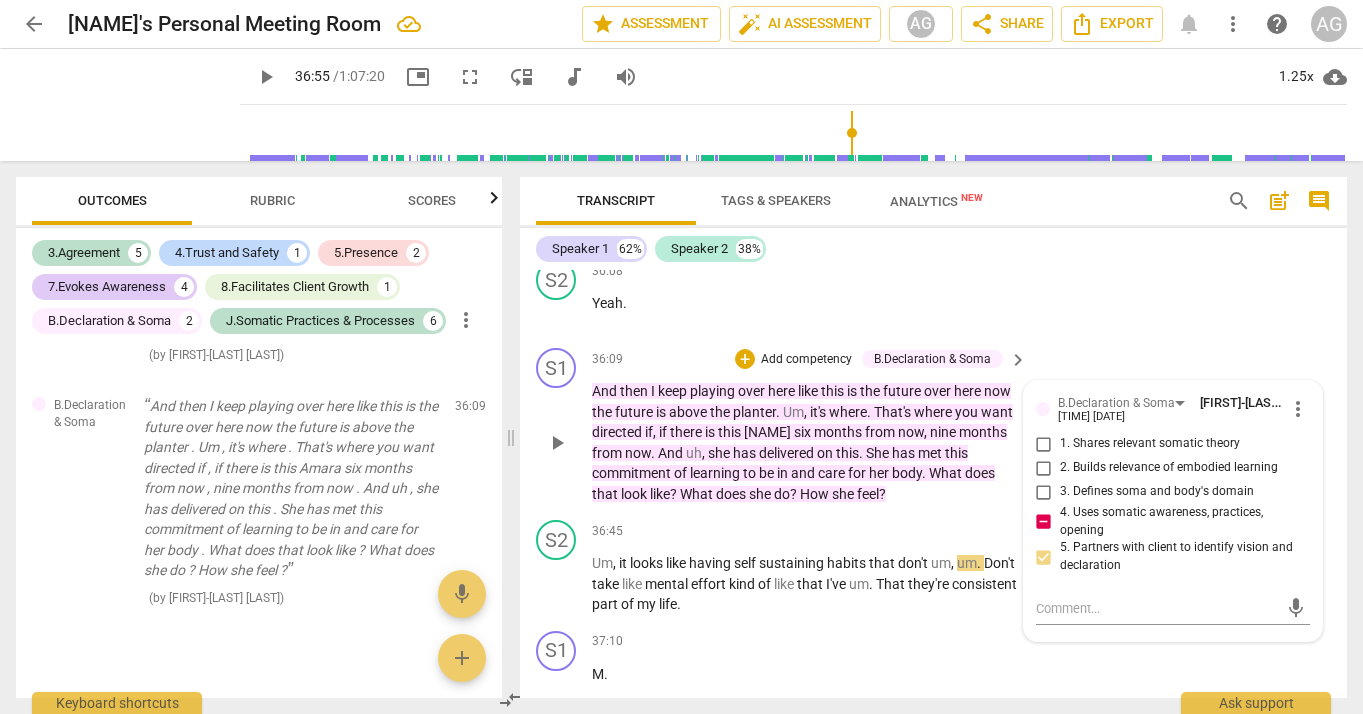 click on "4. Uses somatic awareness, practices, opening" at bounding box center [1044, 522] 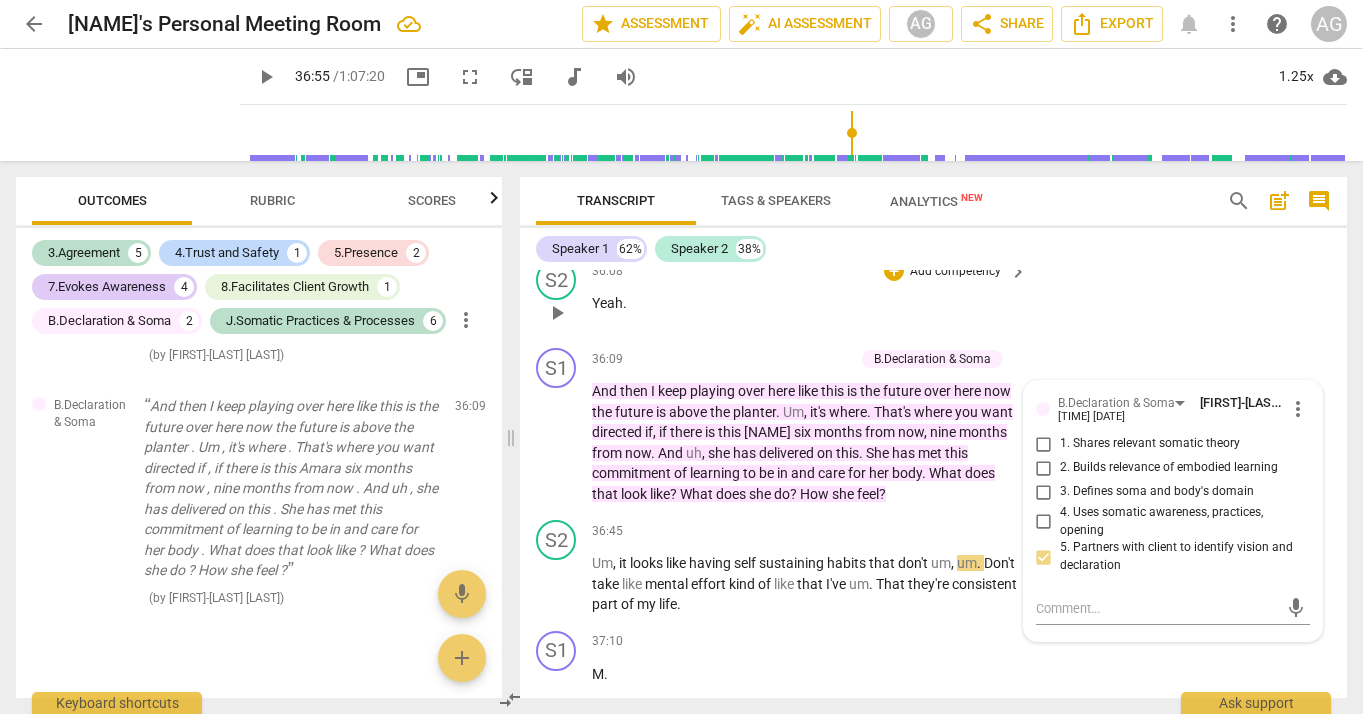 click on "S2 play_arrow pause 36:08 + Add competency keyboard_arrow_right Yeah ." at bounding box center [933, 296] 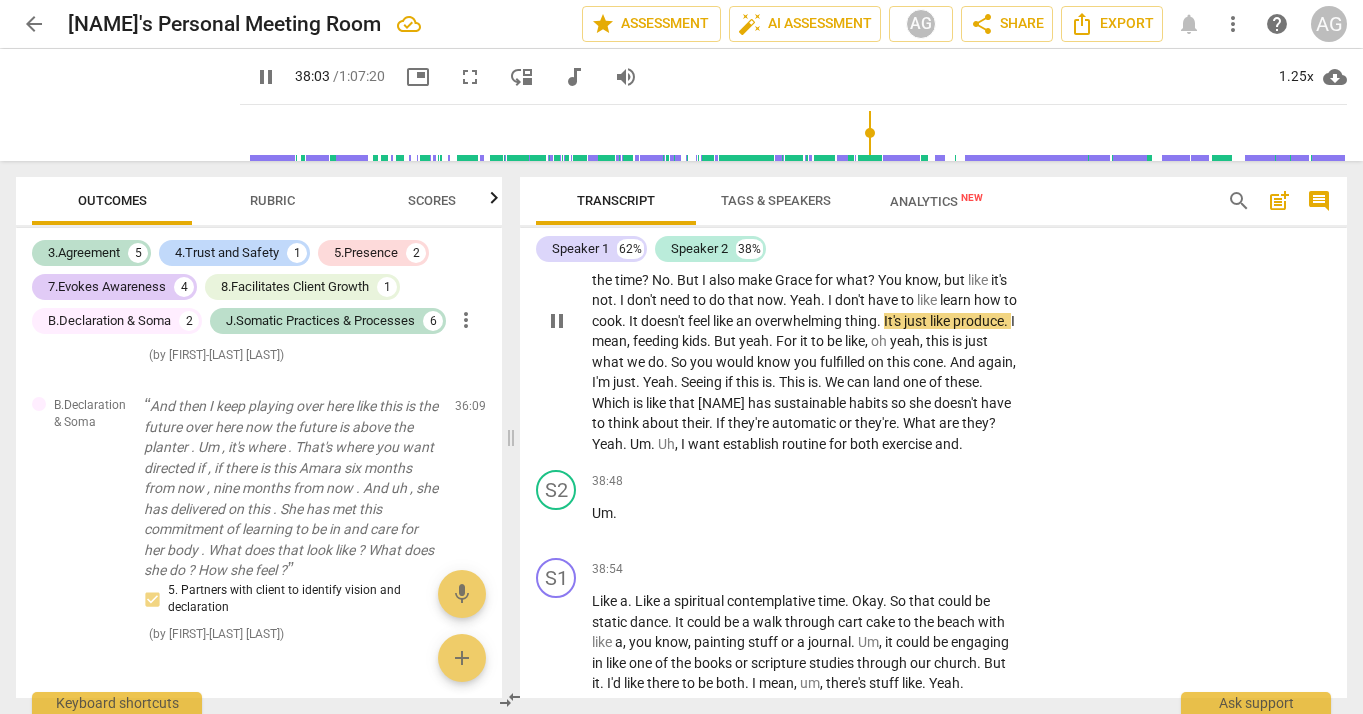 scroll, scrollTop: 10617, scrollLeft: 0, axis: vertical 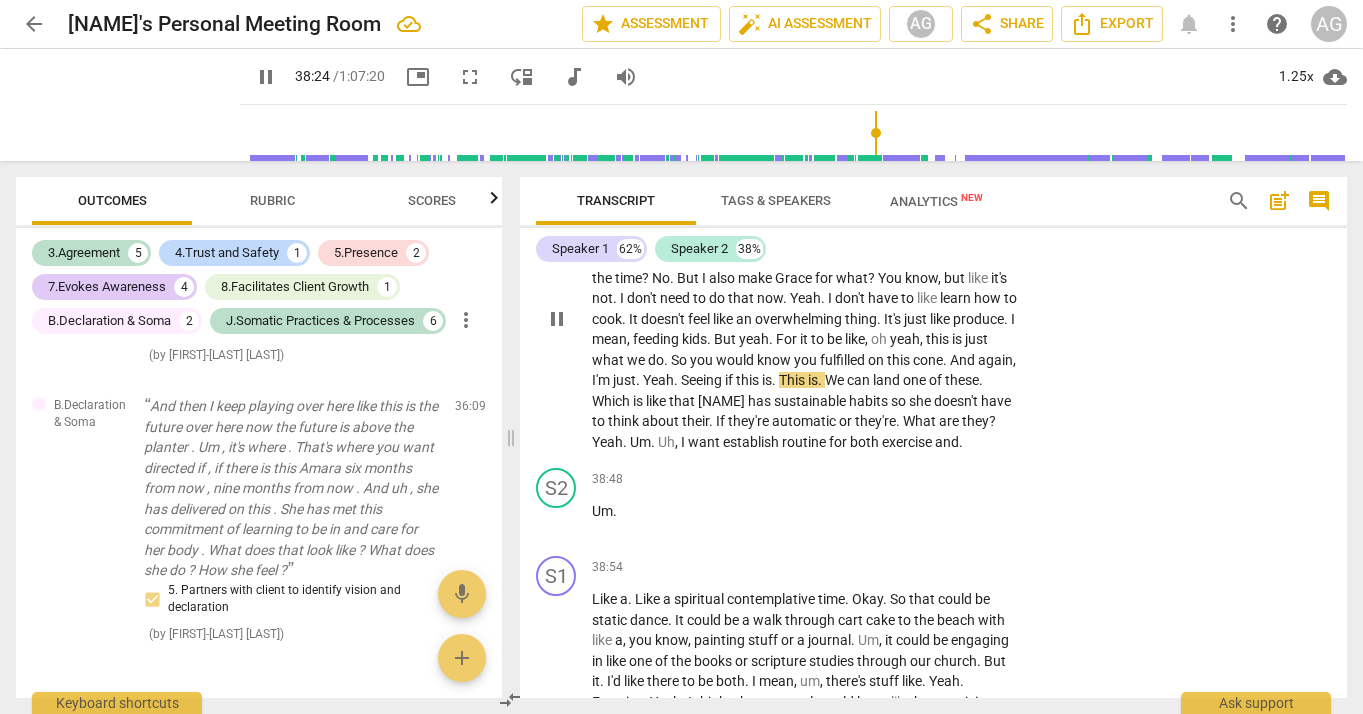 click on "So" at bounding box center (680, 360) 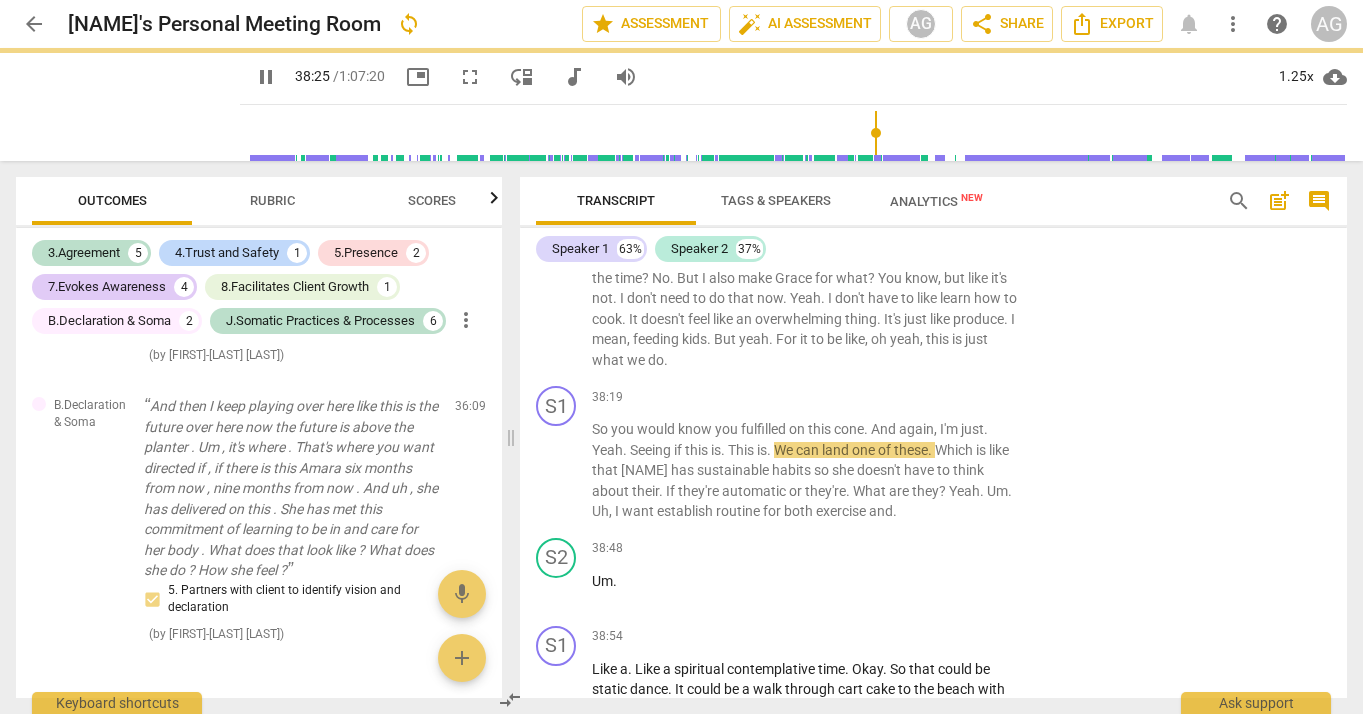 scroll, scrollTop: 10666, scrollLeft: 0, axis: vertical 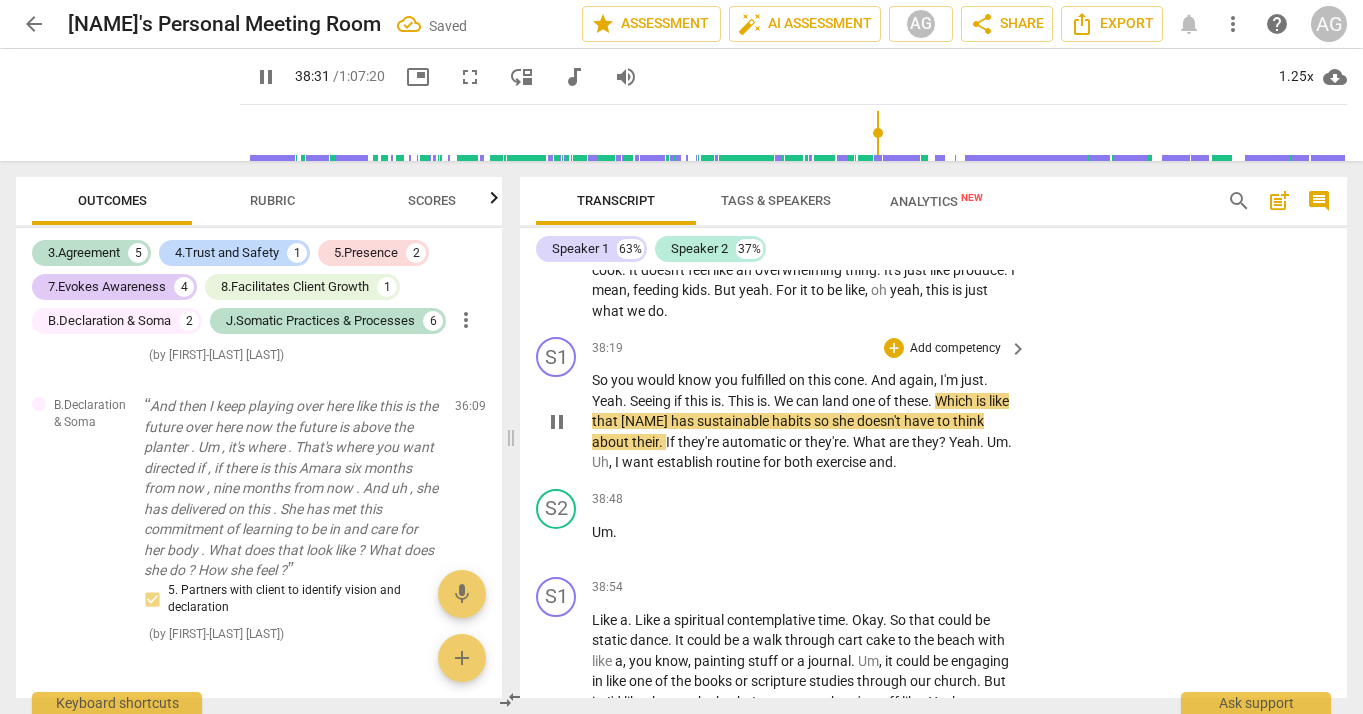 click on "cone" at bounding box center (849, 380) 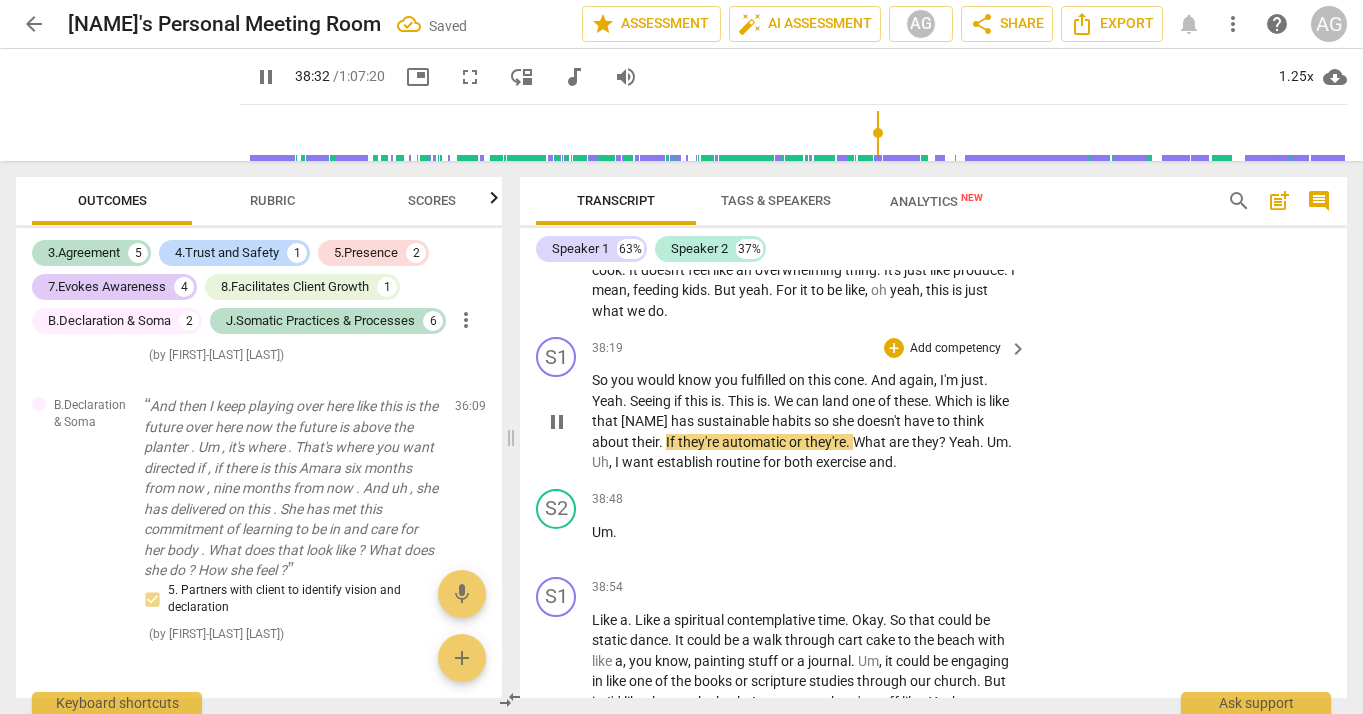 type on "2313" 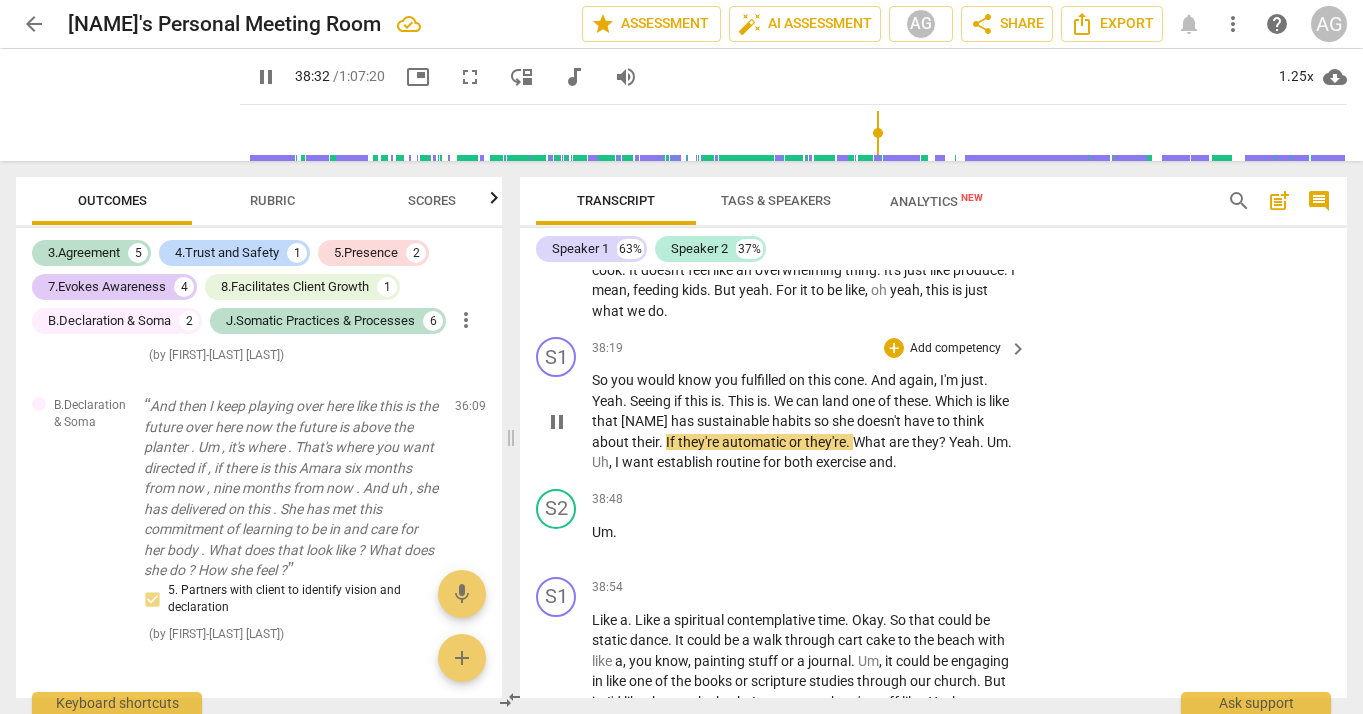 type 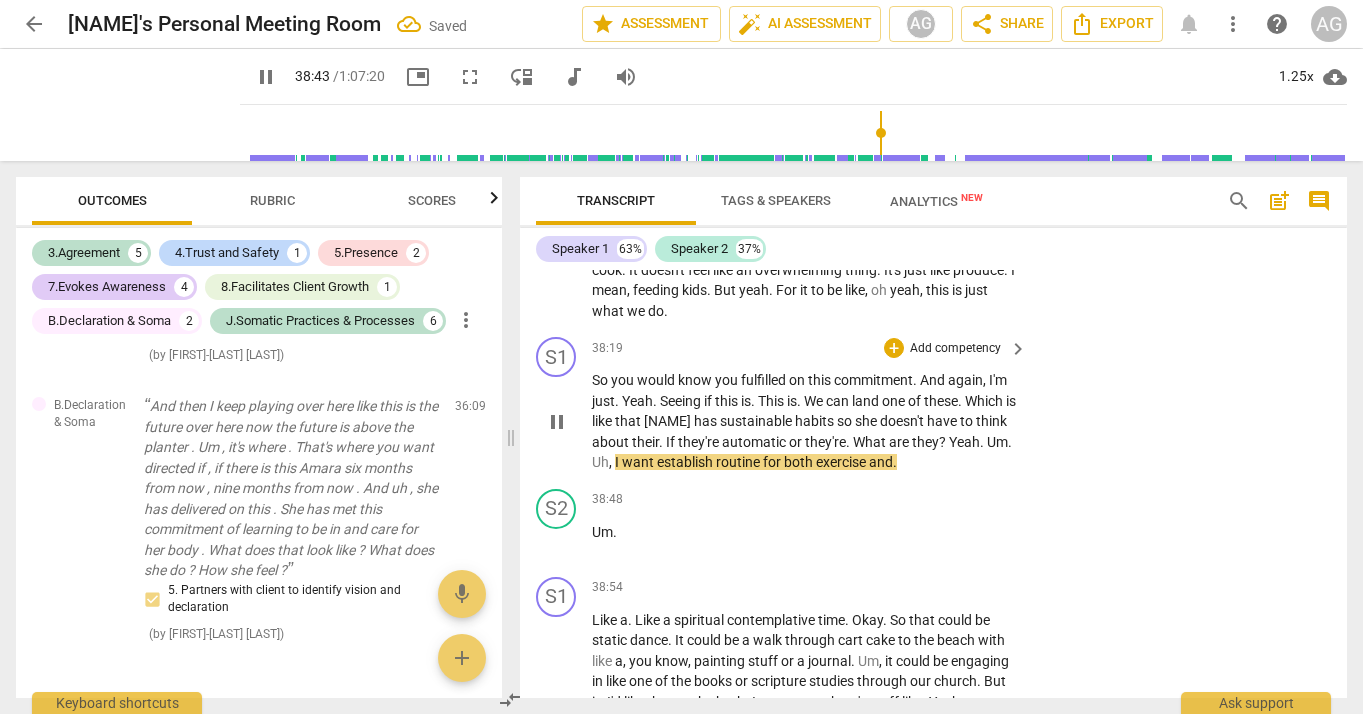 click on "pause" at bounding box center (557, 422) 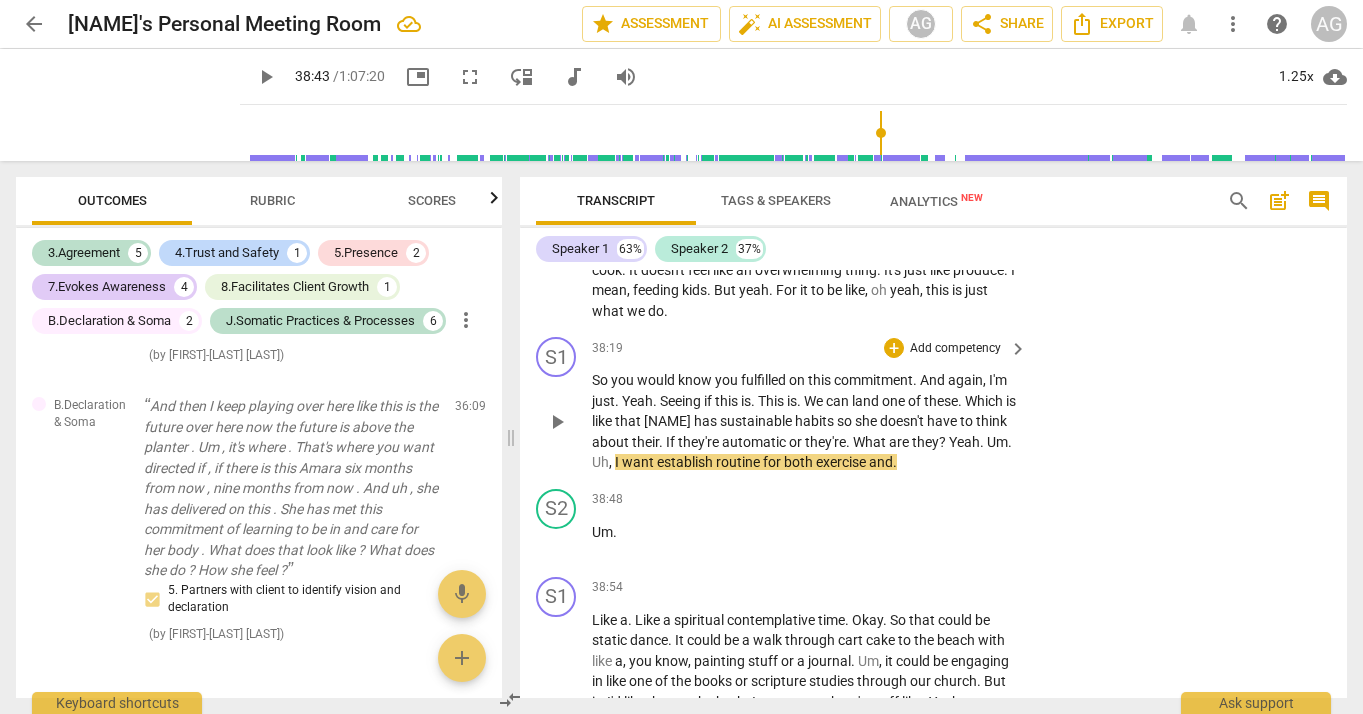 click on "." at bounding box center (849, 442) 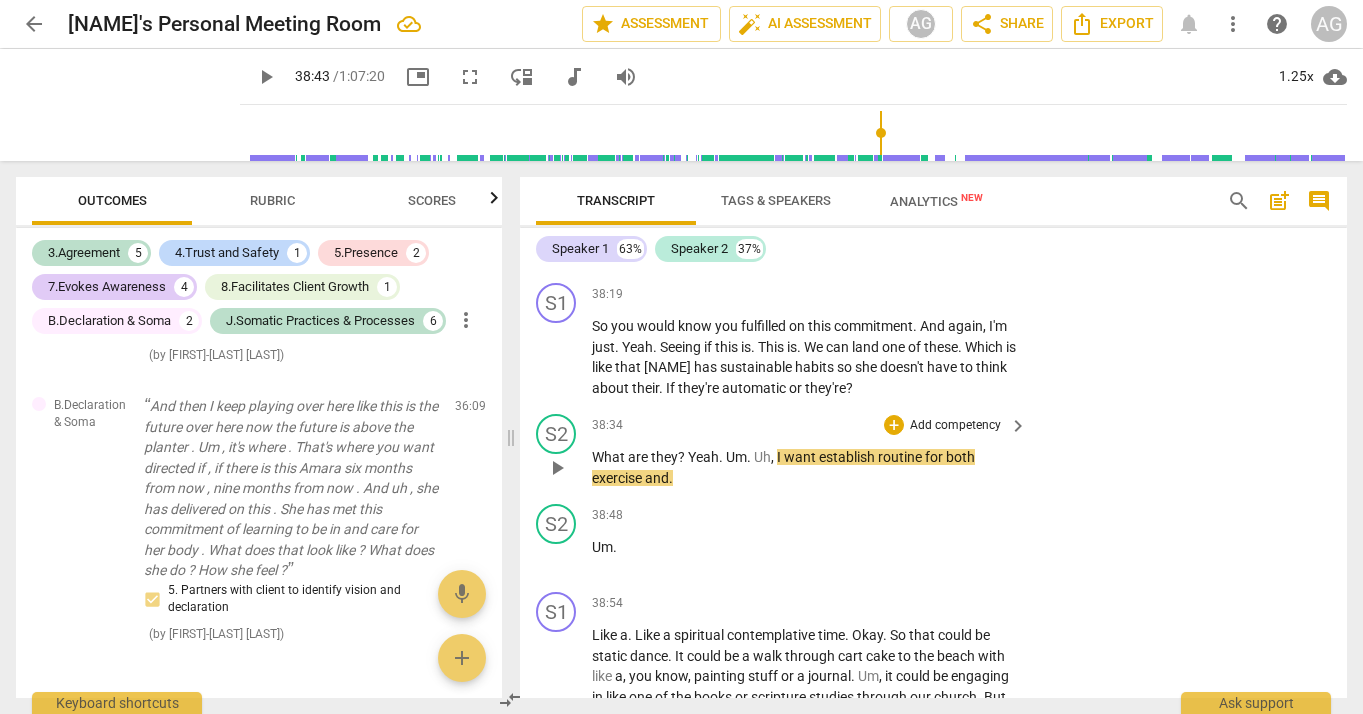 scroll, scrollTop: 10717, scrollLeft: 0, axis: vertical 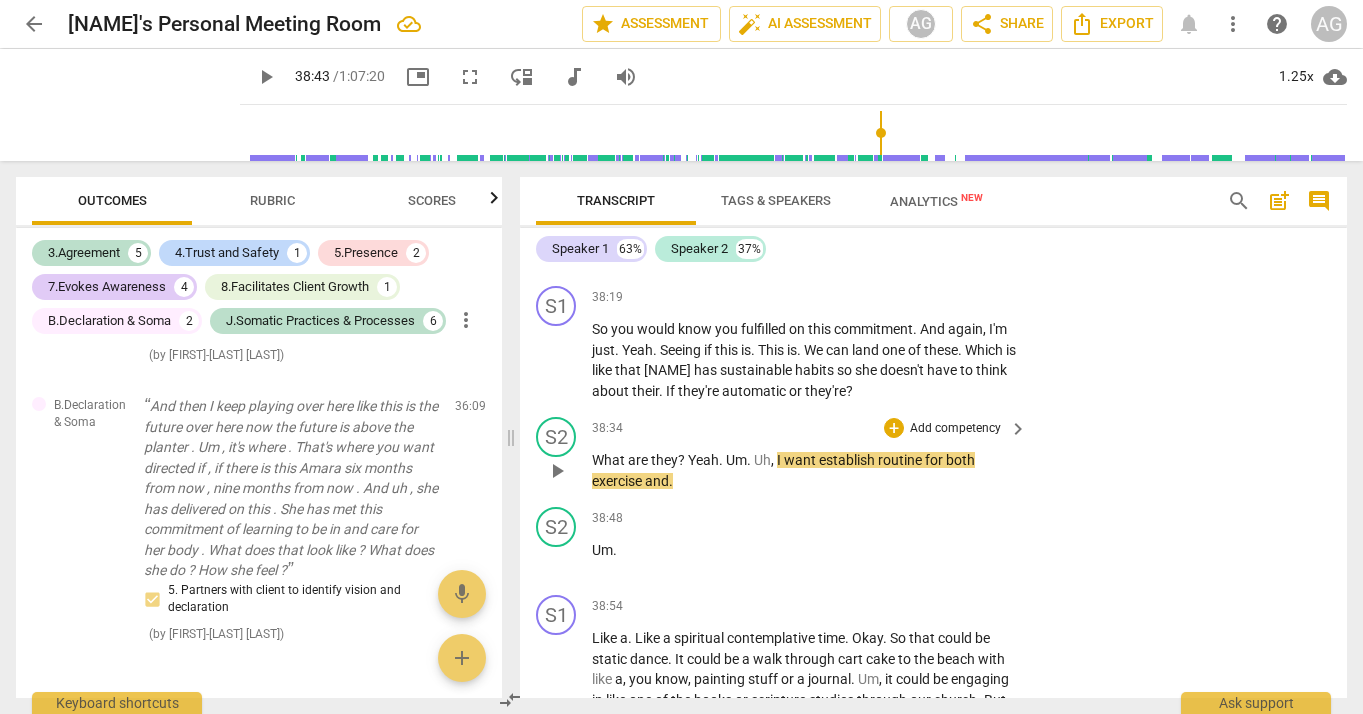 click on "play_arrow" at bounding box center (557, 471) 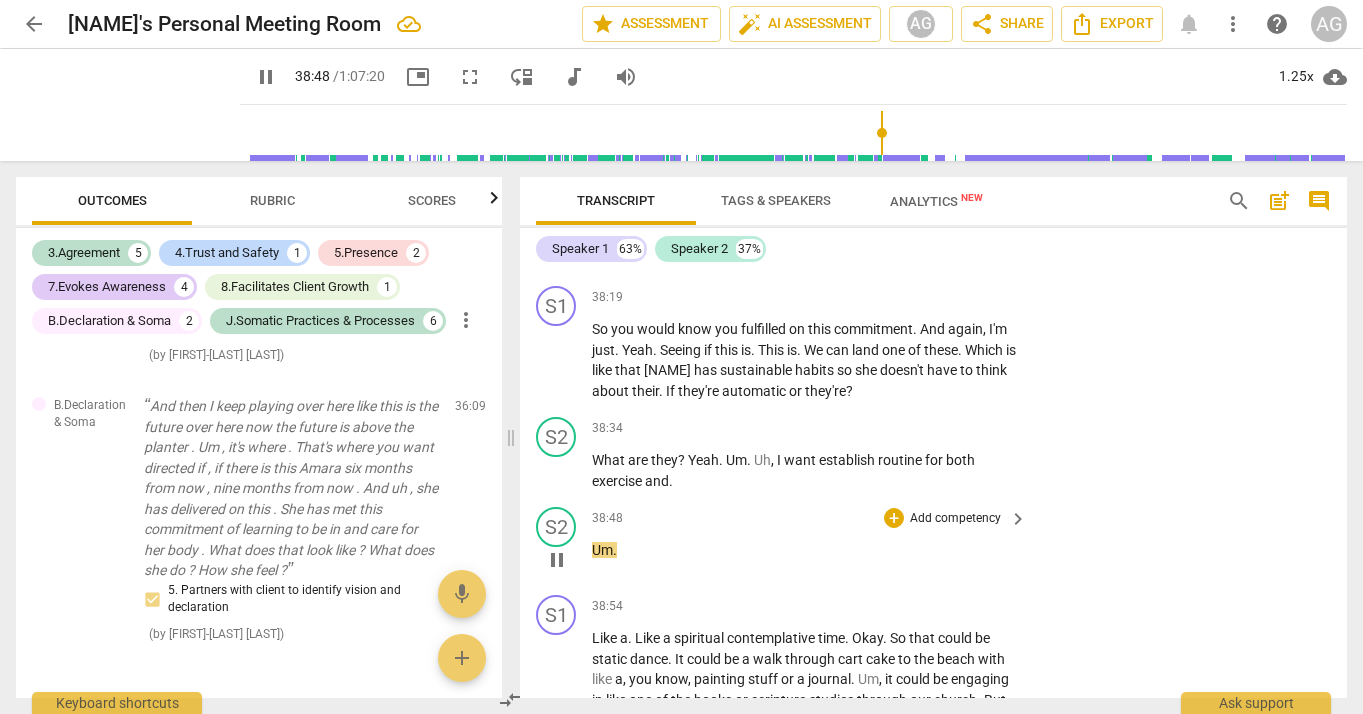 click on "play_arrow pause" at bounding box center (566, 560) 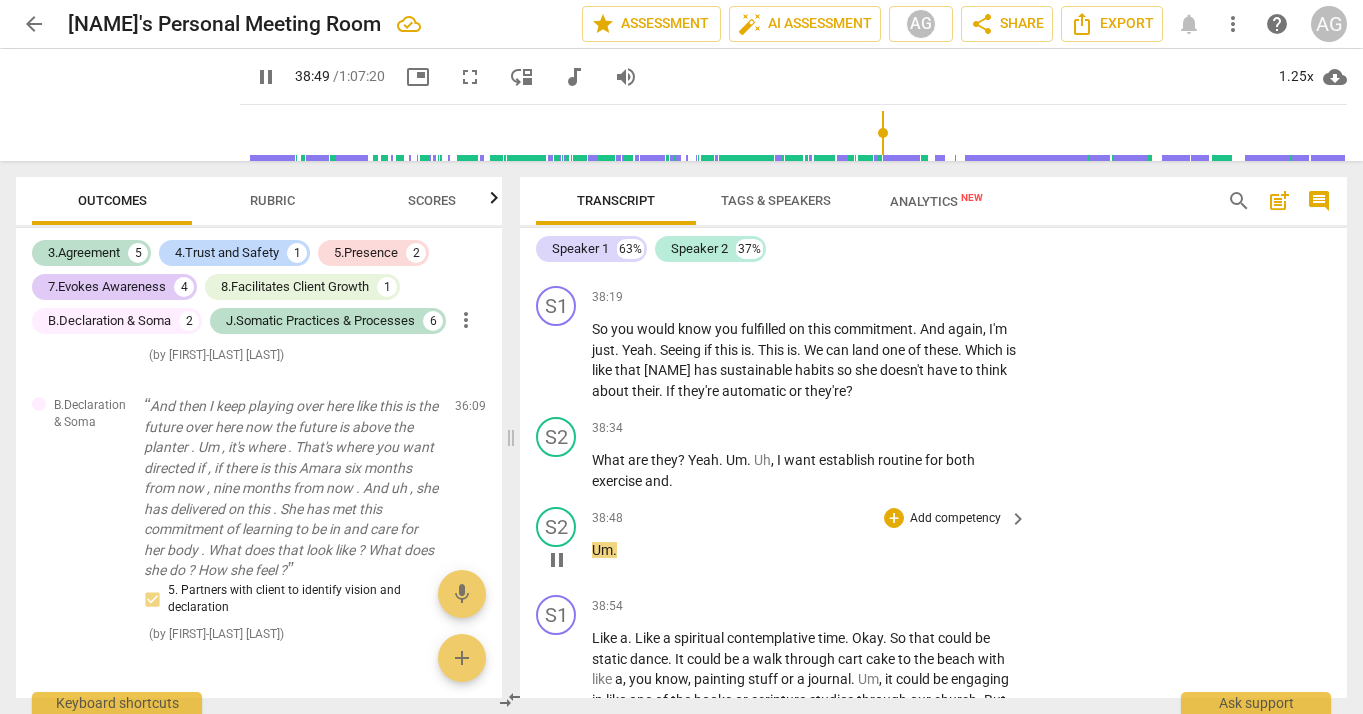 click on "play_arrow pause" at bounding box center [566, 560] 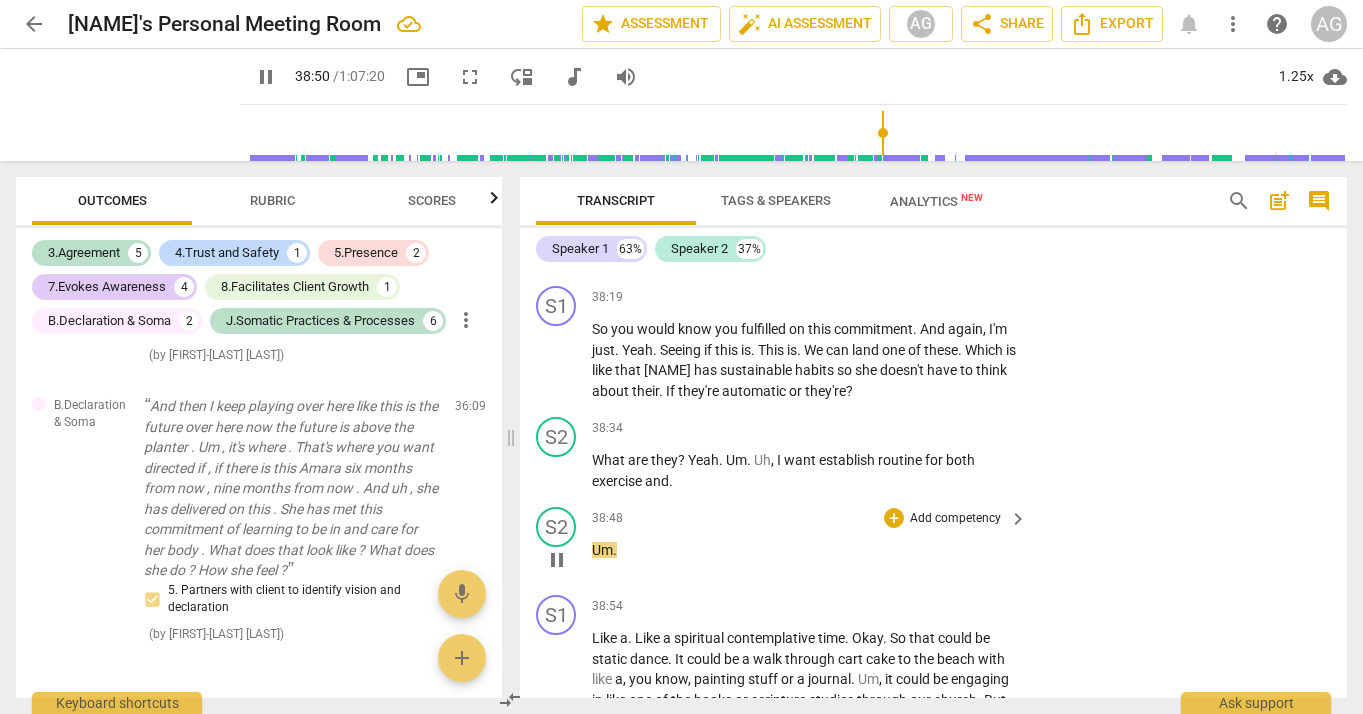 click on "Um" at bounding box center [602, 550] 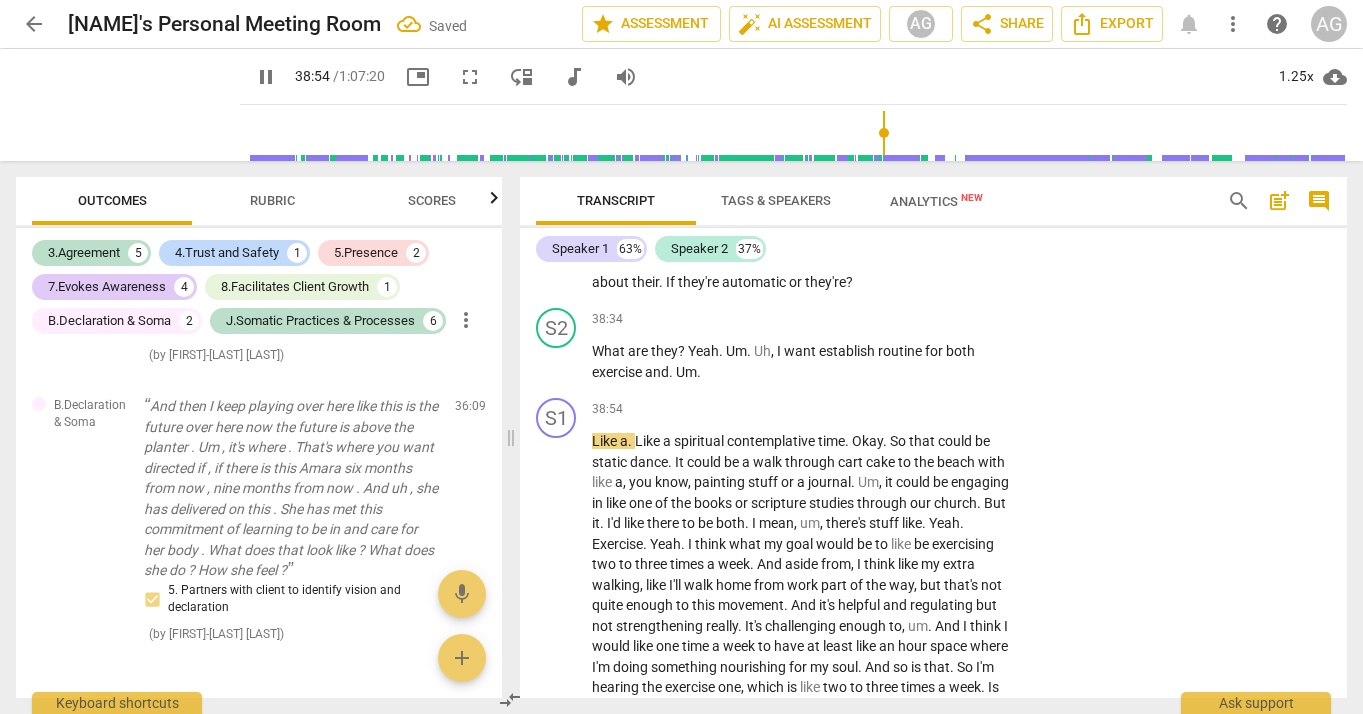 scroll, scrollTop: 10833, scrollLeft: 0, axis: vertical 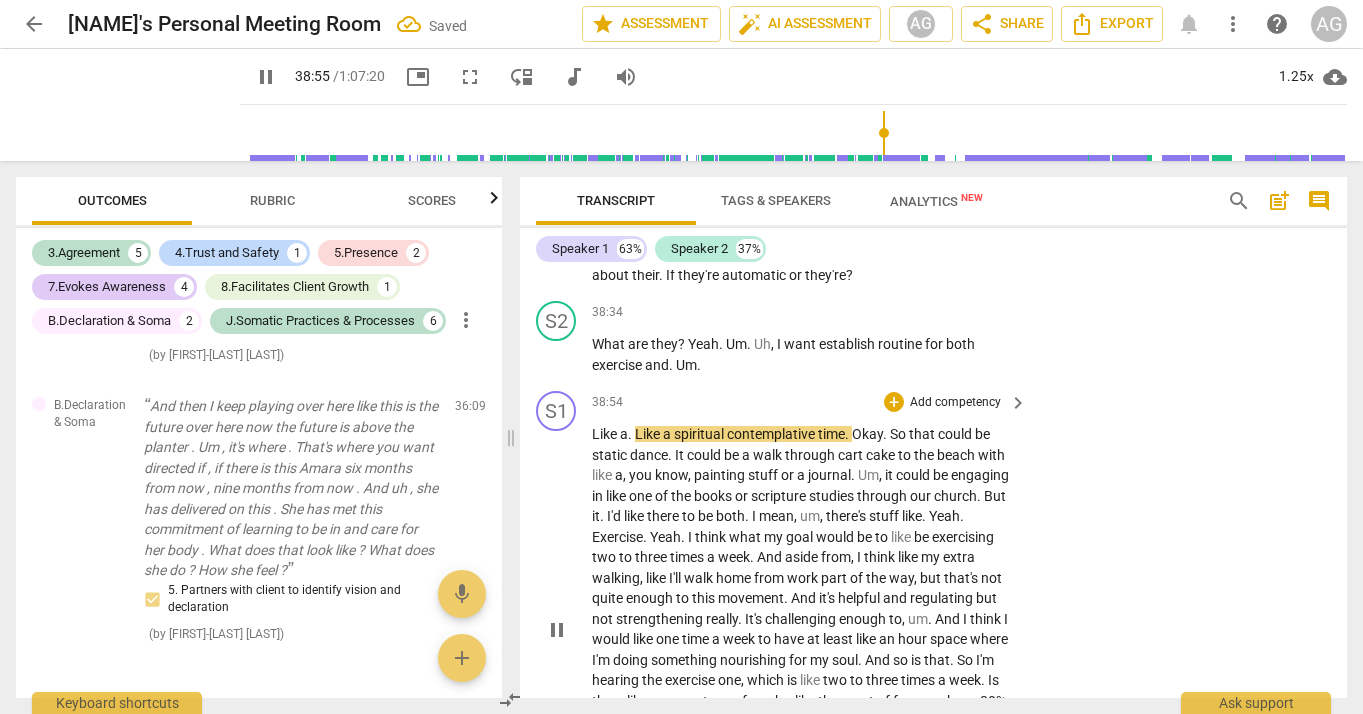 click on "Like" at bounding box center (606, 434) 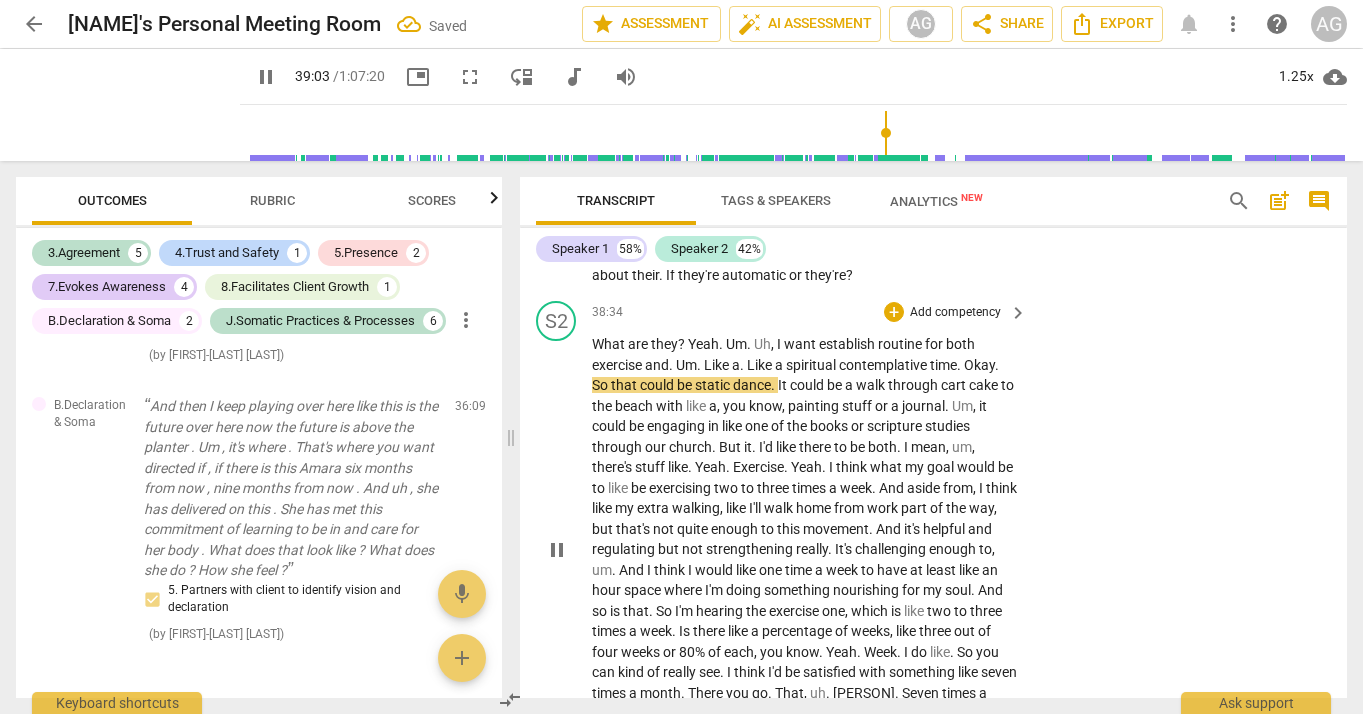 click on "Okay" at bounding box center (979, 365) 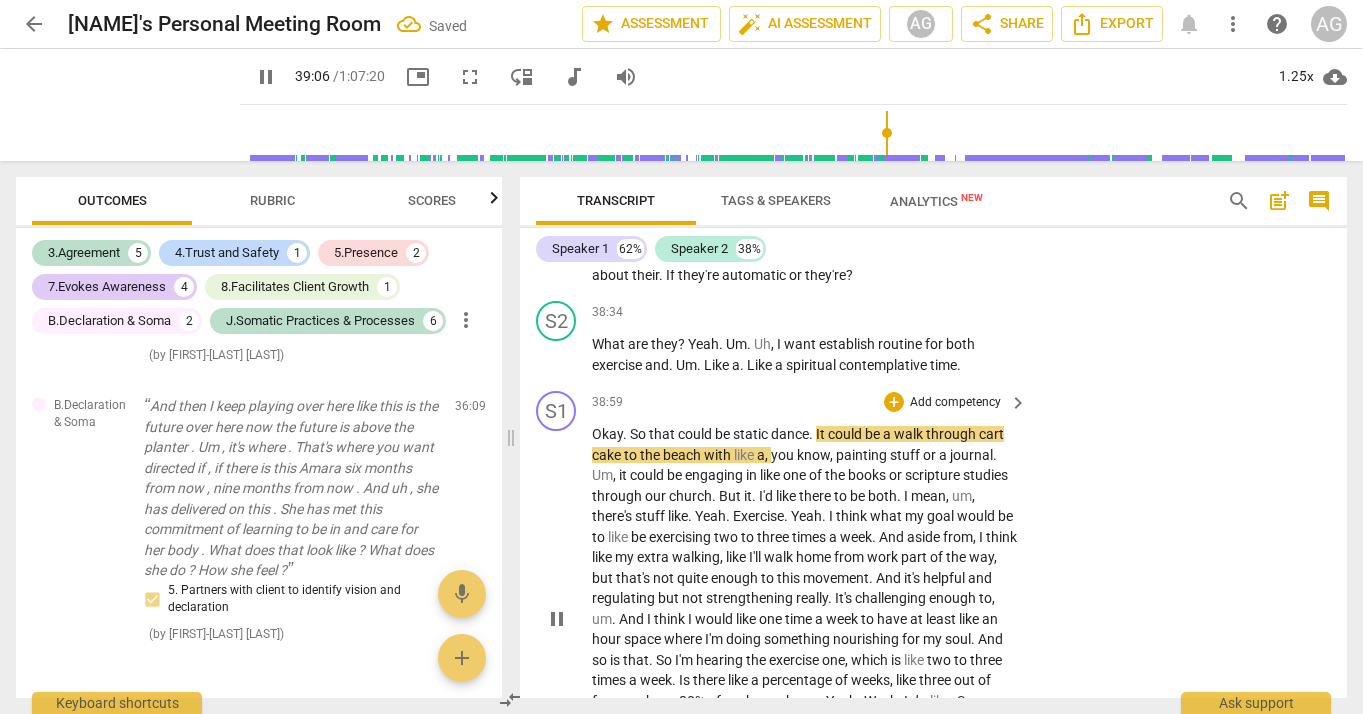 click on "So" at bounding box center (639, 434) 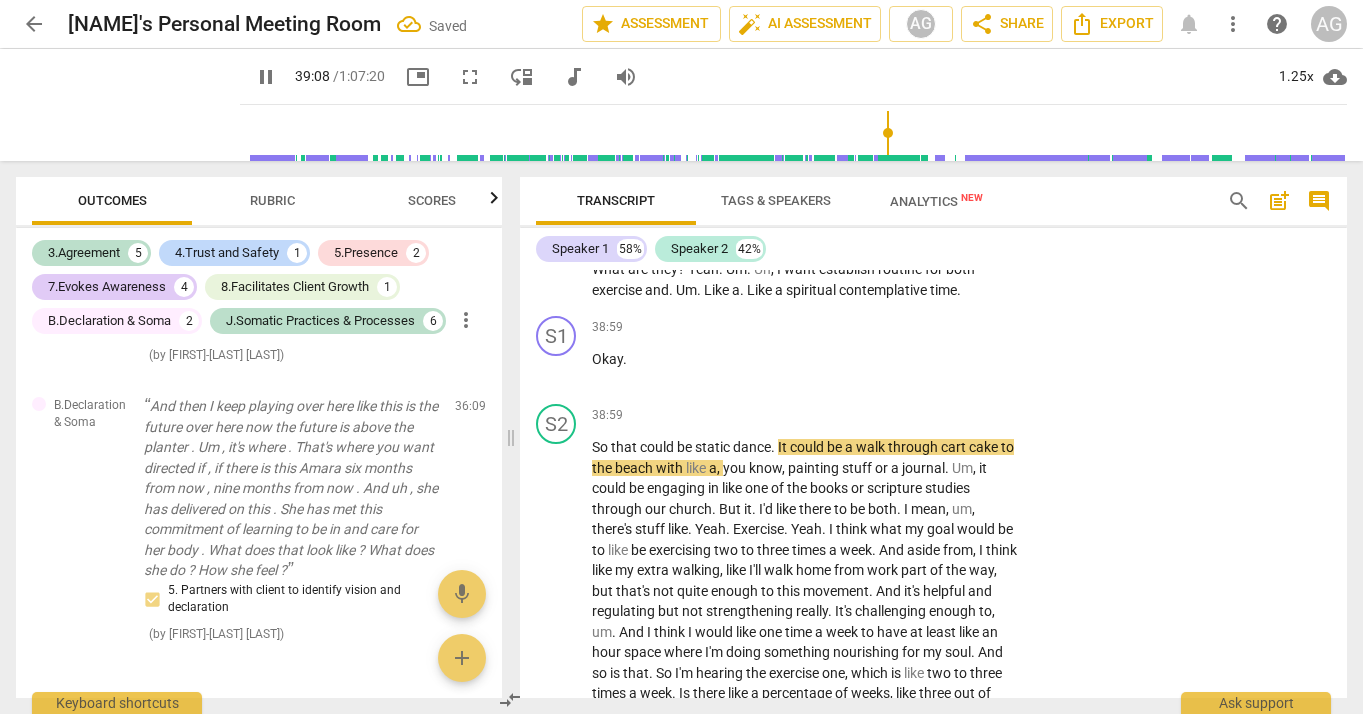scroll, scrollTop: 10918, scrollLeft: 0, axis: vertical 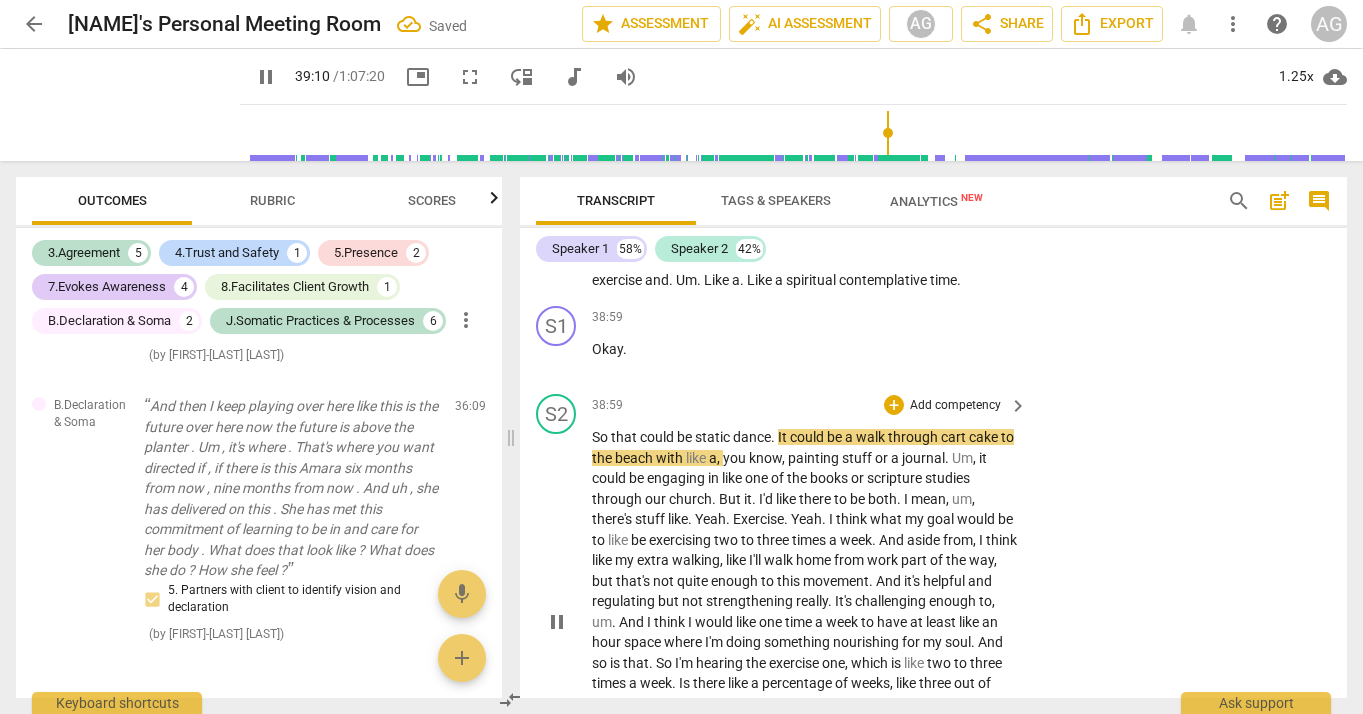 click on "cake" at bounding box center (985, 437) 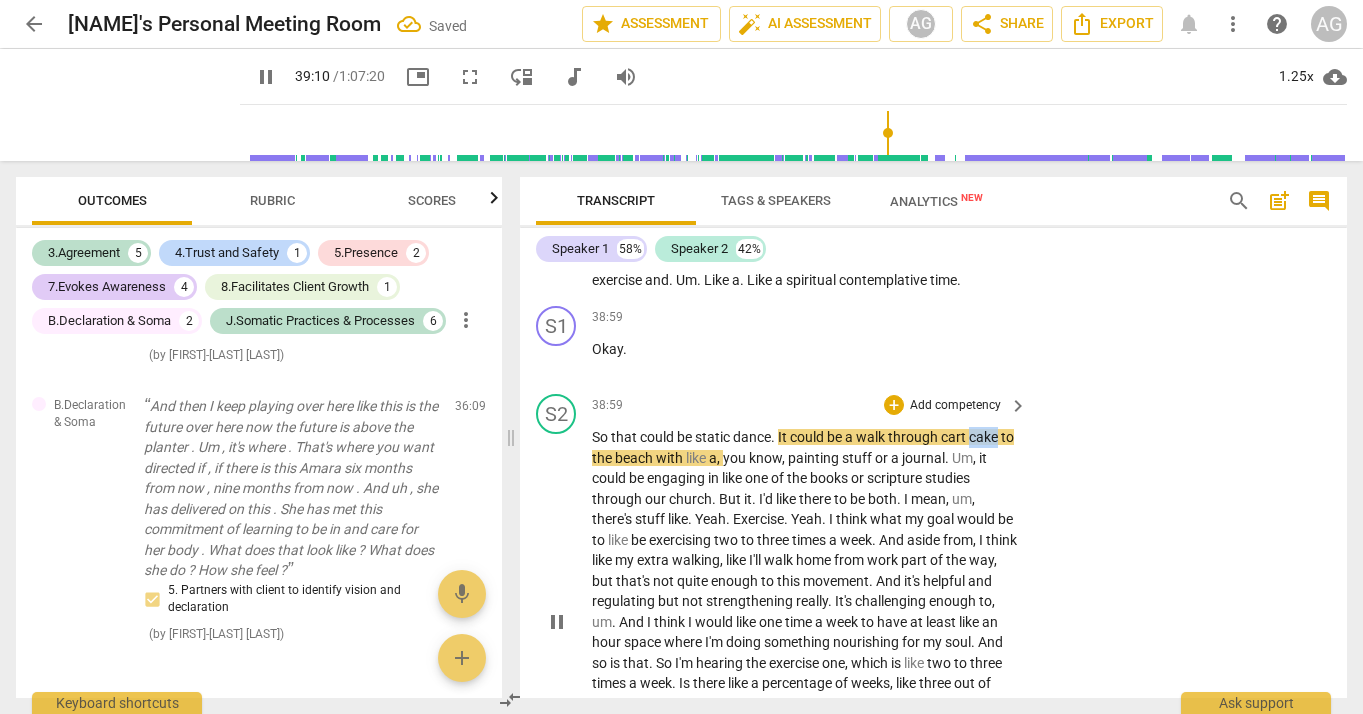 click on "cake" at bounding box center [985, 437] 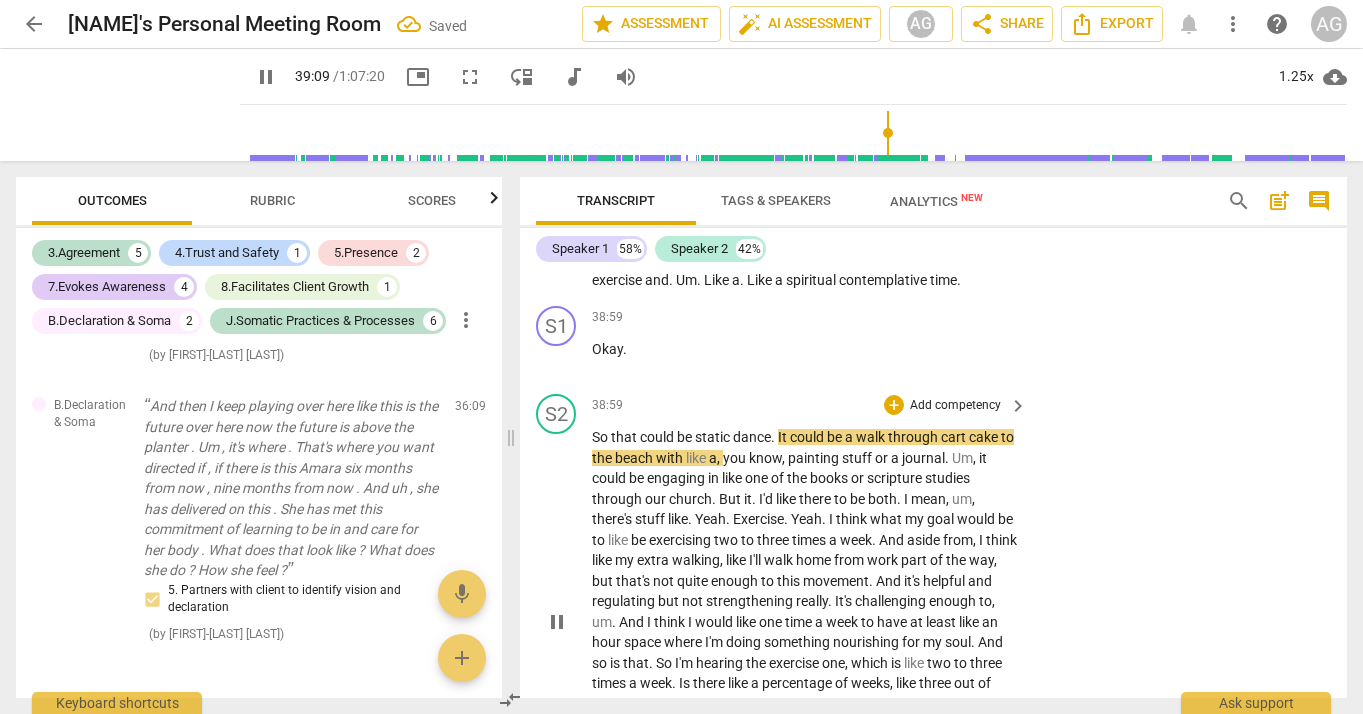 click on "cake" at bounding box center [985, 437] 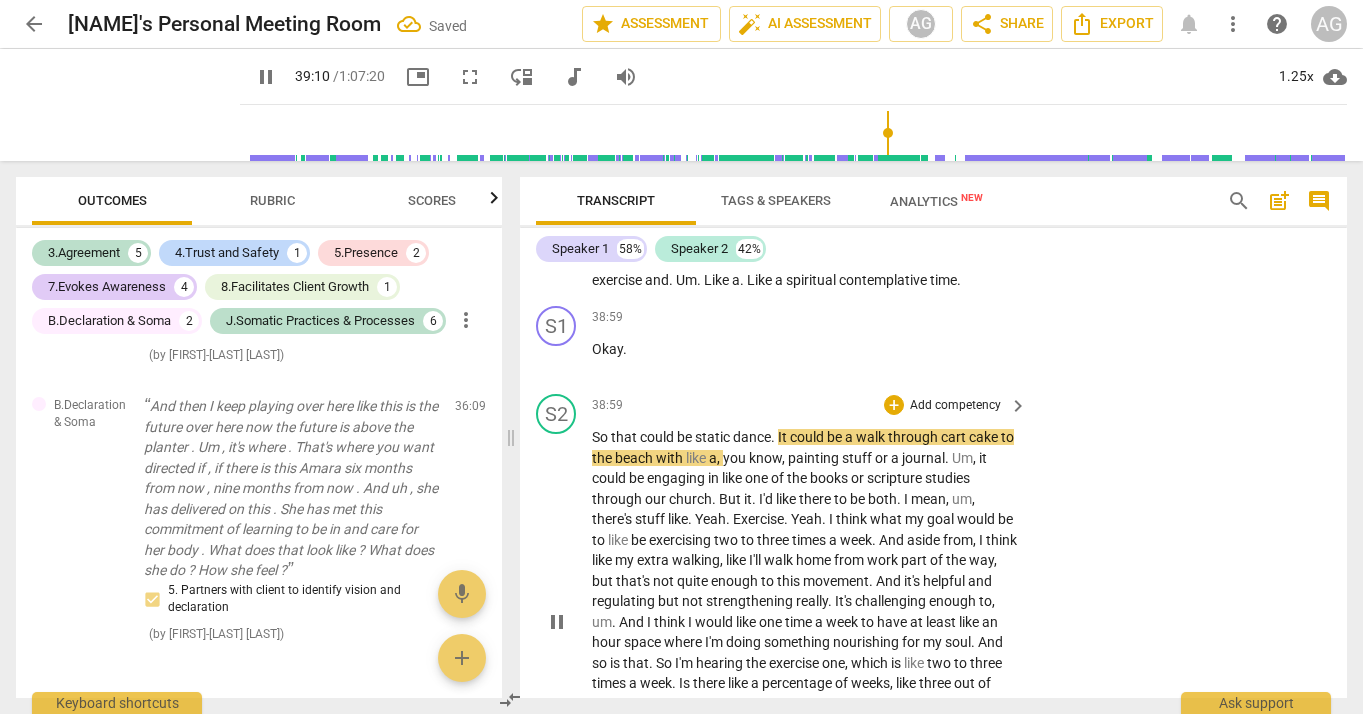 type on "2351" 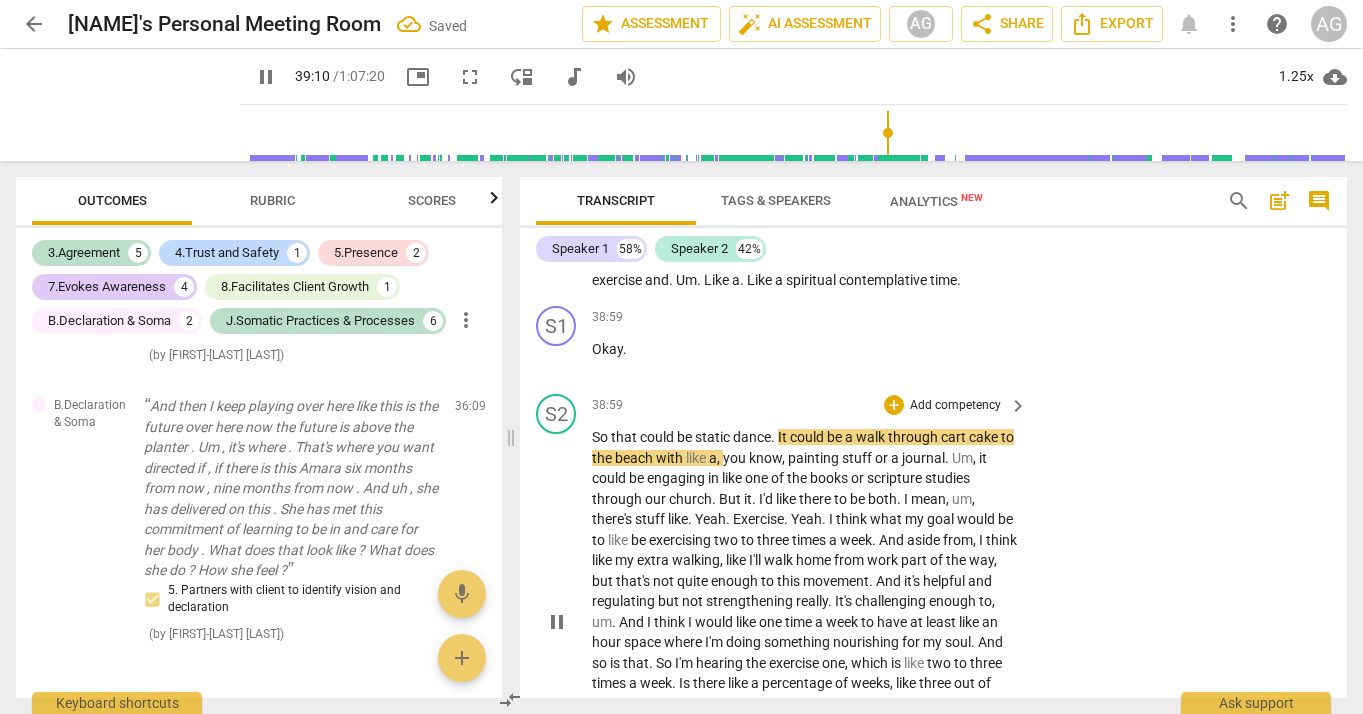 type 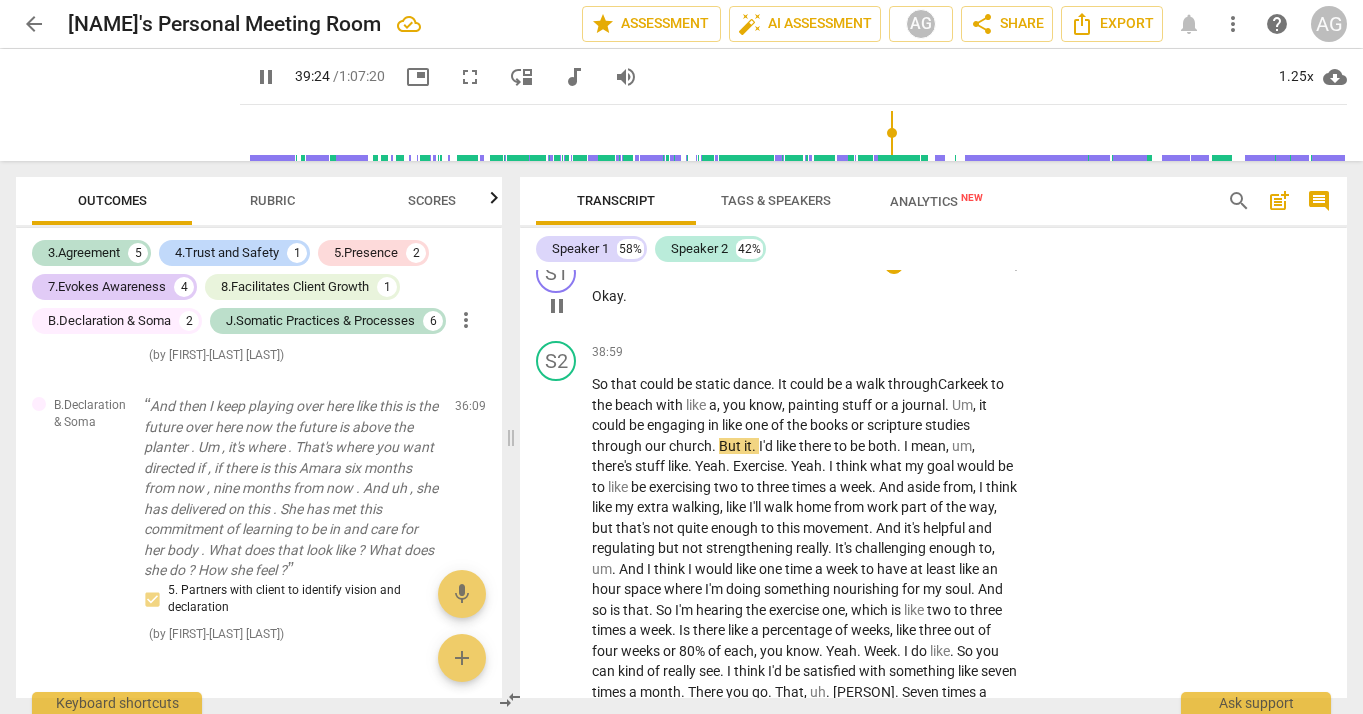 scroll, scrollTop: 10973, scrollLeft: 0, axis: vertical 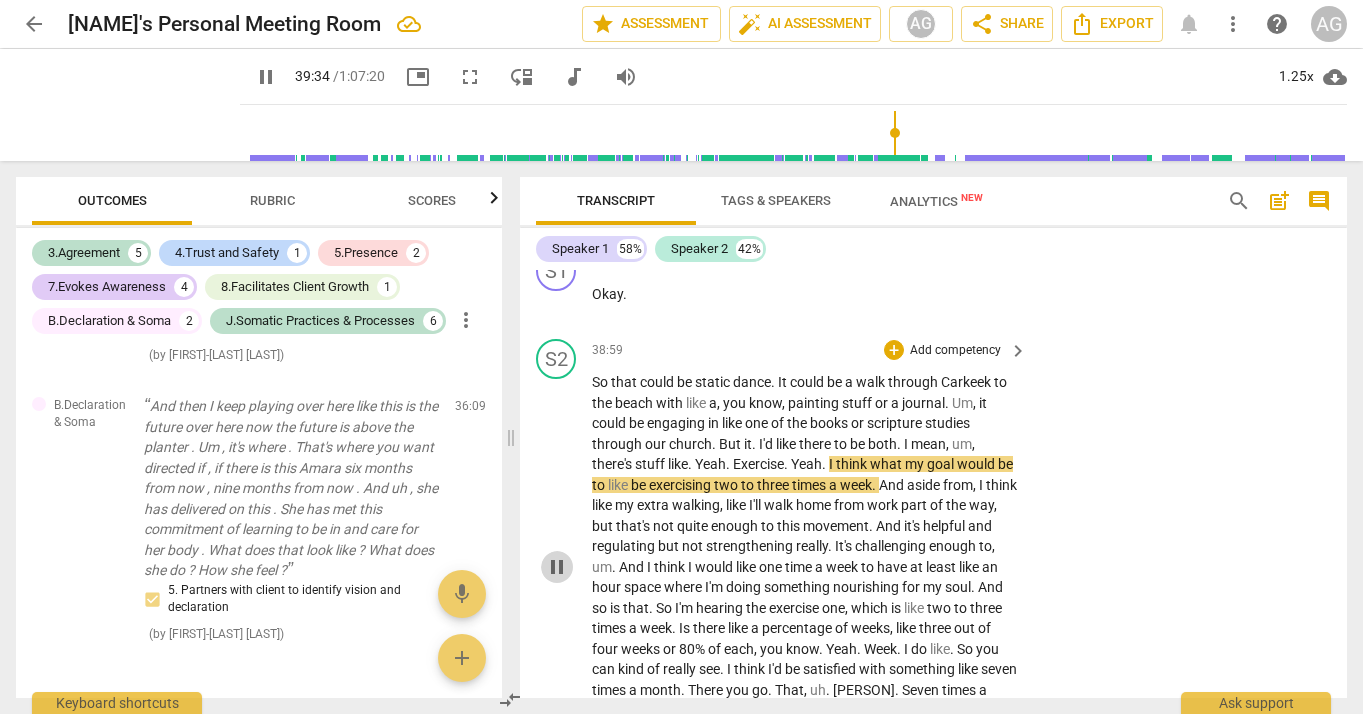 click on "pause" at bounding box center [557, 567] 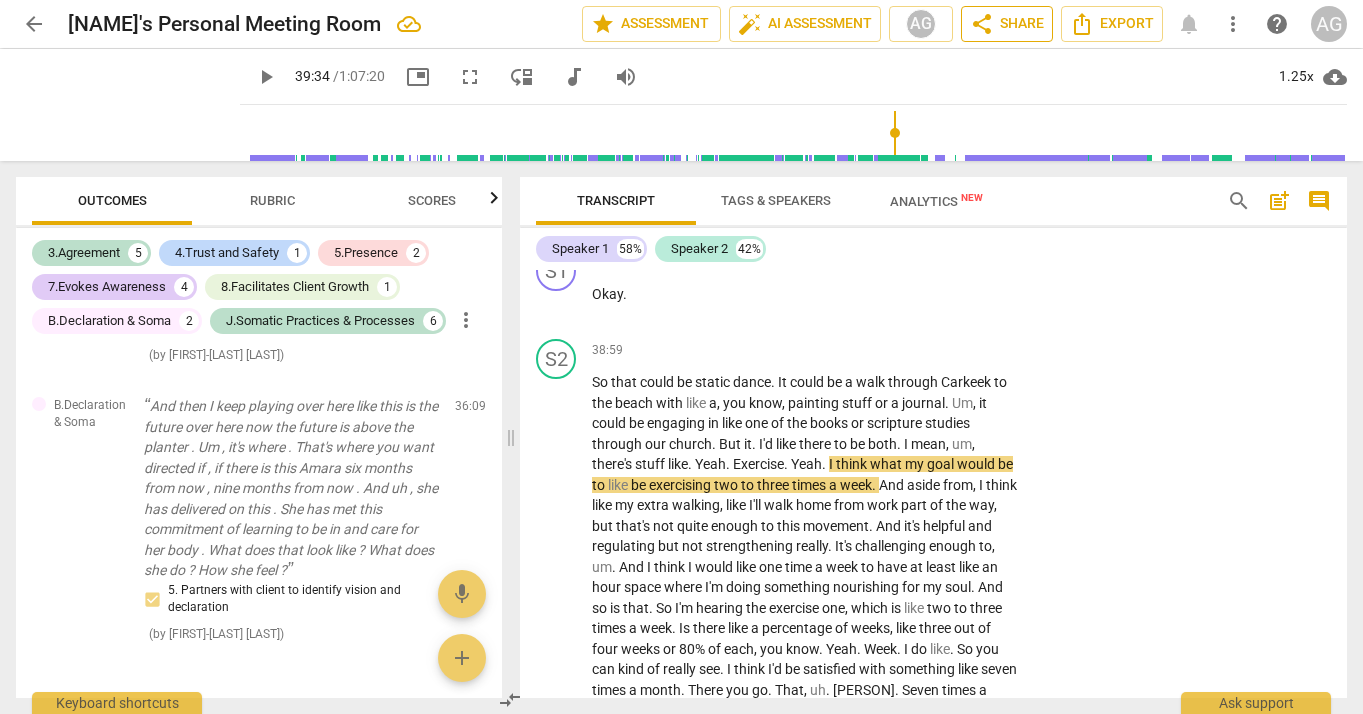 click on "share    Share" at bounding box center [1007, 24] 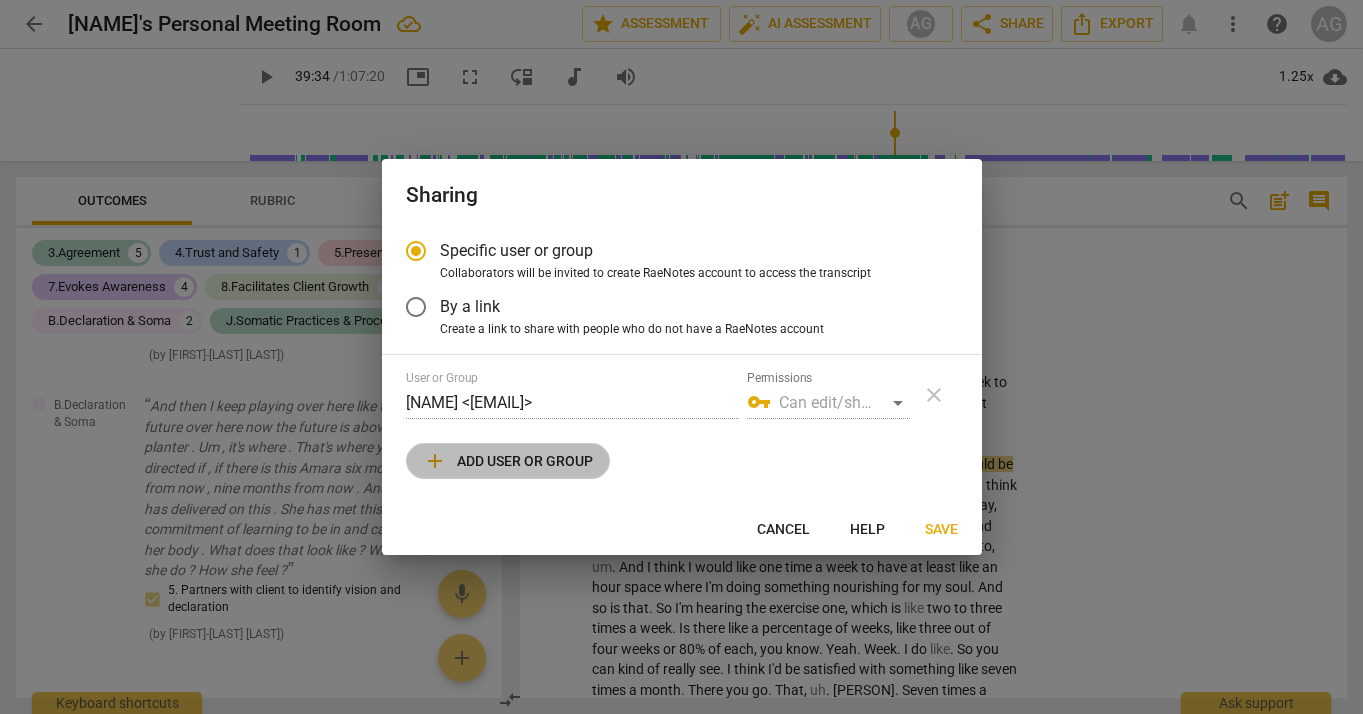 click on "add" at bounding box center (435, 461) 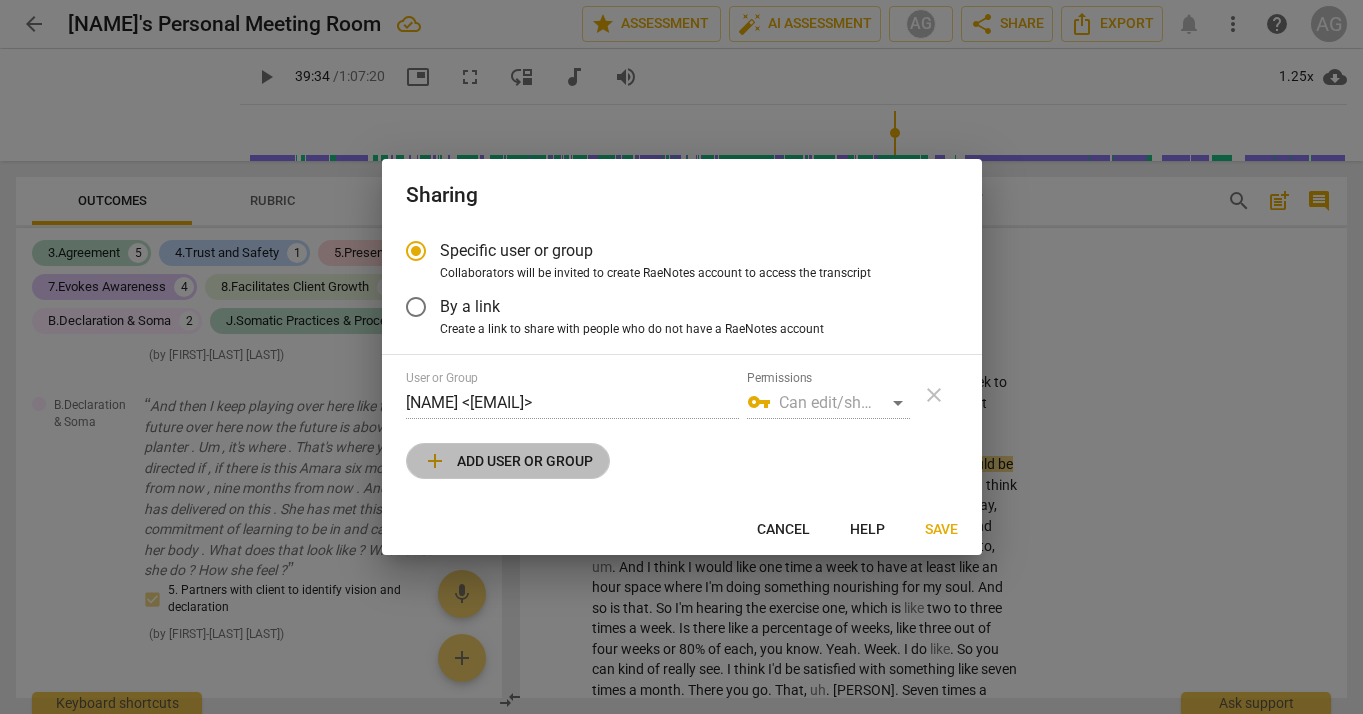 radio on "false" 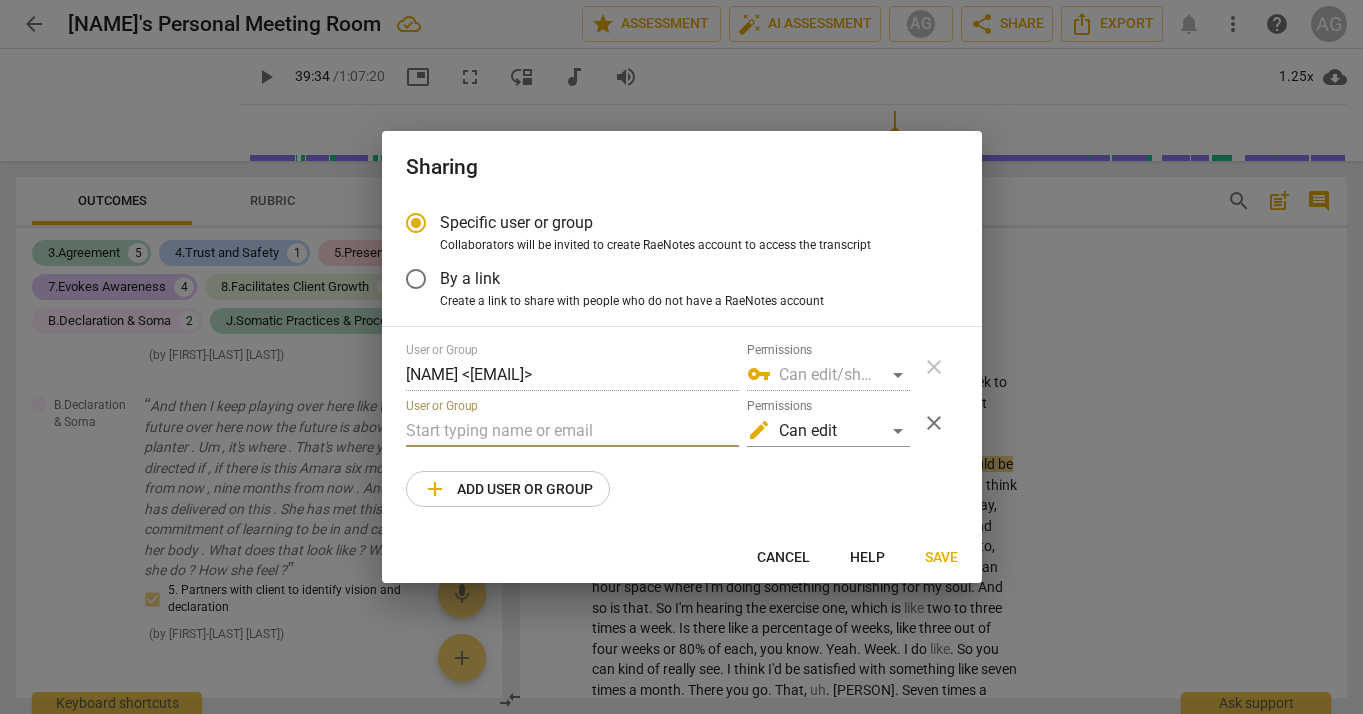 click at bounding box center [572, 431] 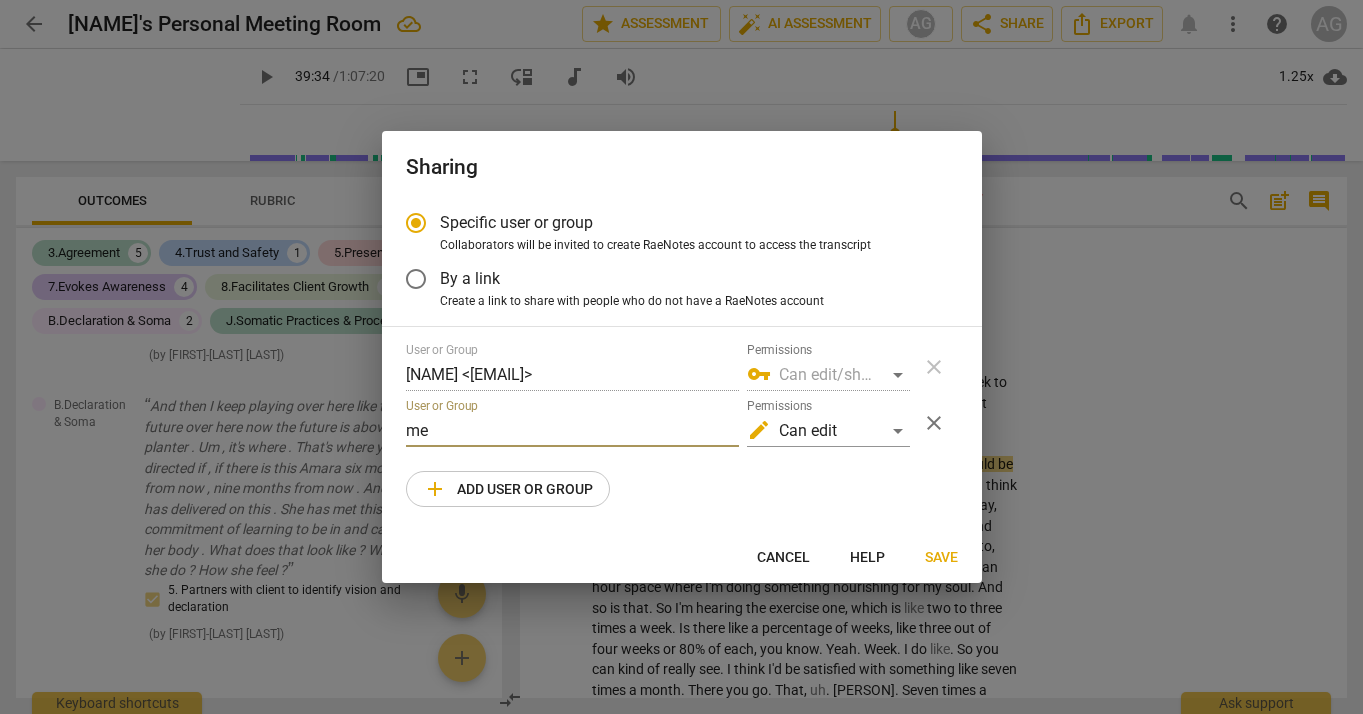 type on "m" 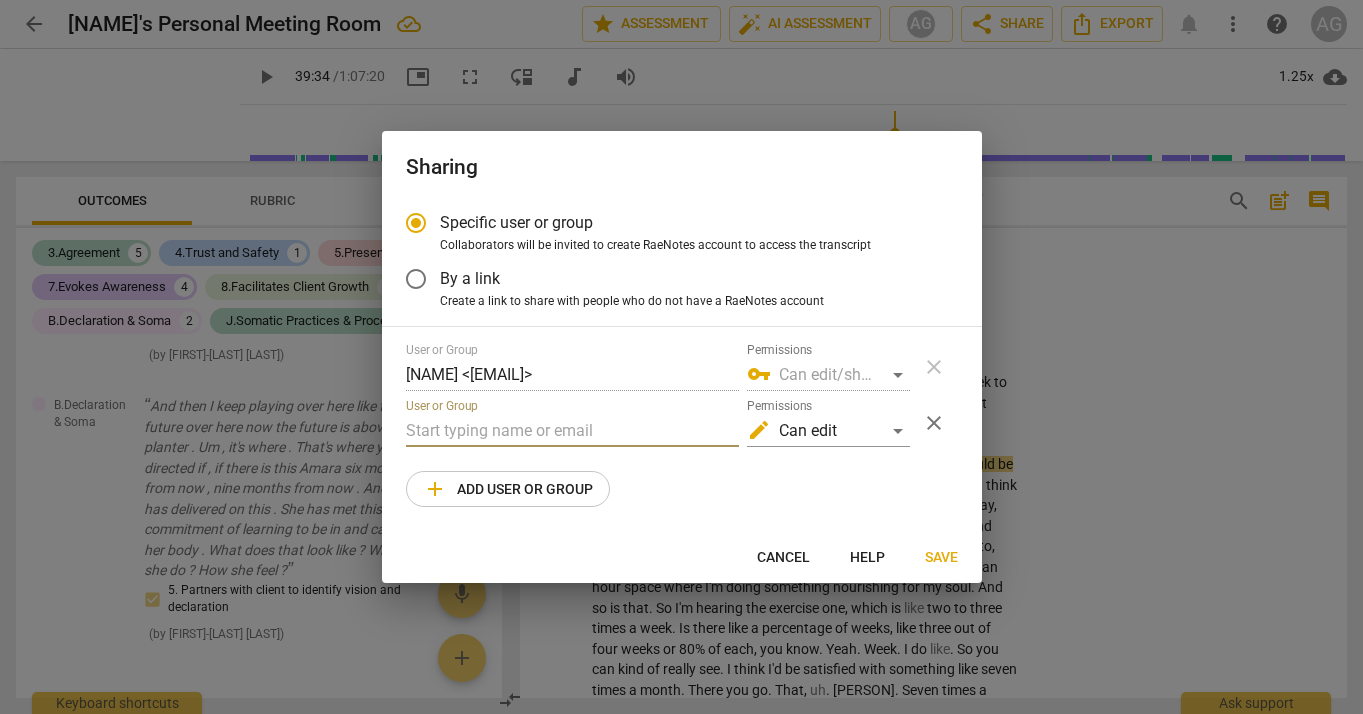 paste on "[EMAIL]" 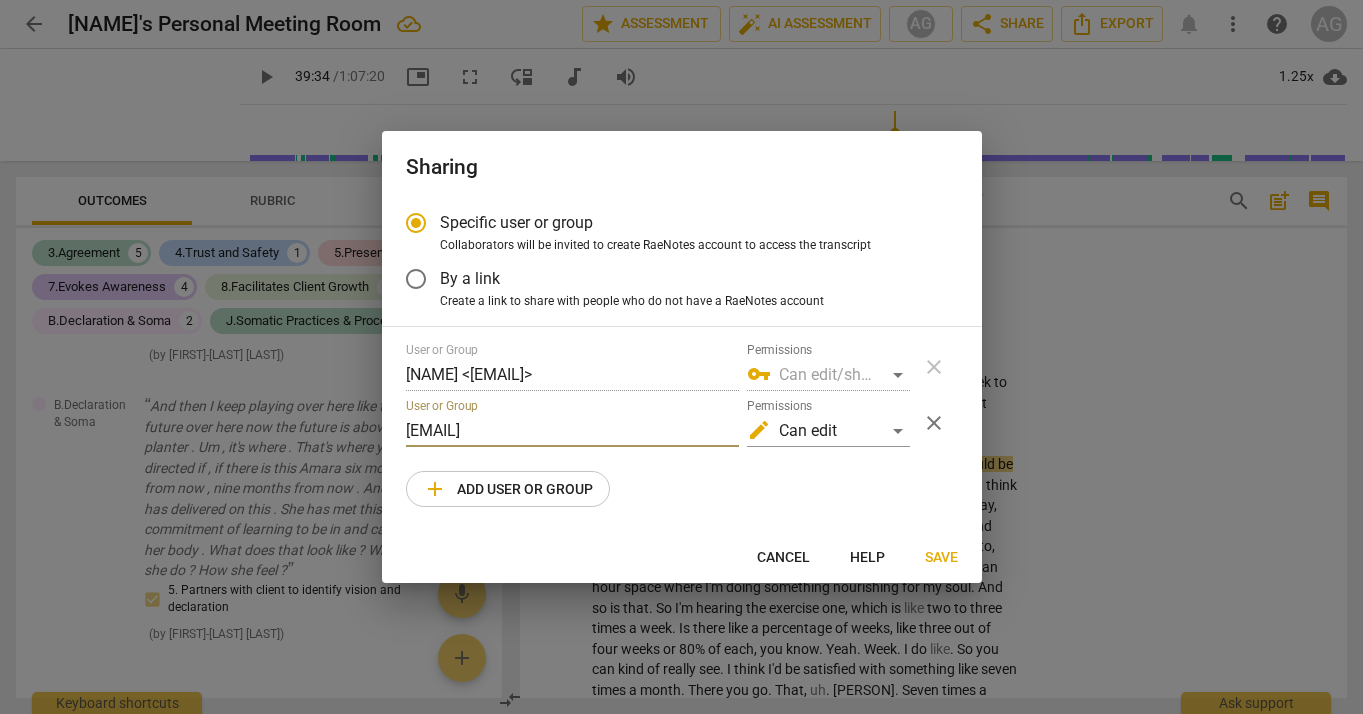 type on "[EMAIL]" 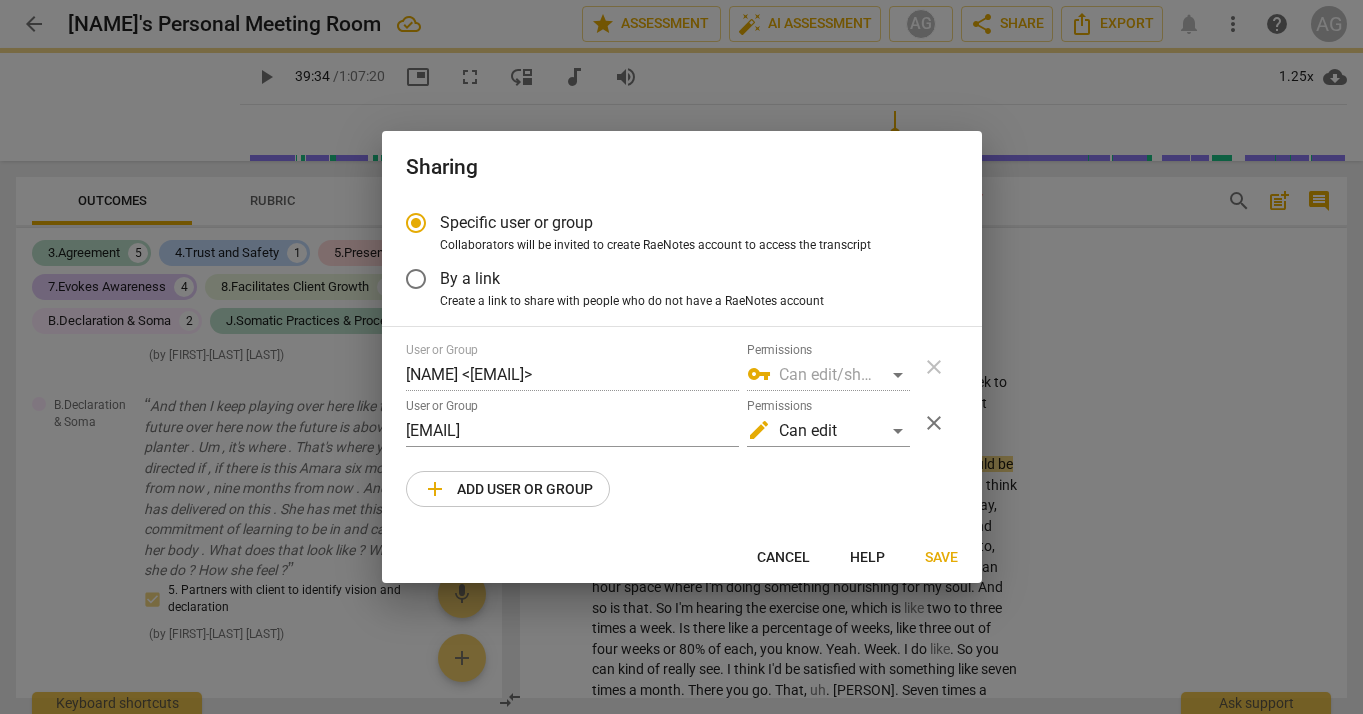 radio on "false" 